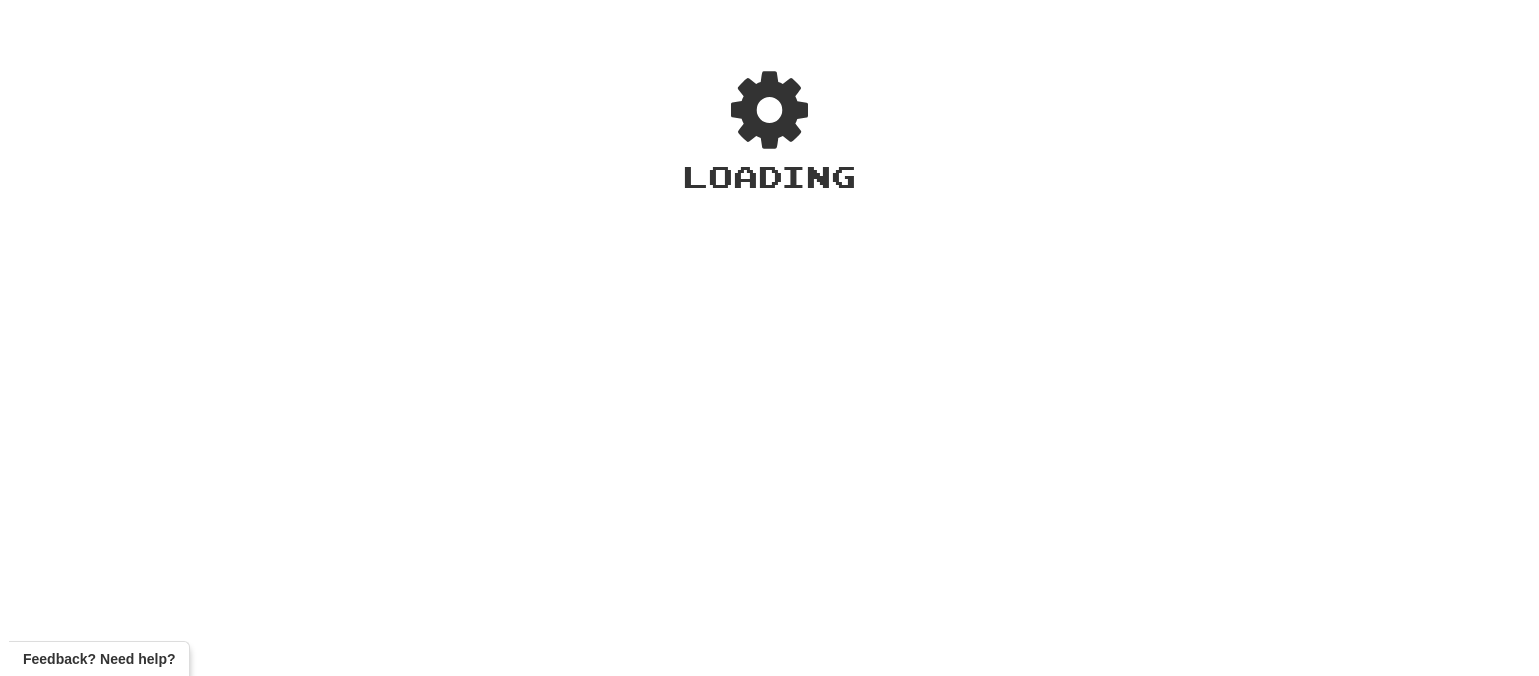 scroll, scrollTop: 0, scrollLeft: 0, axis: both 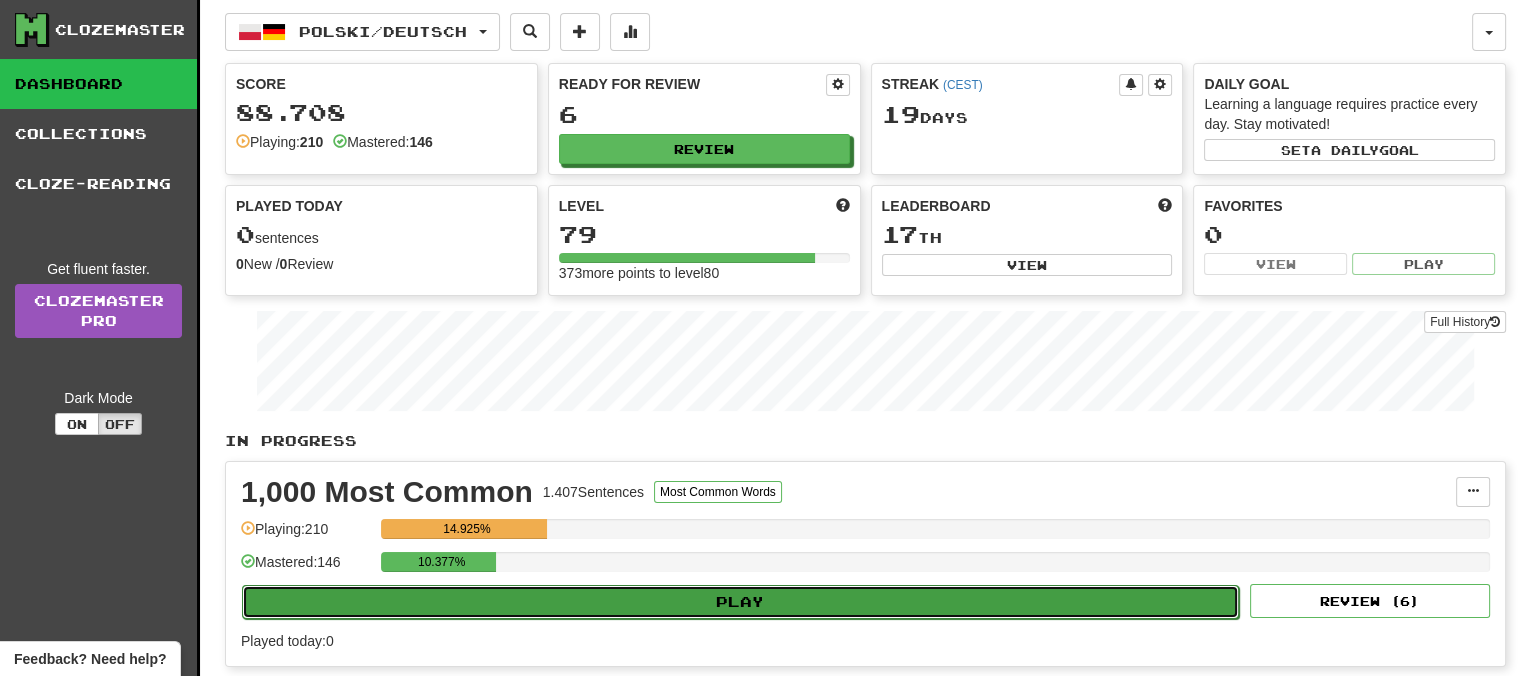 click on "Play" at bounding box center (740, 602) 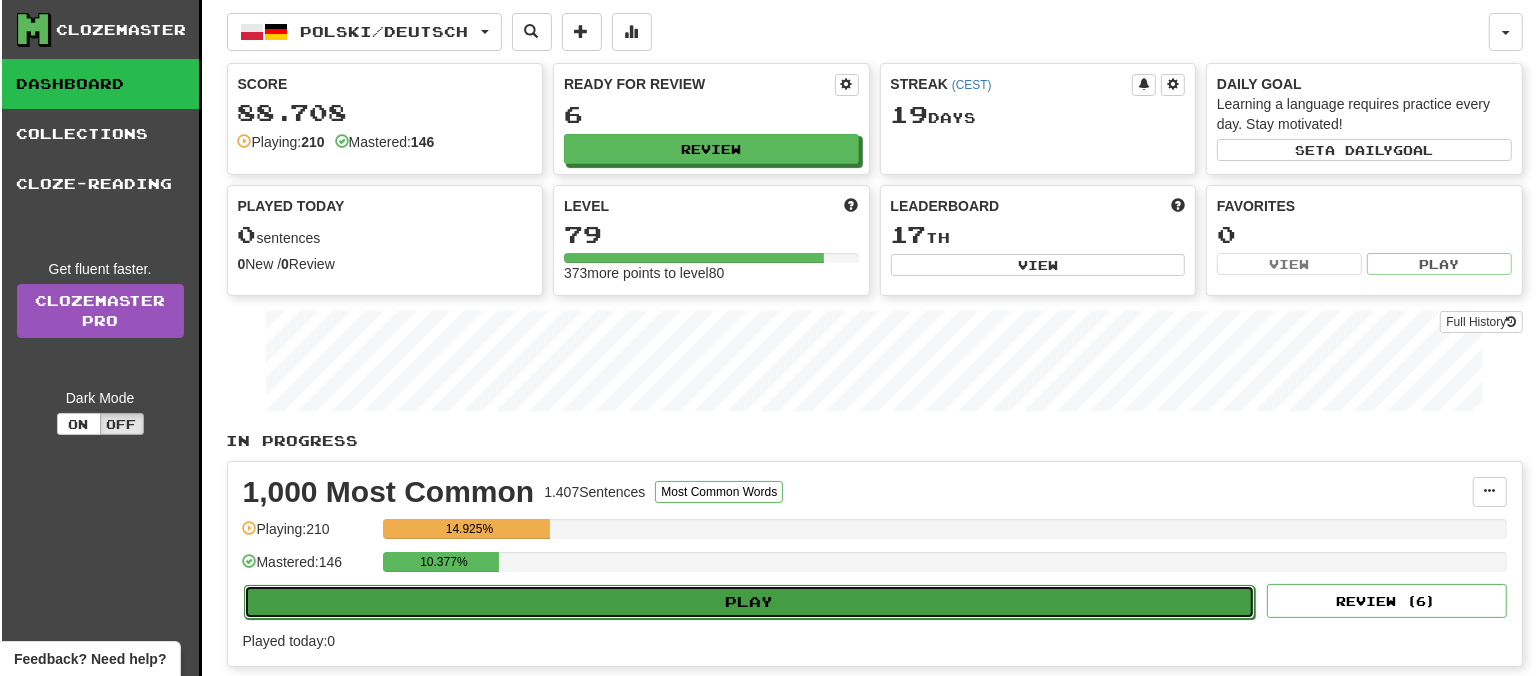 select on "**" 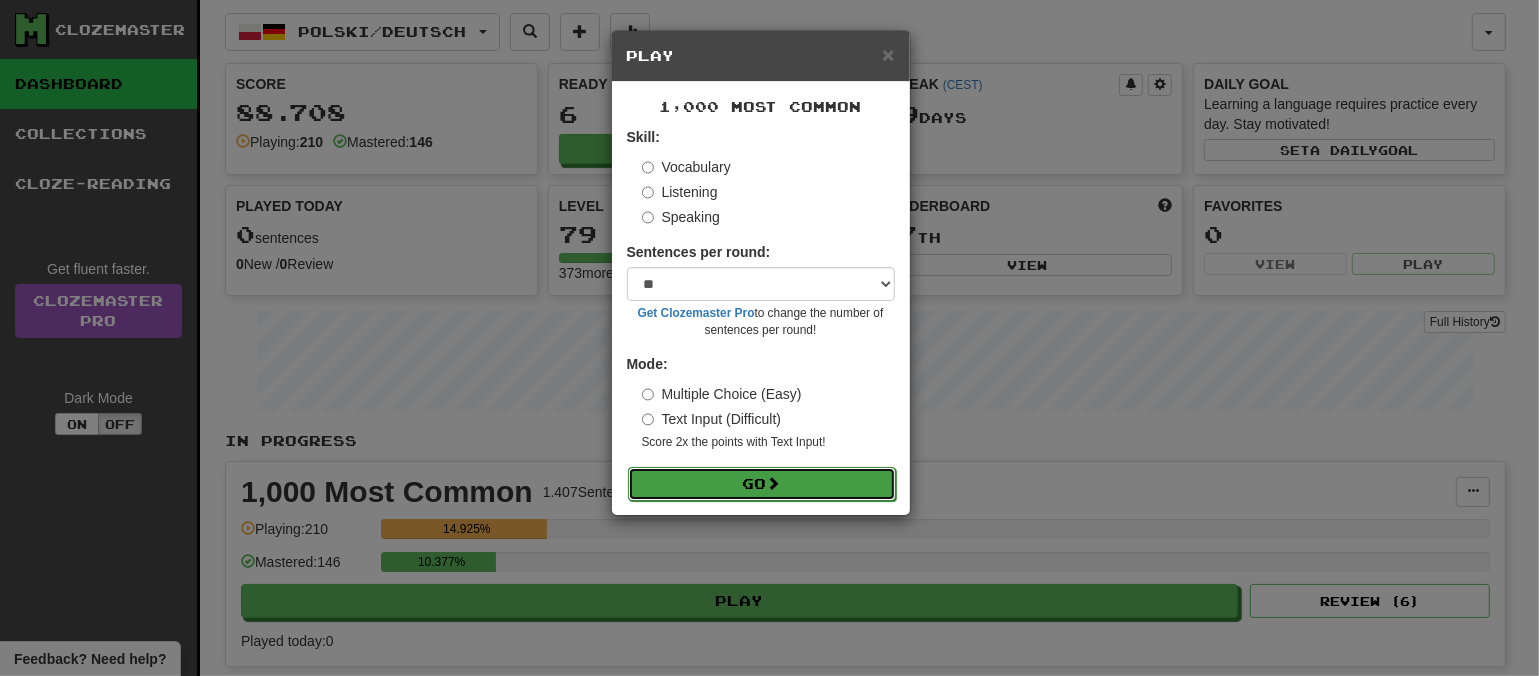 click at bounding box center (774, 483) 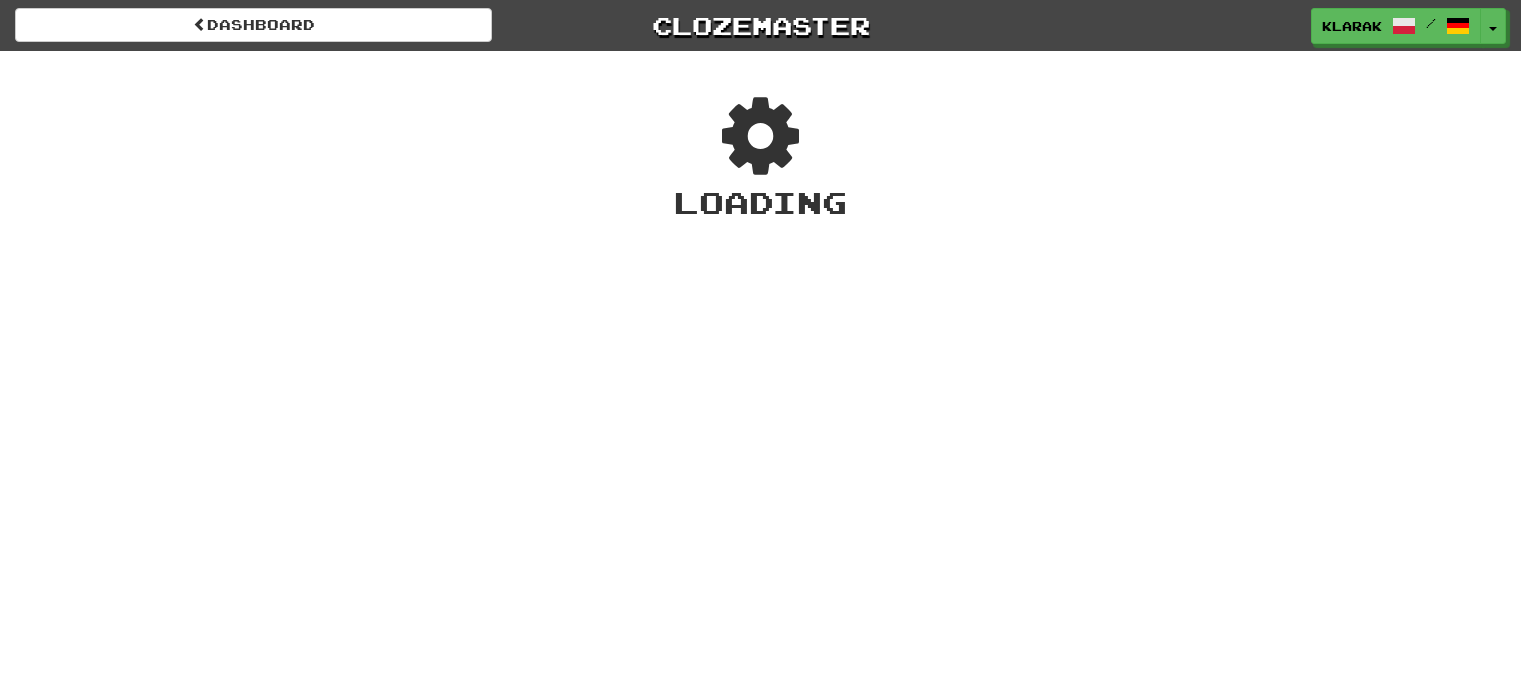 scroll, scrollTop: 0, scrollLeft: 0, axis: both 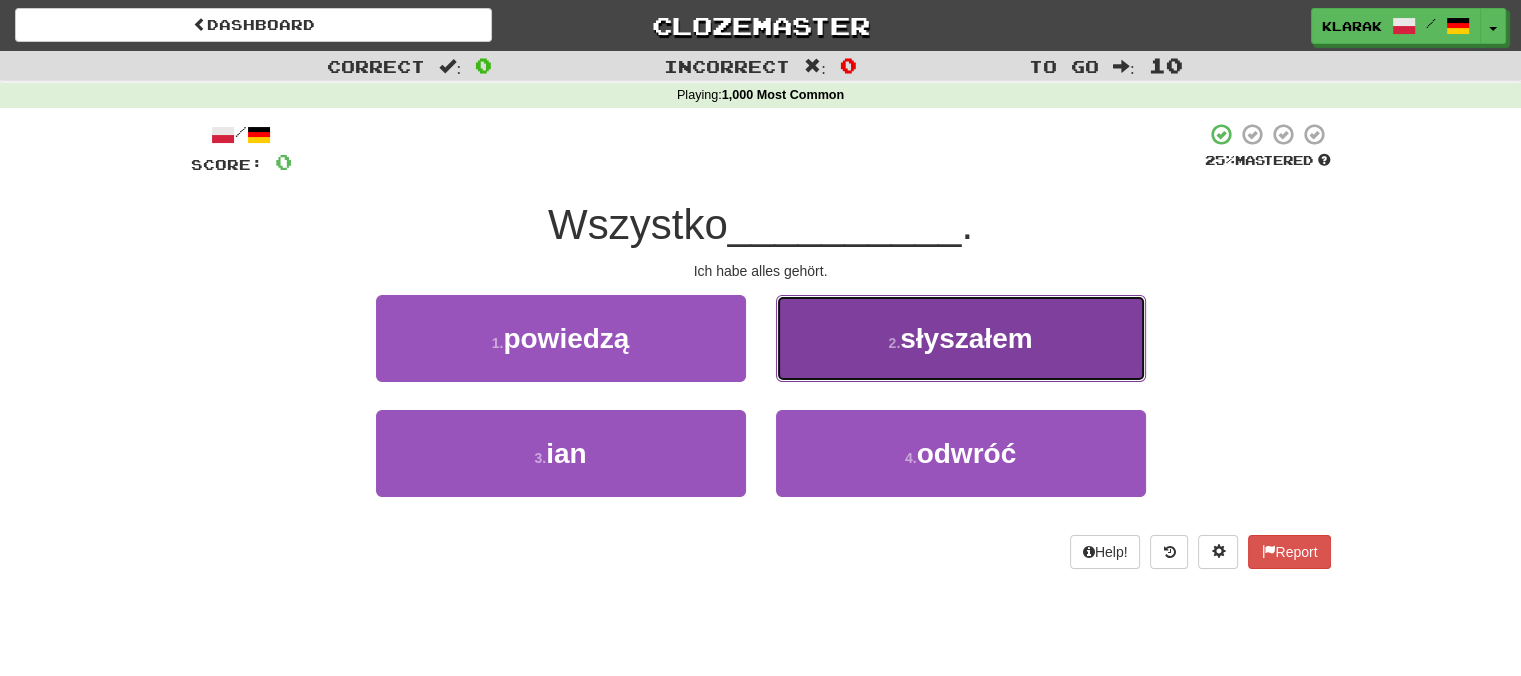 click on "2 .  słyszałem" at bounding box center [961, 338] 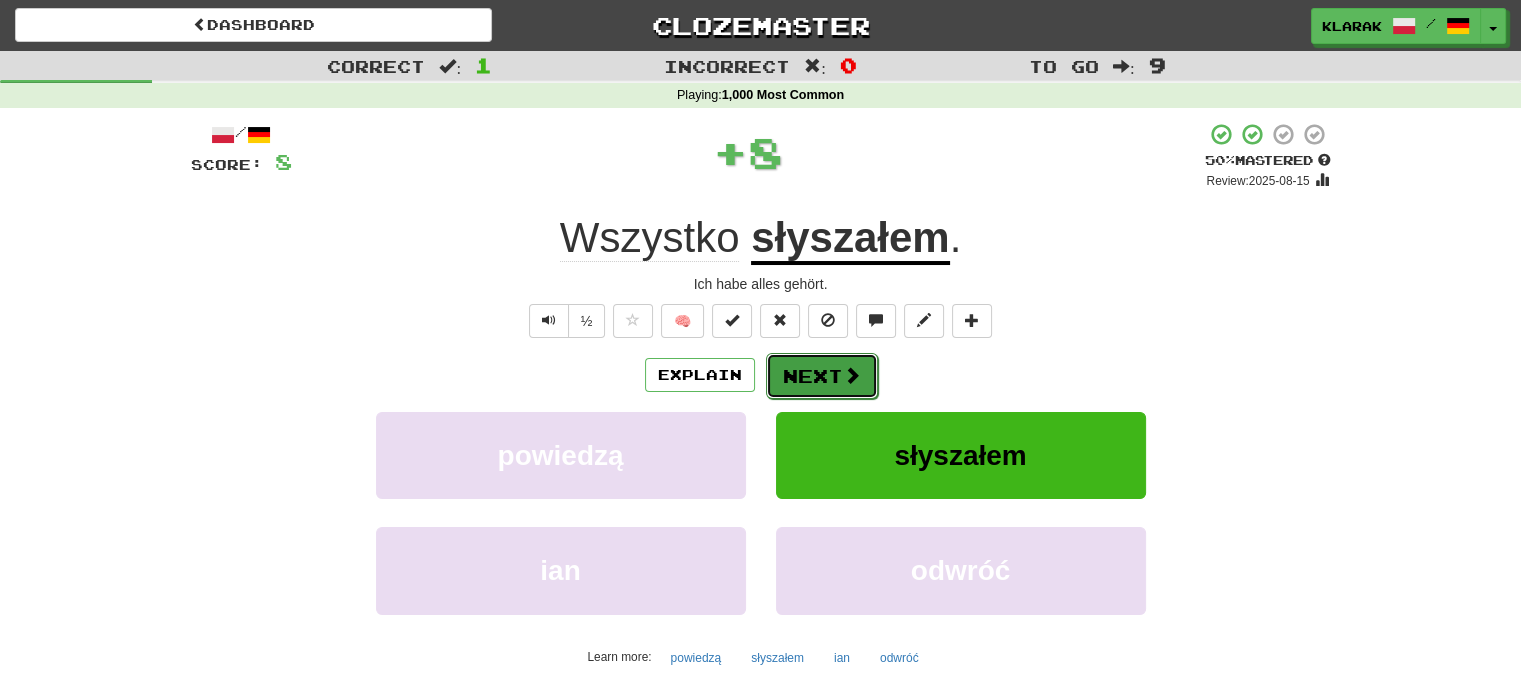 click on "Next" at bounding box center (822, 376) 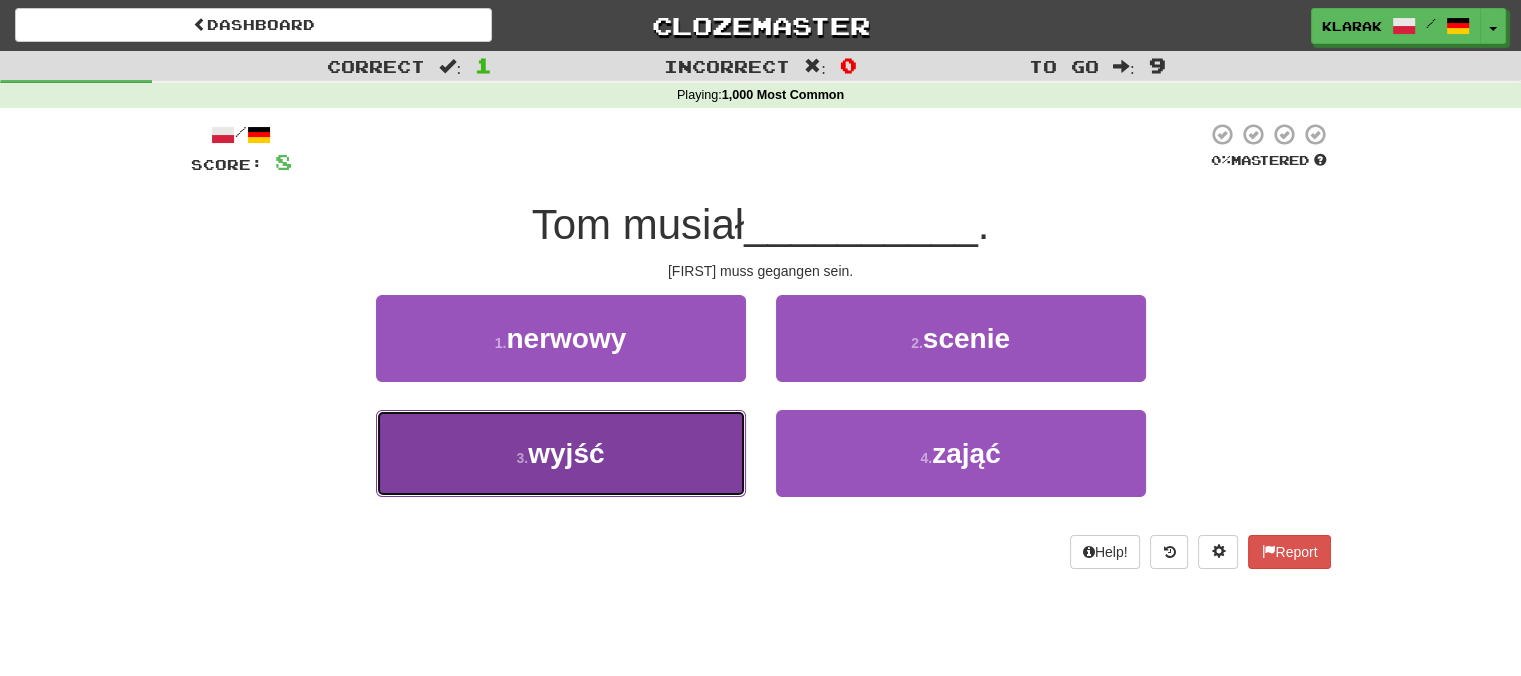 click on "3 .  wyjść" at bounding box center (561, 453) 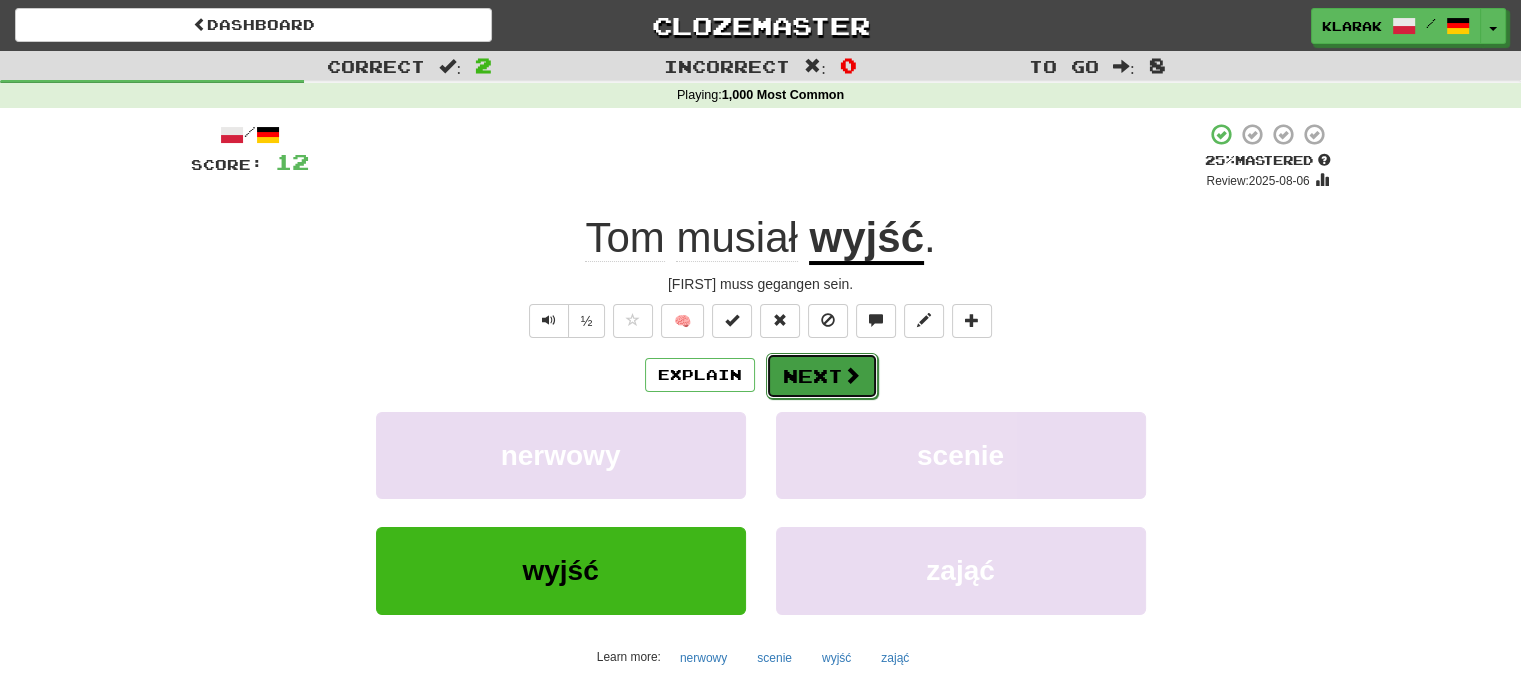 click on "Next" at bounding box center [822, 376] 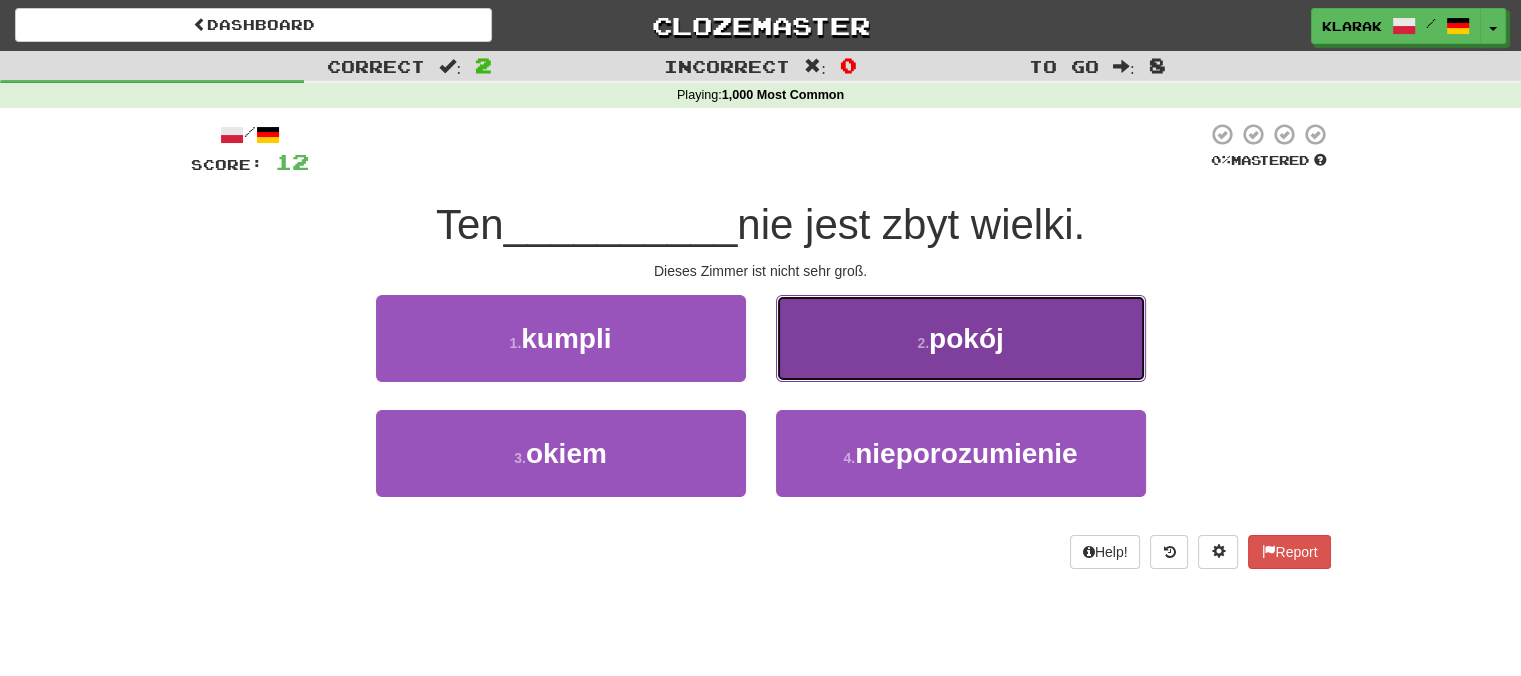 click on "2 .  pokój" at bounding box center [961, 338] 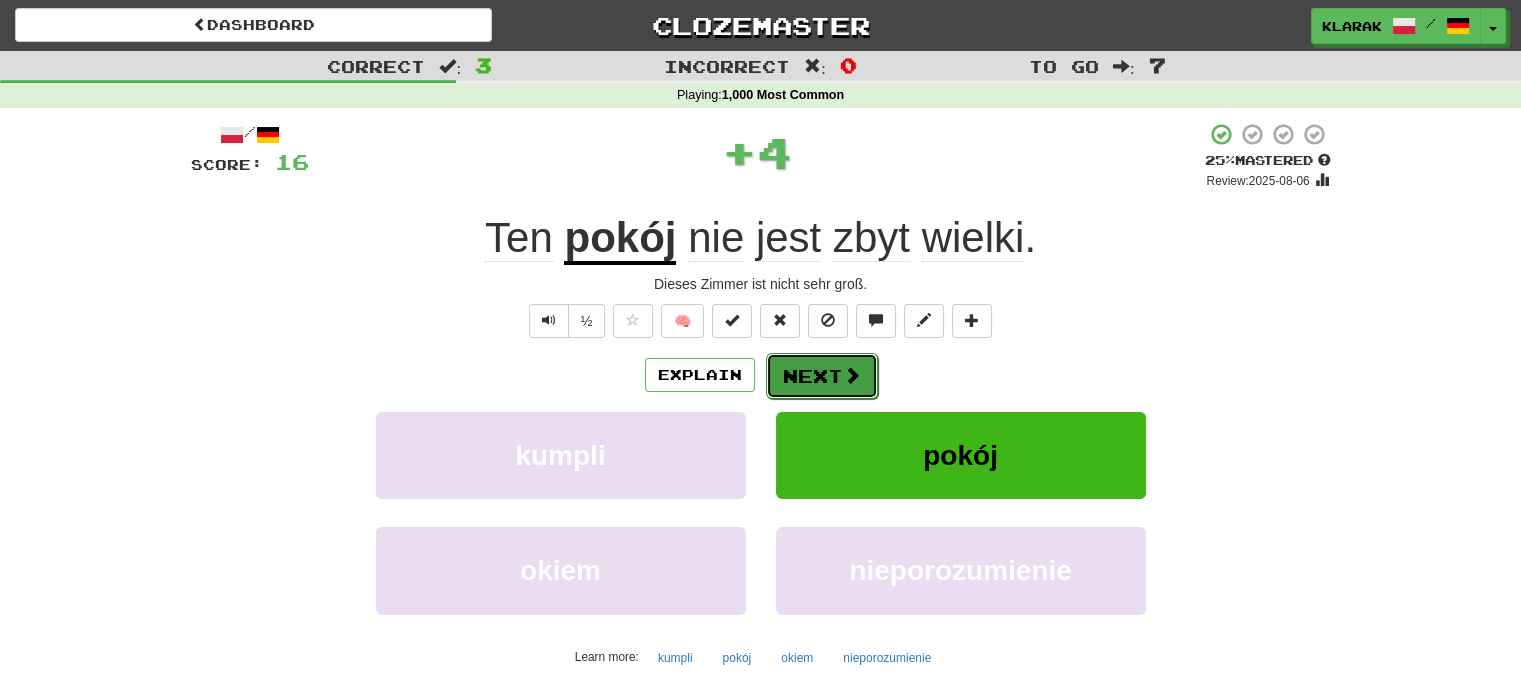 click on "Next" at bounding box center (822, 376) 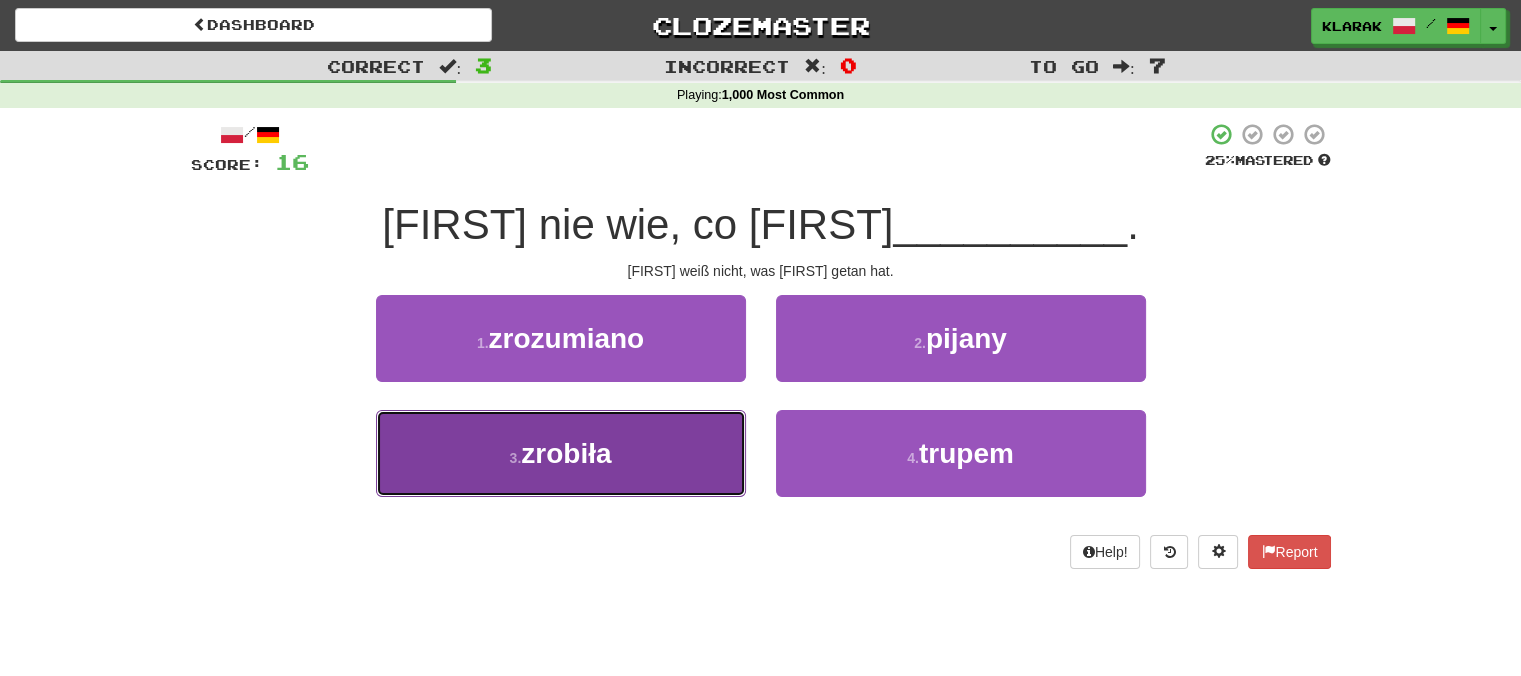 click on "3 .  zrobiła" at bounding box center [561, 453] 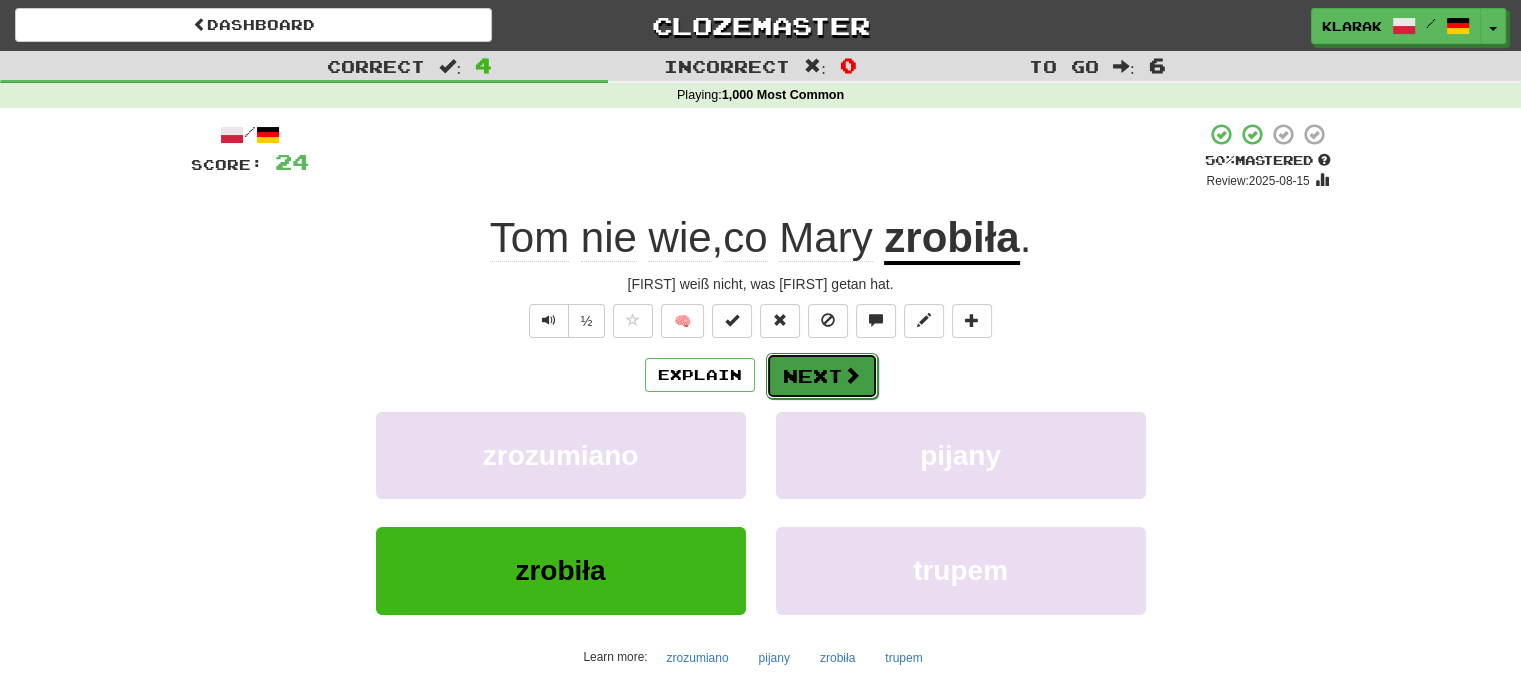 click on "Next" at bounding box center (822, 376) 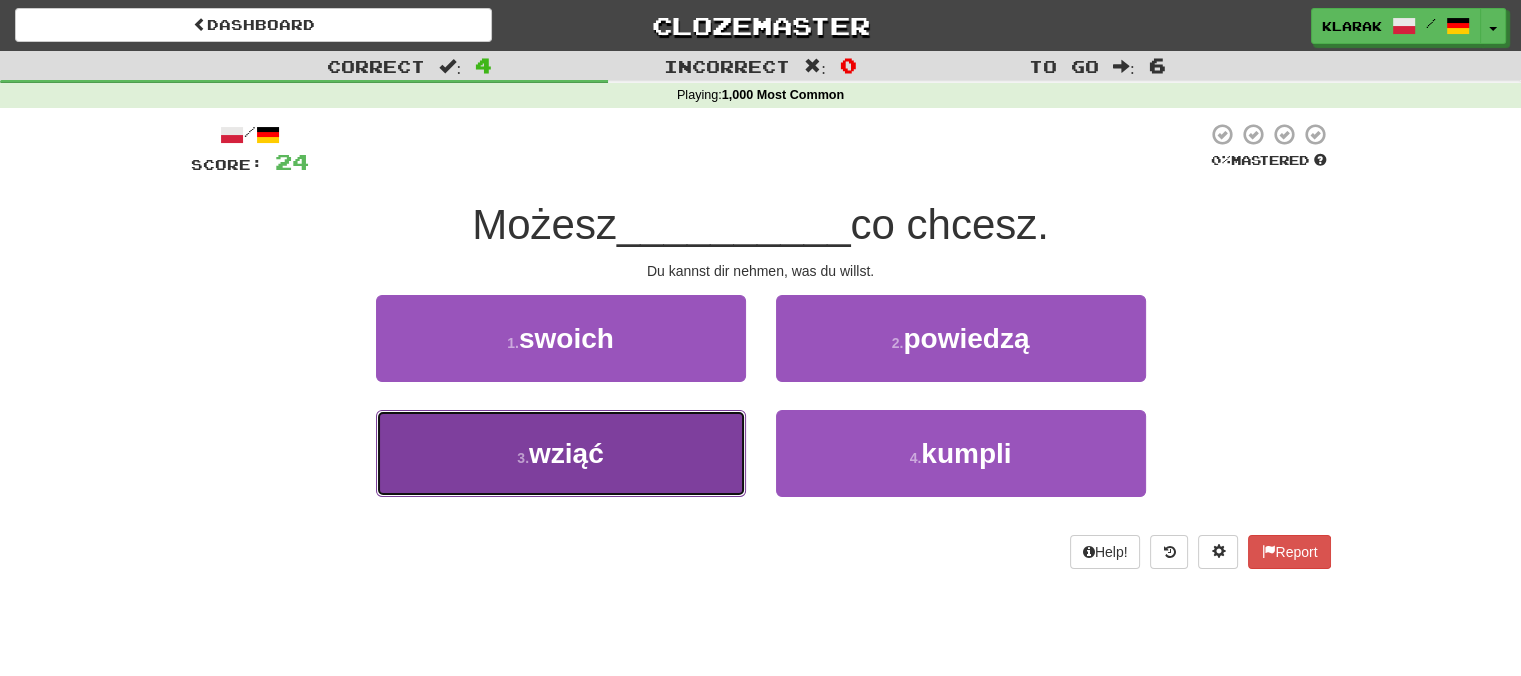 click on "3 .  wziąć" at bounding box center (561, 453) 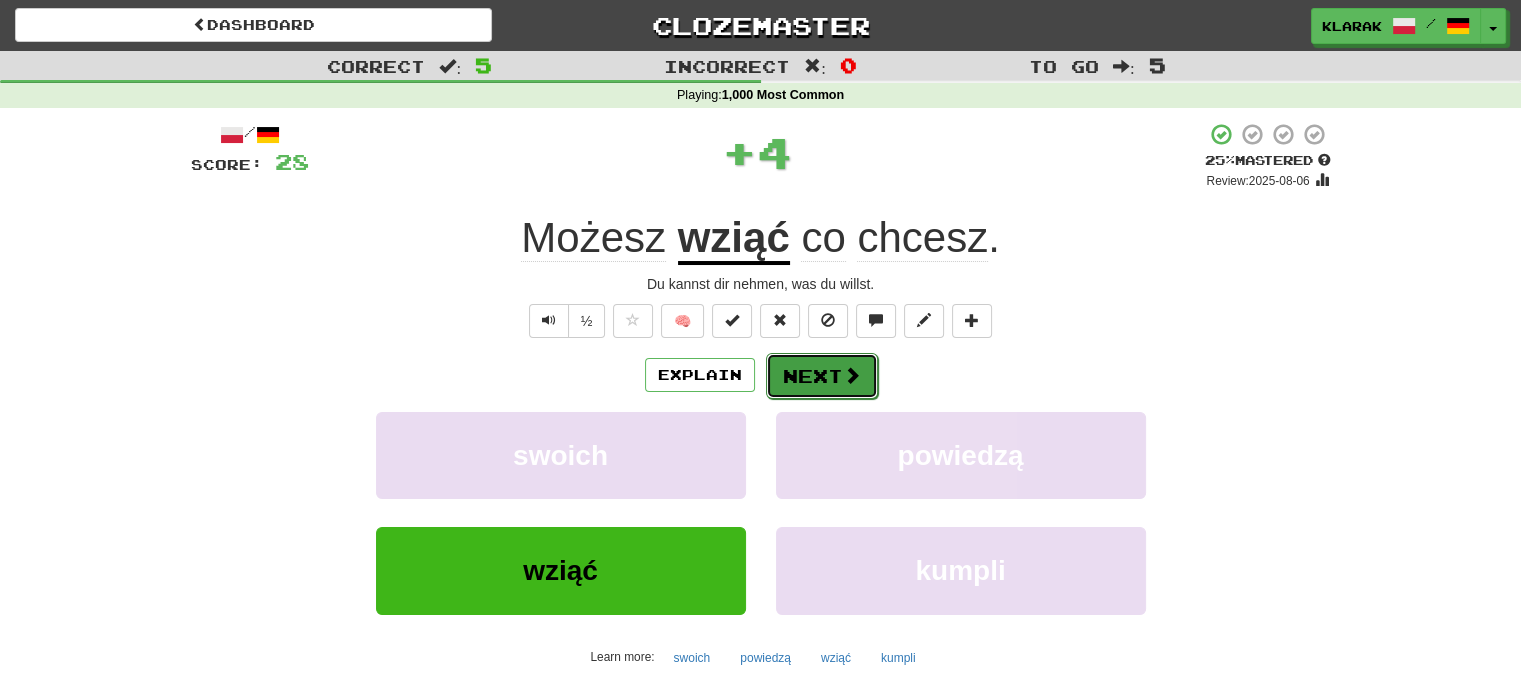 click on "Next" at bounding box center [822, 376] 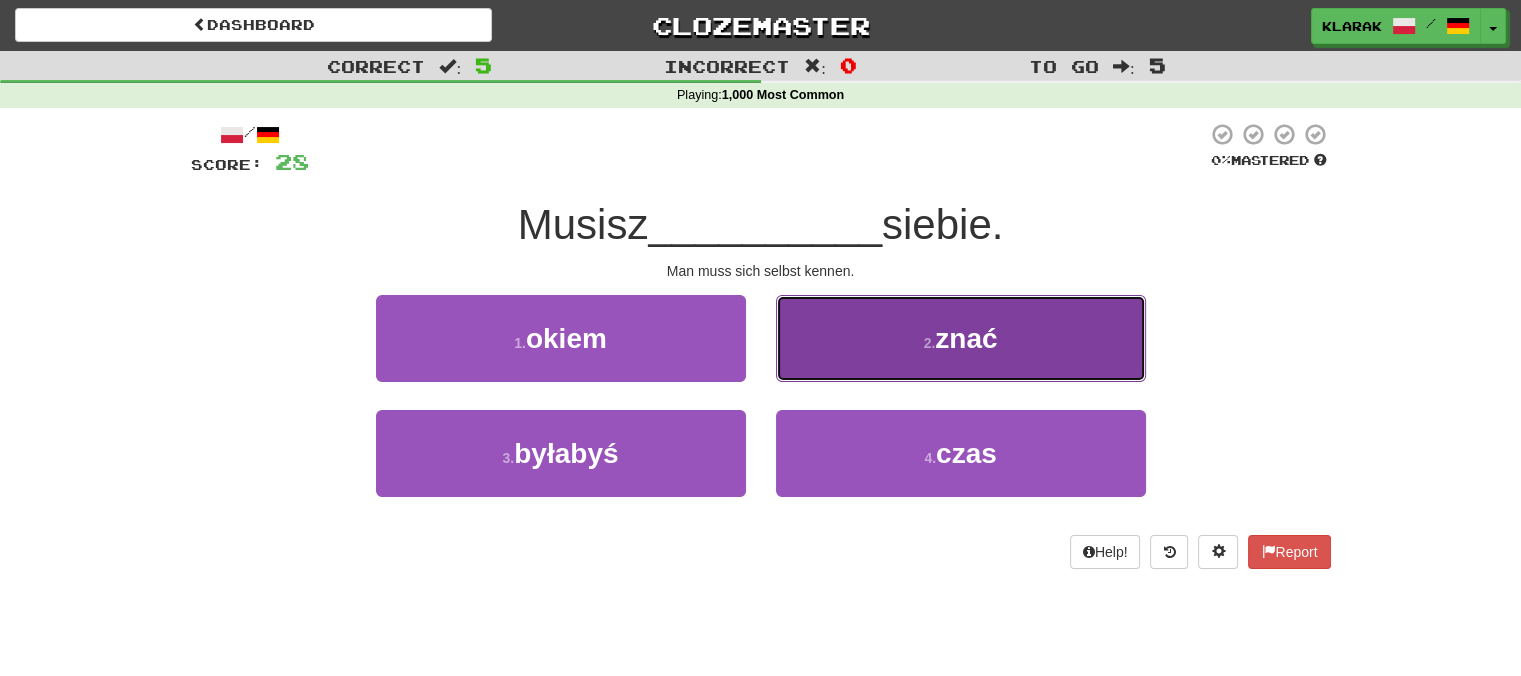 click on "2 .  znać" at bounding box center (961, 338) 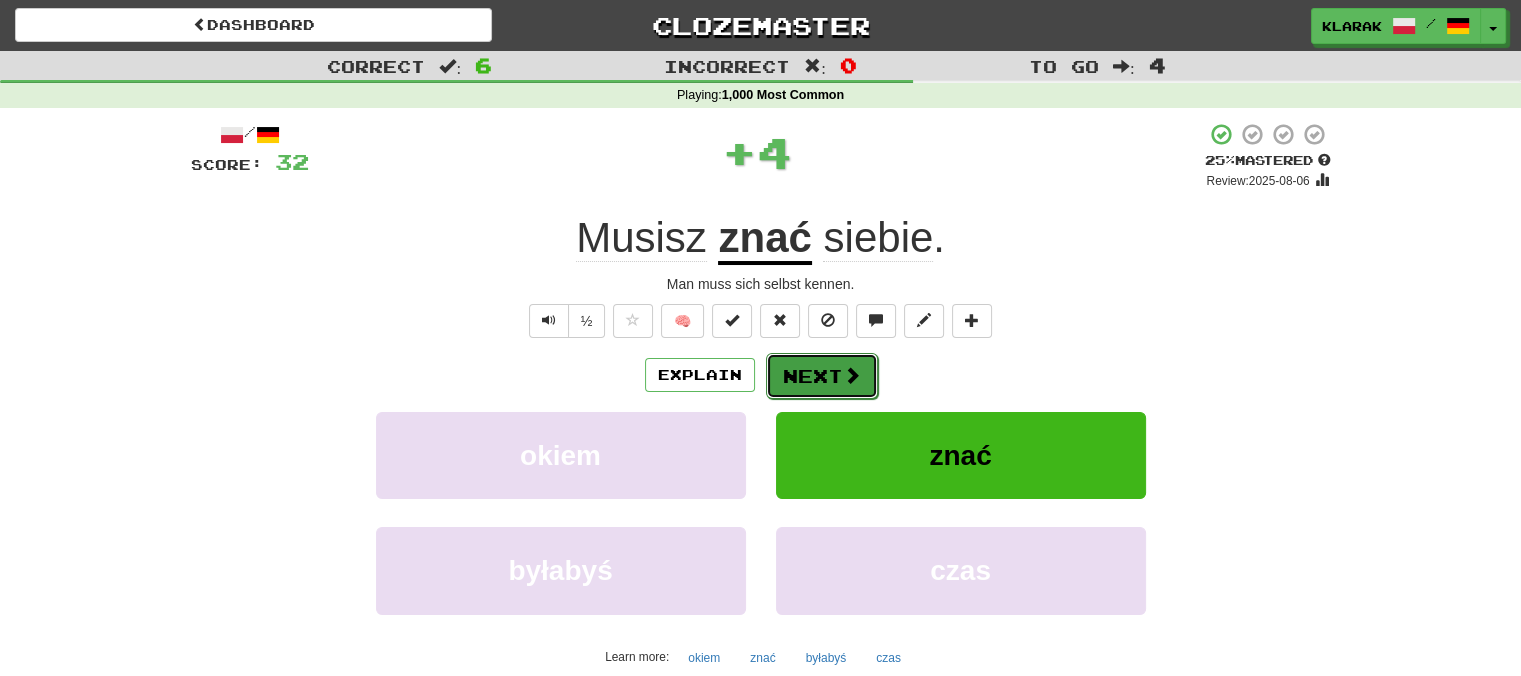 click on "Next" at bounding box center [822, 376] 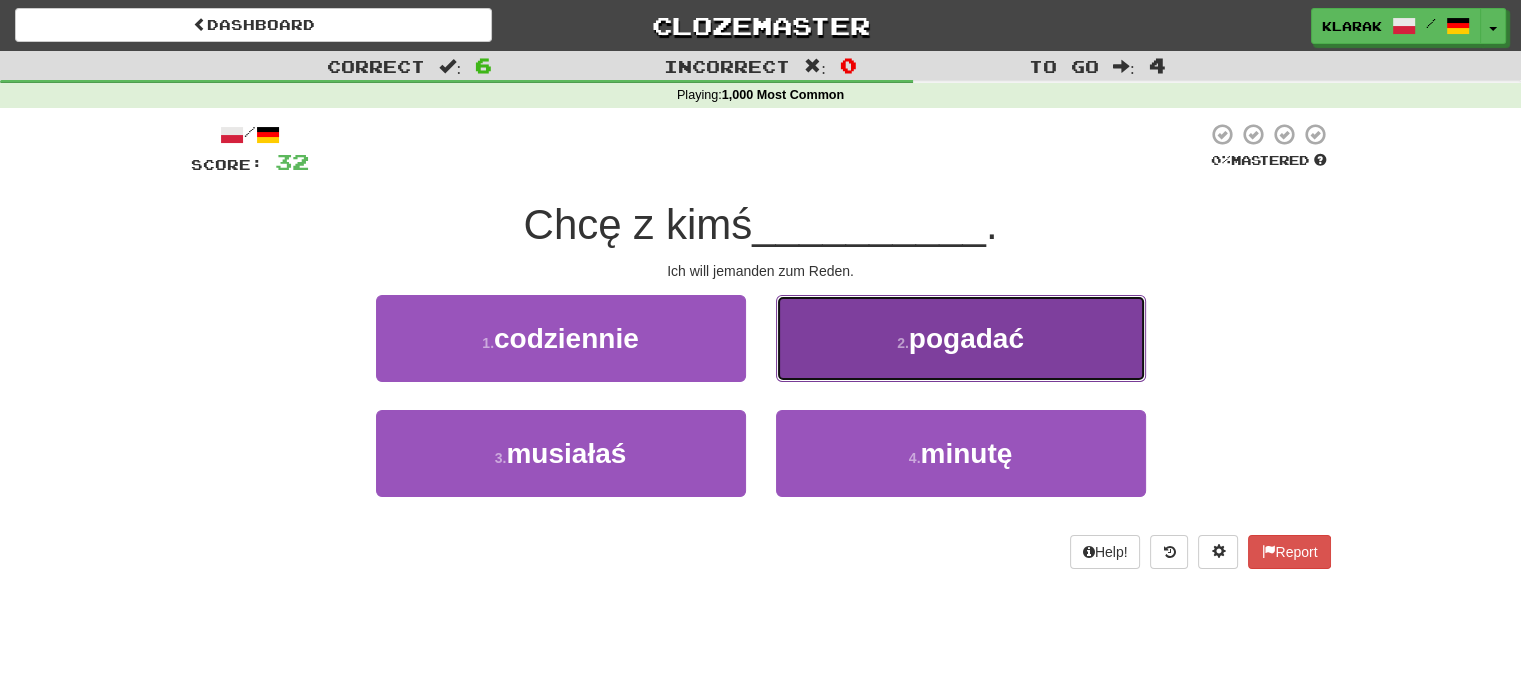 click on "2 .  pogadać" at bounding box center [961, 338] 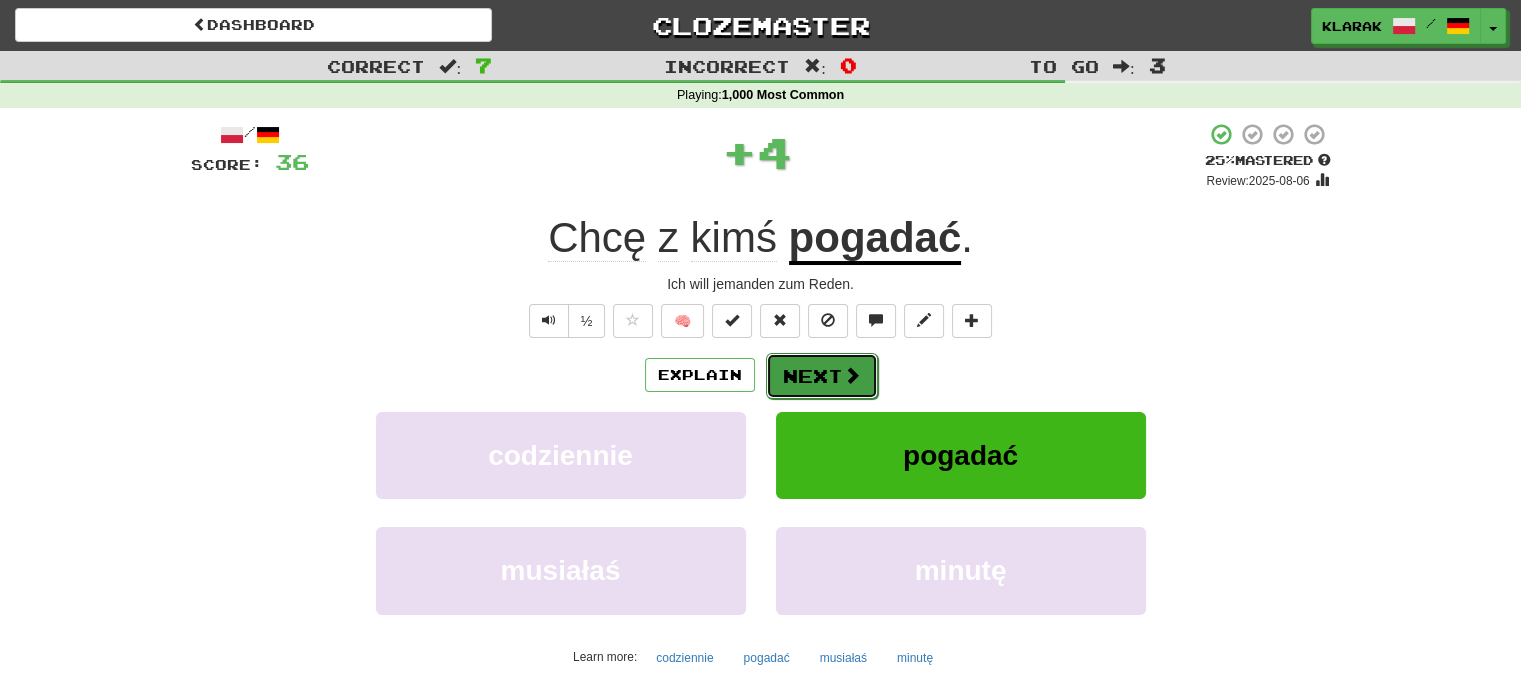 click on "Next" at bounding box center (822, 376) 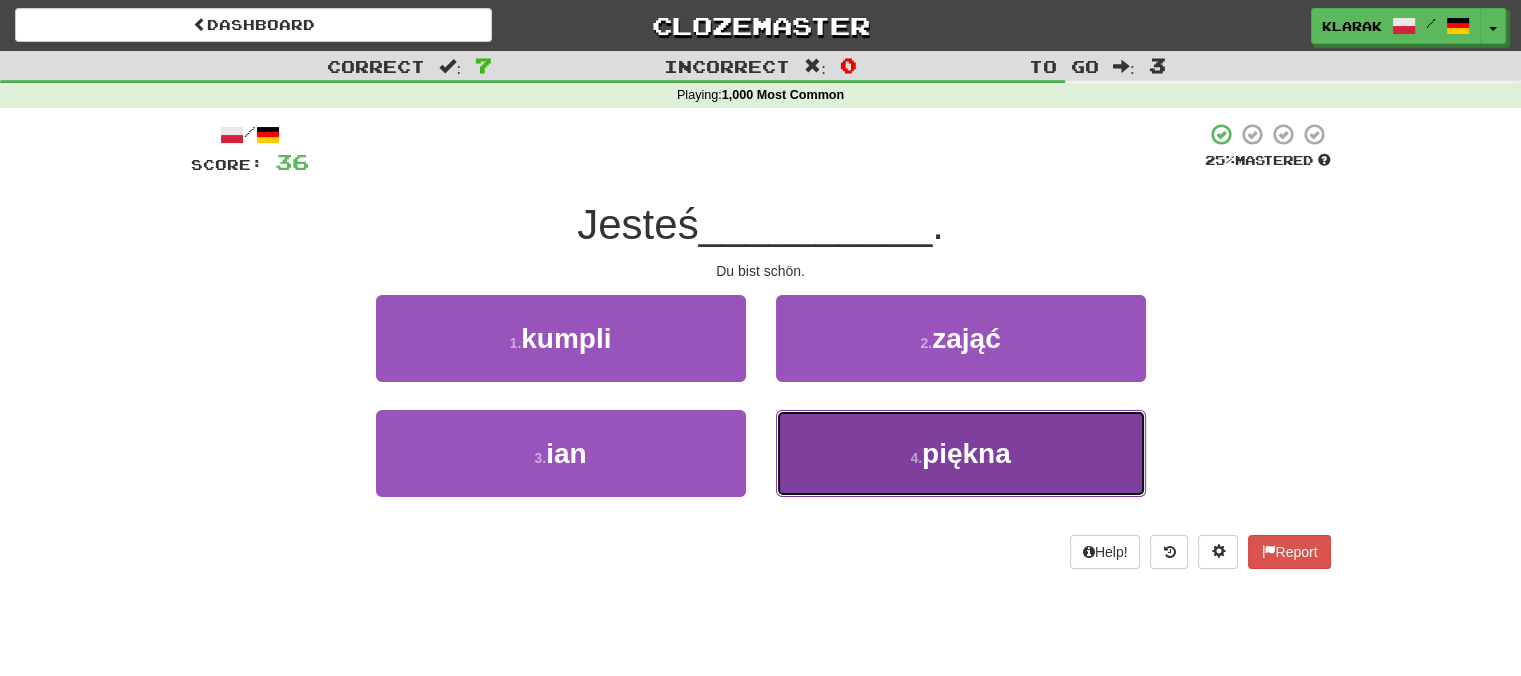 click on "4 ." at bounding box center [916, 458] 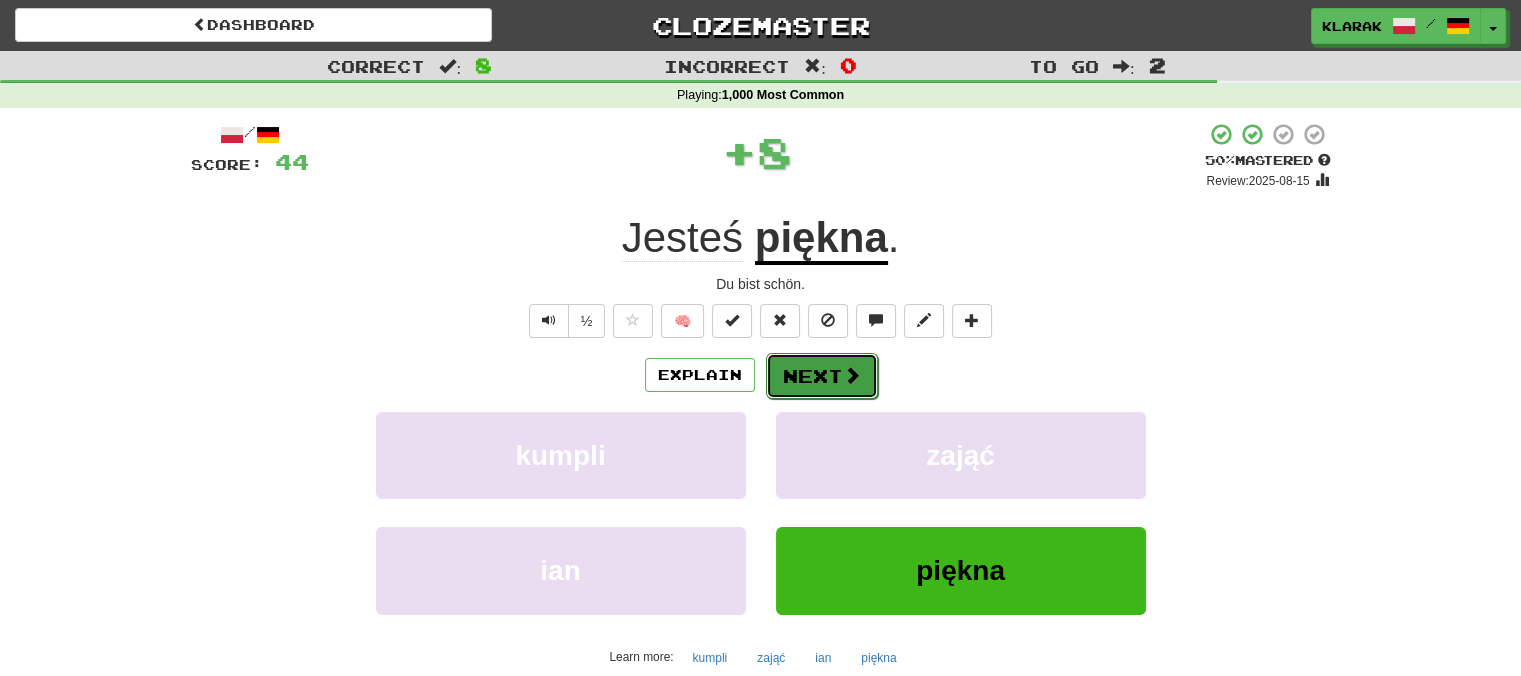 click on "Next" at bounding box center (822, 376) 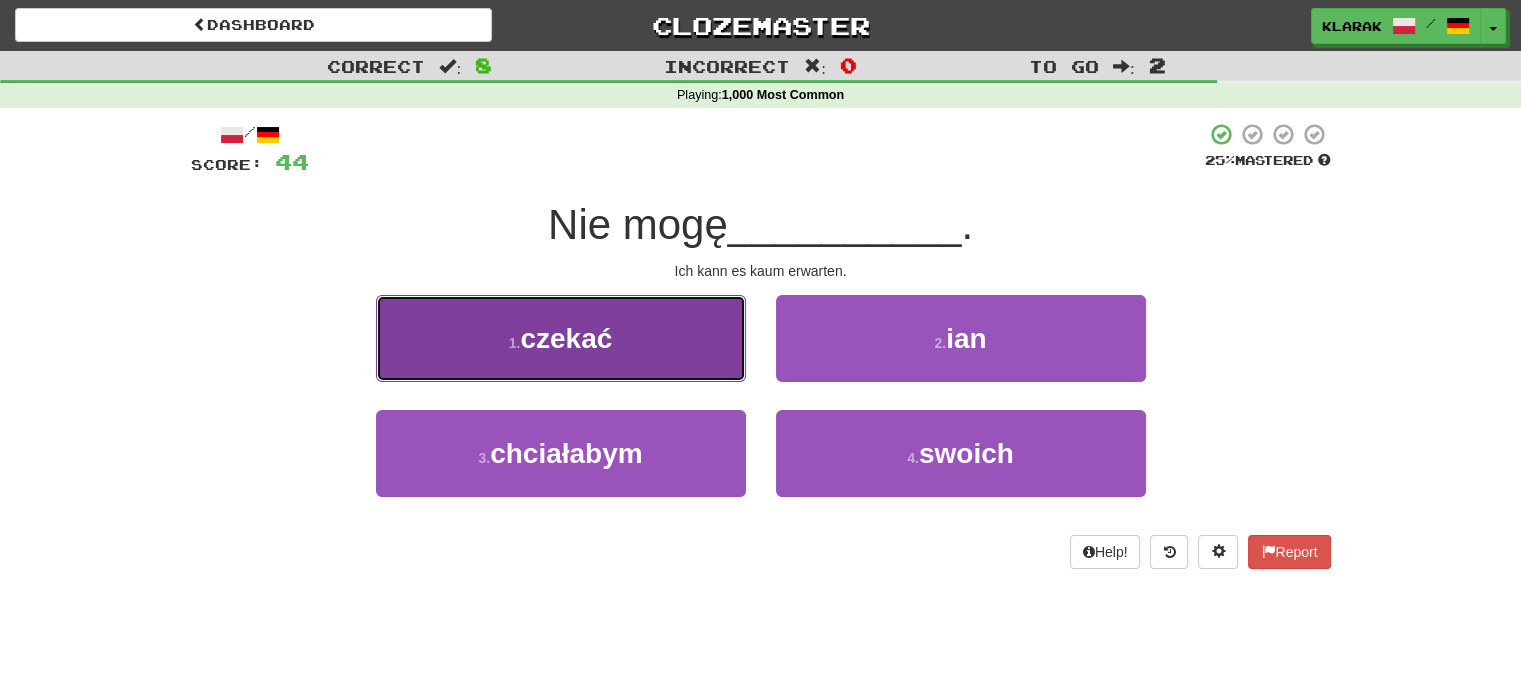 click on "1 .  czekać" at bounding box center (561, 338) 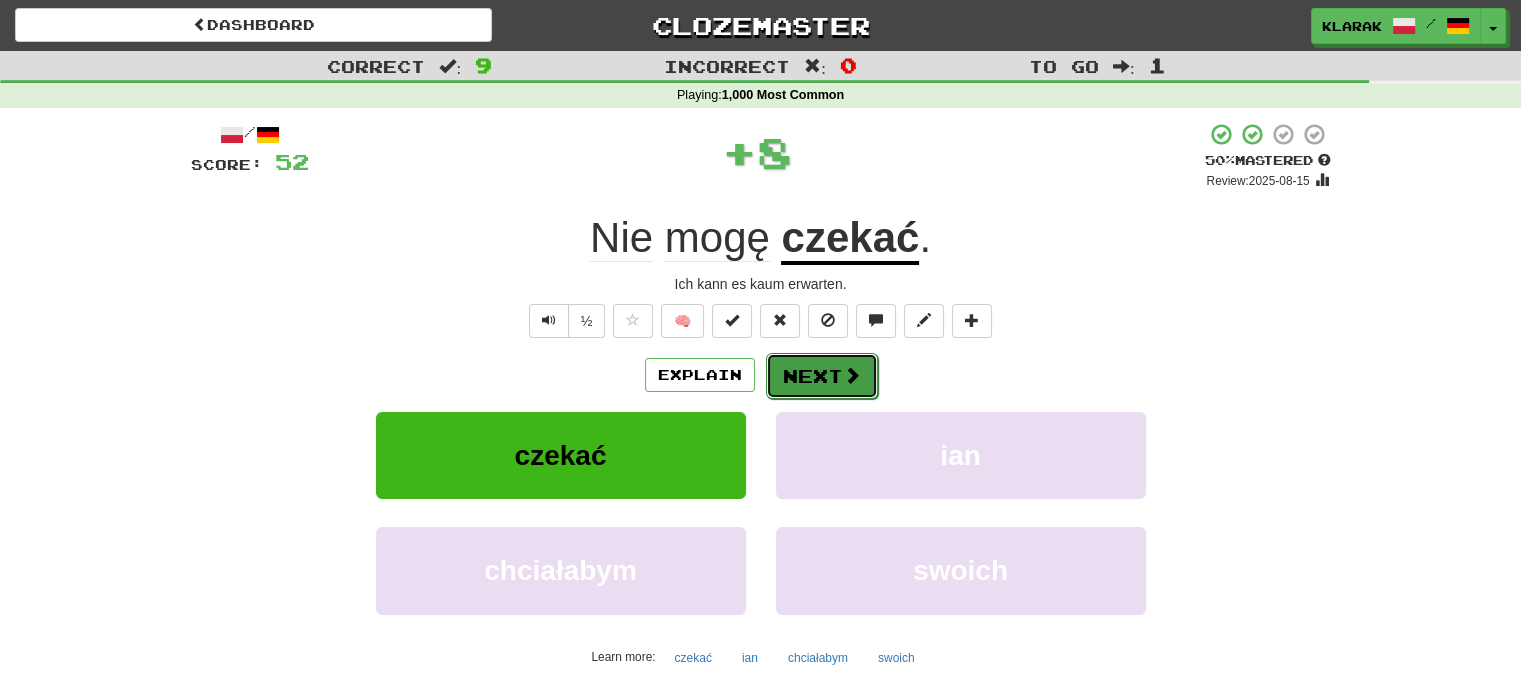 click on "Next" at bounding box center (822, 376) 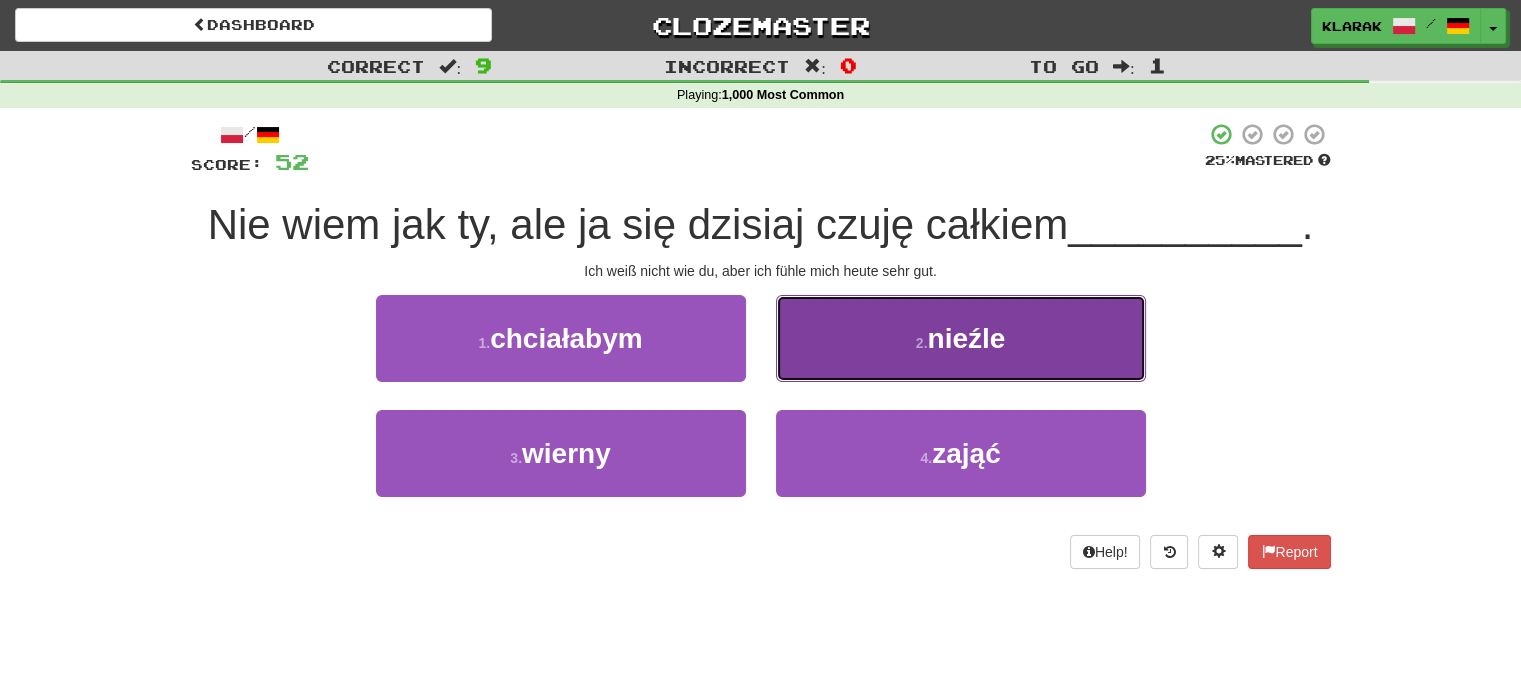 click on "2 .  nieźle" at bounding box center [961, 338] 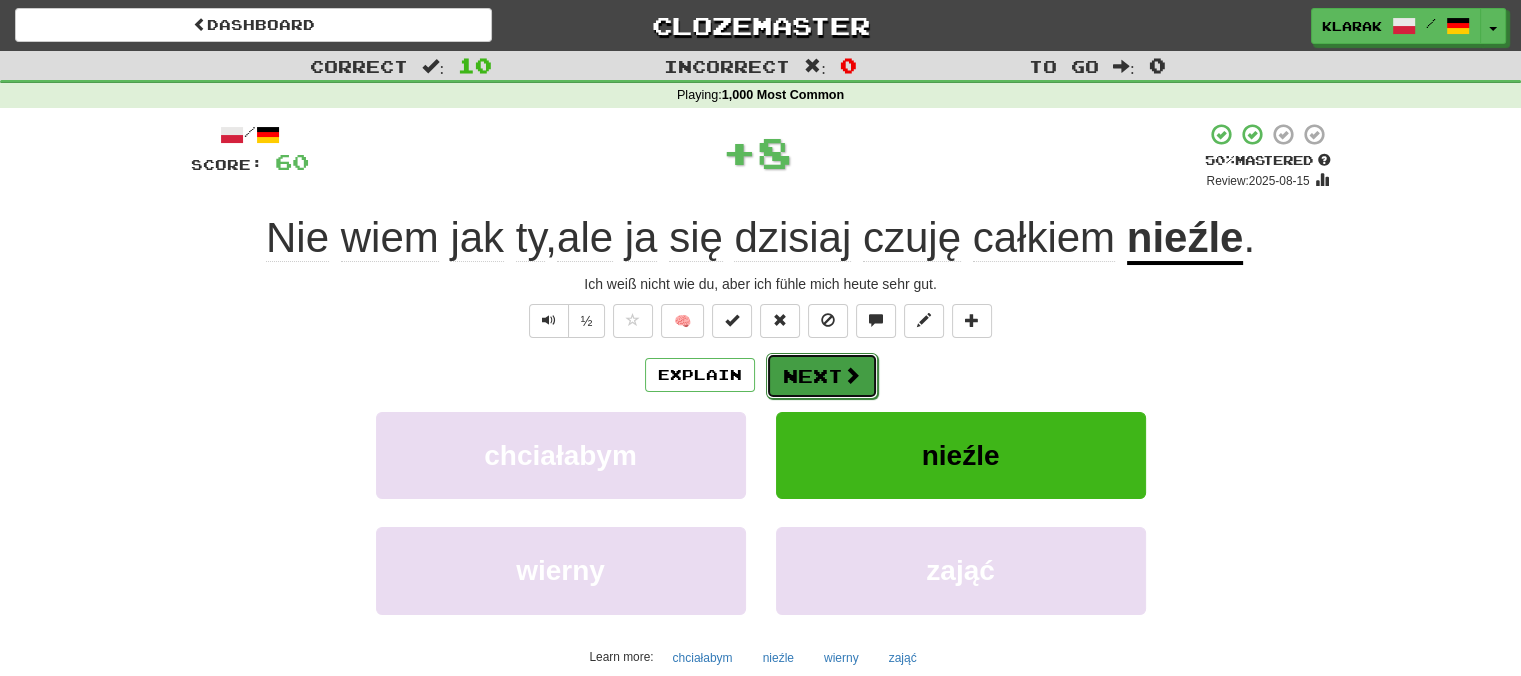 click on "Next" at bounding box center [822, 376] 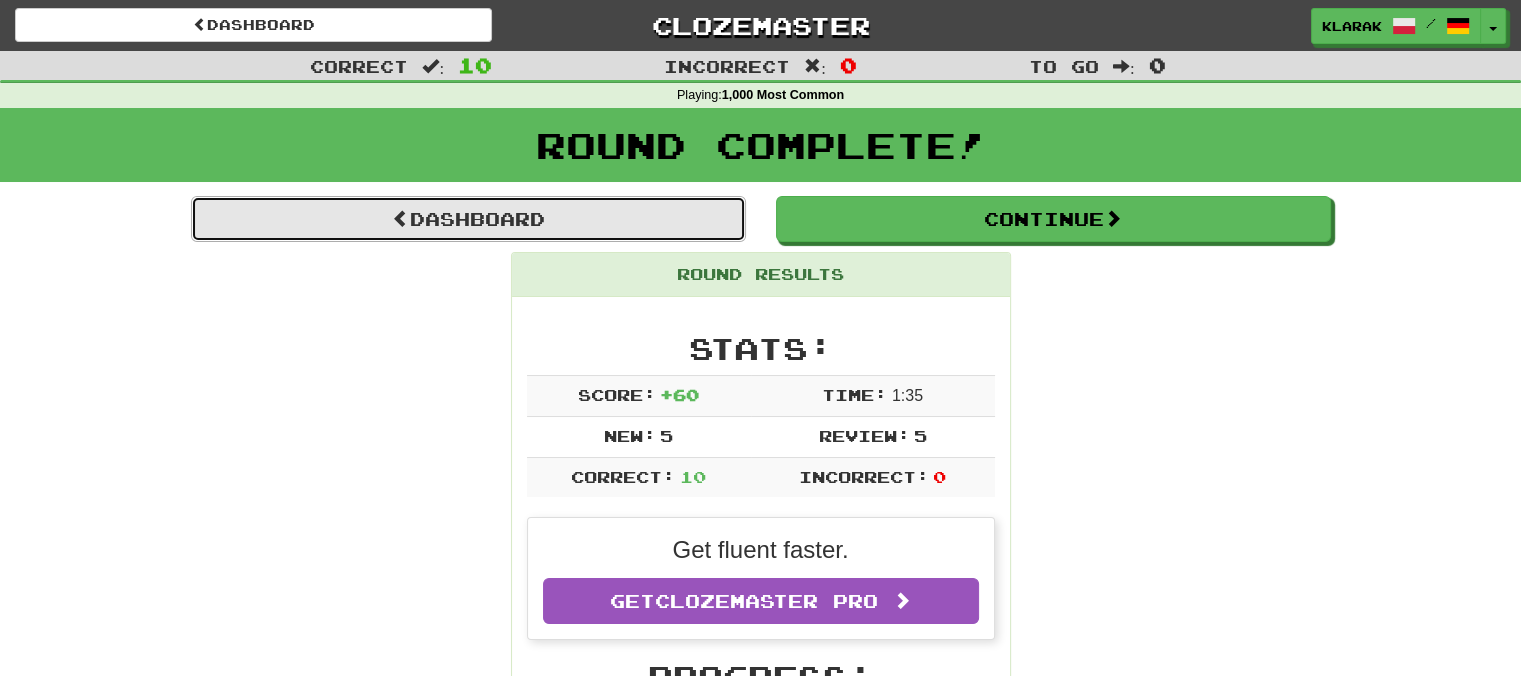 click on "Dashboard" at bounding box center [468, 219] 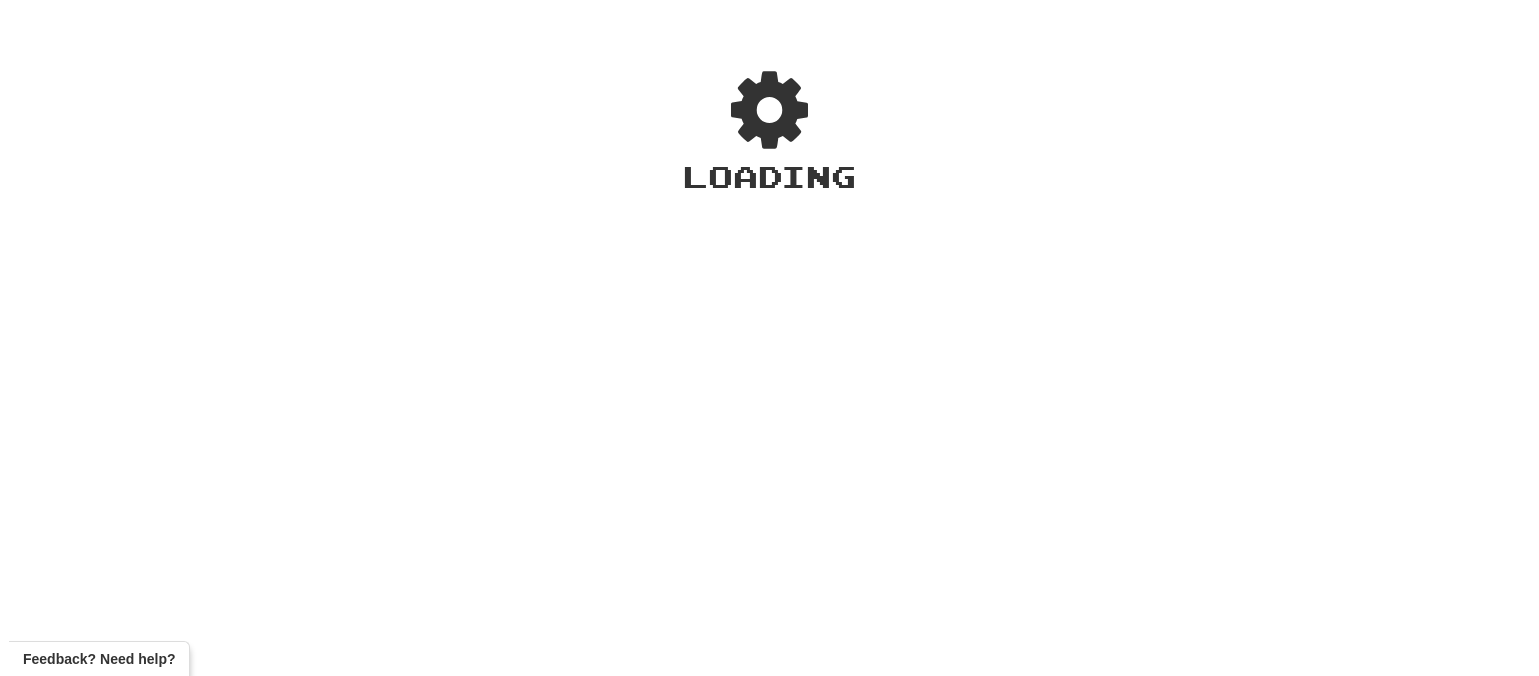 scroll, scrollTop: 0, scrollLeft: 0, axis: both 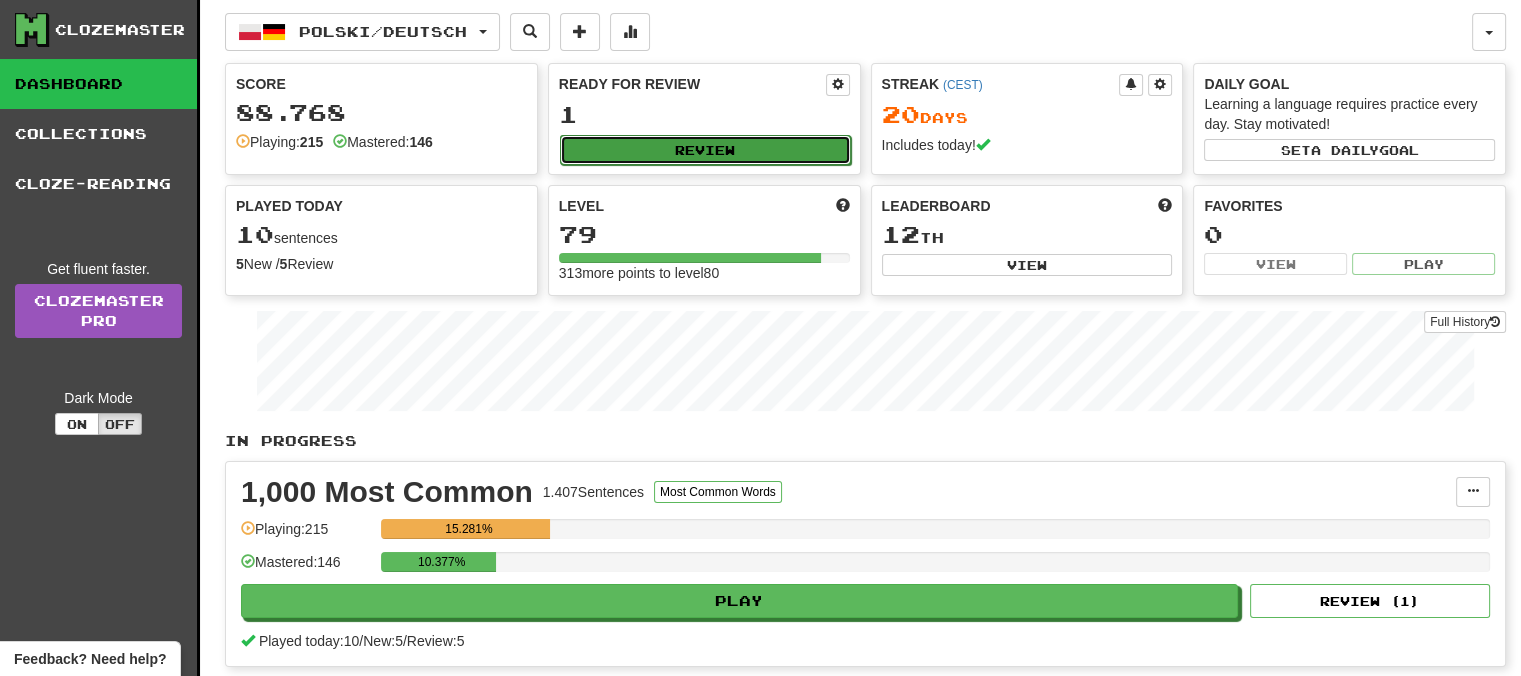 click on "Review" at bounding box center [705, 150] 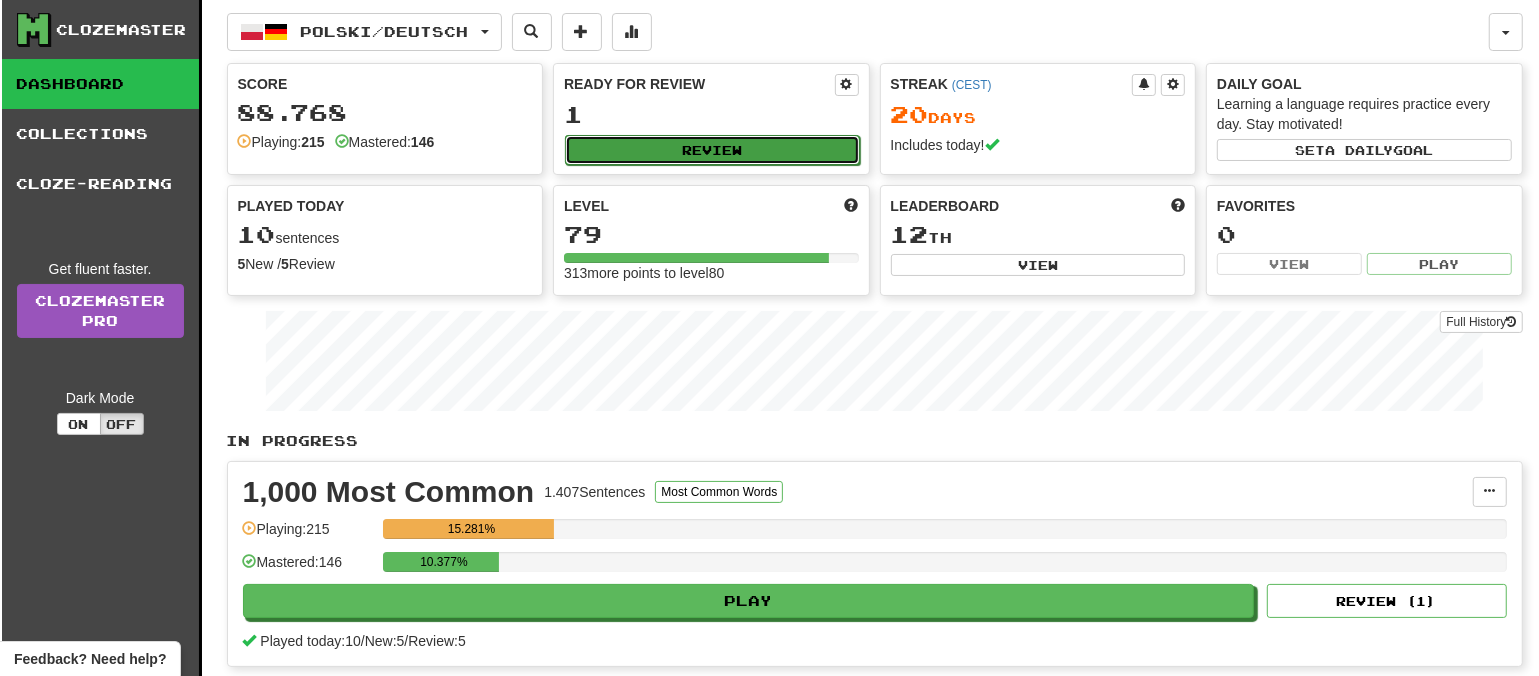select on "**" 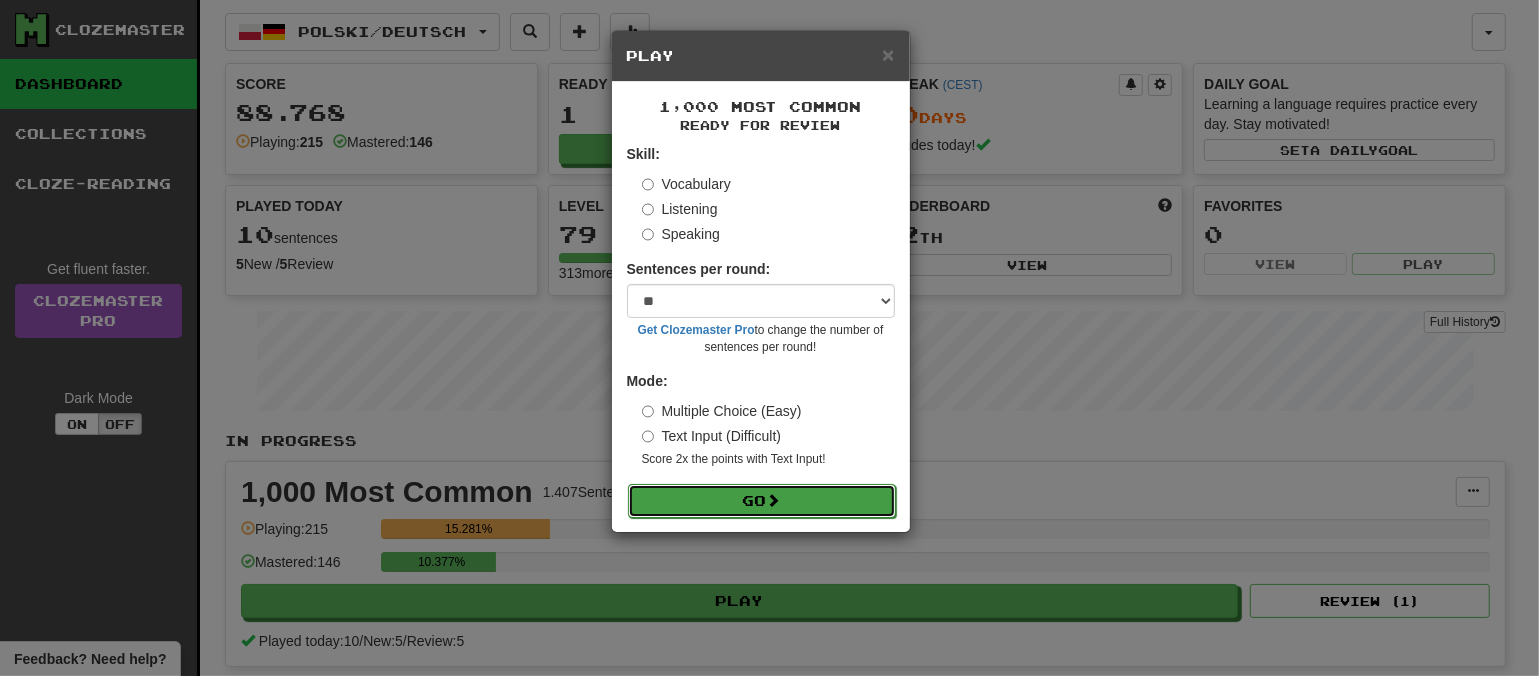click on "Go" at bounding box center [762, 501] 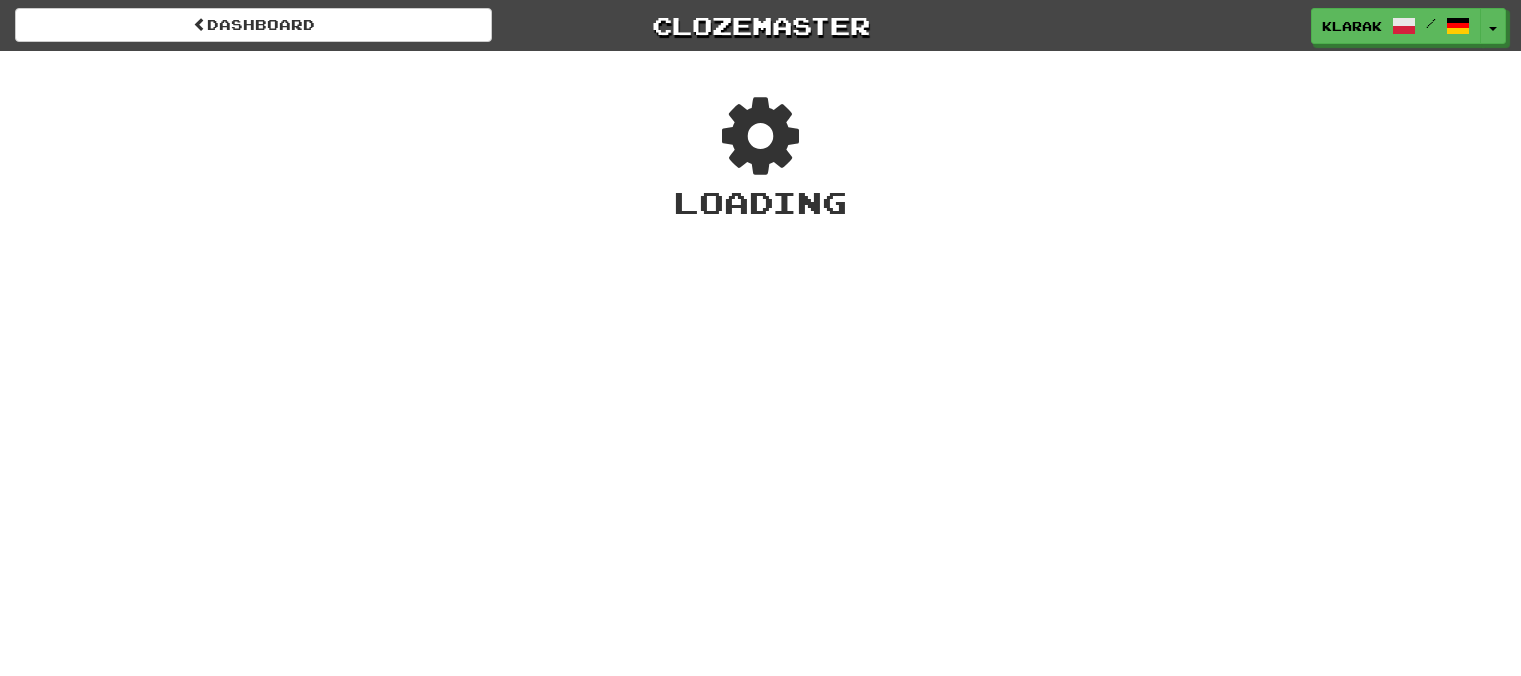 scroll, scrollTop: 0, scrollLeft: 0, axis: both 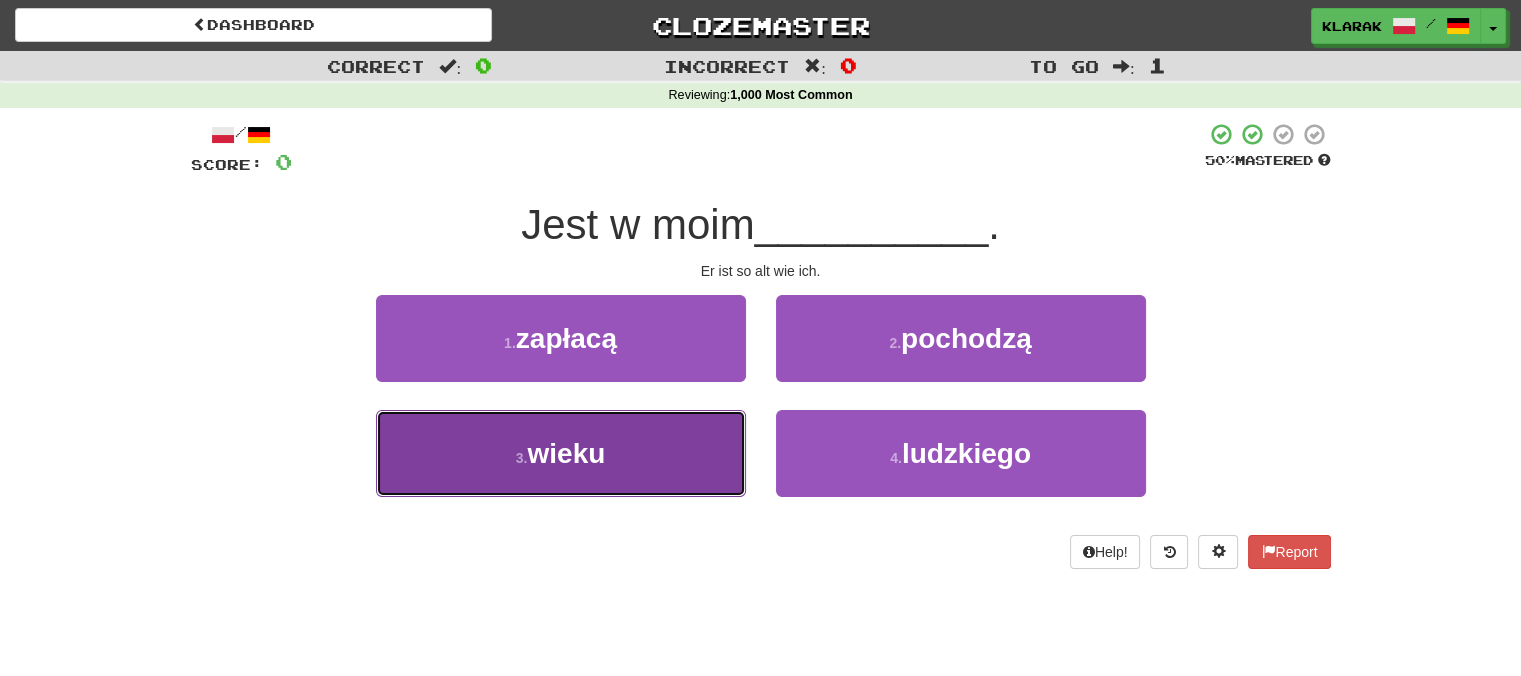 click on "3 .  wieku" at bounding box center [561, 453] 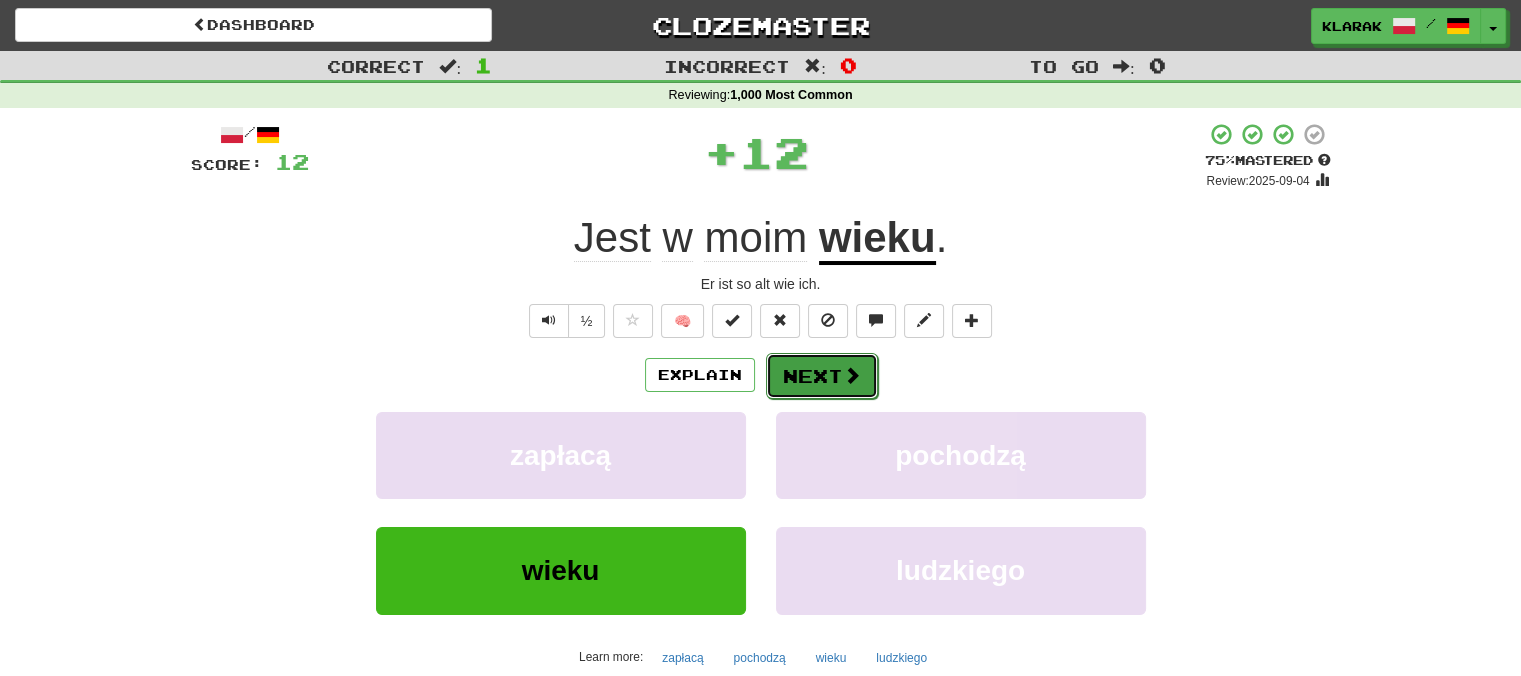 click on "Next" at bounding box center (822, 376) 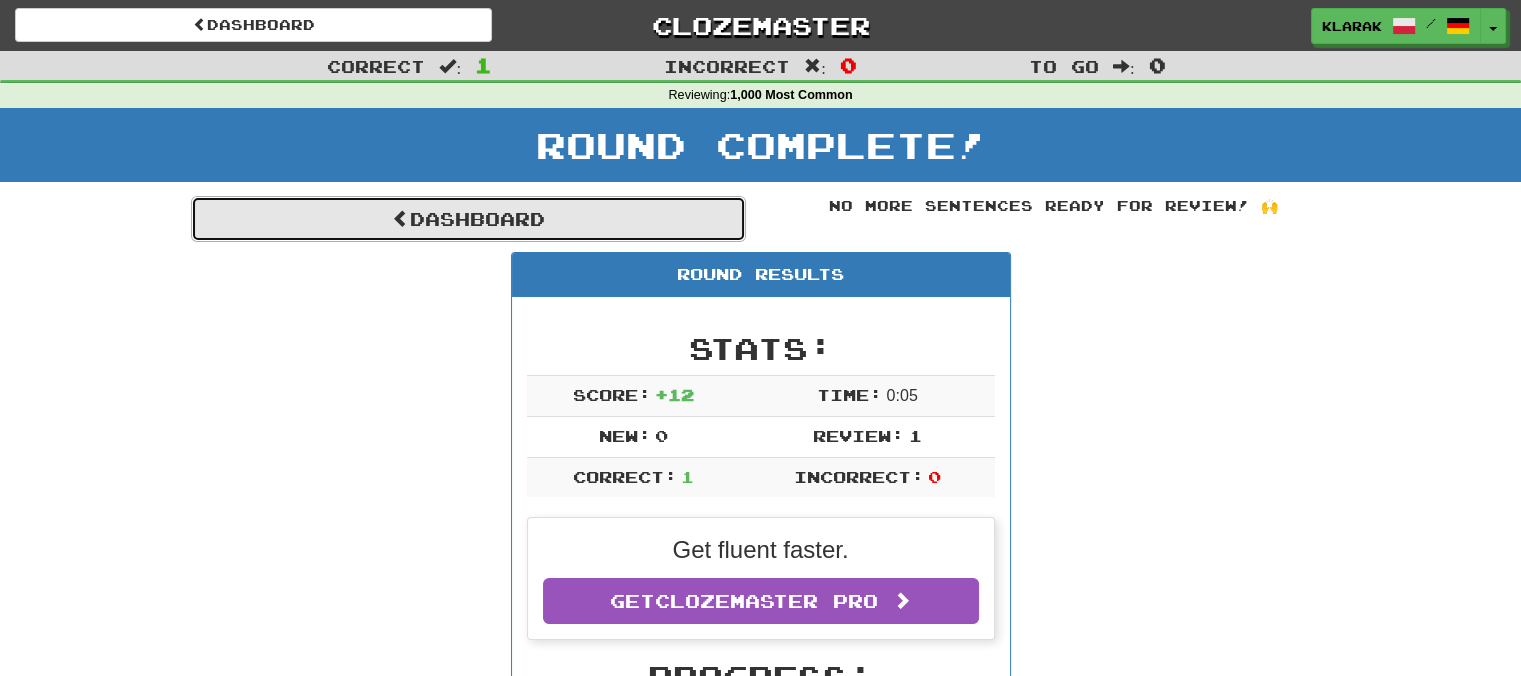 click on "Dashboard" at bounding box center (468, 219) 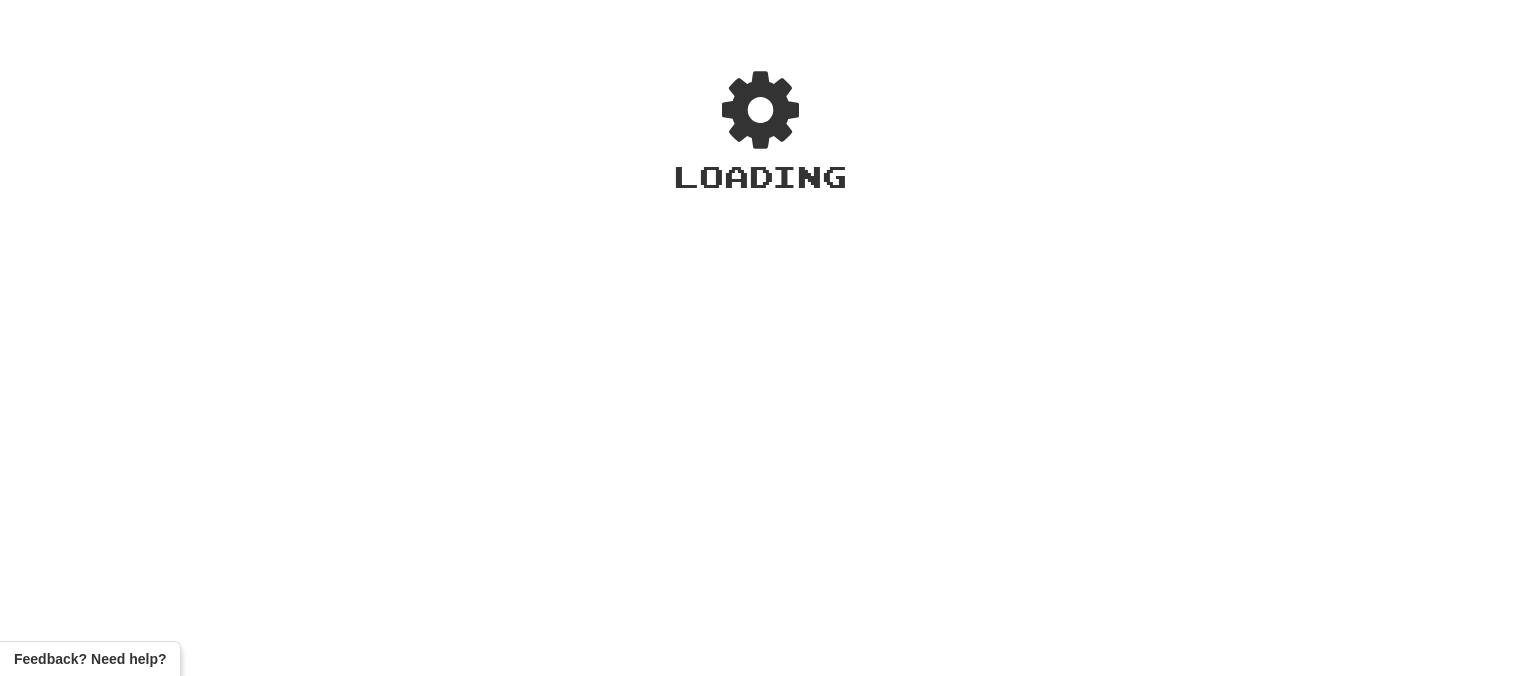 scroll, scrollTop: 0, scrollLeft: 0, axis: both 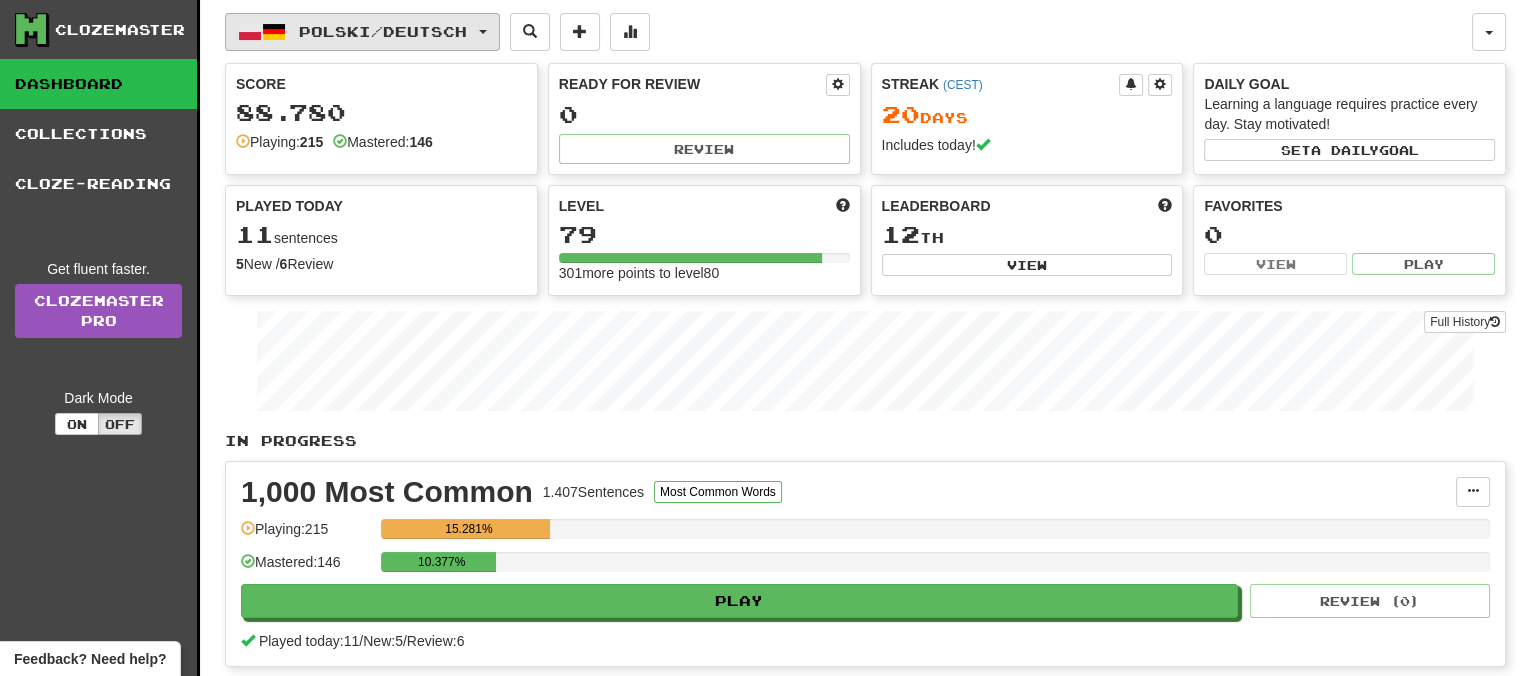 click on "Polski  /  Deutsch" at bounding box center (362, 32) 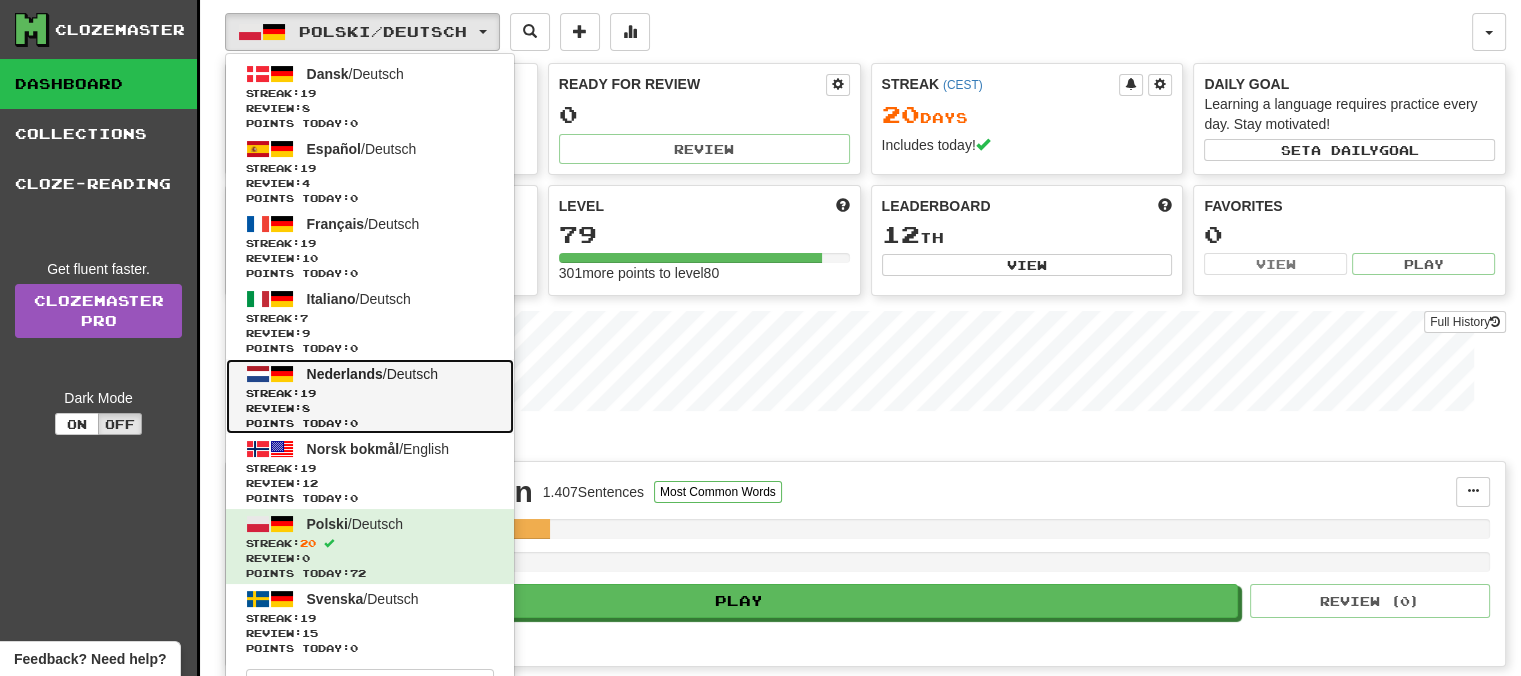 click on "Nederlands" at bounding box center [345, 374] 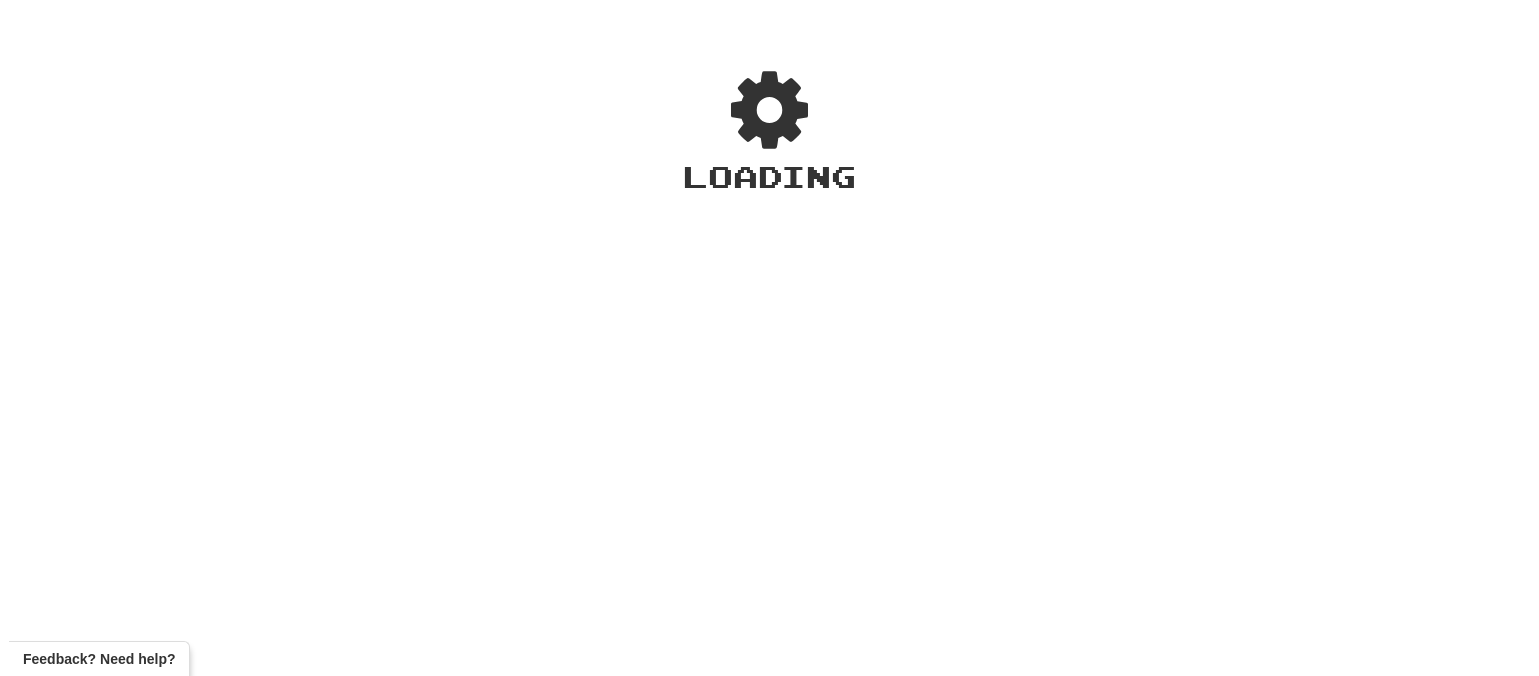 scroll, scrollTop: 0, scrollLeft: 0, axis: both 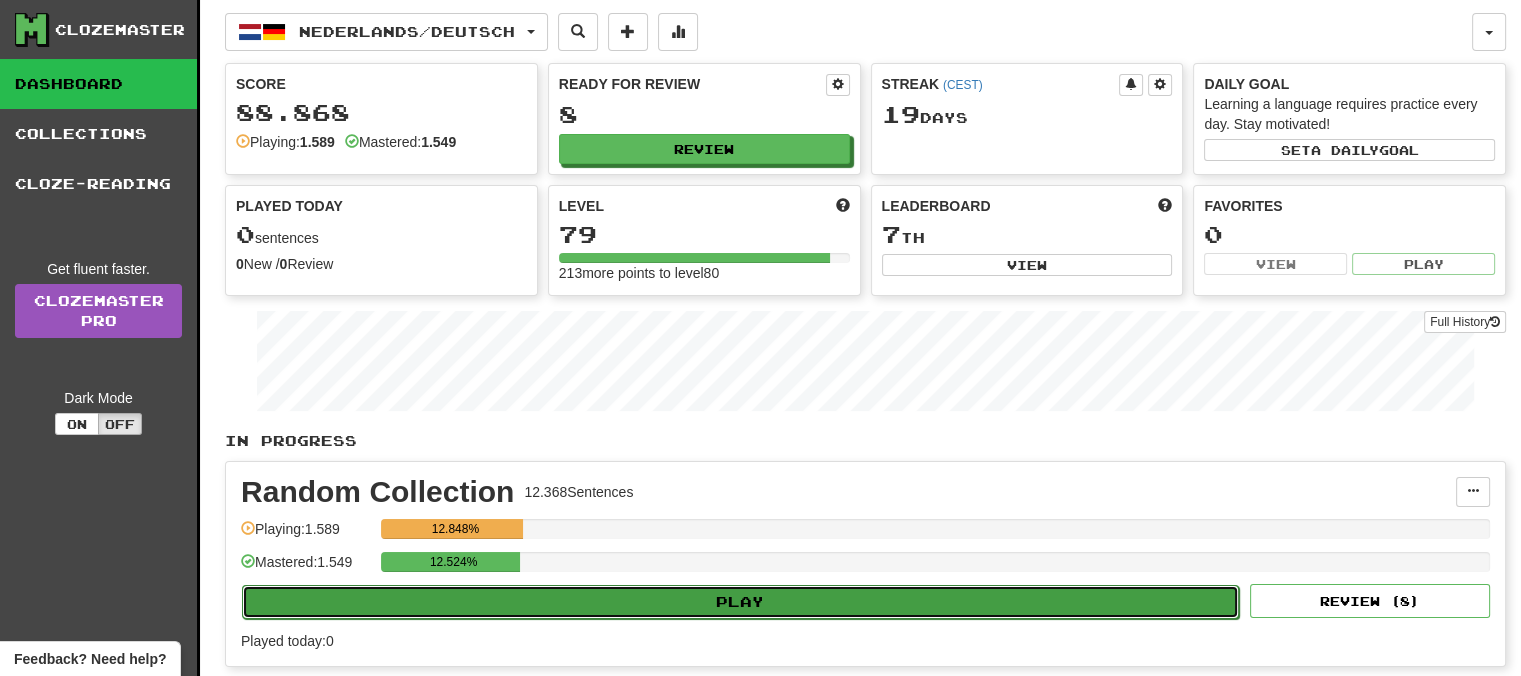 click on "Play" at bounding box center [740, 602] 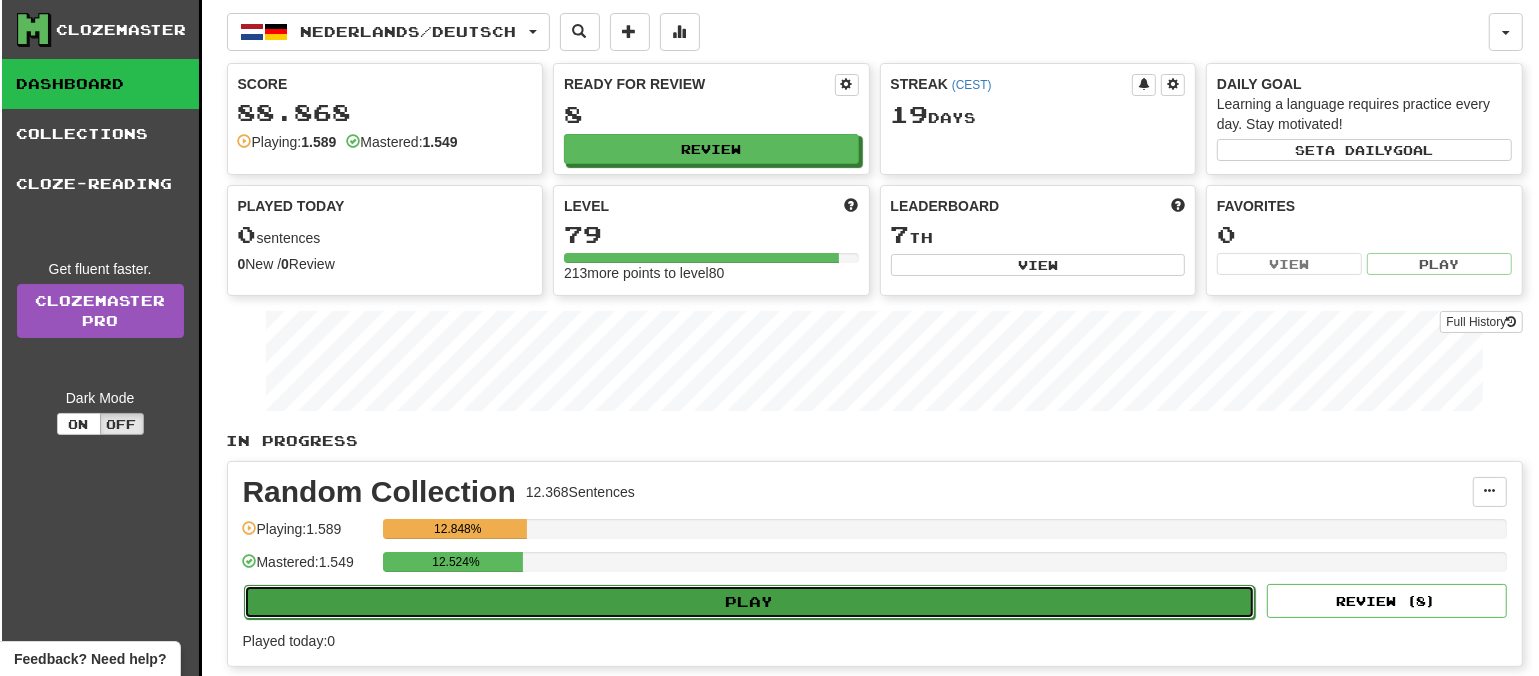select on "**" 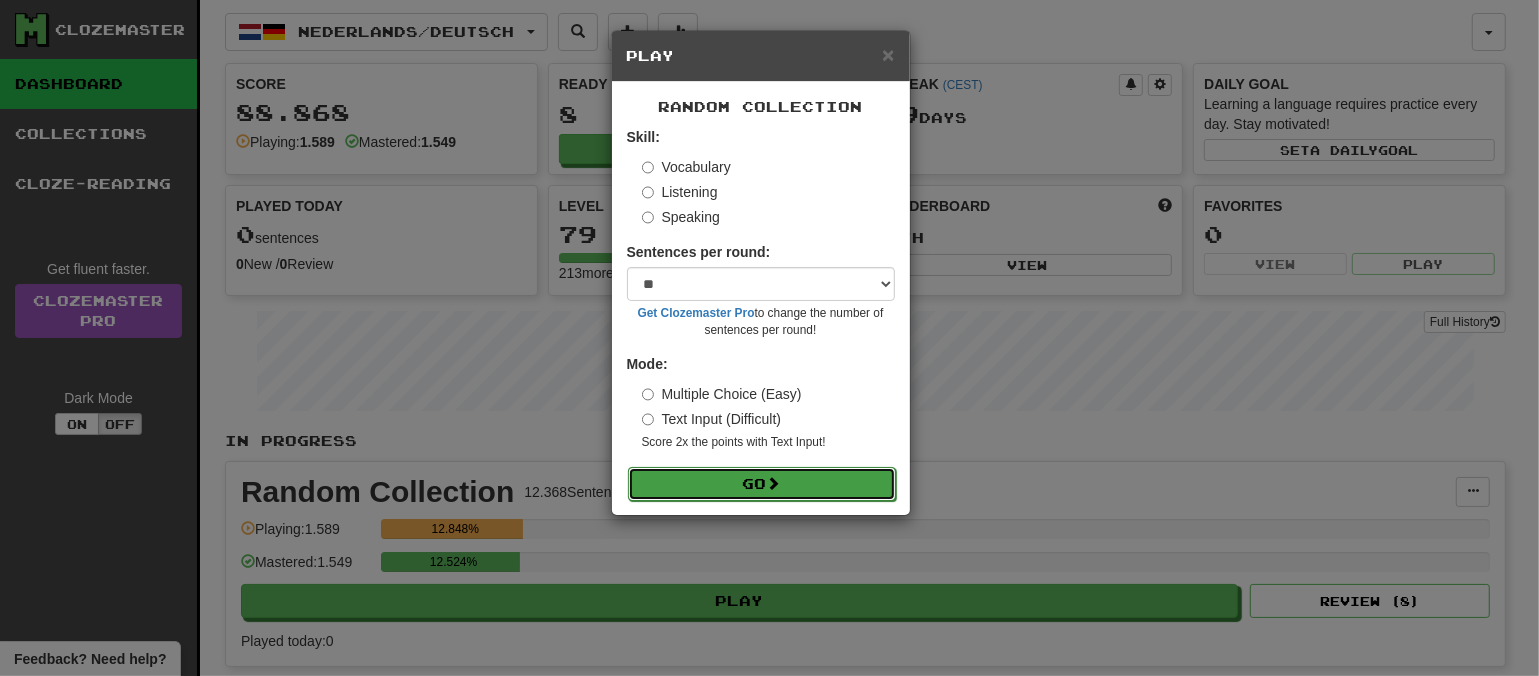 click on "Go" at bounding box center [762, 484] 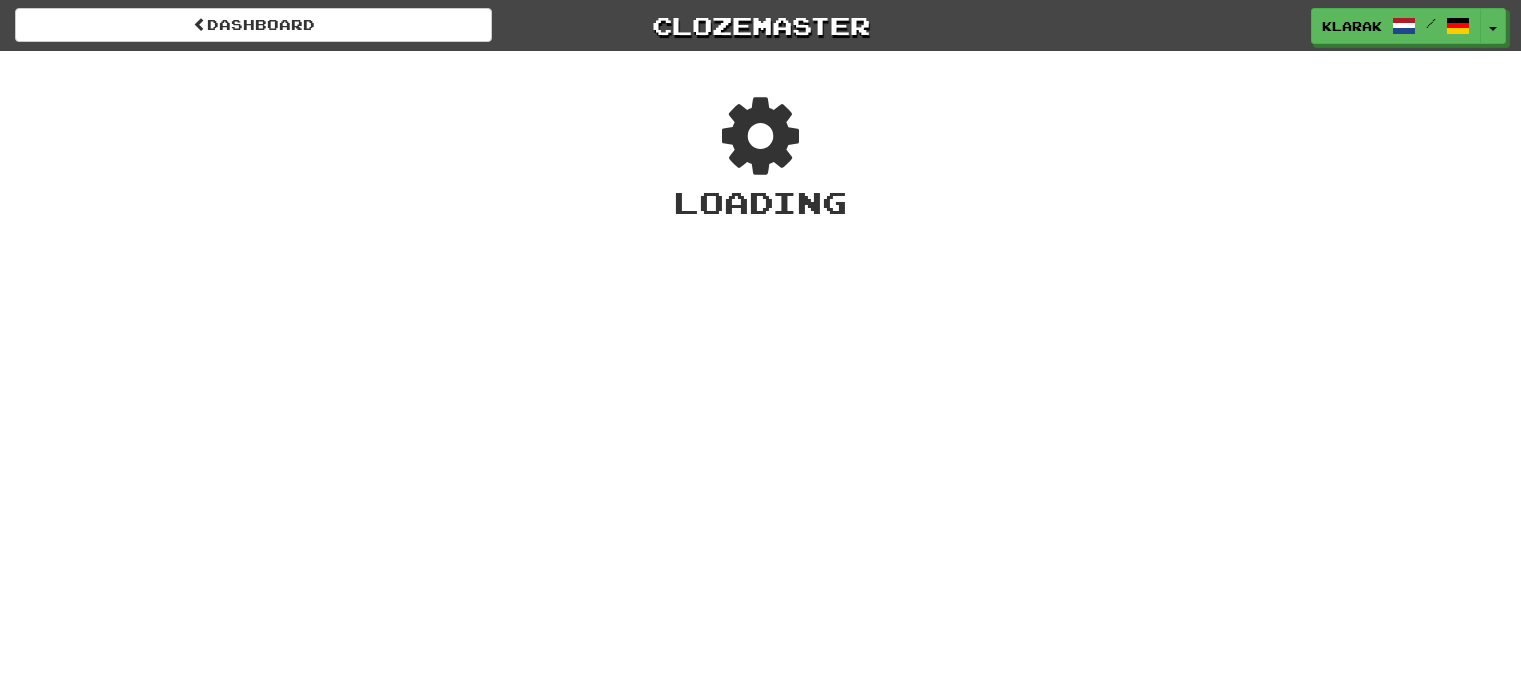scroll, scrollTop: 0, scrollLeft: 0, axis: both 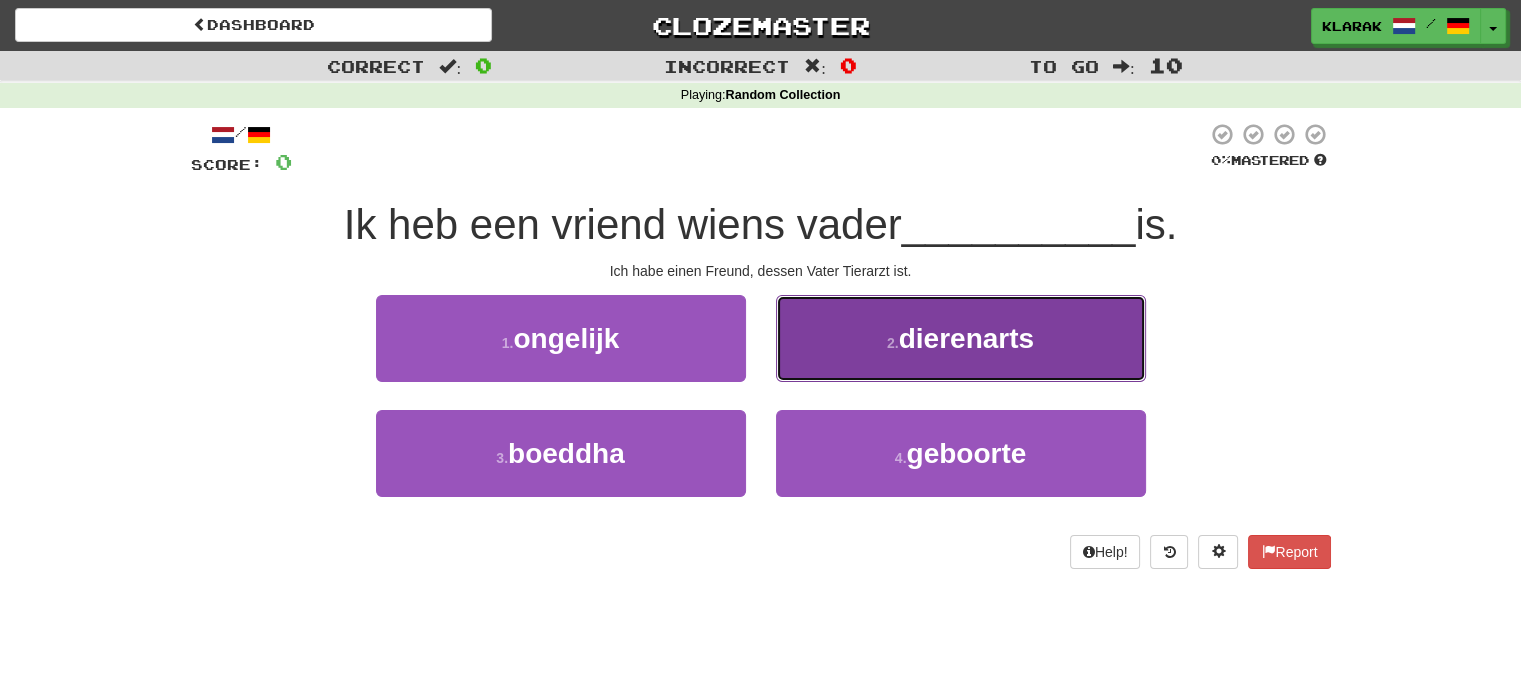 click on "2 .  dierenarts" at bounding box center [961, 338] 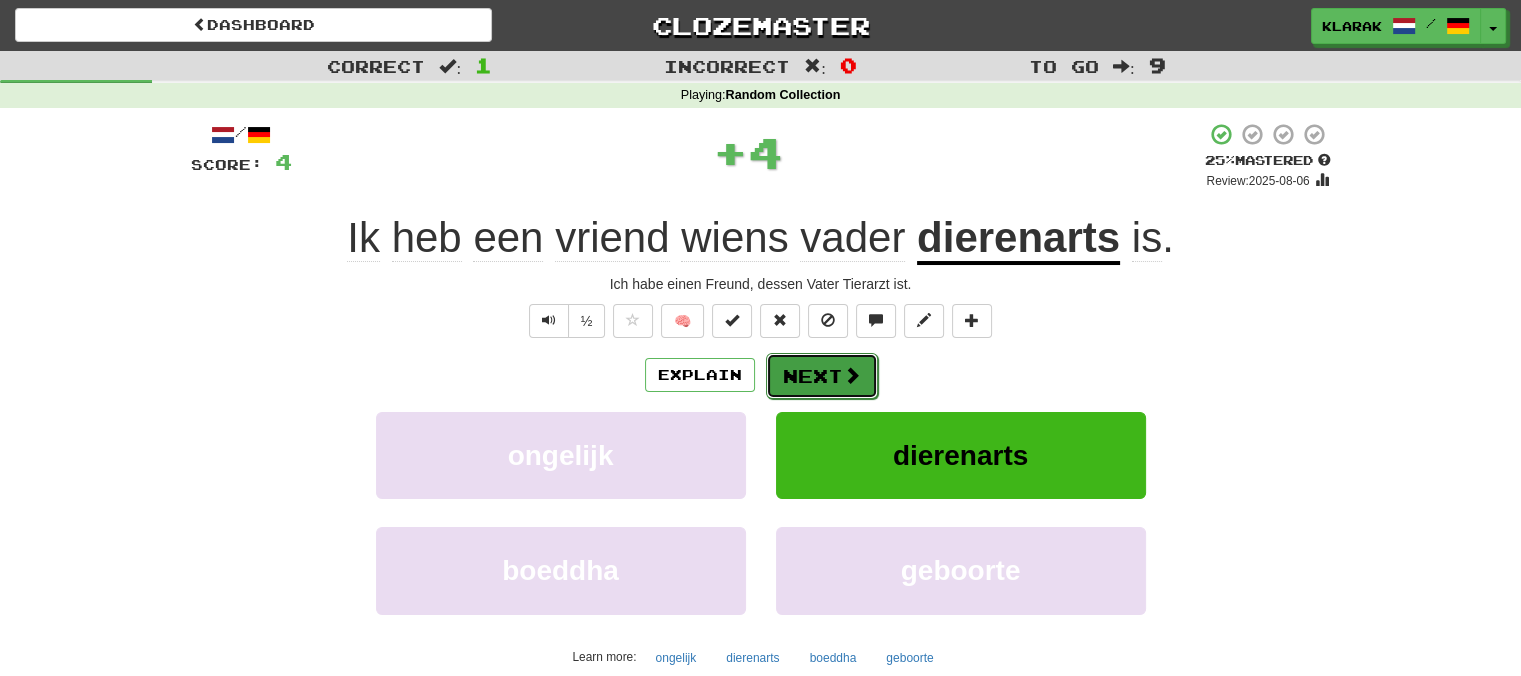 click on "Next" at bounding box center [822, 376] 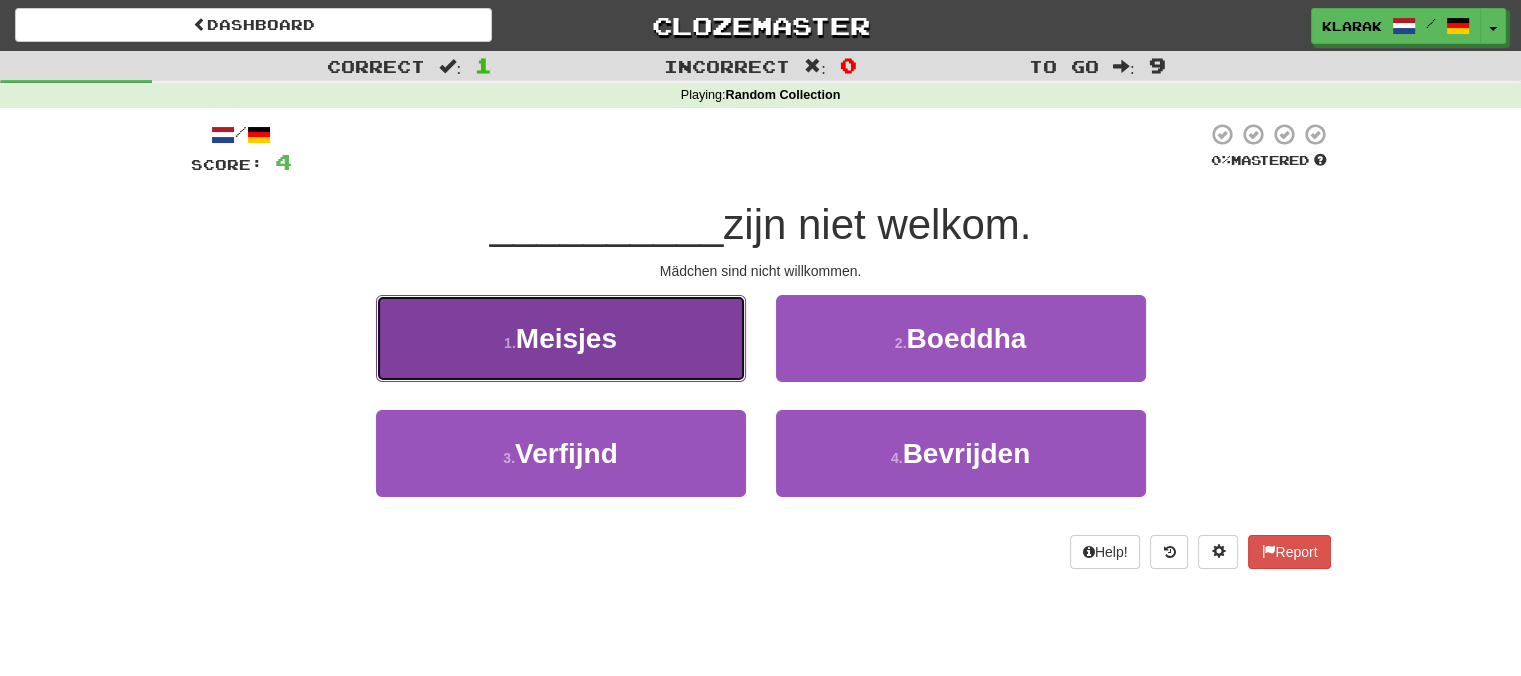 click on "1 .  Meisjes" at bounding box center (561, 338) 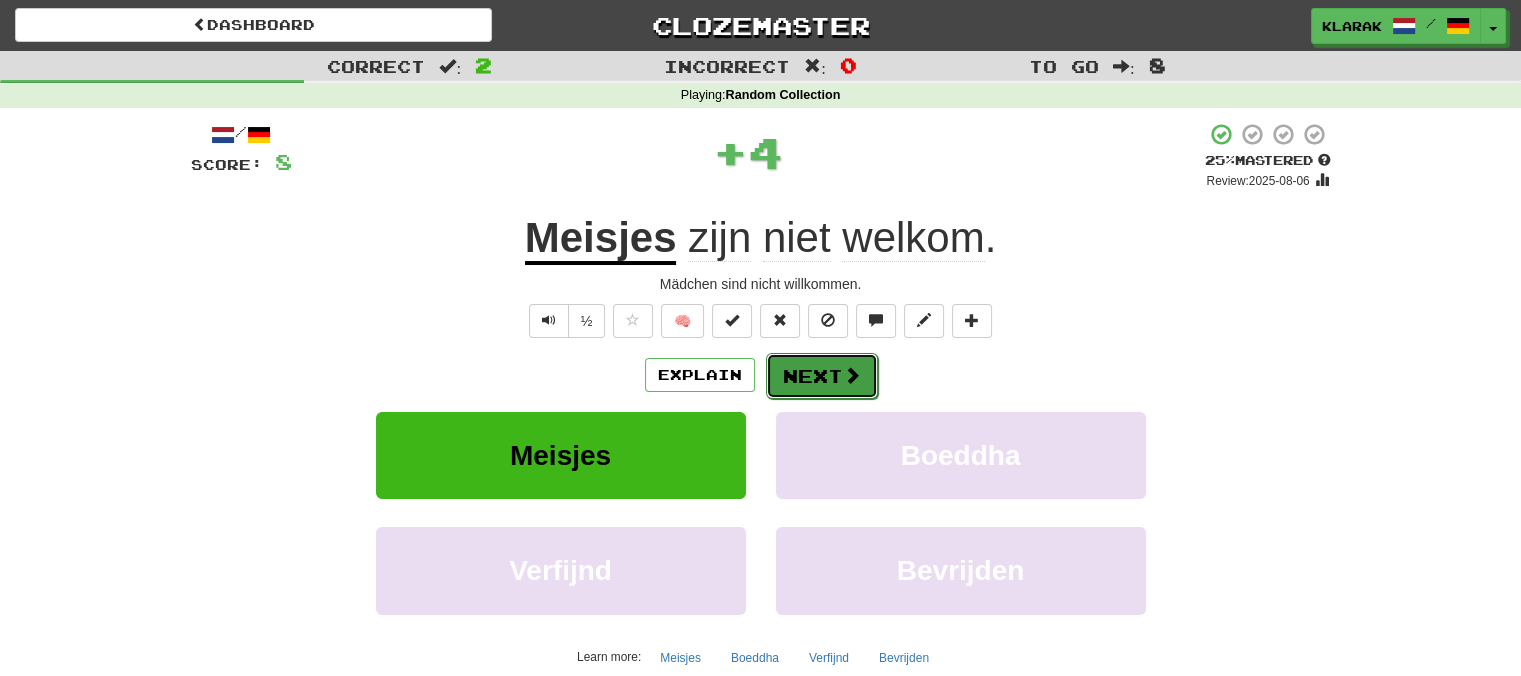 click on "Next" at bounding box center (822, 376) 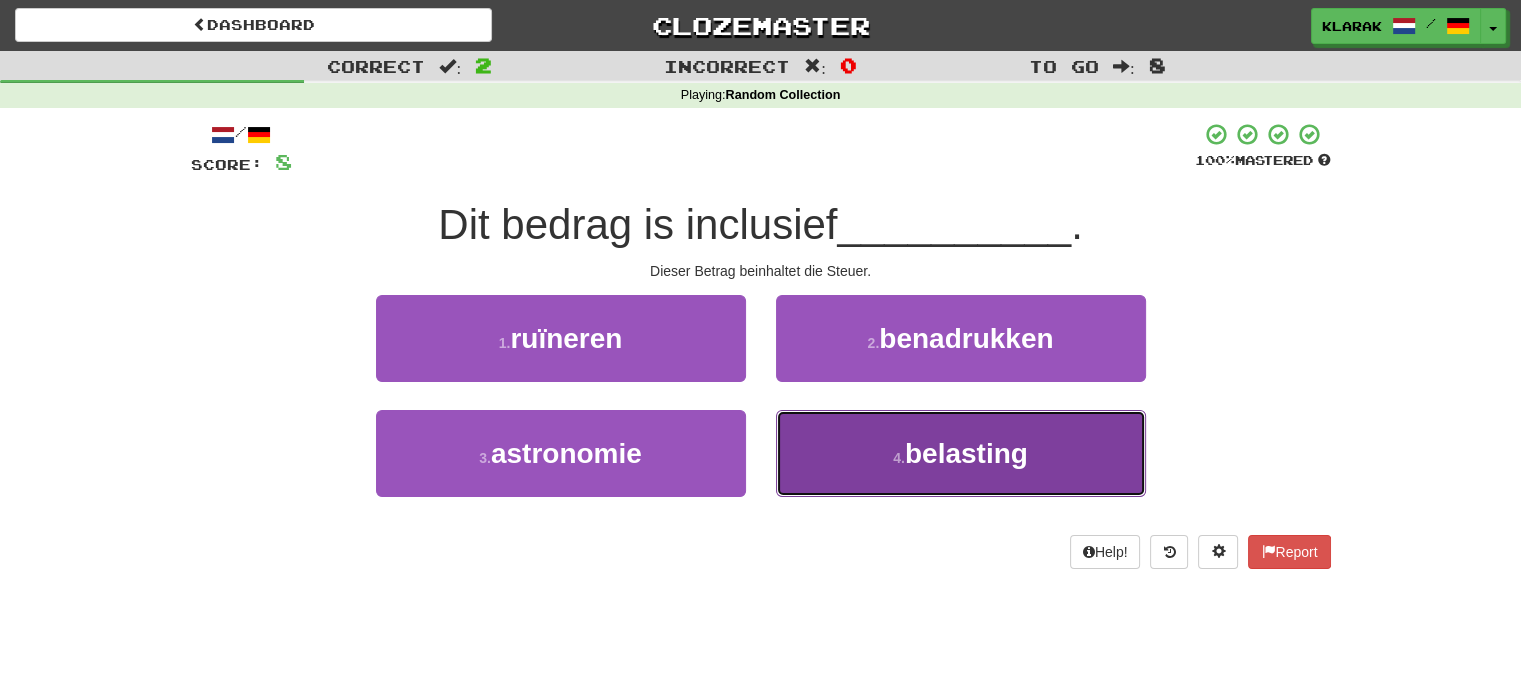 click on "4 .  belasting" at bounding box center [961, 453] 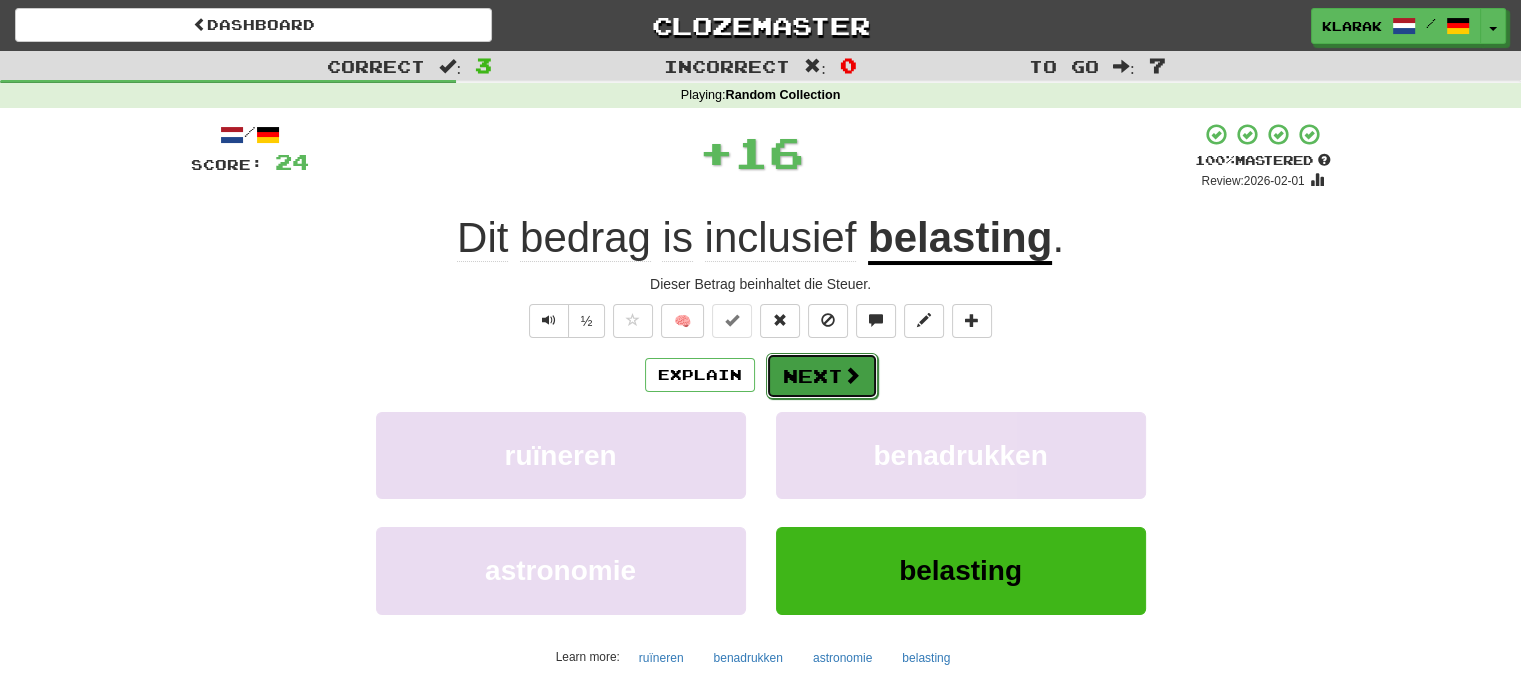 click on "Next" at bounding box center [822, 376] 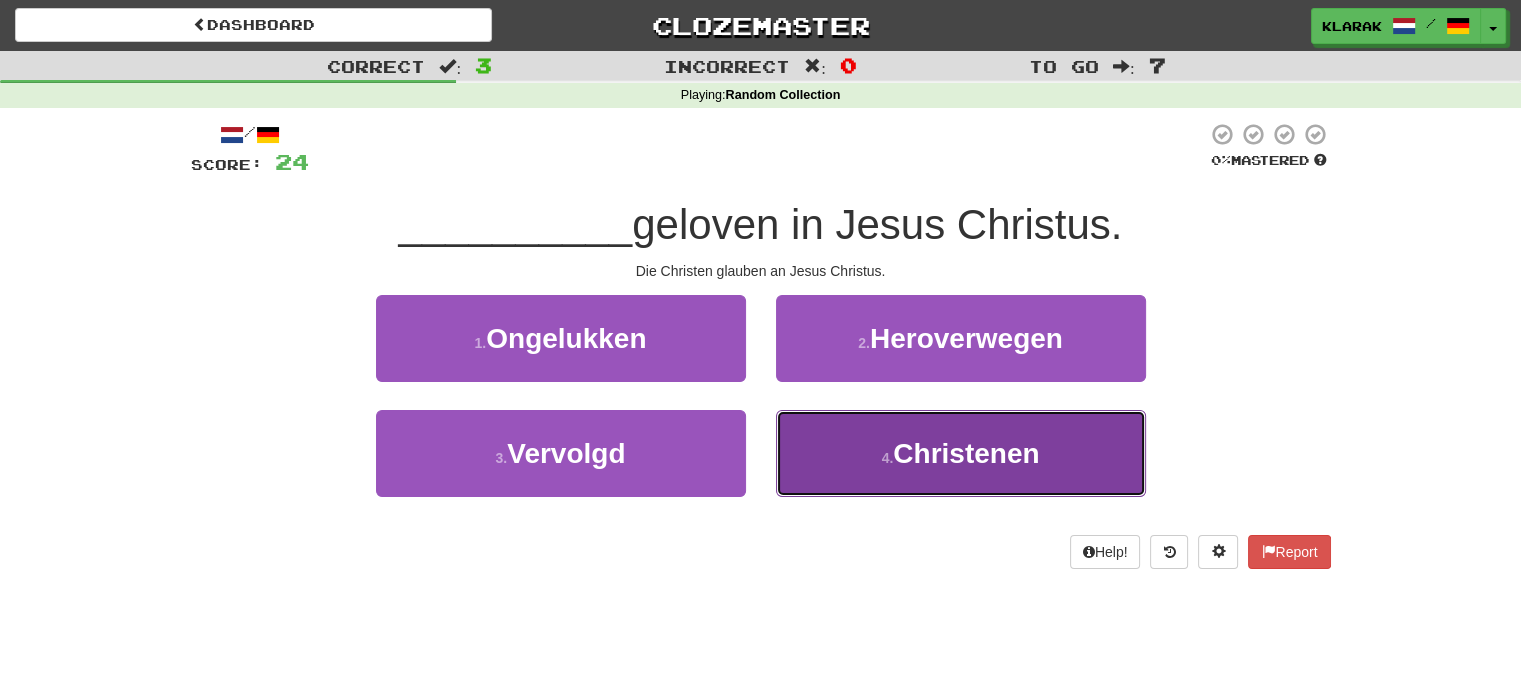 click on "4 .  Christenen" at bounding box center [961, 453] 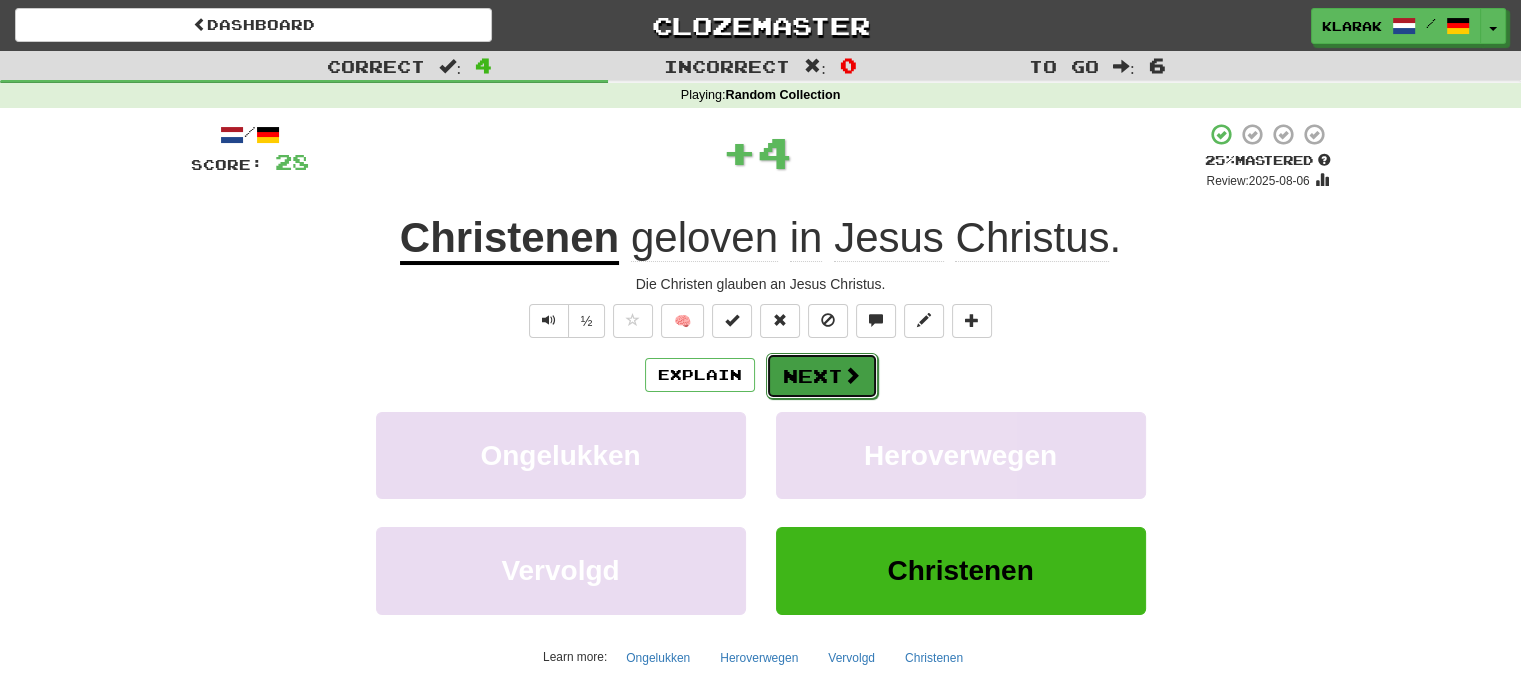 click on "Next" at bounding box center [822, 376] 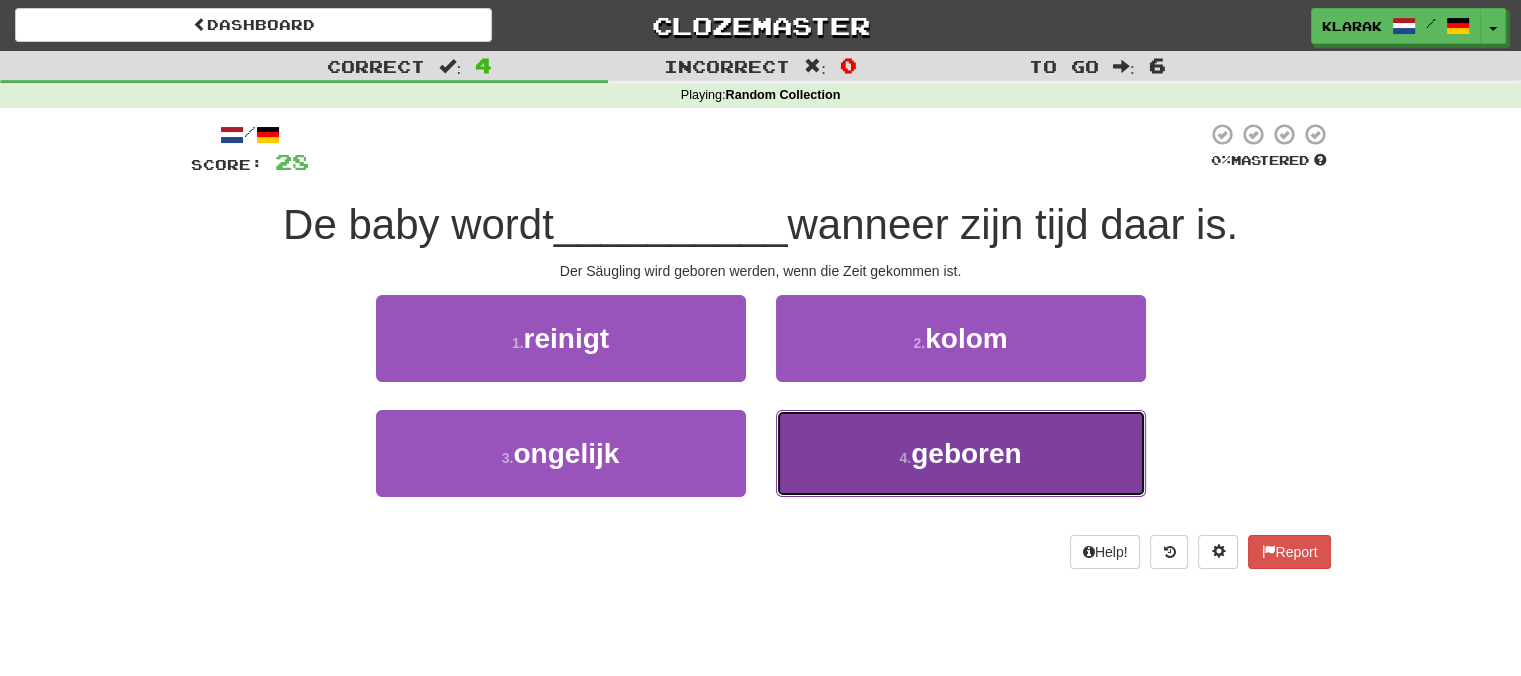 click on "4 .  geboren" at bounding box center (961, 453) 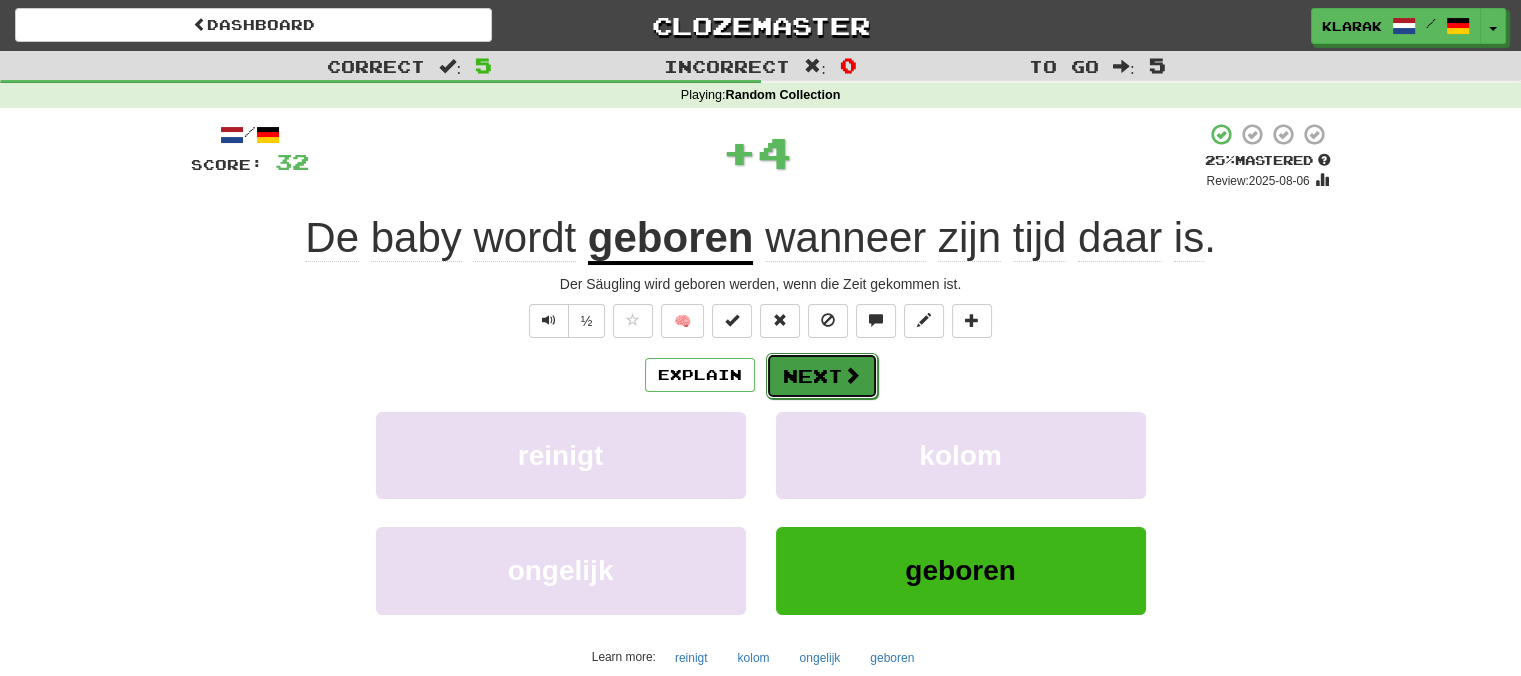 click on "Next" at bounding box center (822, 376) 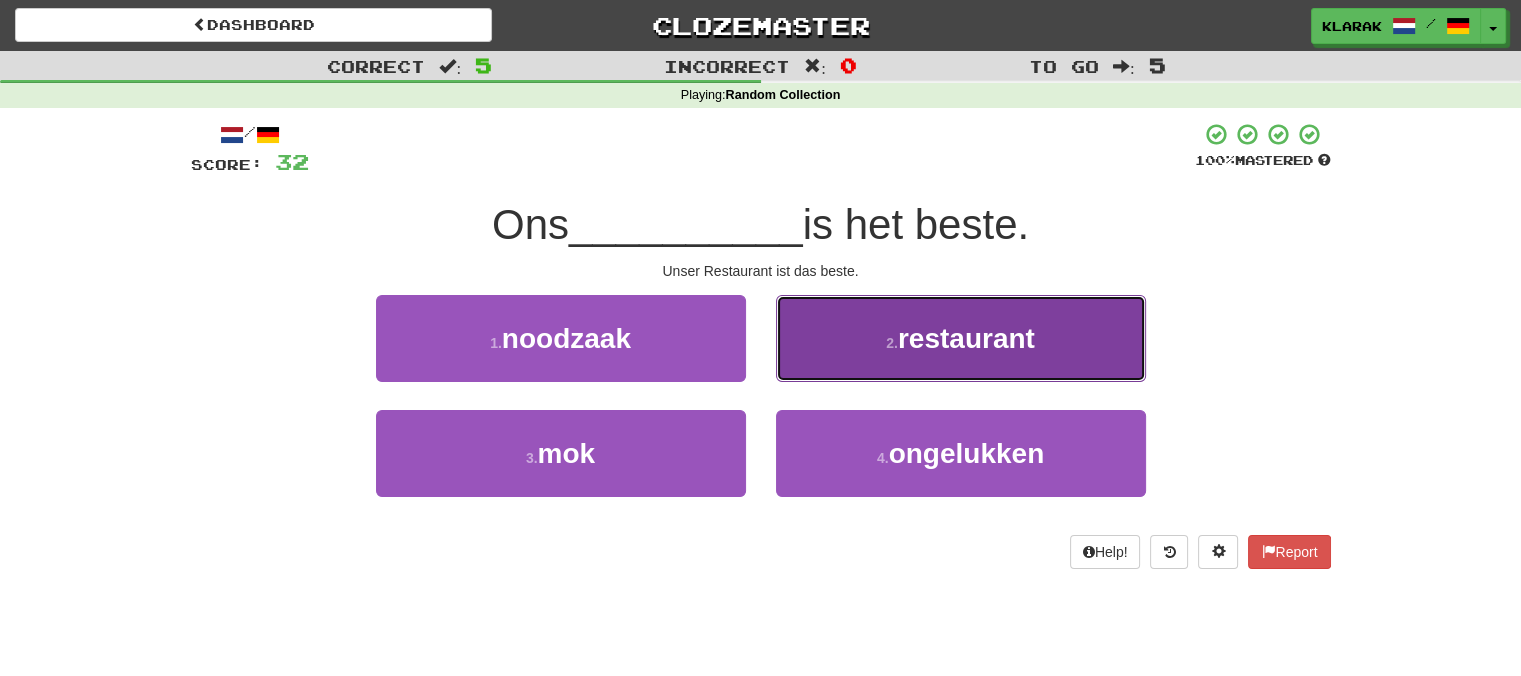 click on "2 .  restaurant" at bounding box center (961, 338) 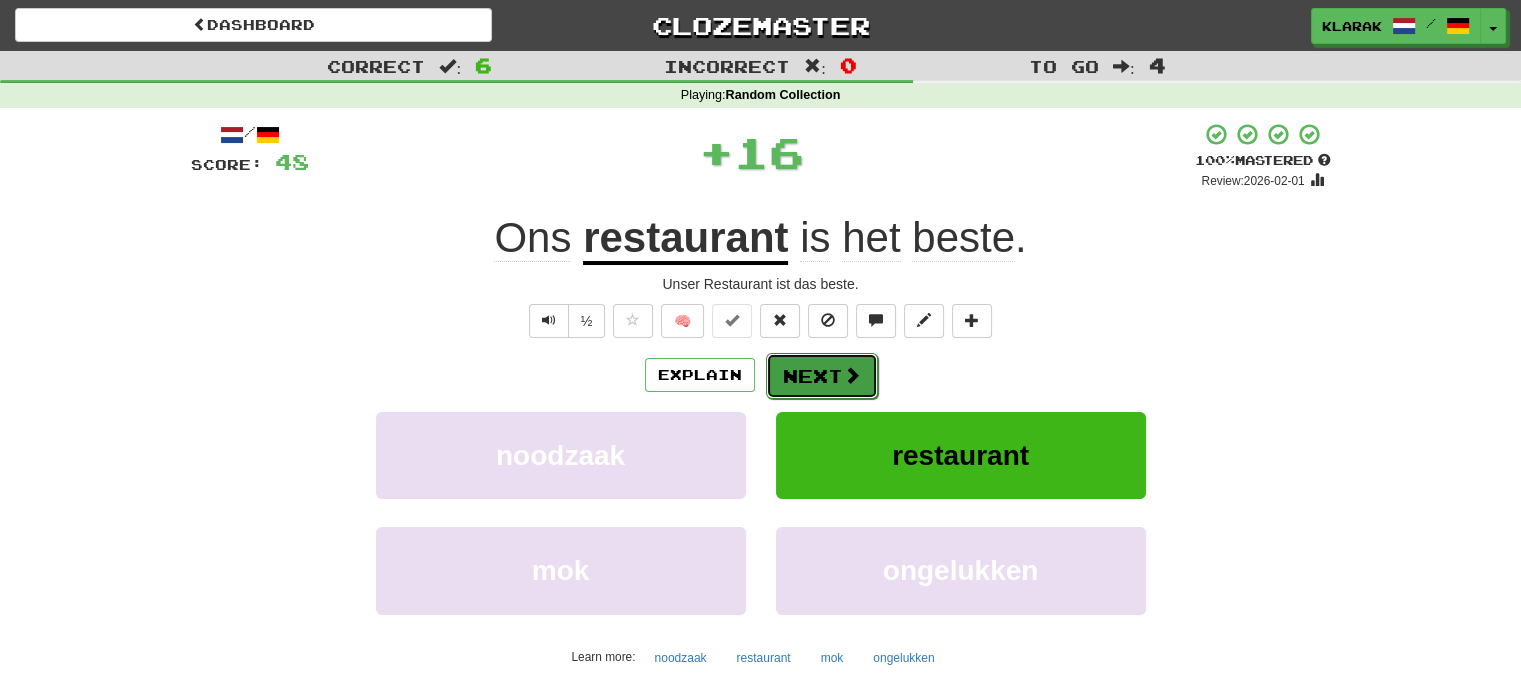 click on "Next" at bounding box center [822, 376] 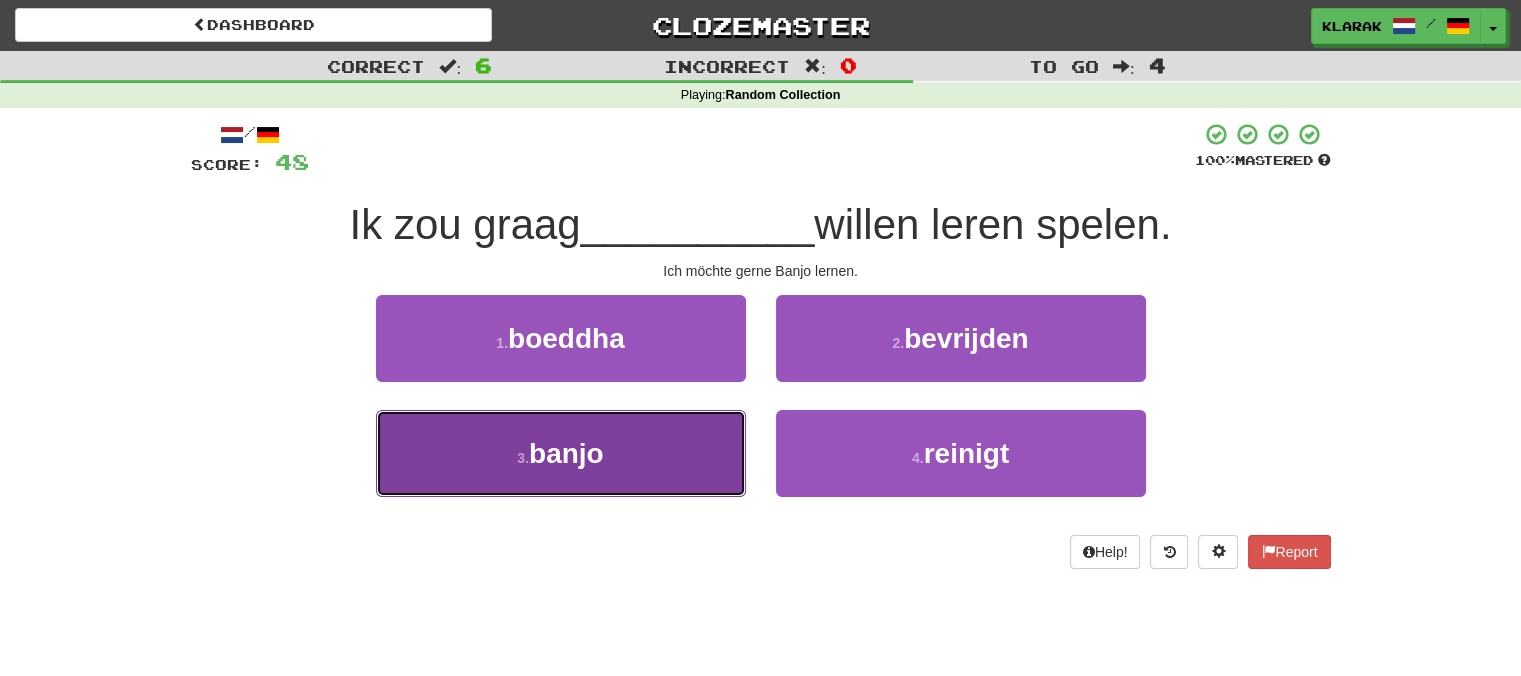 click on "3 .  banjo" at bounding box center [561, 453] 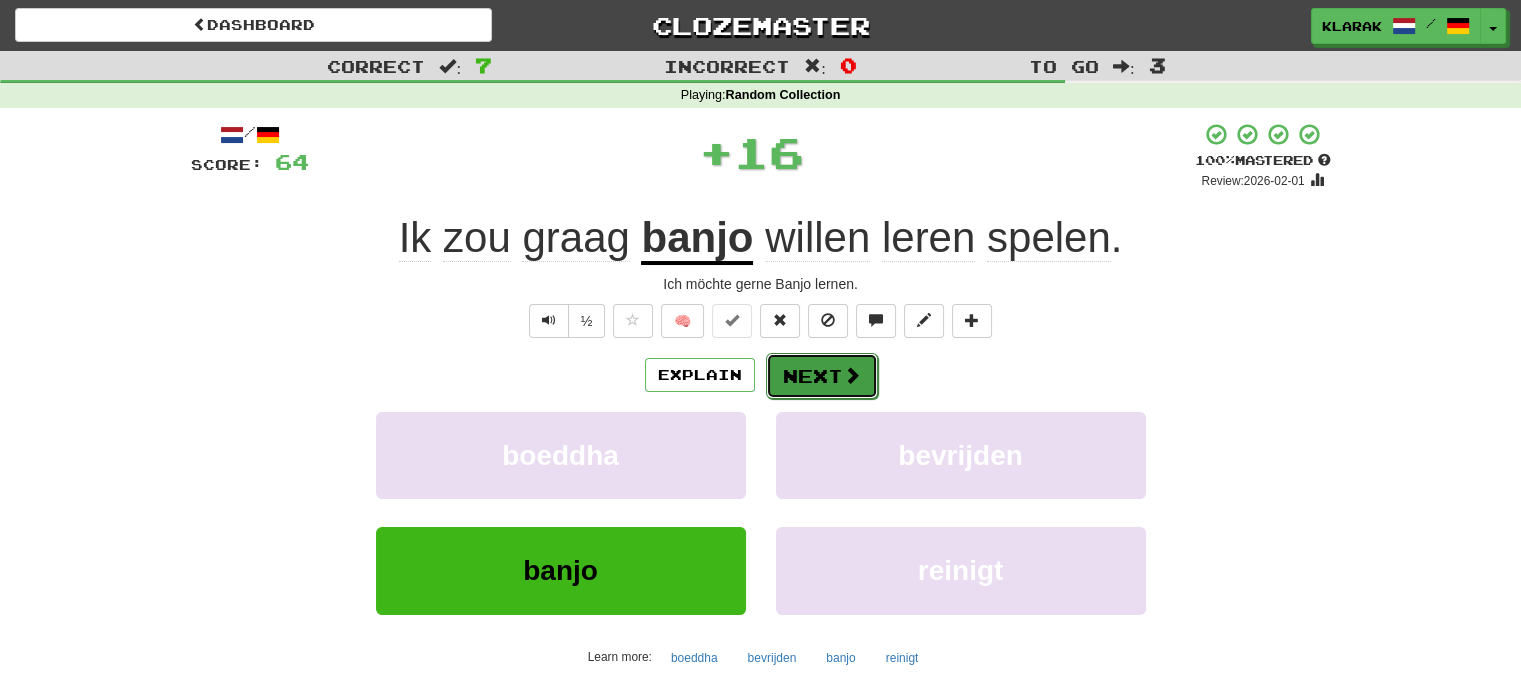 click on "Next" at bounding box center [822, 376] 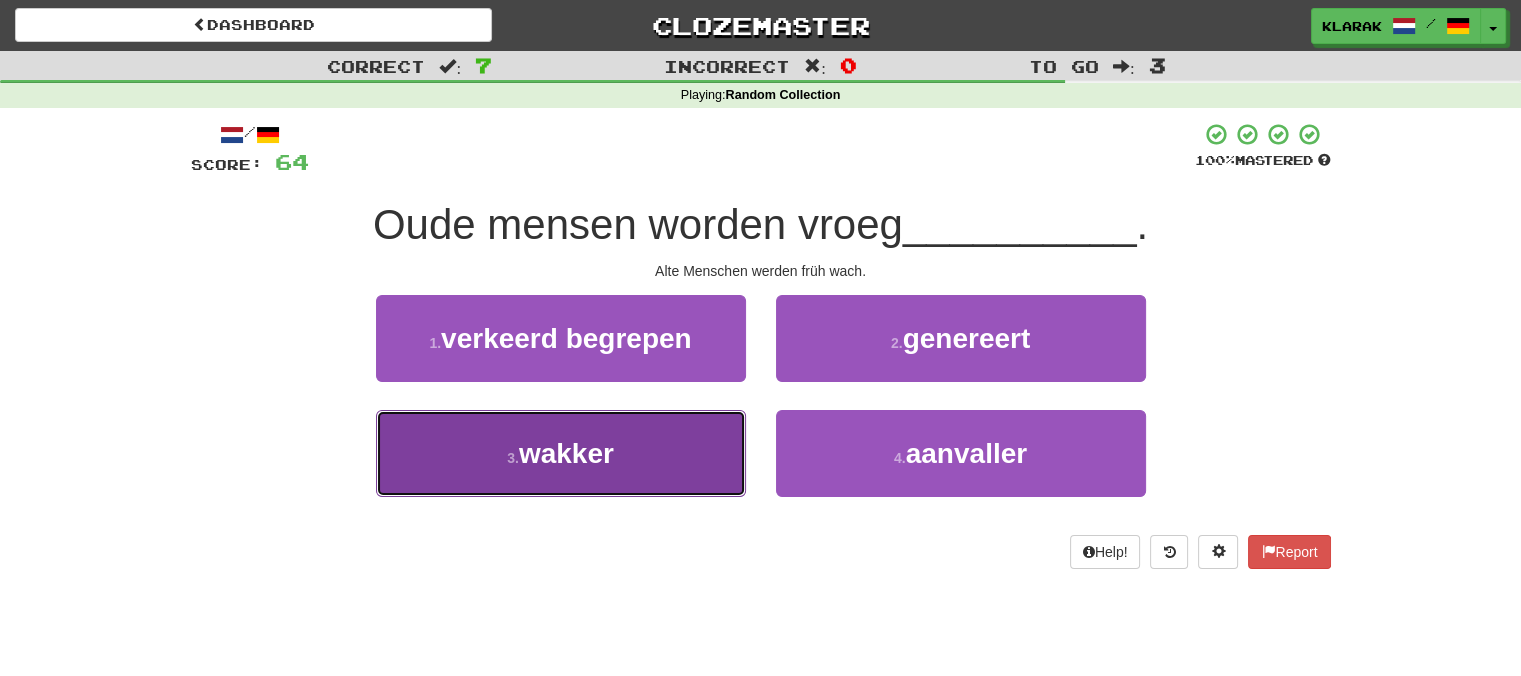 click on "wakker" at bounding box center (566, 453) 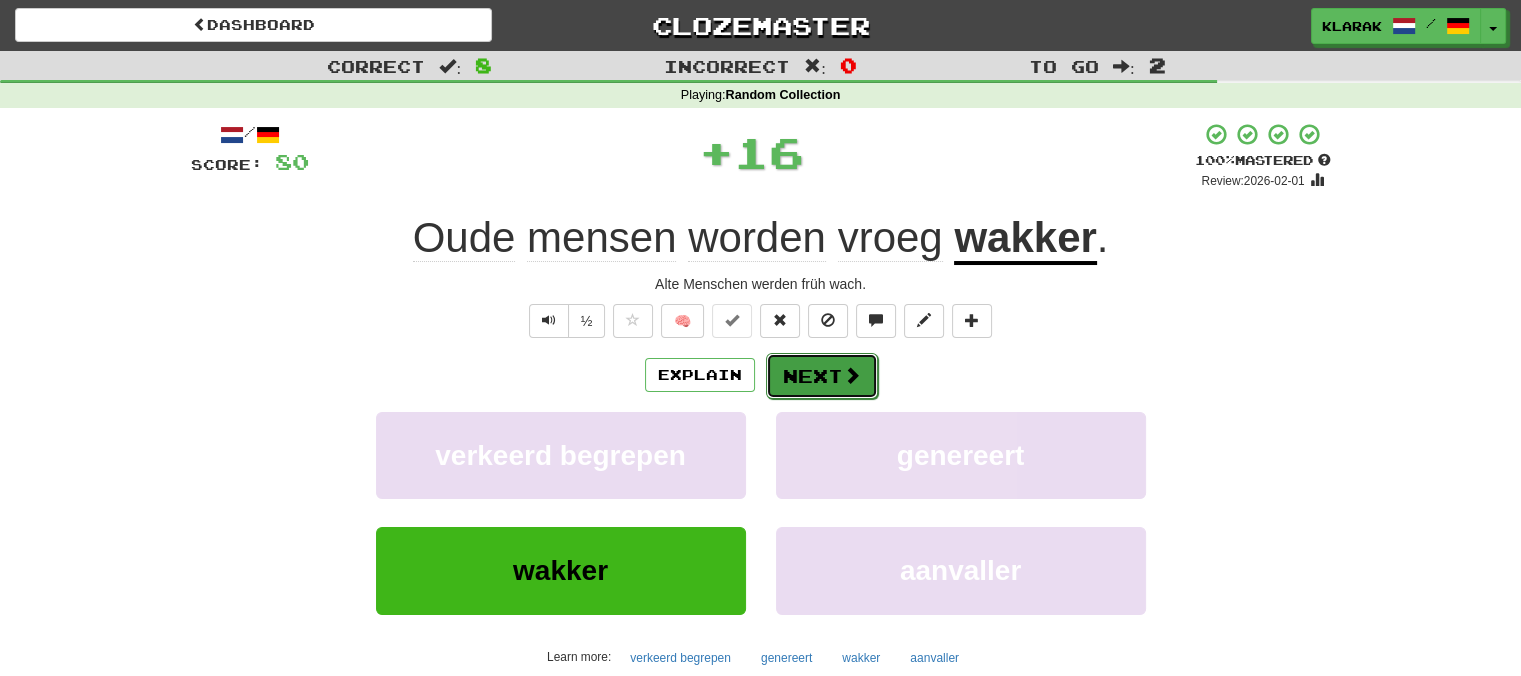 click on "Next" at bounding box center (822, 376) 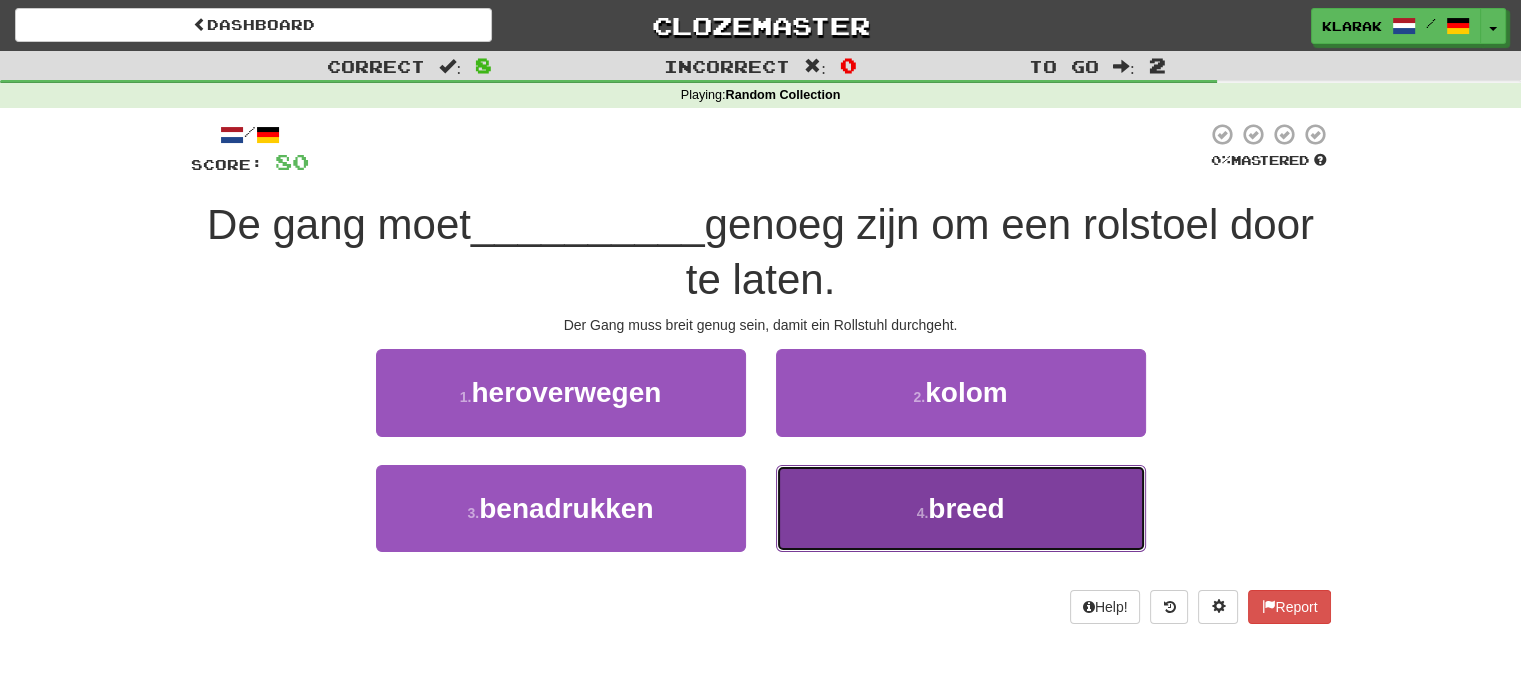 click on "4 .  breed" at bounding box center [961, 508] 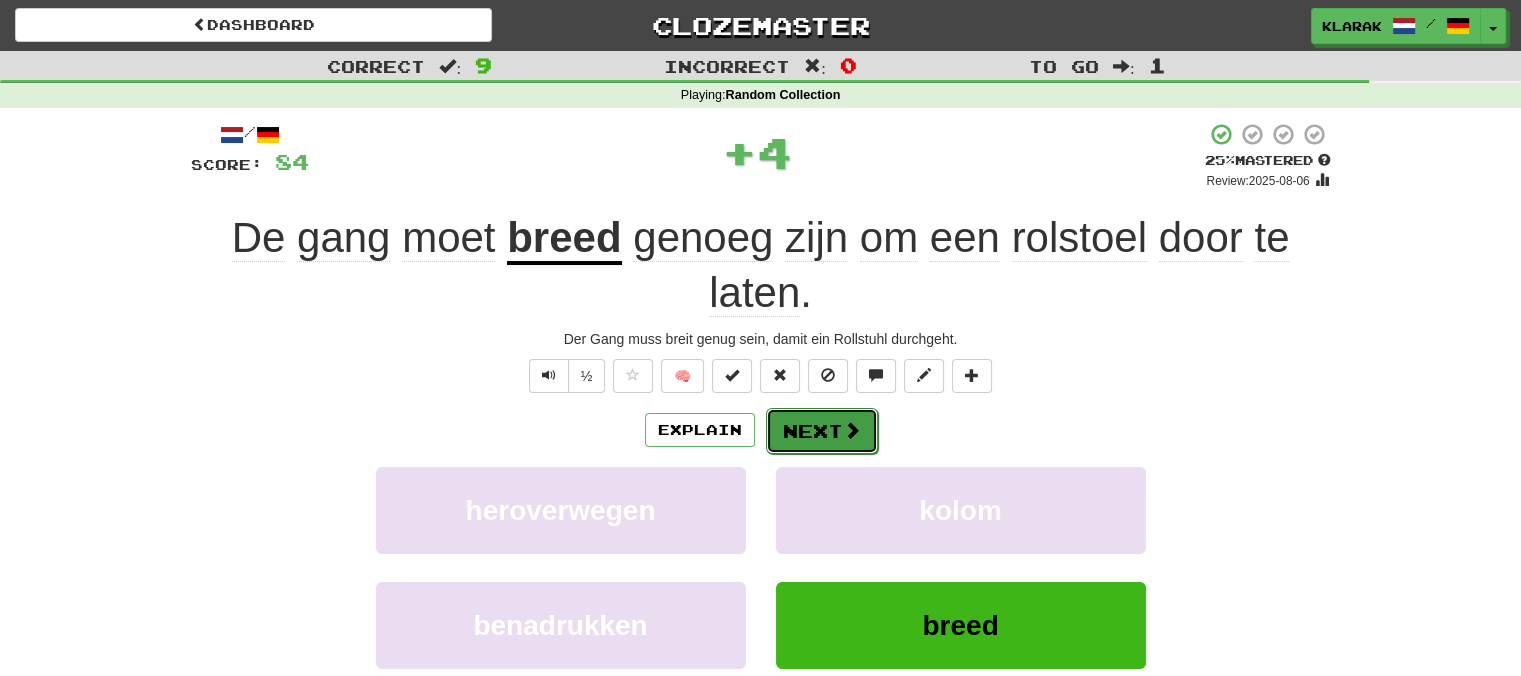 click on "Next" at bounding box center [822, 431] 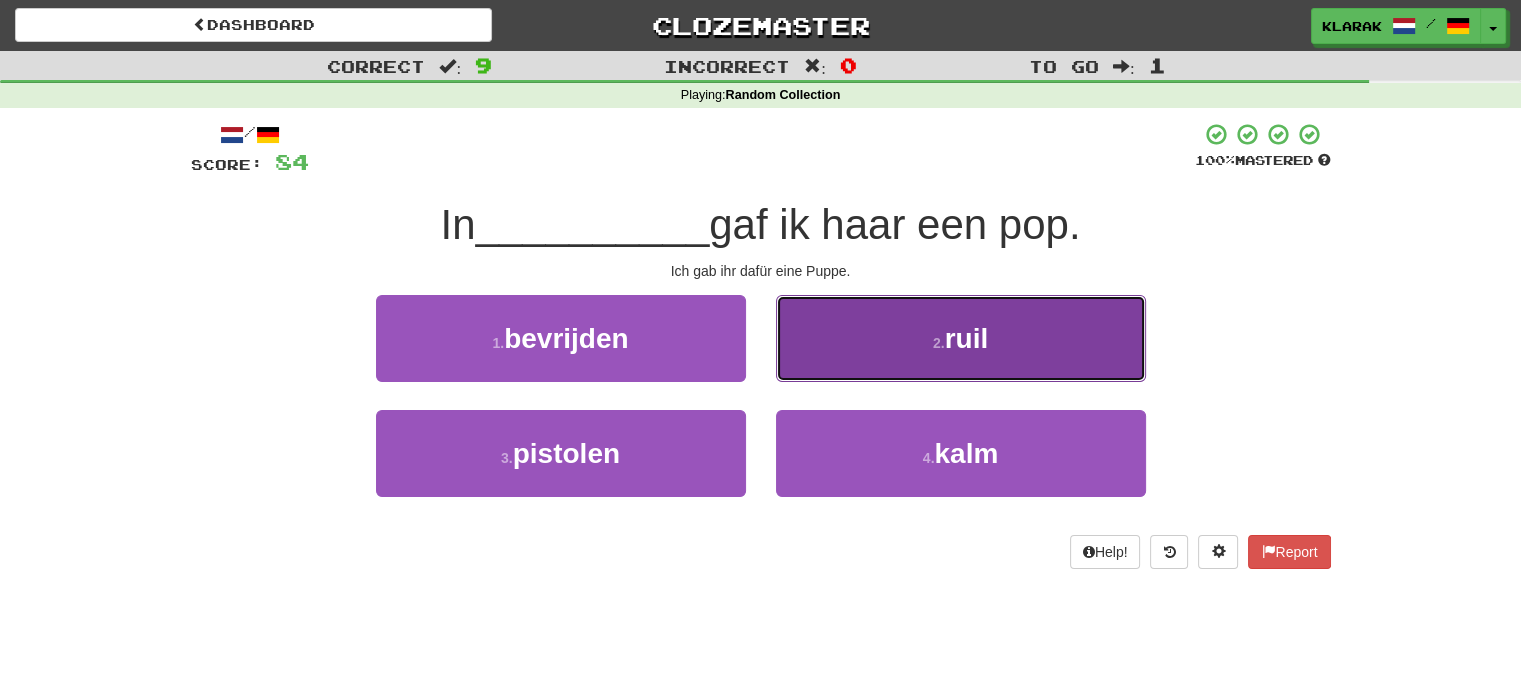 click on "2 .  ruil" at bounding box center (961, 338) 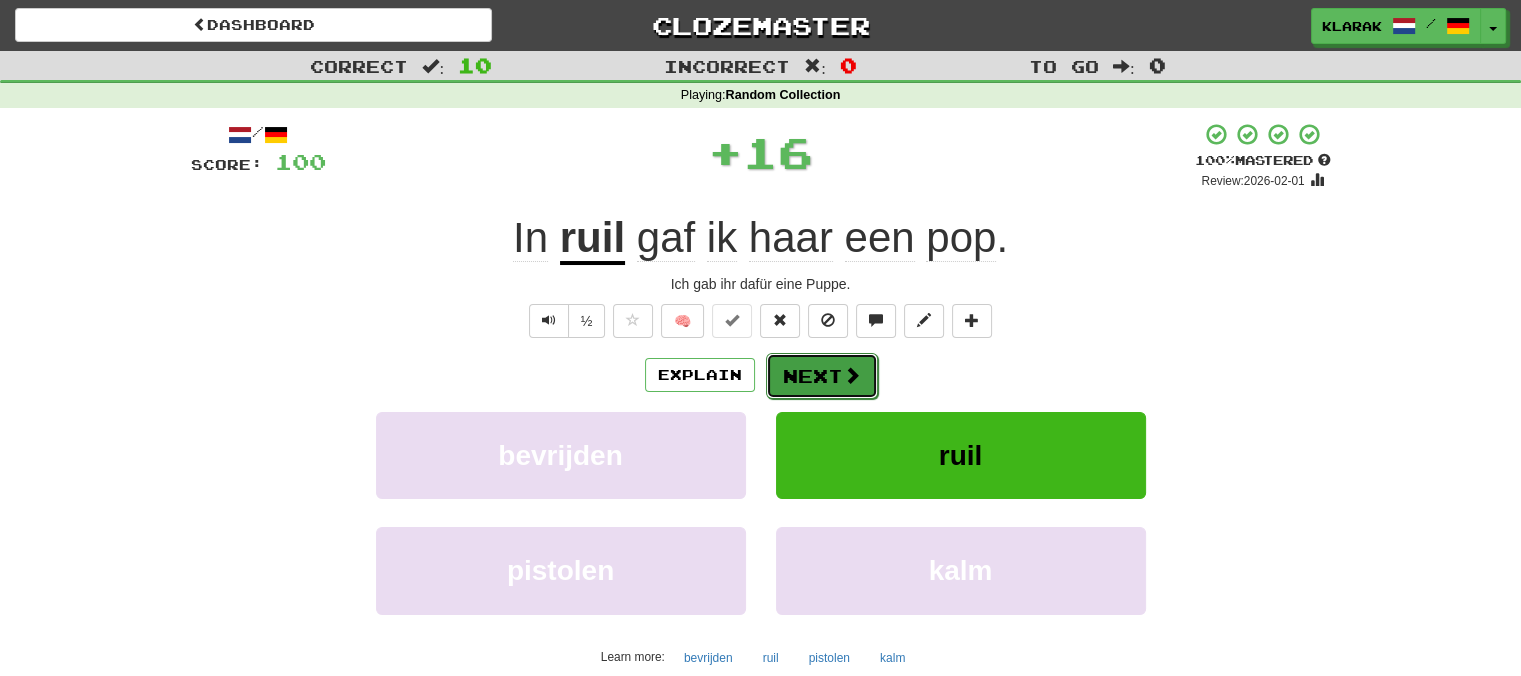 click on "Next" at bounding box center (822, 376) 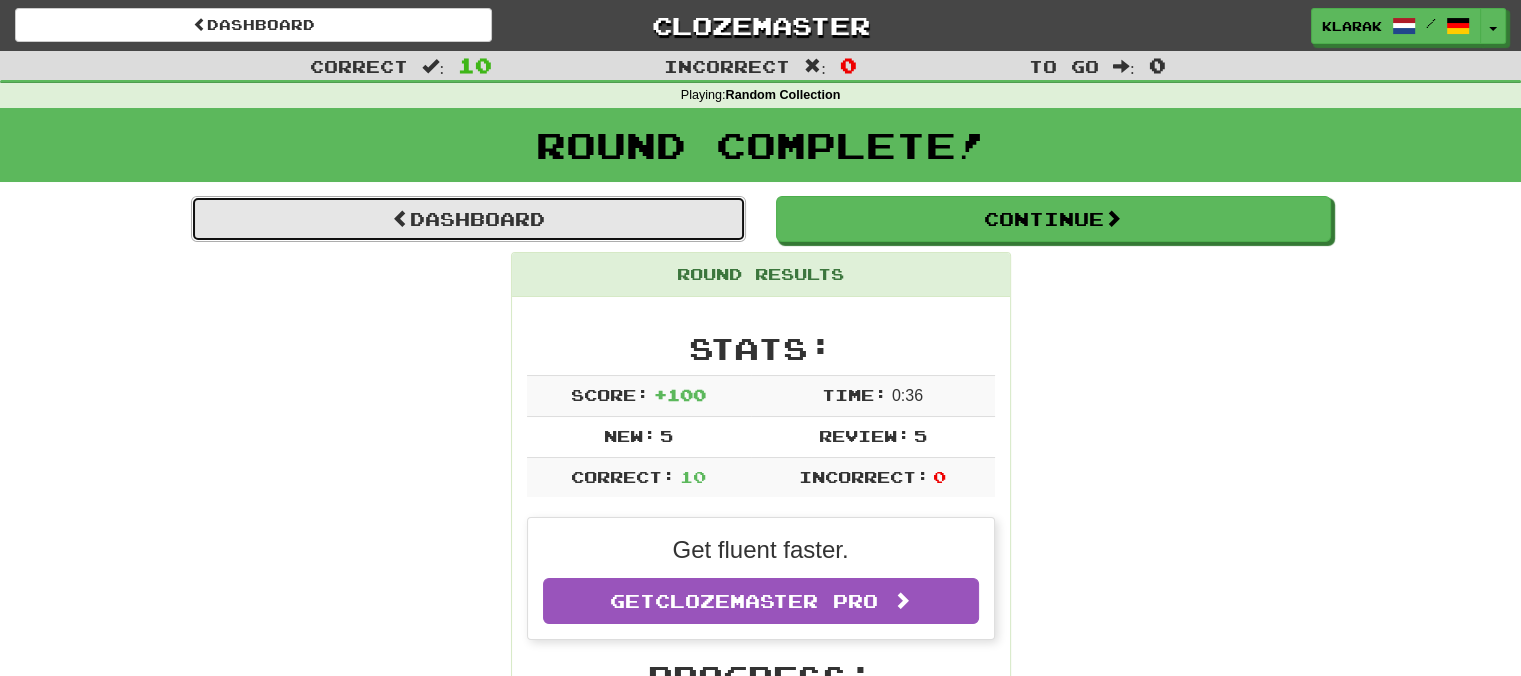 click on "Dashboard" at bounding box center (468, 219) 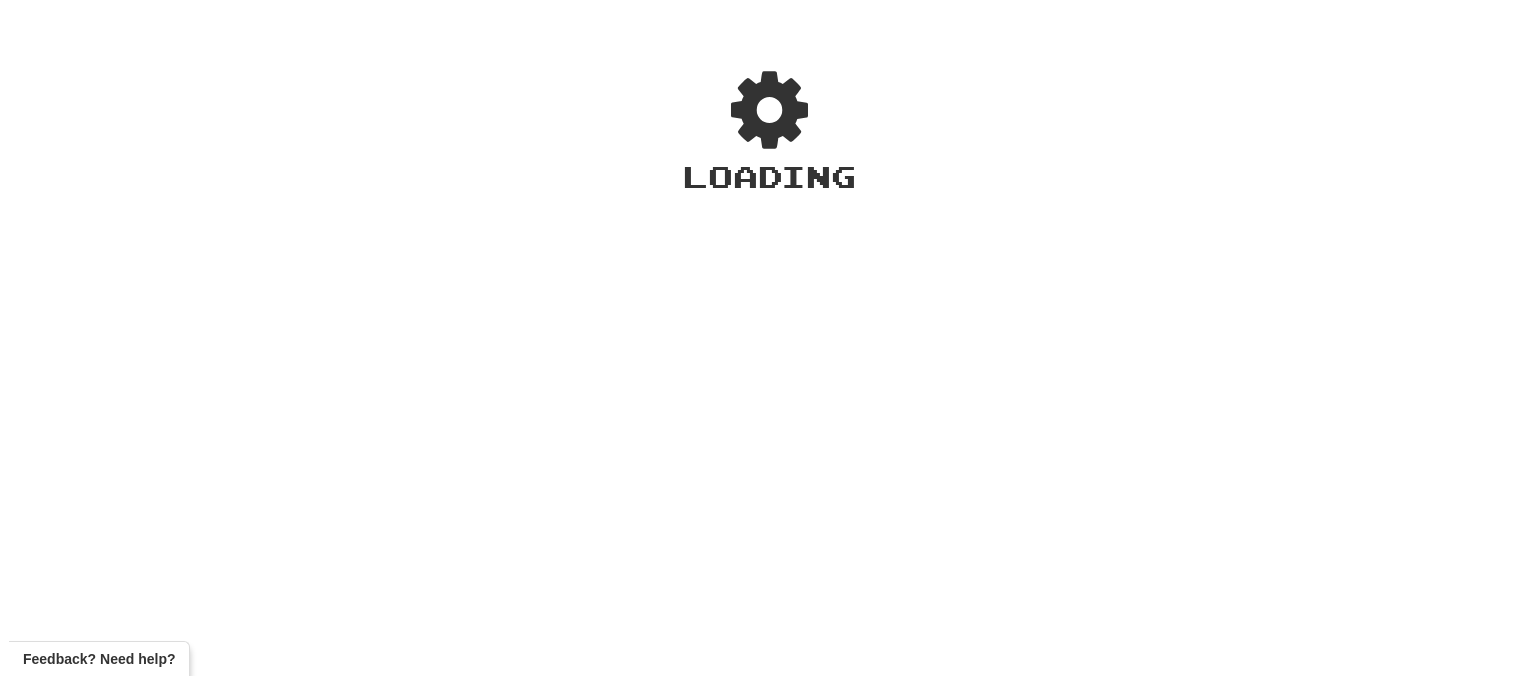 scroll, scrollTop: 0, scrollLeft: 0, axis: both 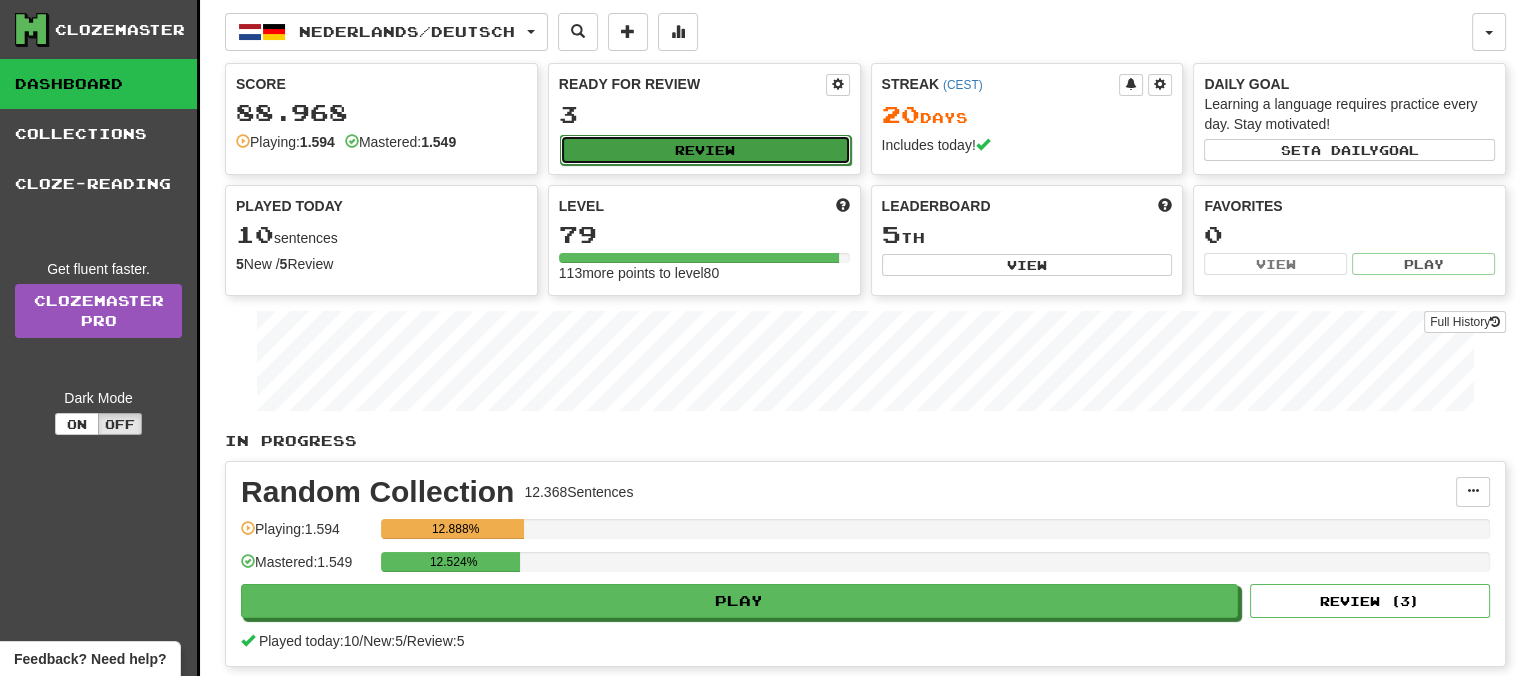 click on "Review" at bounding box center [705, 150] 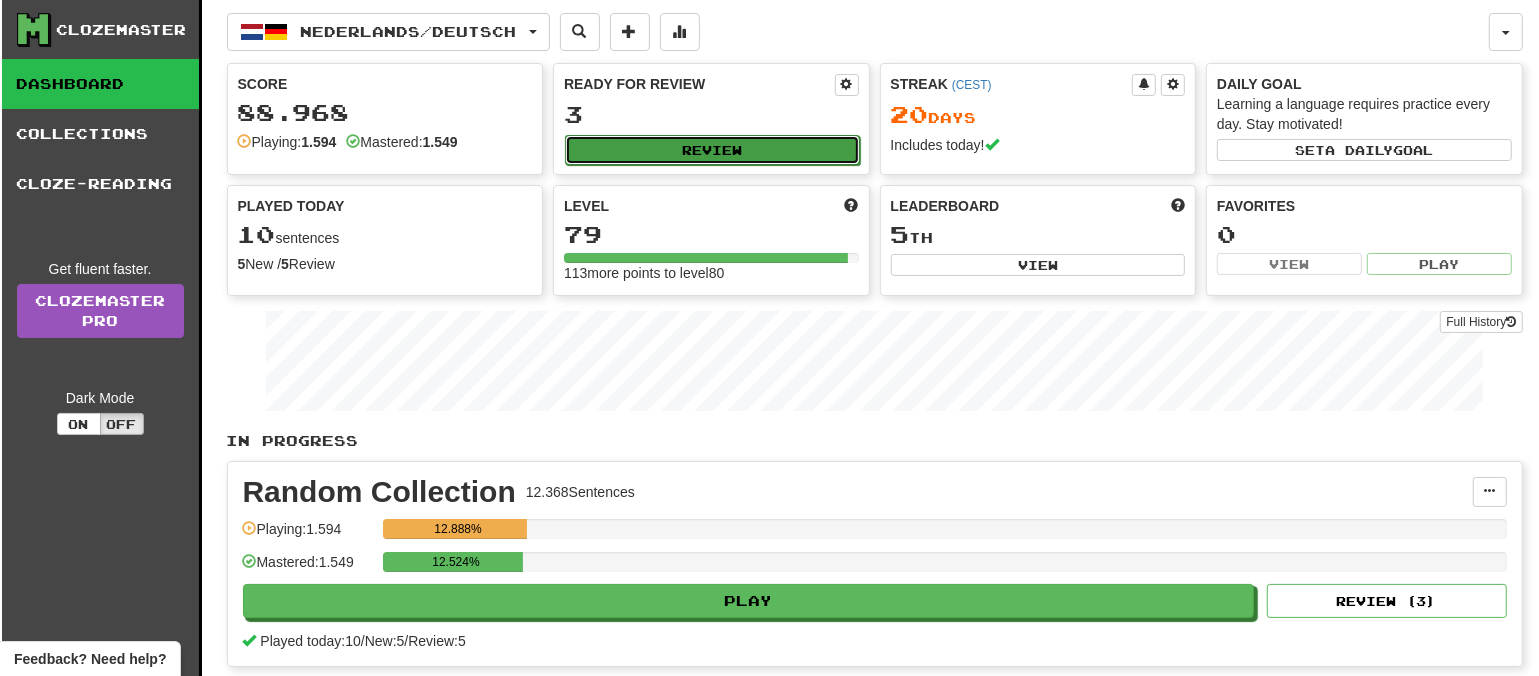 select on "**" 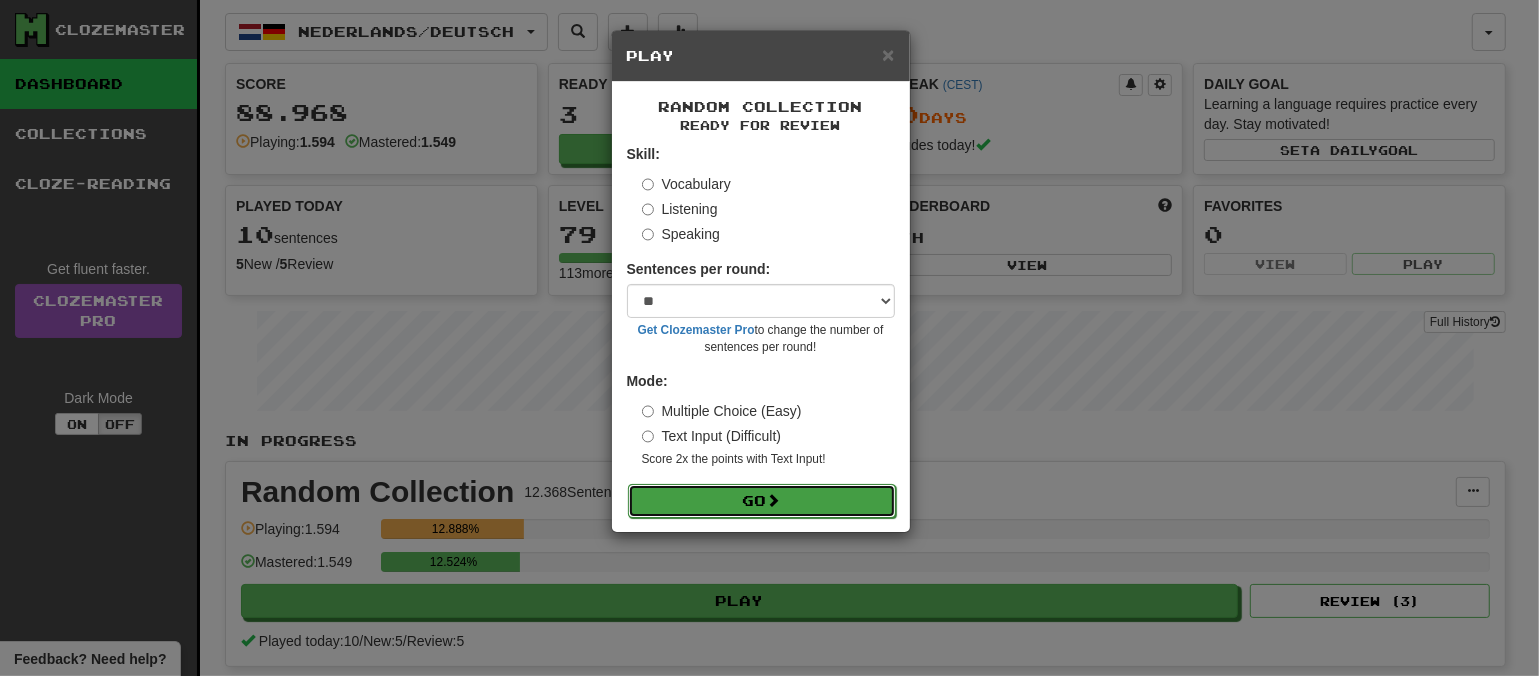 click on "Go" at bounding box center [762, 501] 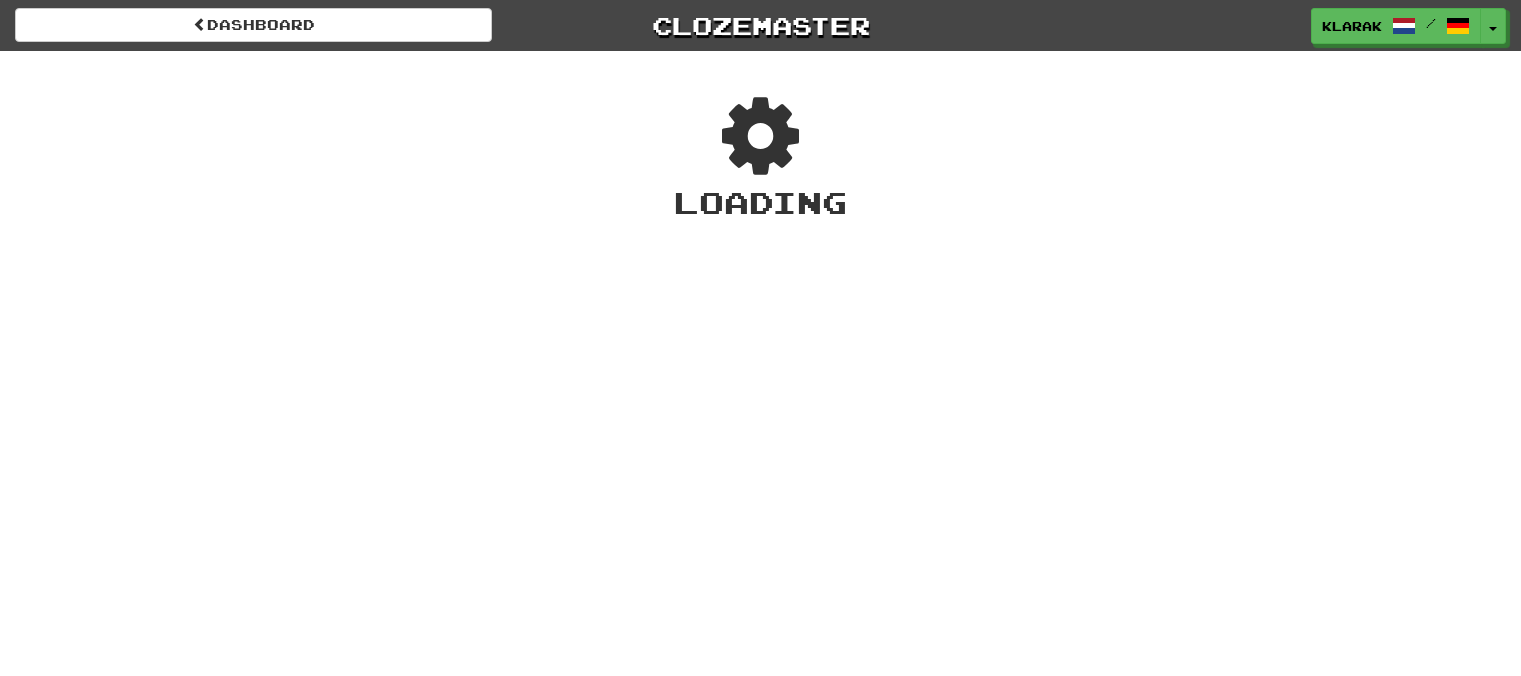 scroll, scrollTop: 0, scrollLeft: 0, axis: both 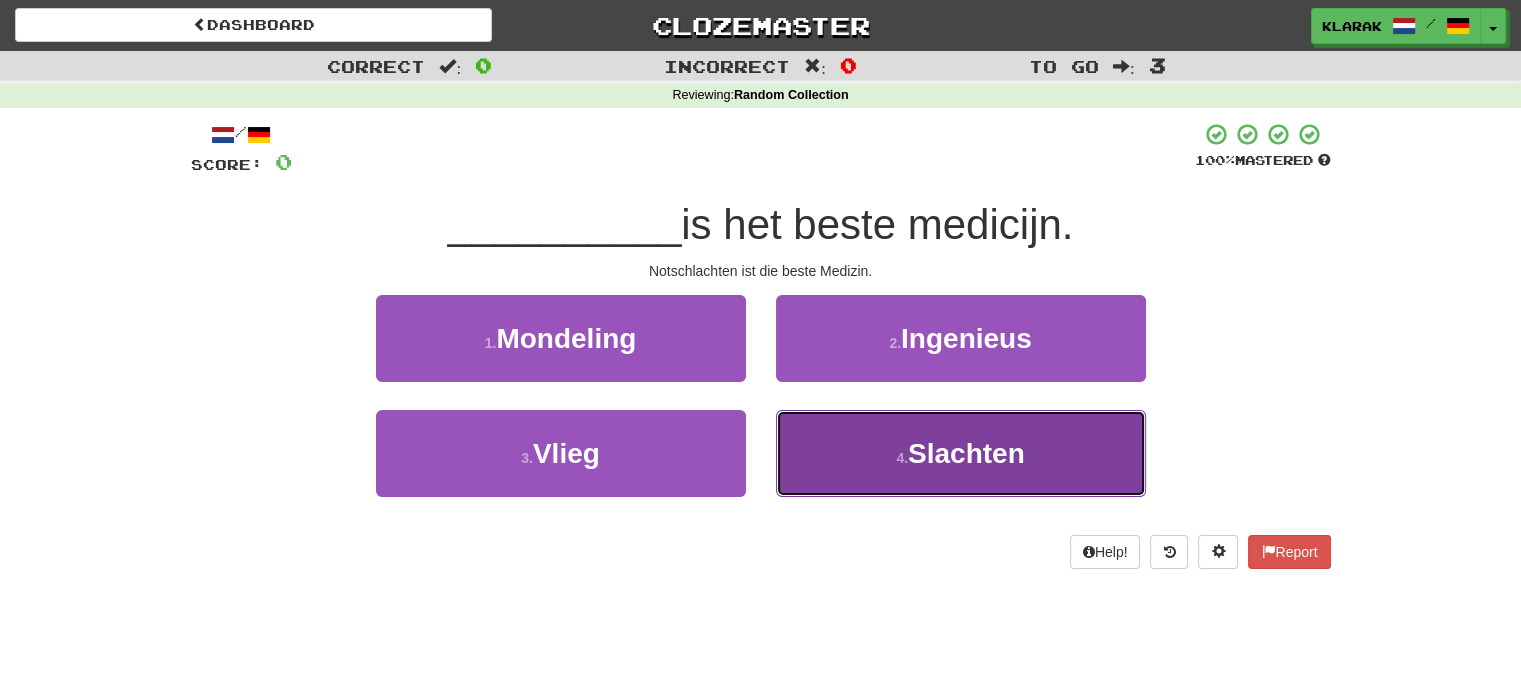click on "4 .  Slachten" at bounding box center (961, 453) 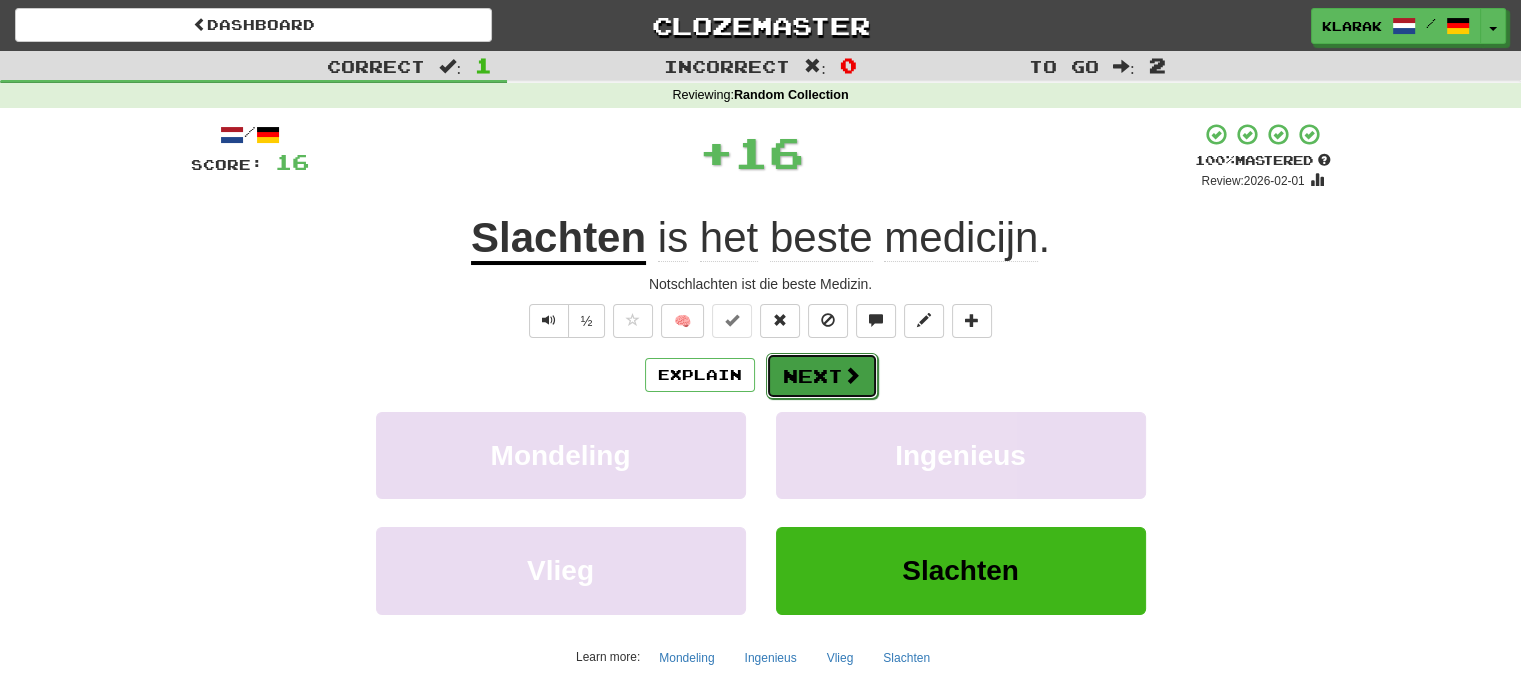 click on "Next" at bounding box center (822, 376) 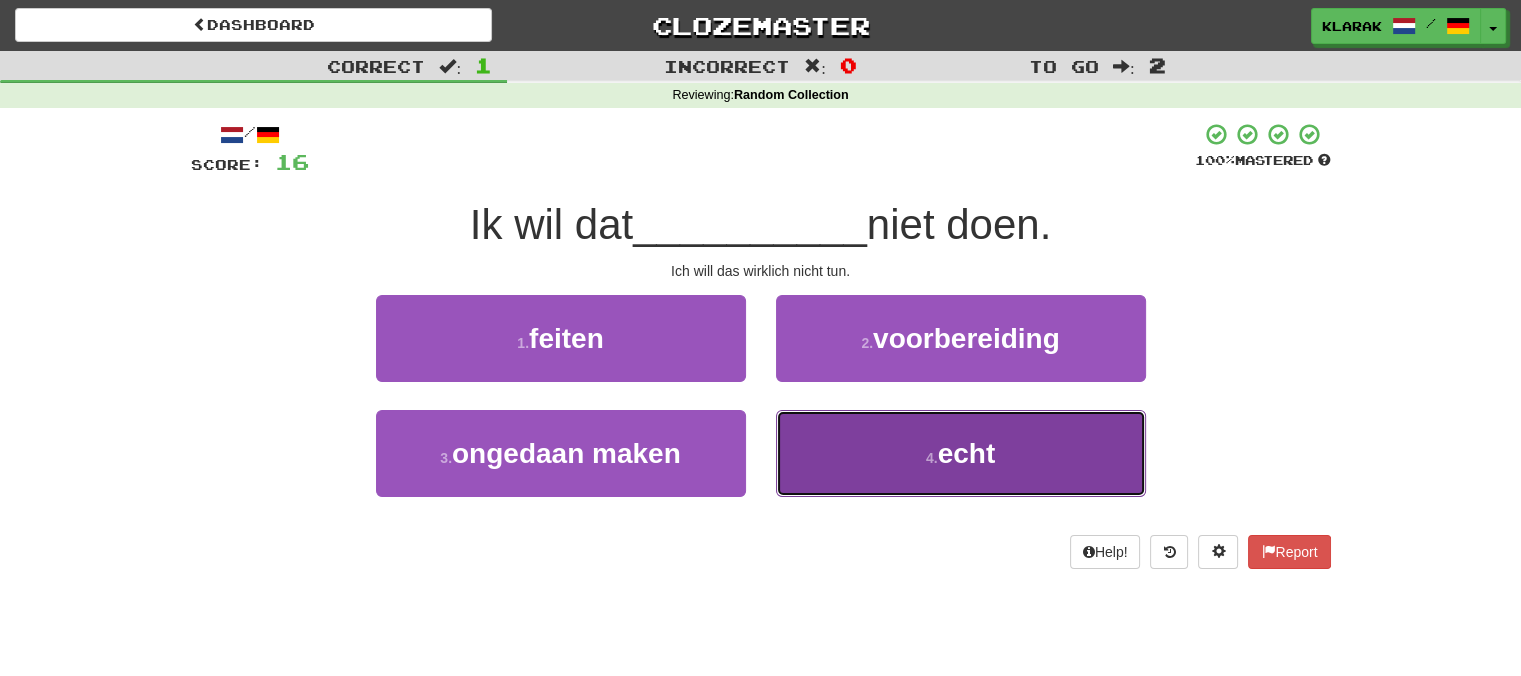 click on "4 .  echt" at bounding box center [961, 453] 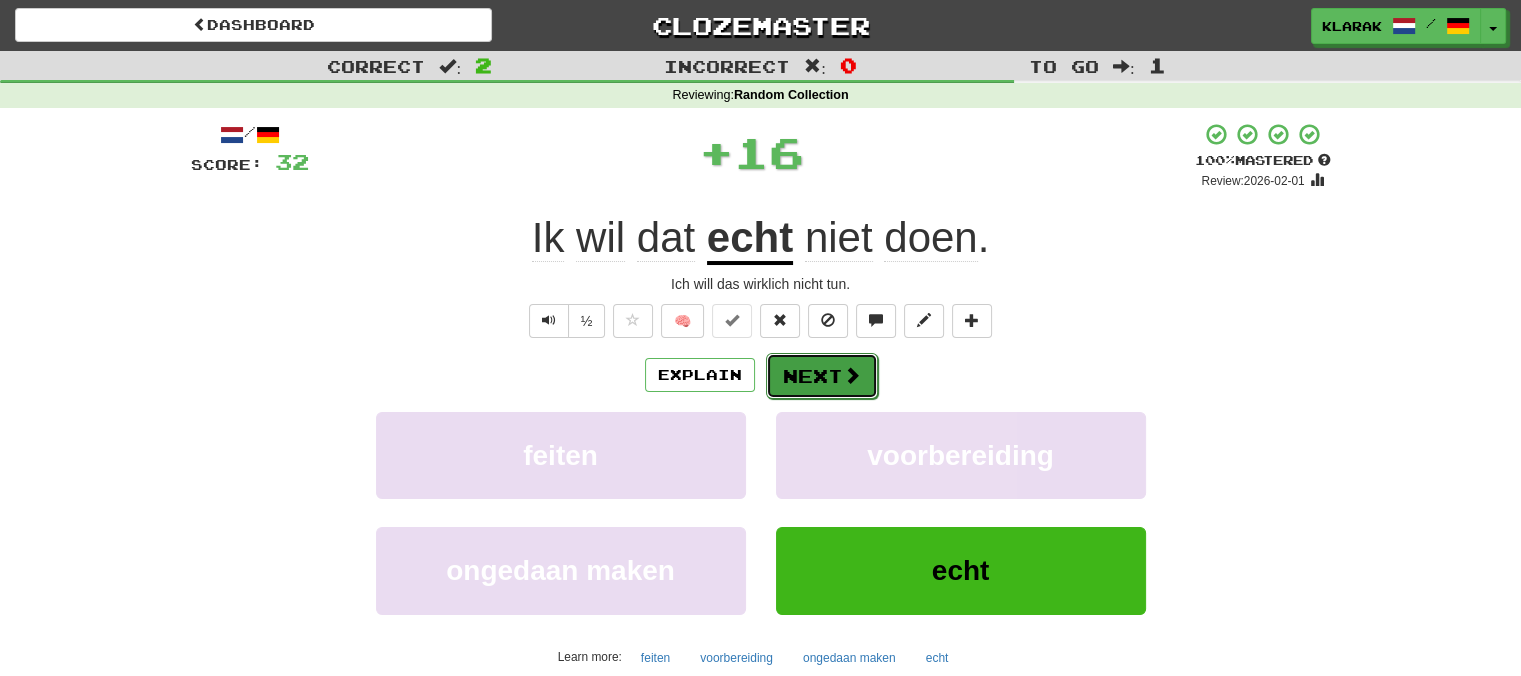 click on "Next" at bounding box center [822, 376] 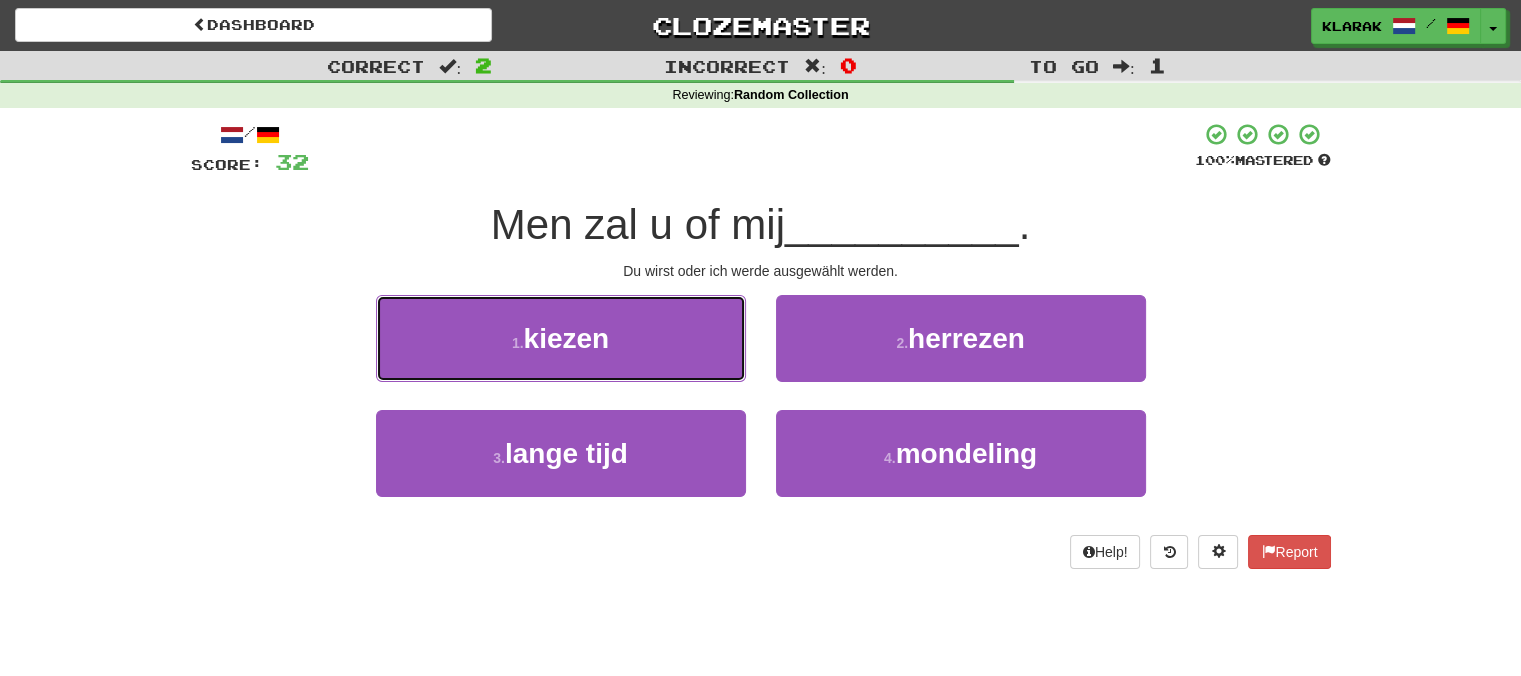 click on "1 .  kiezen" at bounding box center [561, 338] 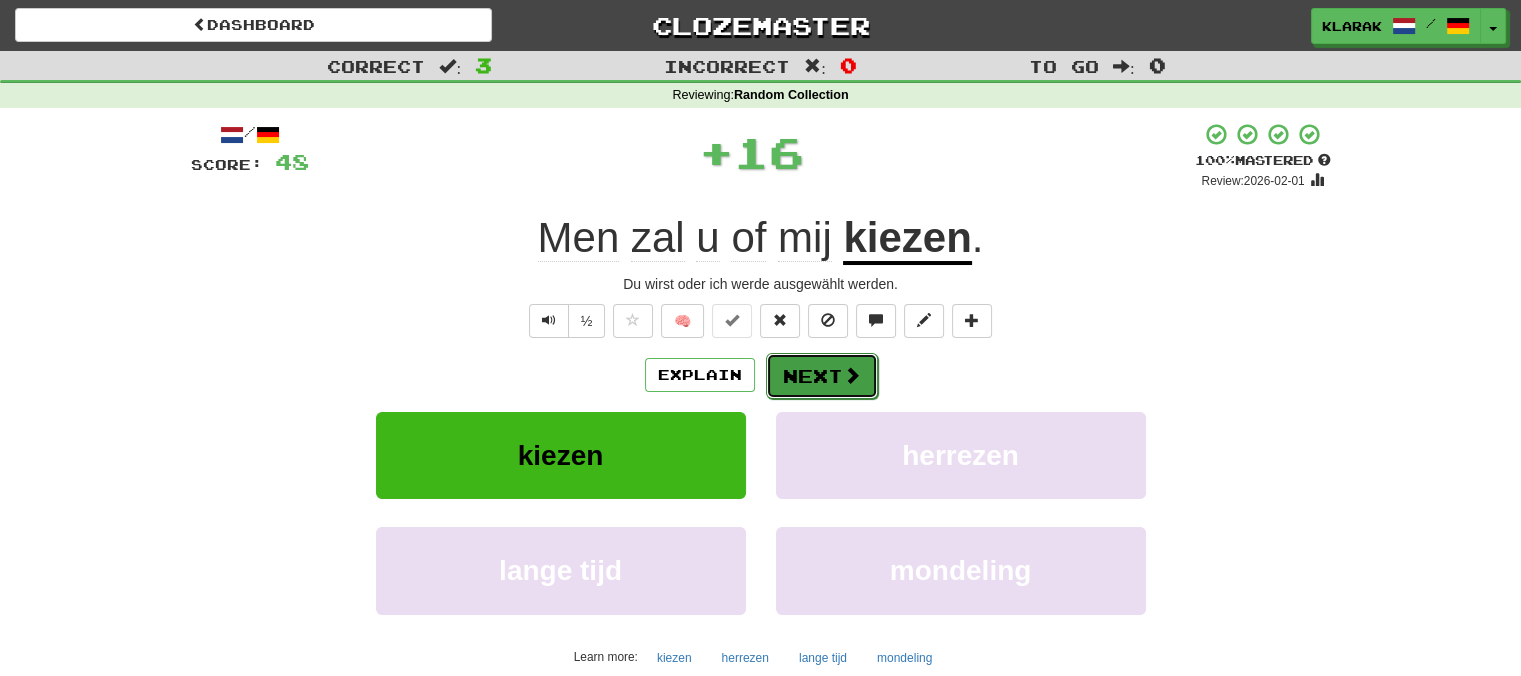 click on "Next" at bounding box center (822, 376) 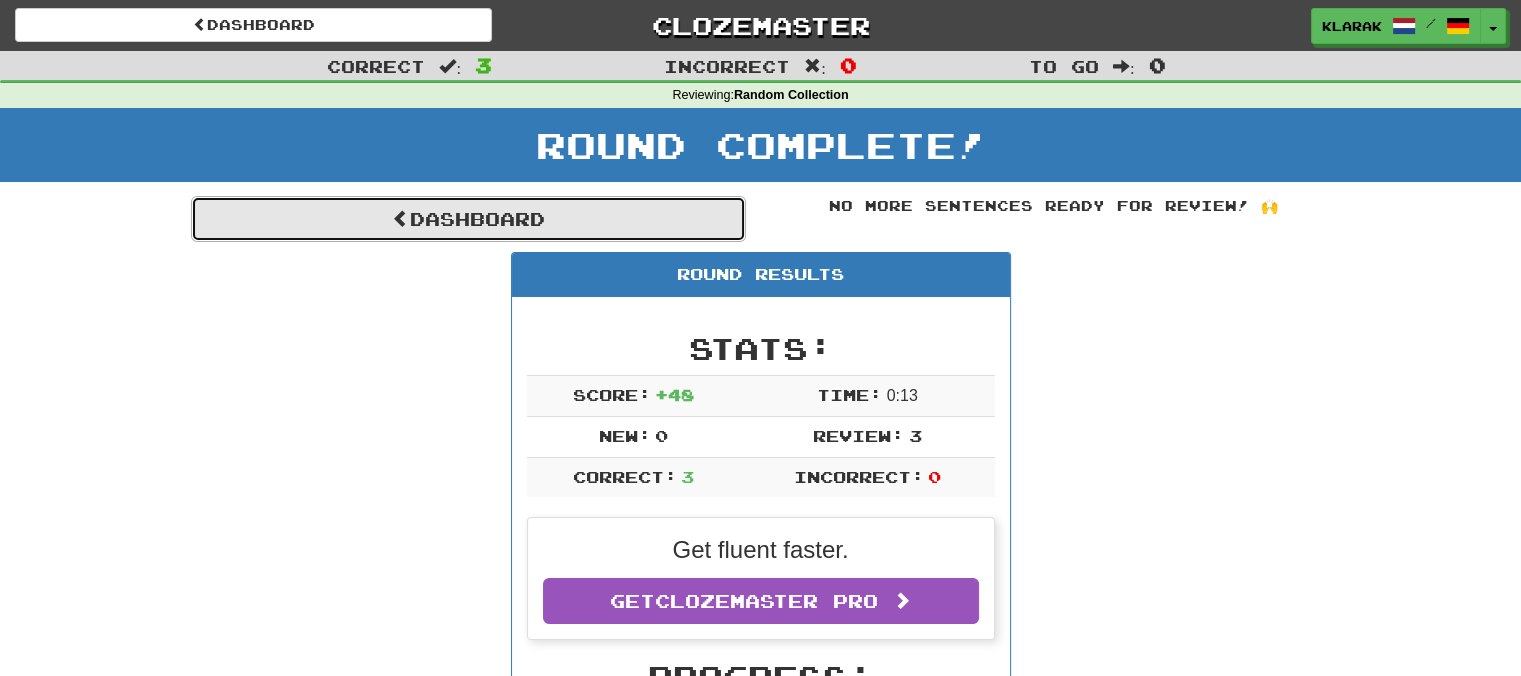 click on "Dashboard" at bounding box center [468, 219] 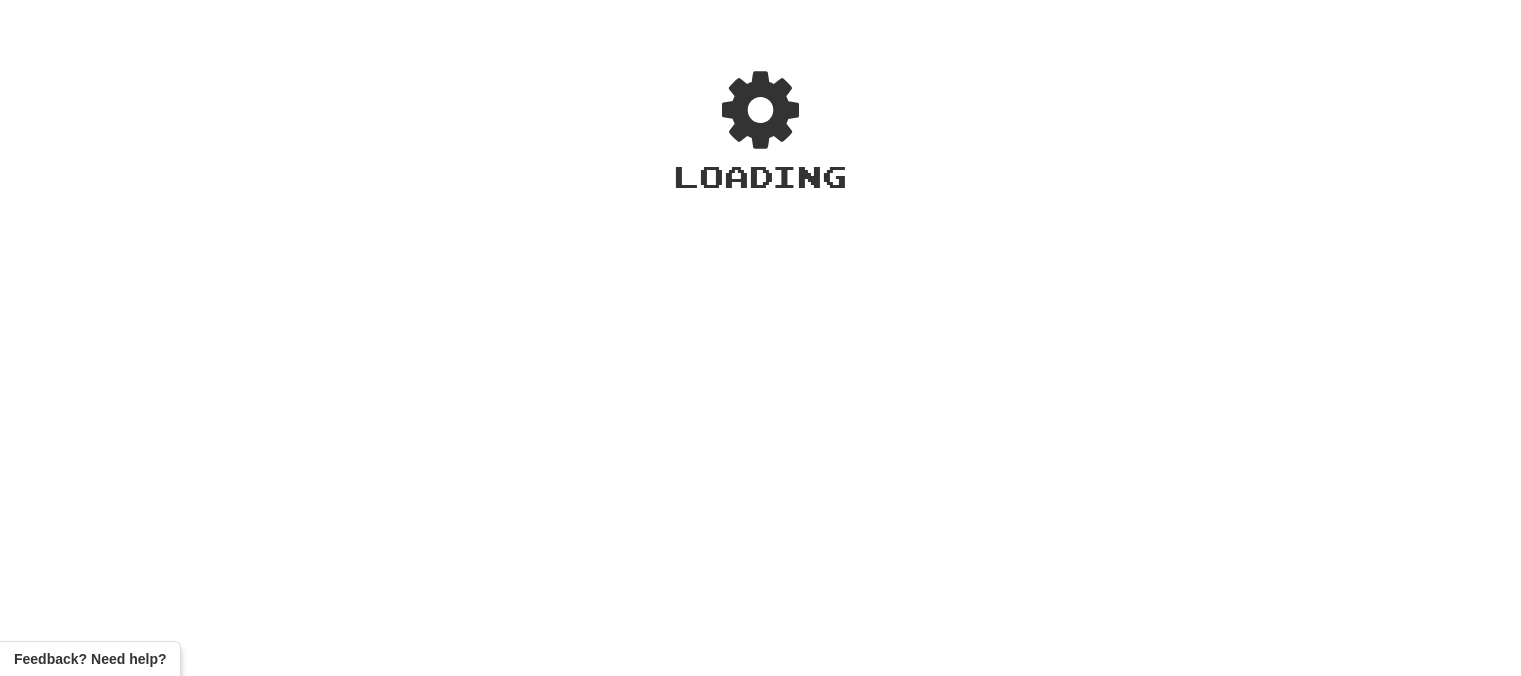 scroll, scrollTop: 0, scrollLeft: 0, axis: both 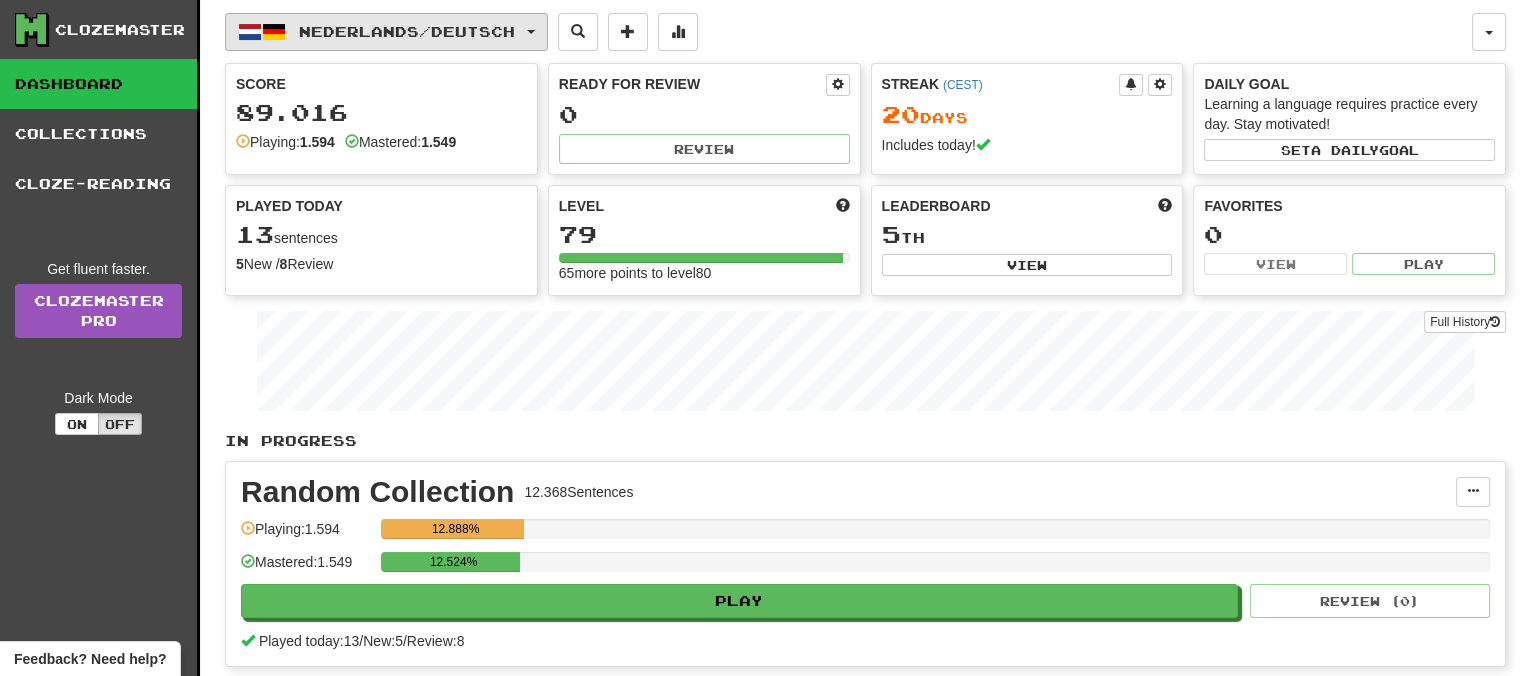 click on "Nederlands  /  Deutsch" at bounding box center (386, 32) 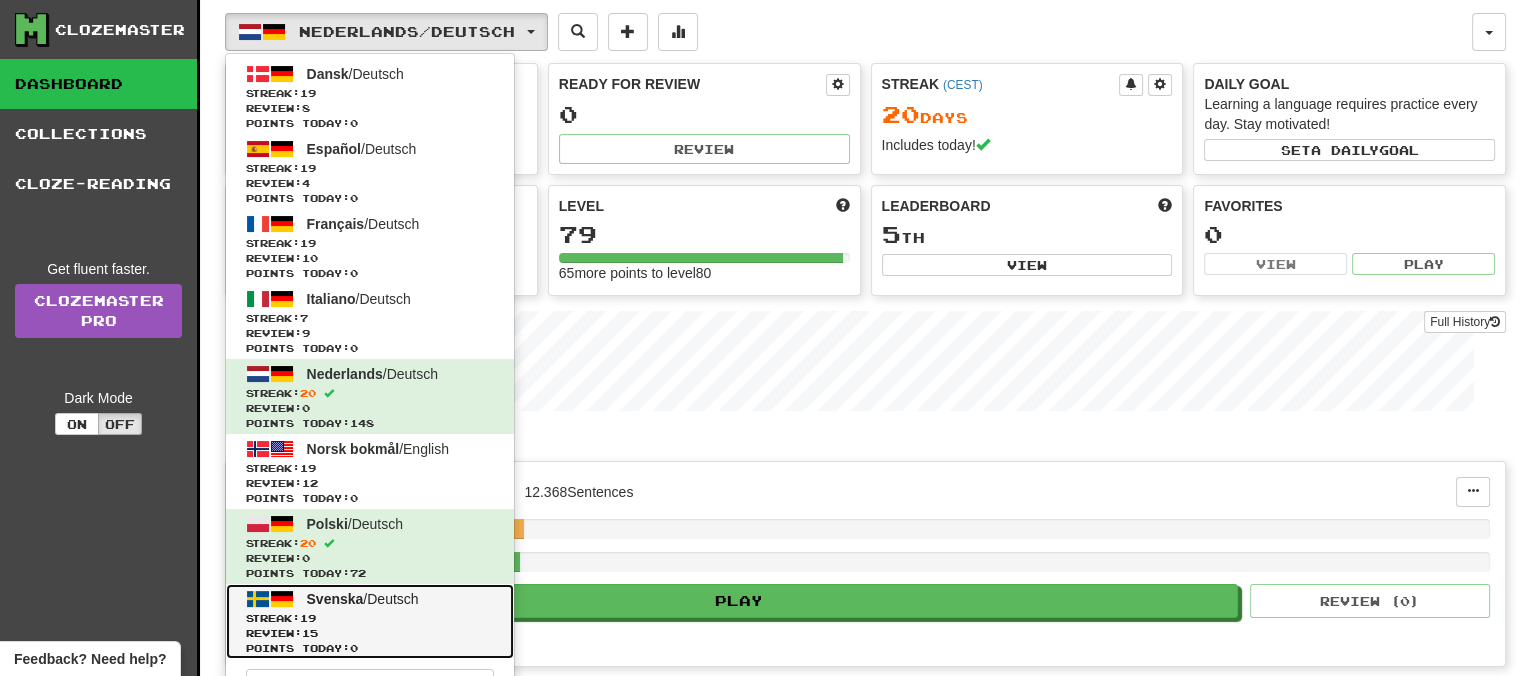 click on "Svenska" at bounding box center (335, 599) 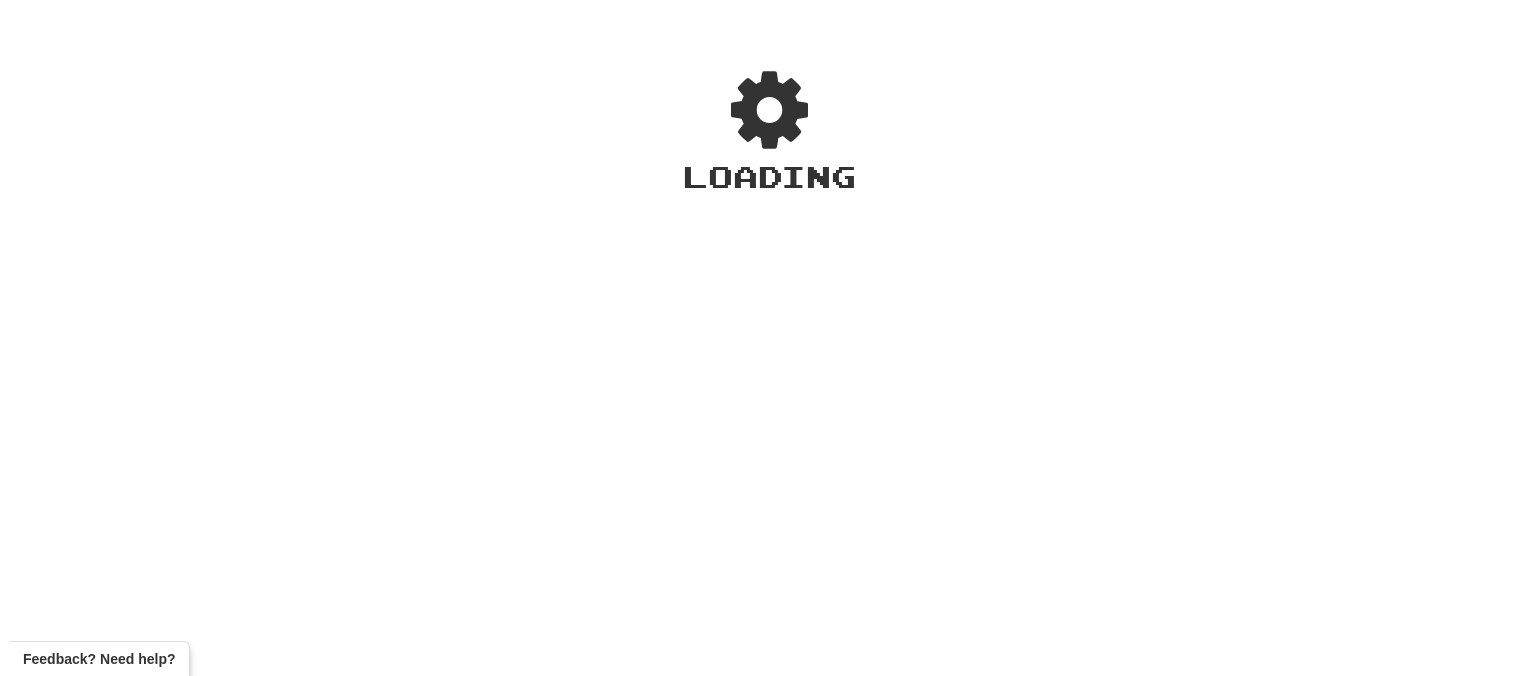 scroll, scrollTop: 0, scrollLeft: 0, axis: both 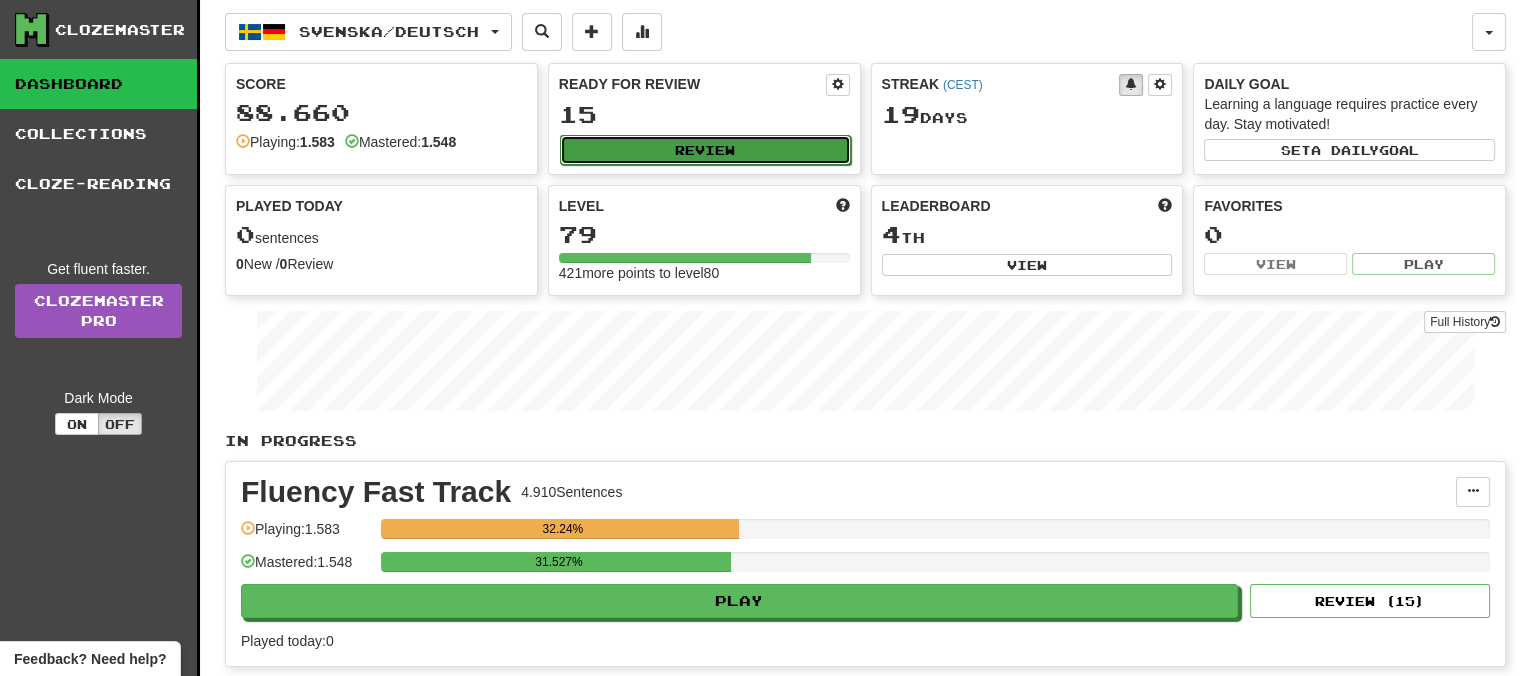 click on "Review" at bounding box center (705, 150) 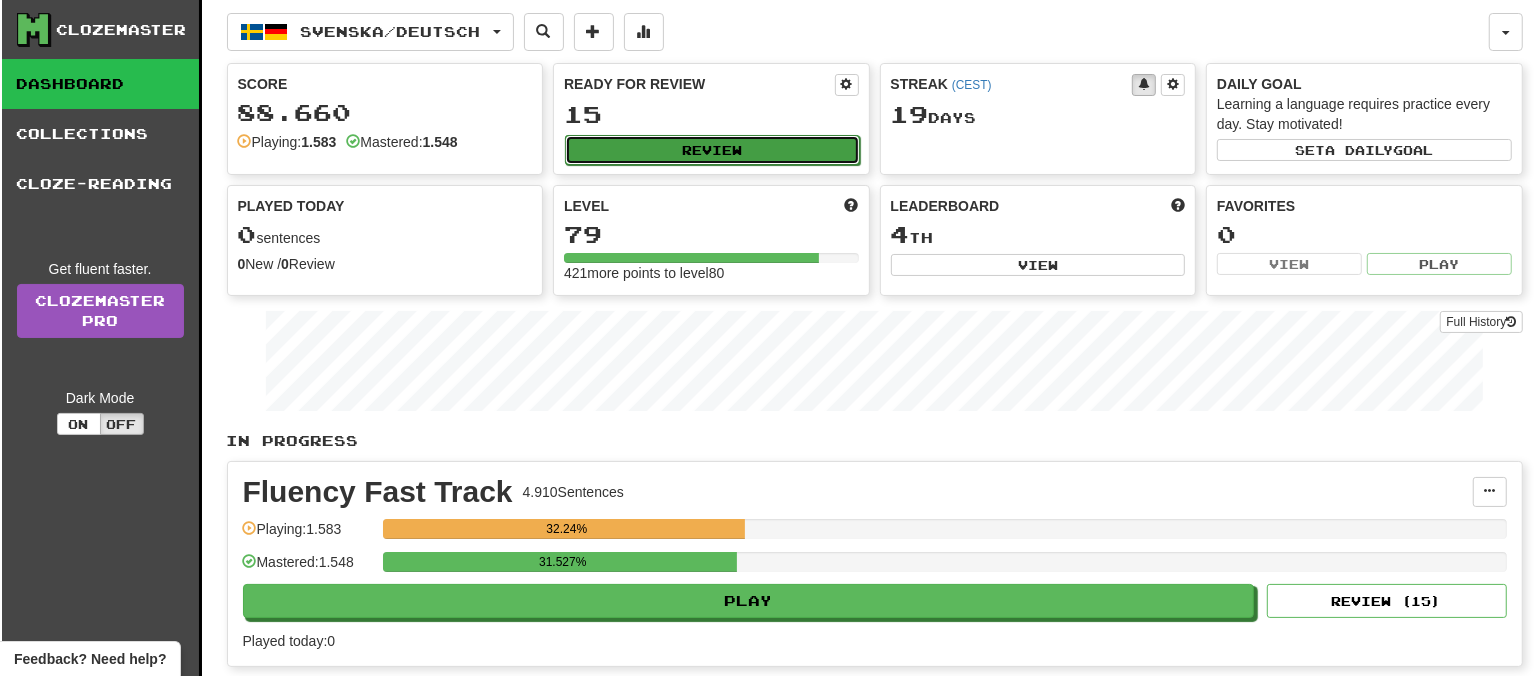 select on "**" 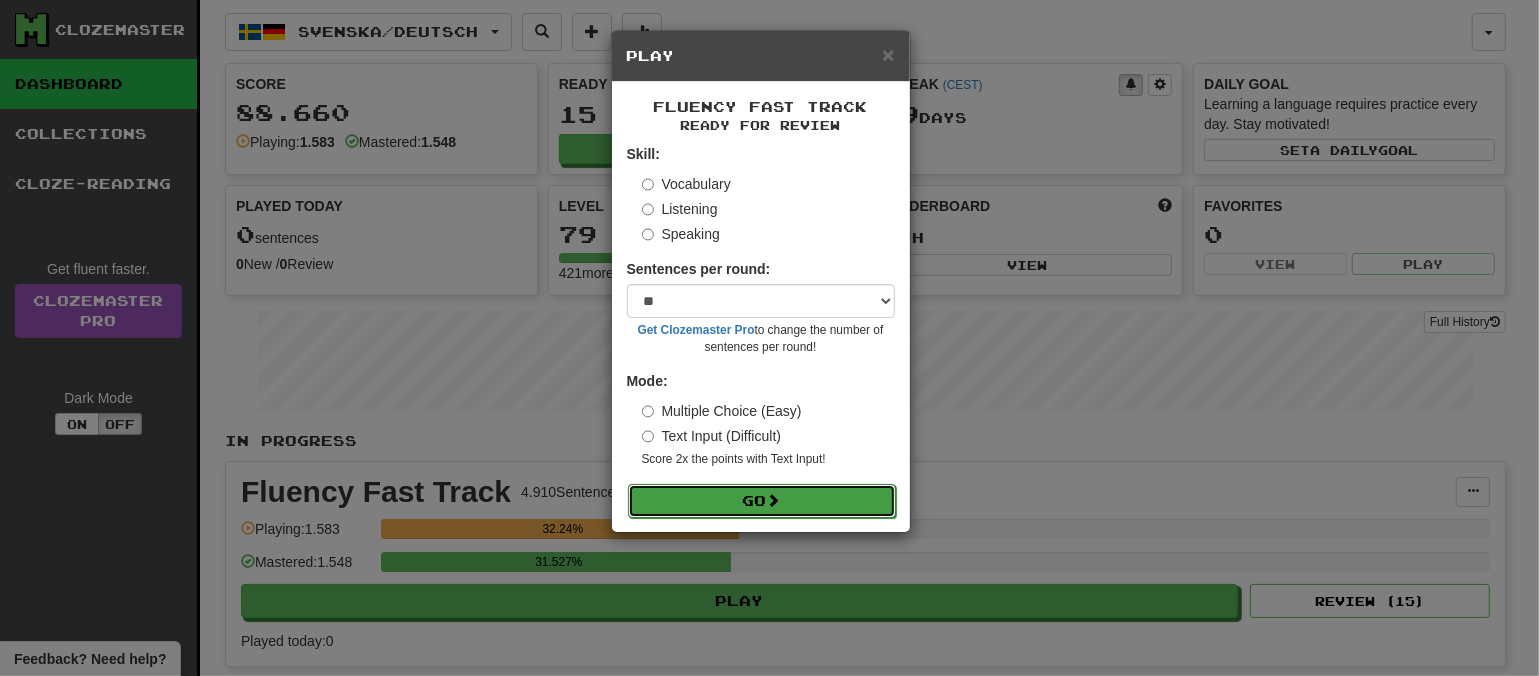 click on "Go" at bounding box center [762, 501] 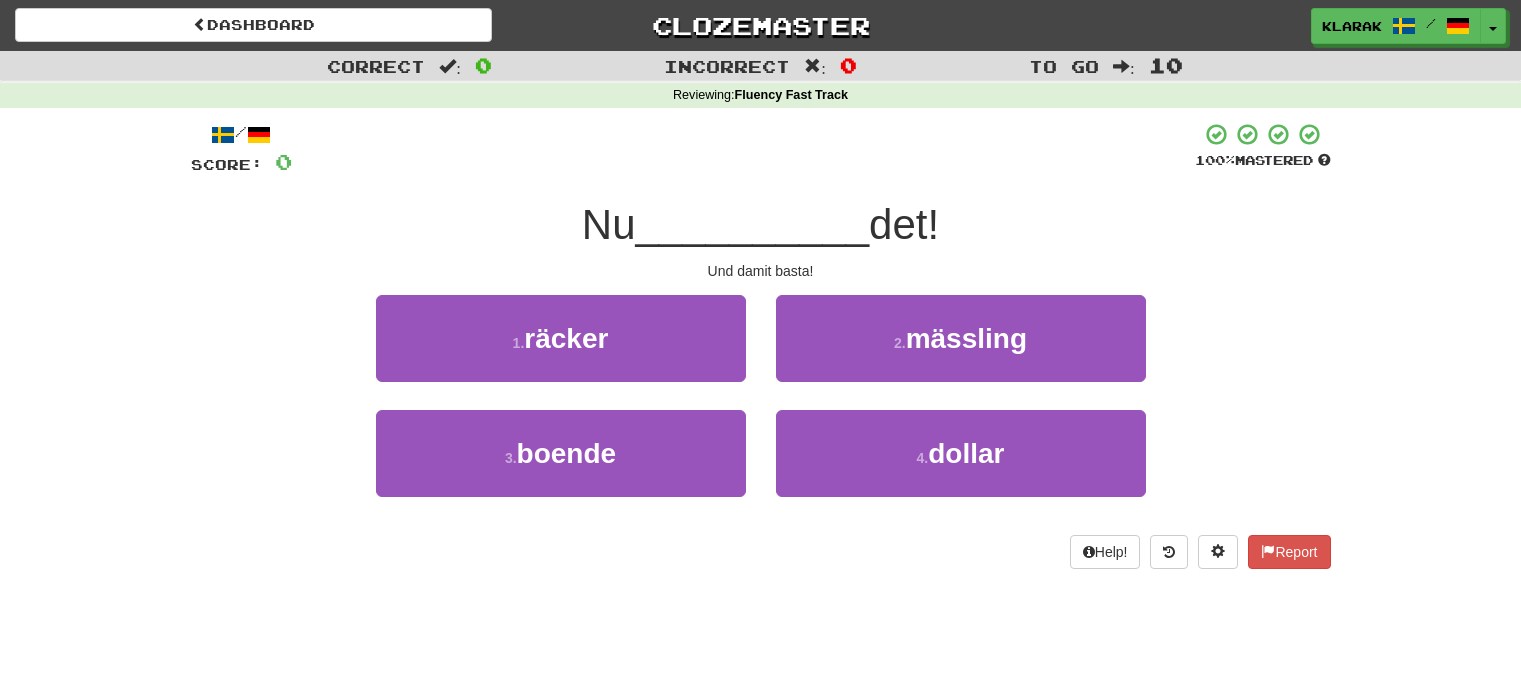 scroll, scrollTop: 0, scrollLeft: 0, axis: both 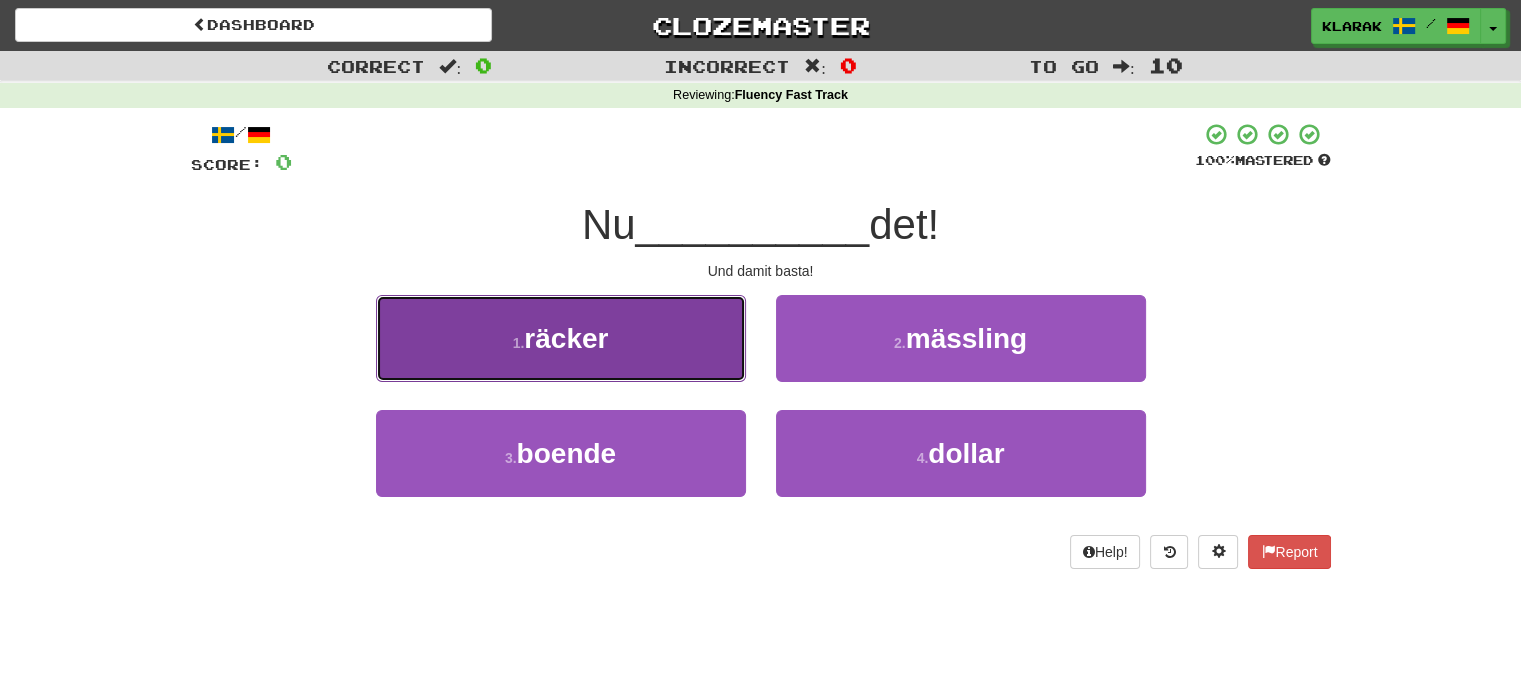 click on "1 .  räcker" at bounding box center (561, 338) 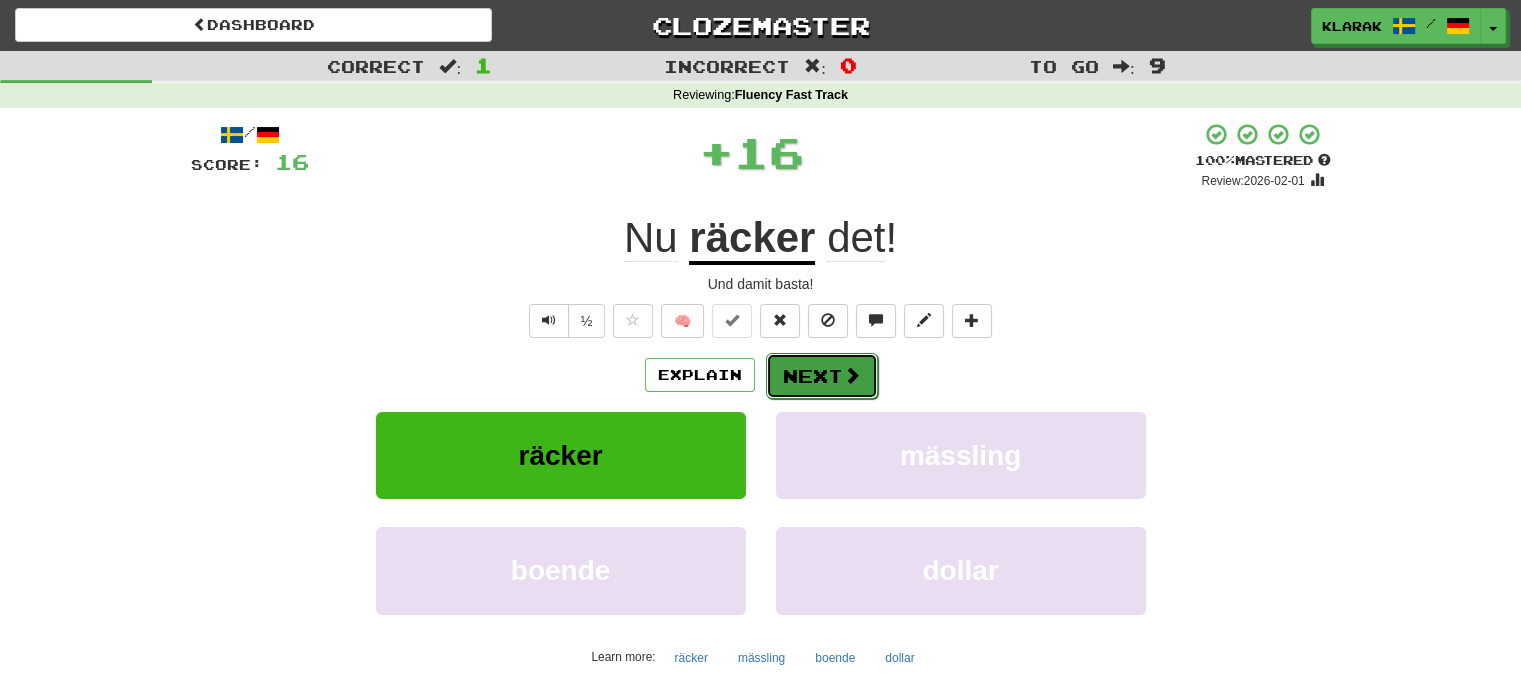 click on "Next" at bounding box center [822, 376] 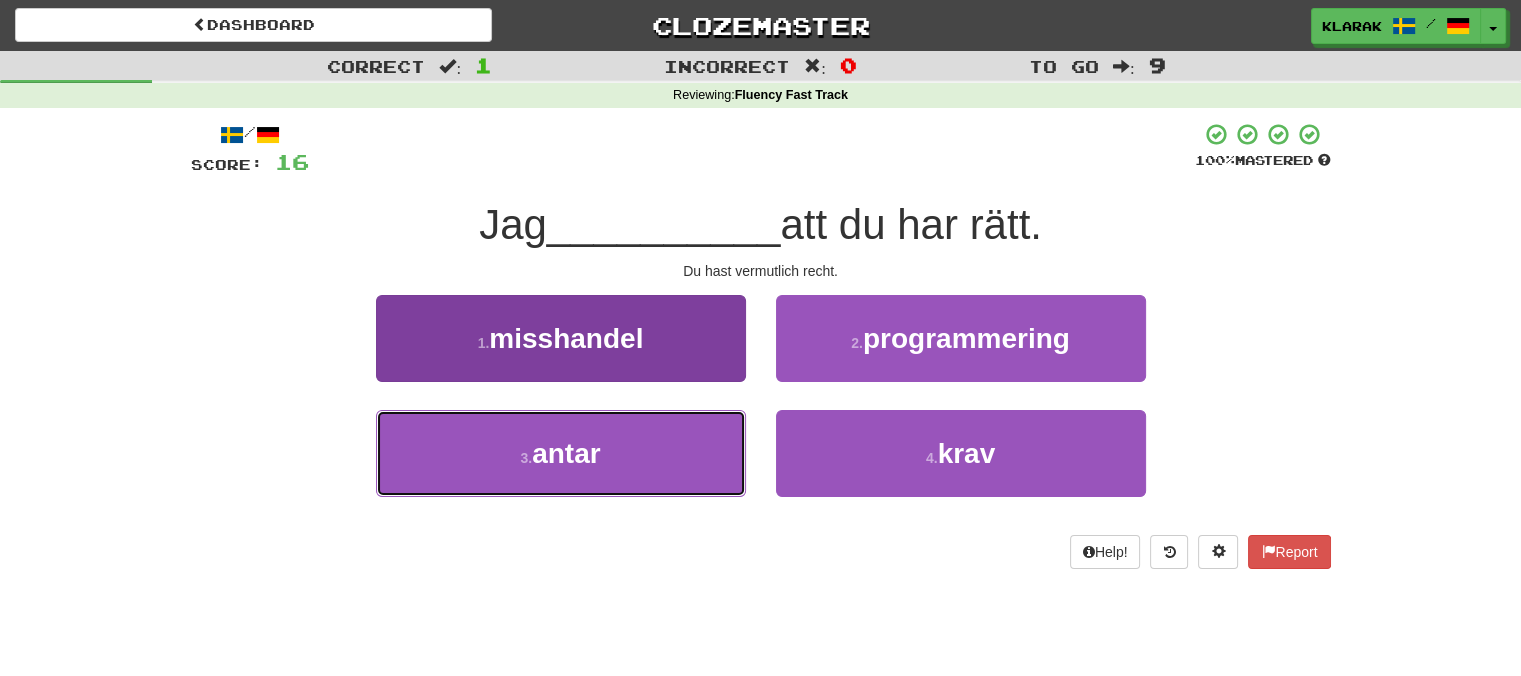 click on "3 .  antar" at bounding box center [561, 453] 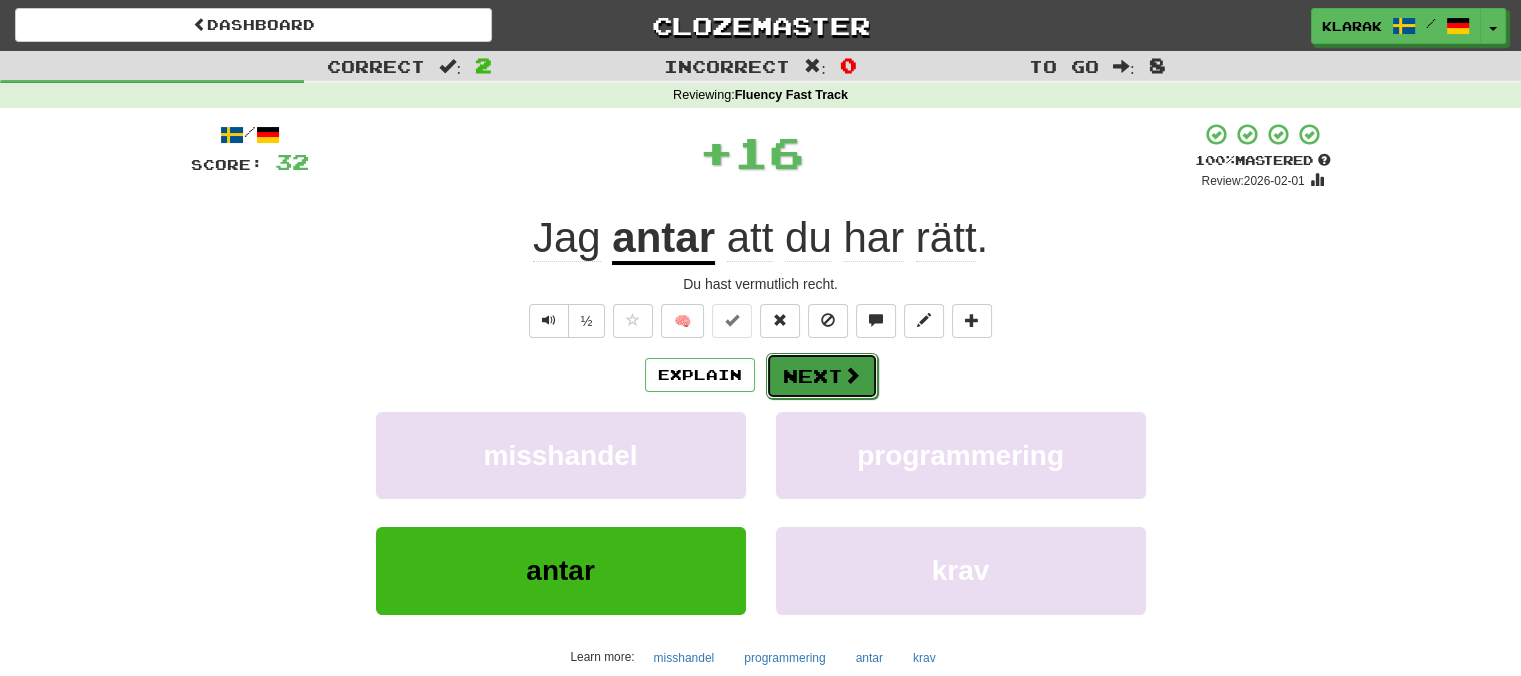 click on "Next" at bounding box center [822, 376] 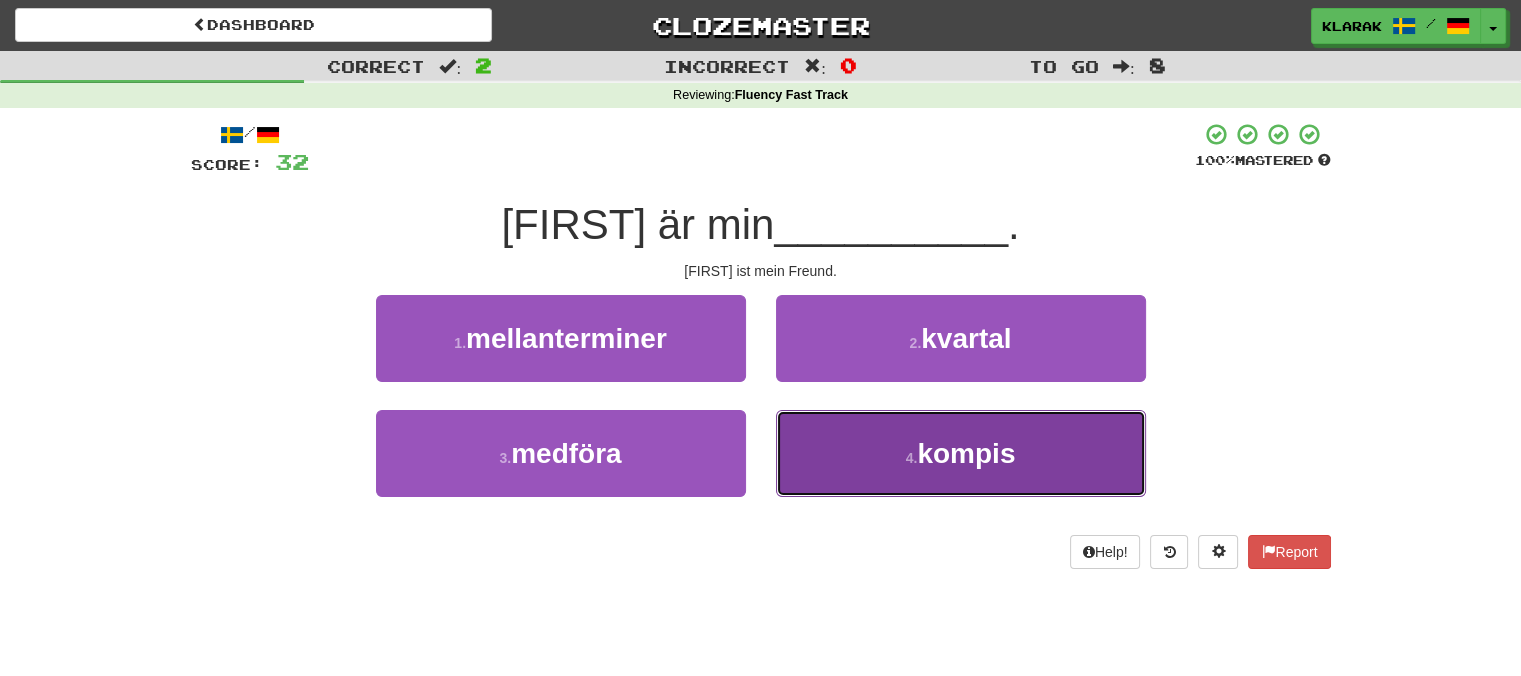 click on "4 .  kompis" at bounding box center [961, 453] 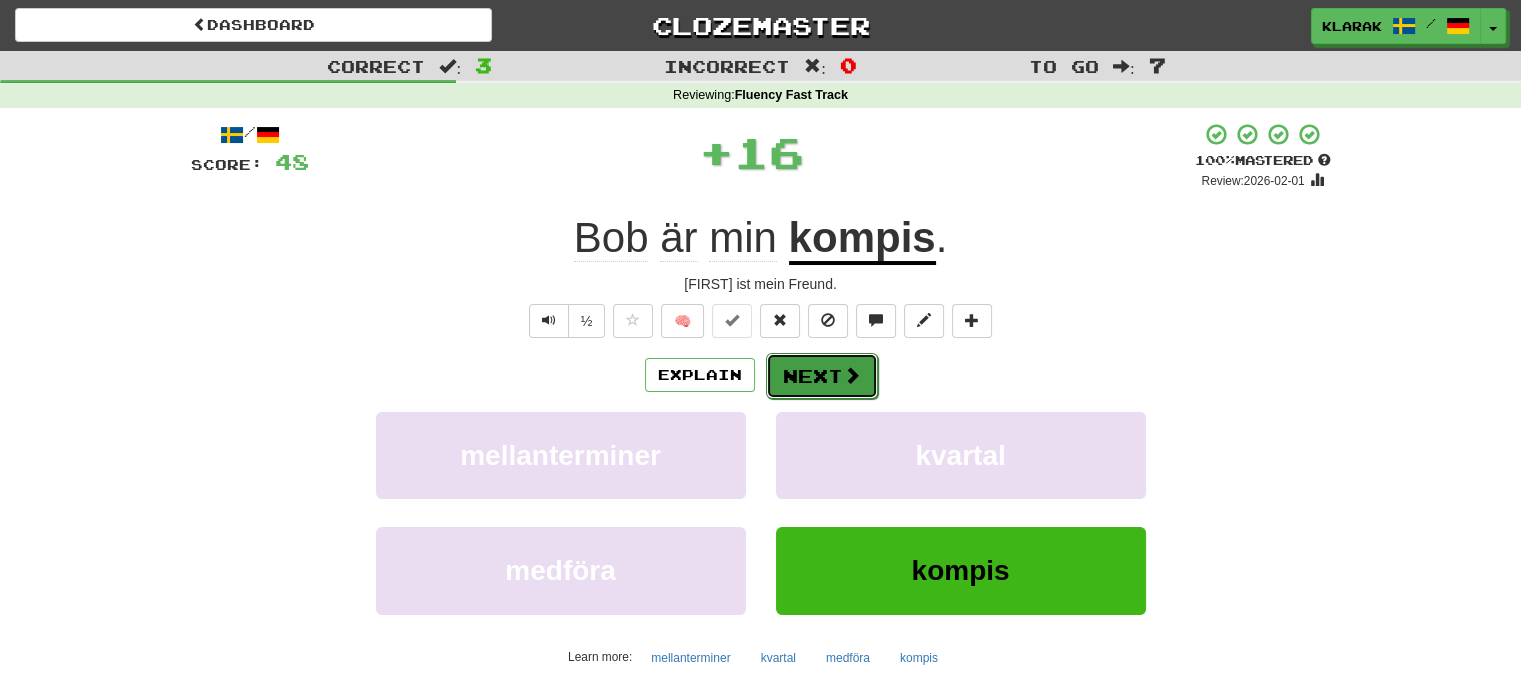 click on "Next" at bounding box center [822, 376] 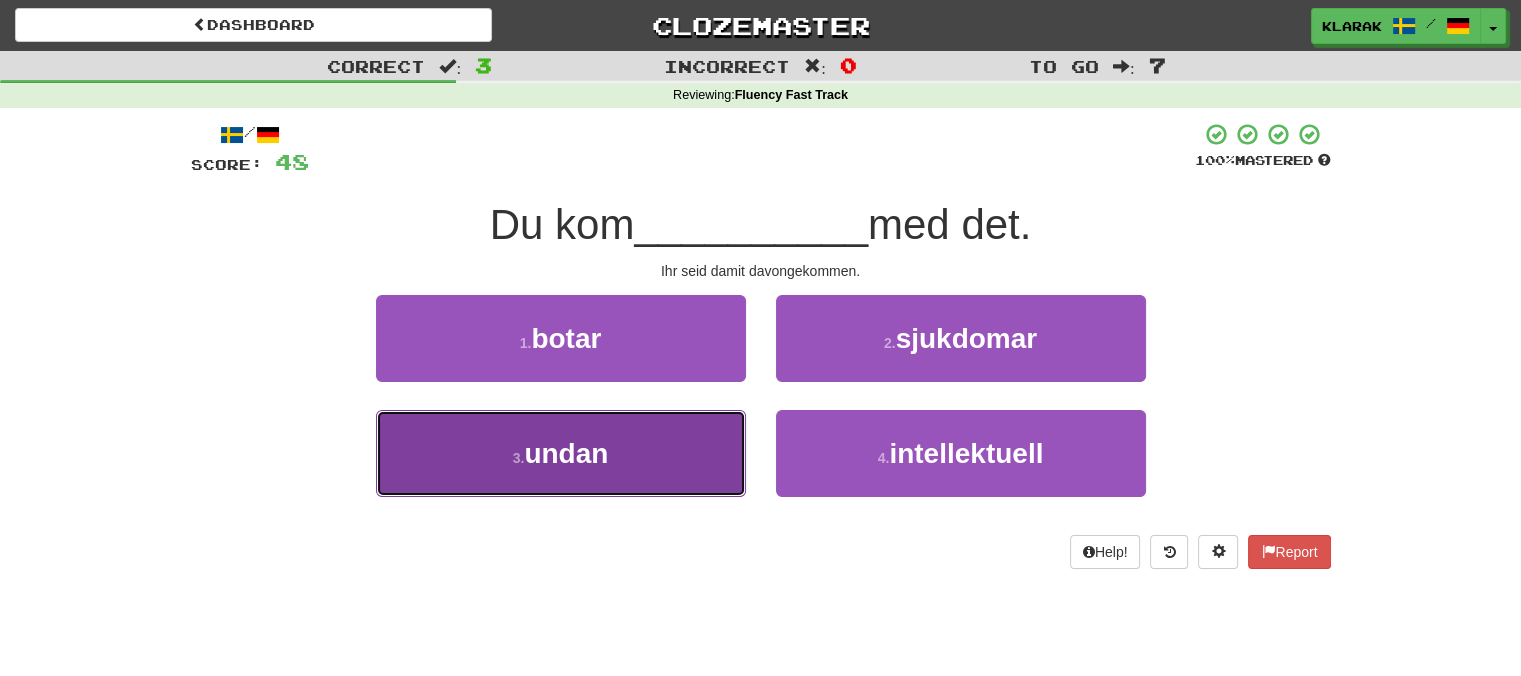 click on "3 .  undan" at bounding box center (561, 453) 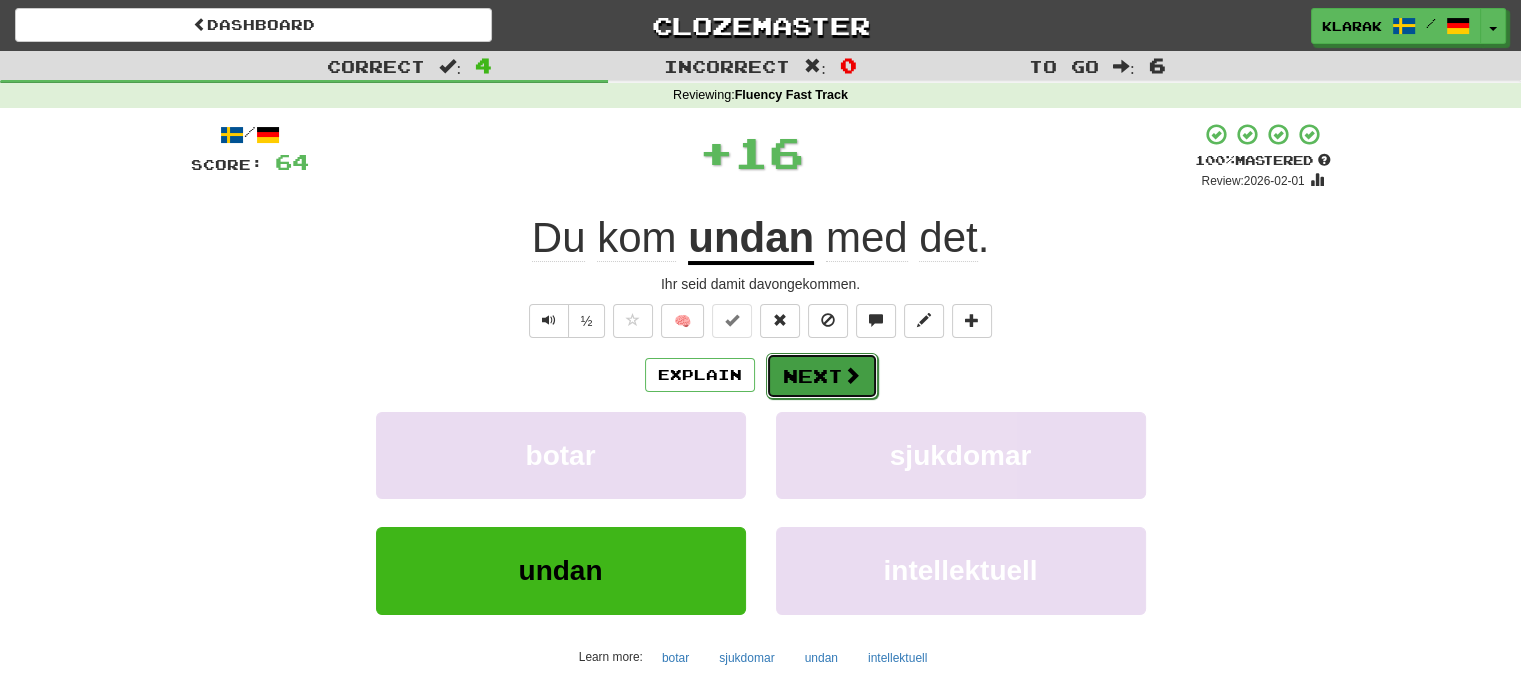 click on "Next" at bounding box center (822, 376) 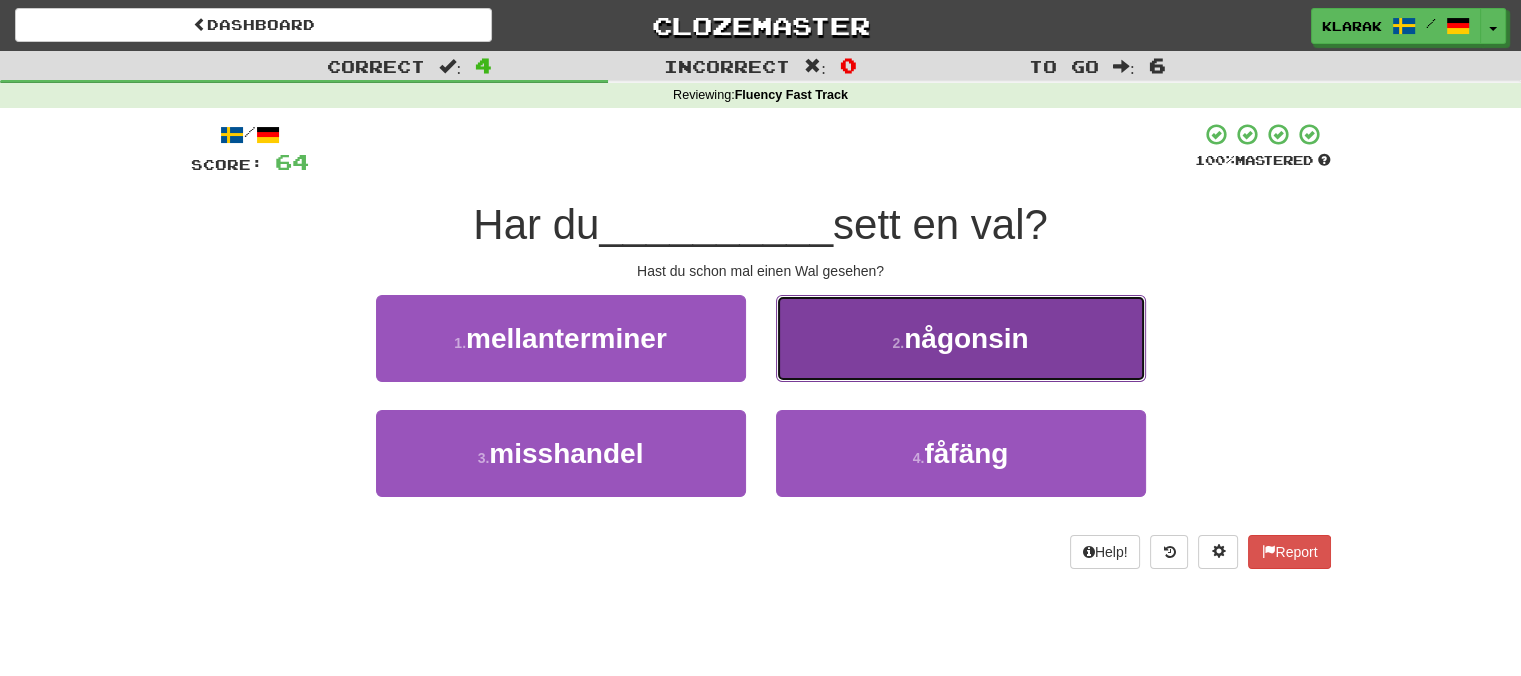 click on "2 .  någonsin" at bounding box center [961, 338] 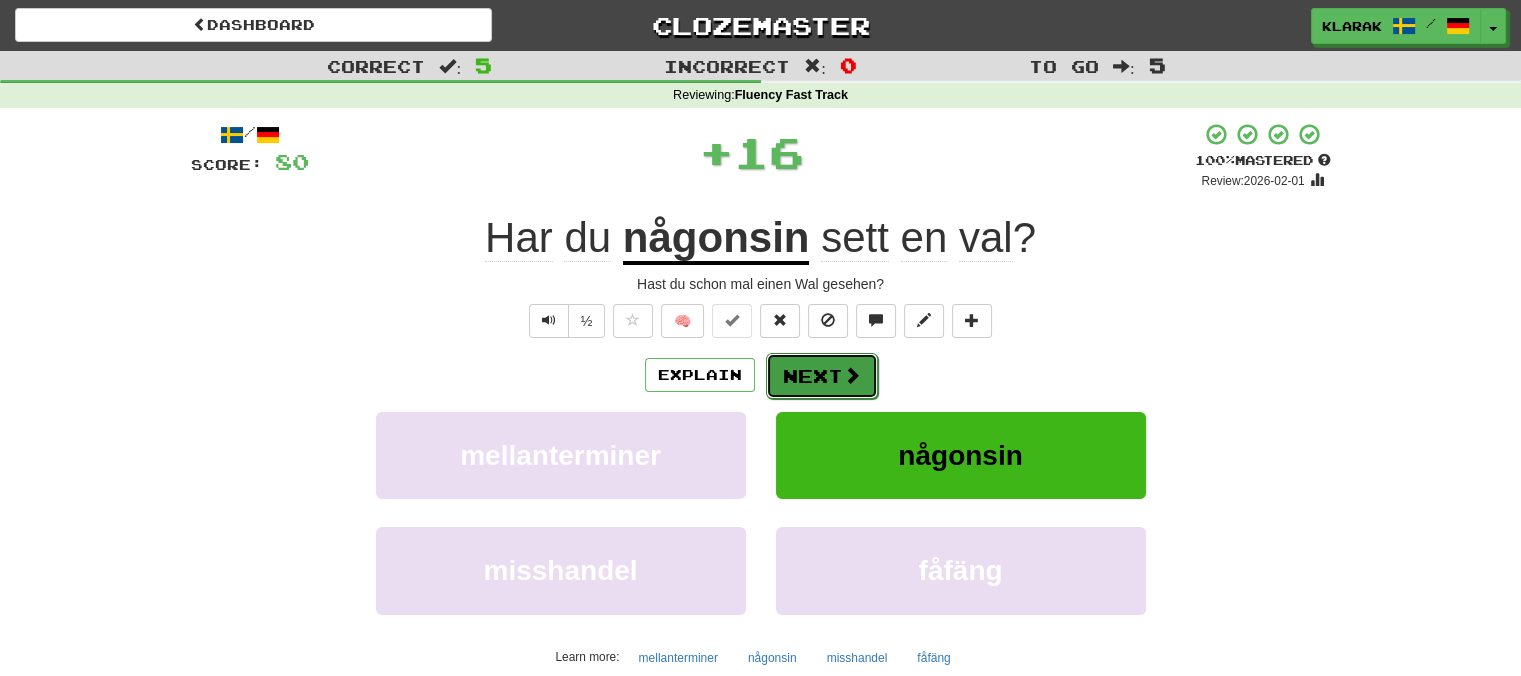 click on "Next" at bounding box center [822, 376] 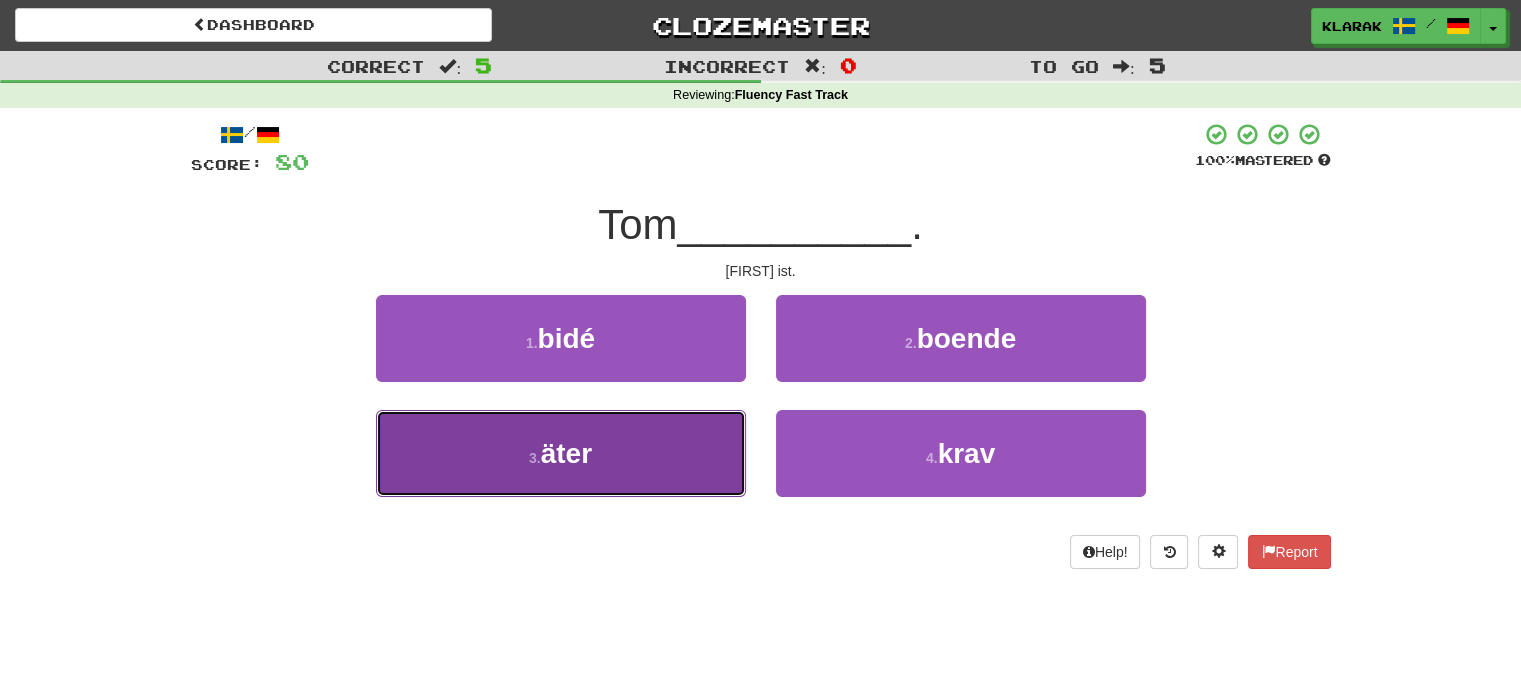 click on "3 .  äter" at bounding box center [561, 453] 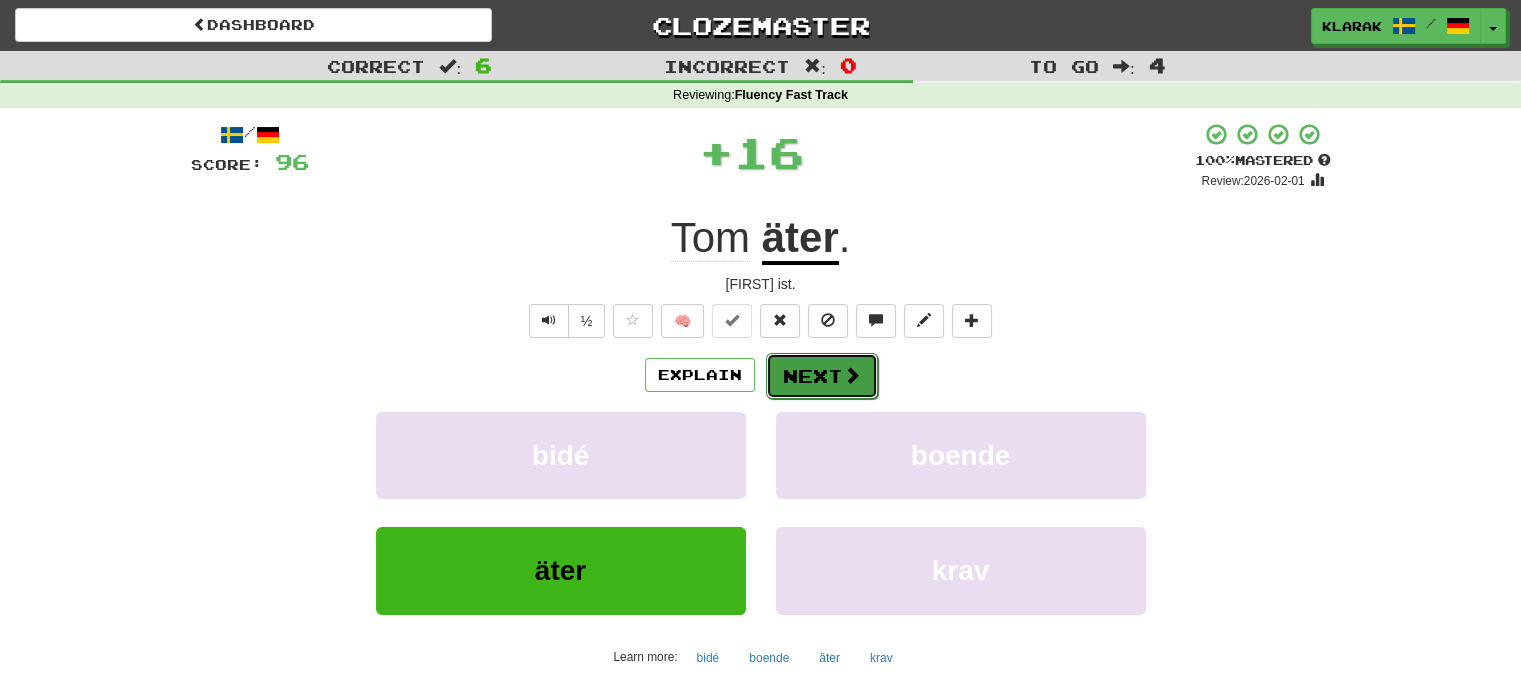 click on "Next" at bounding box center (822, 376) 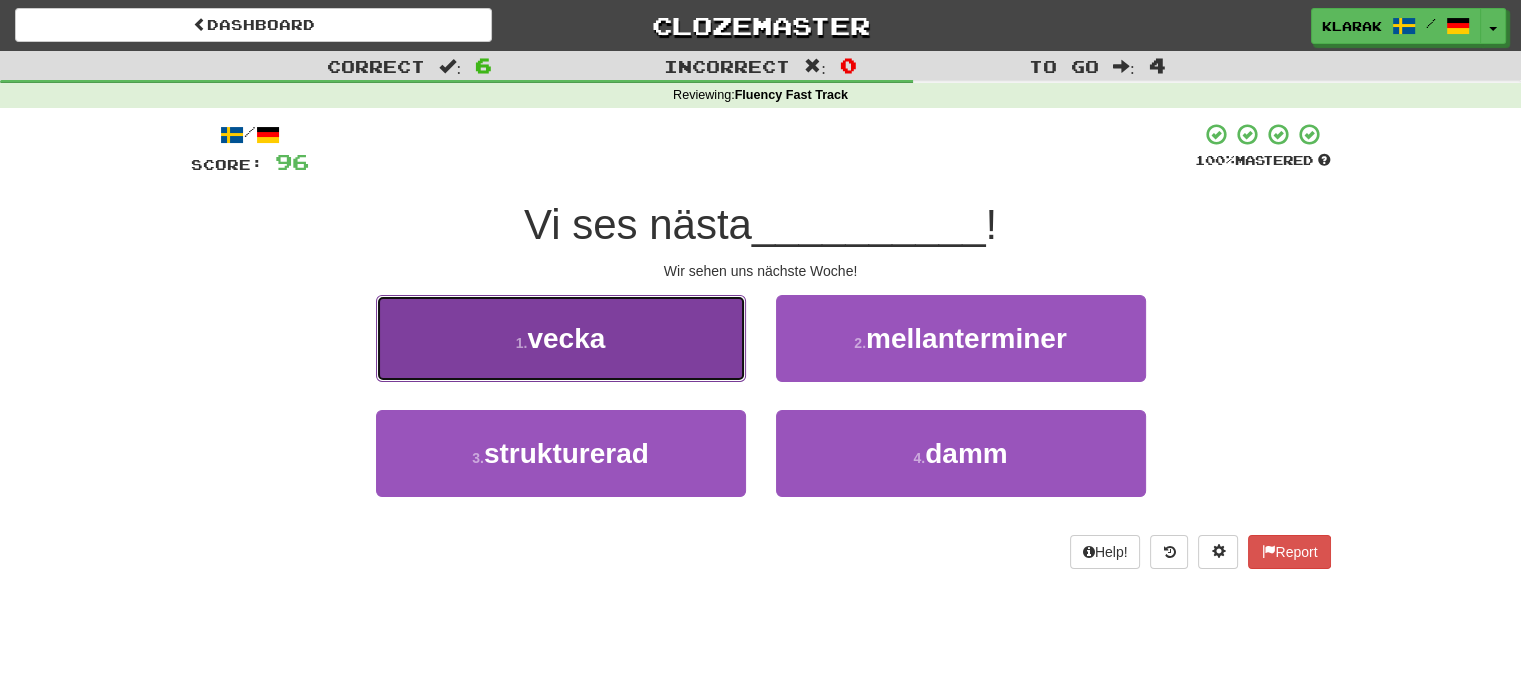 click on "1 .  vecka" at bounding box center [561, 338] 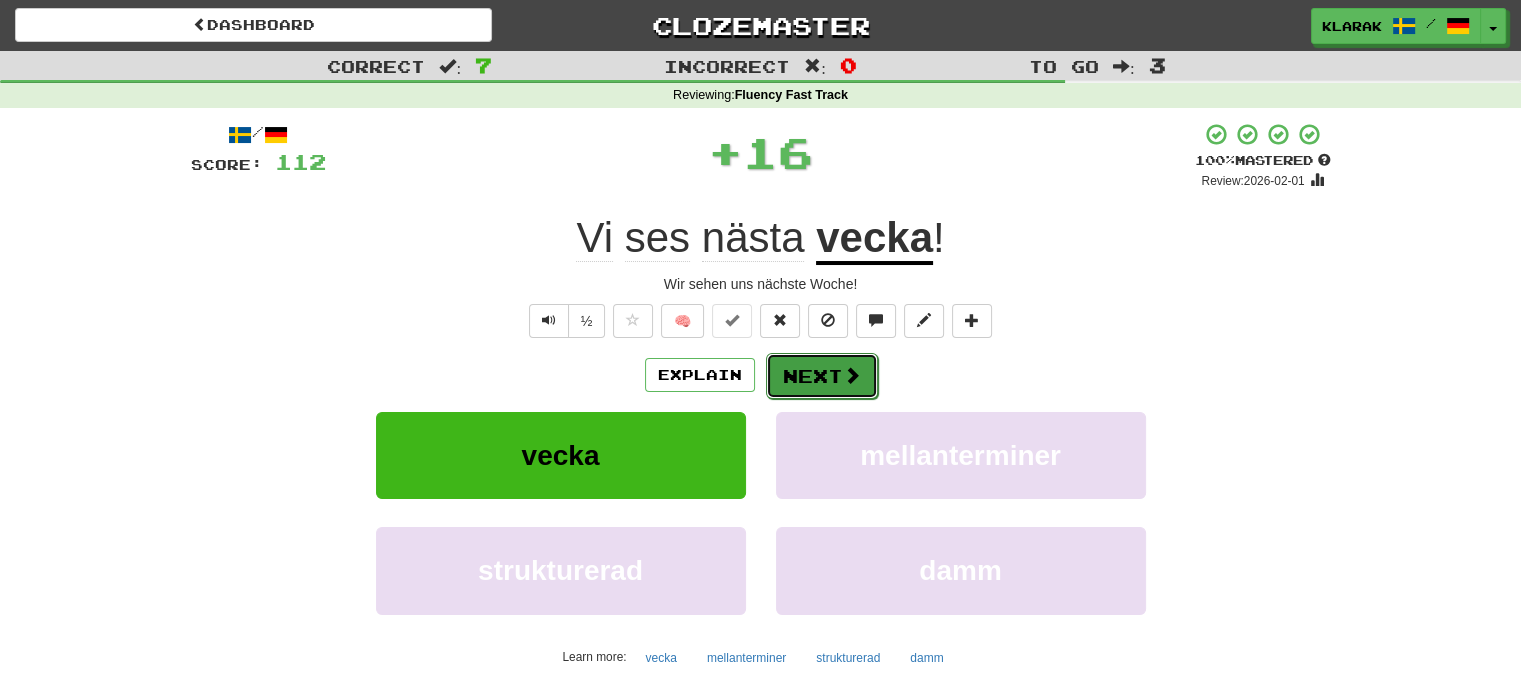 click on "Next" at bounding box center (822, 376) 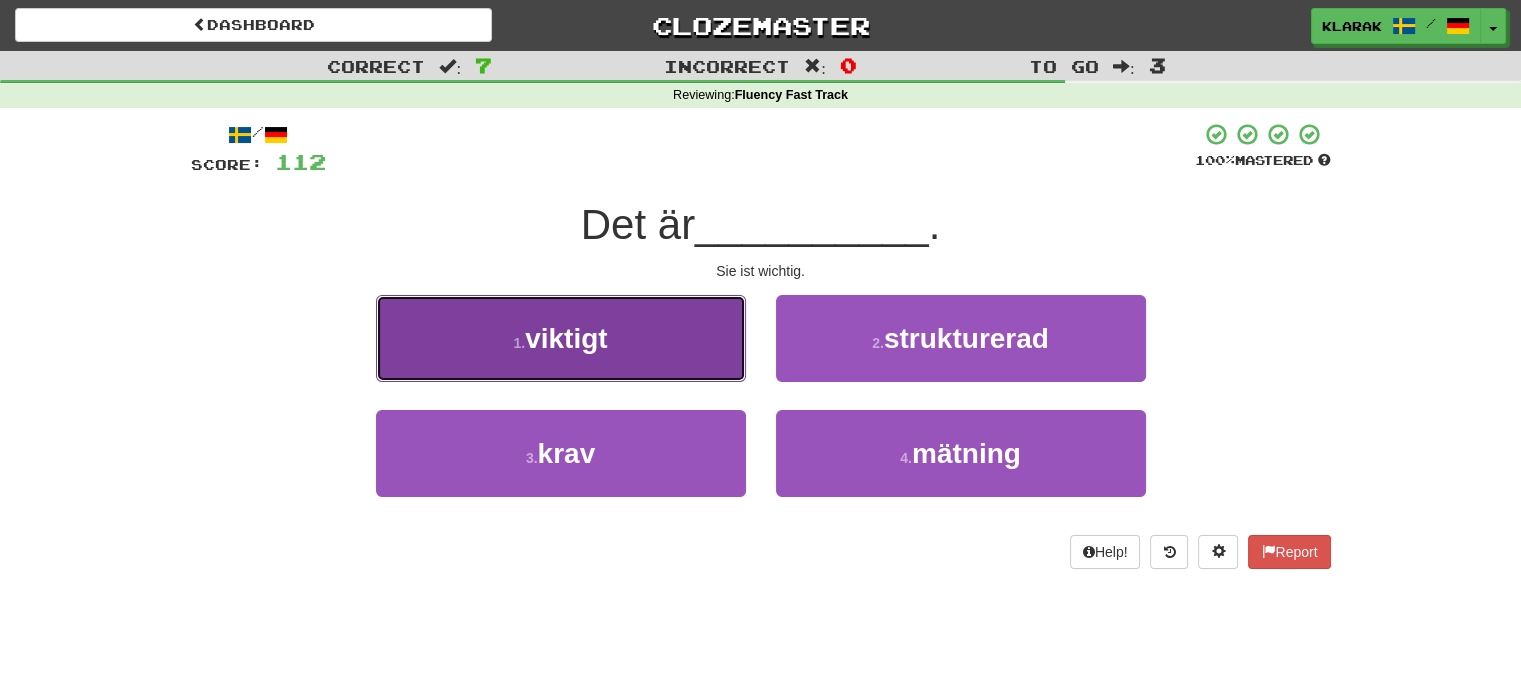 click on "1 .  viktigt" at bounding box center (561, 338) 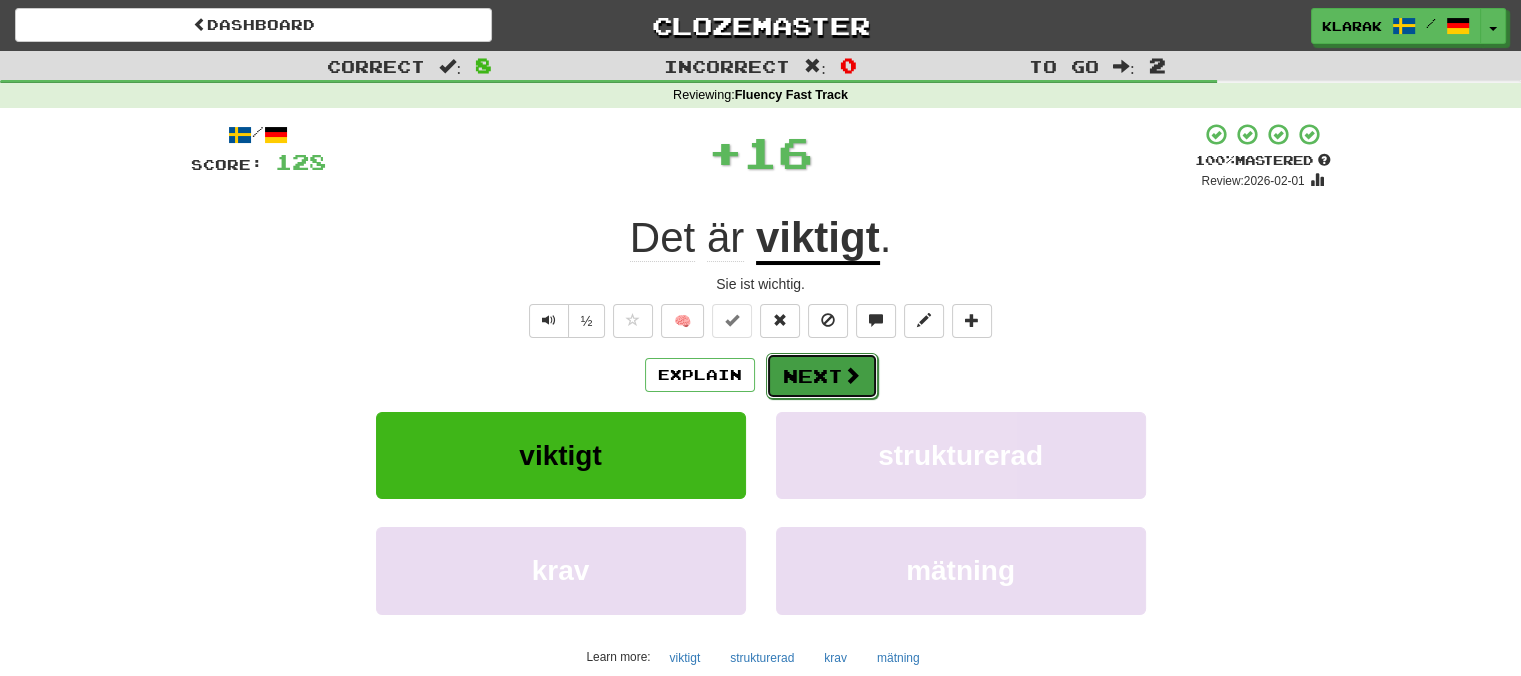 click on "Next" at bounding box center [822, 376] 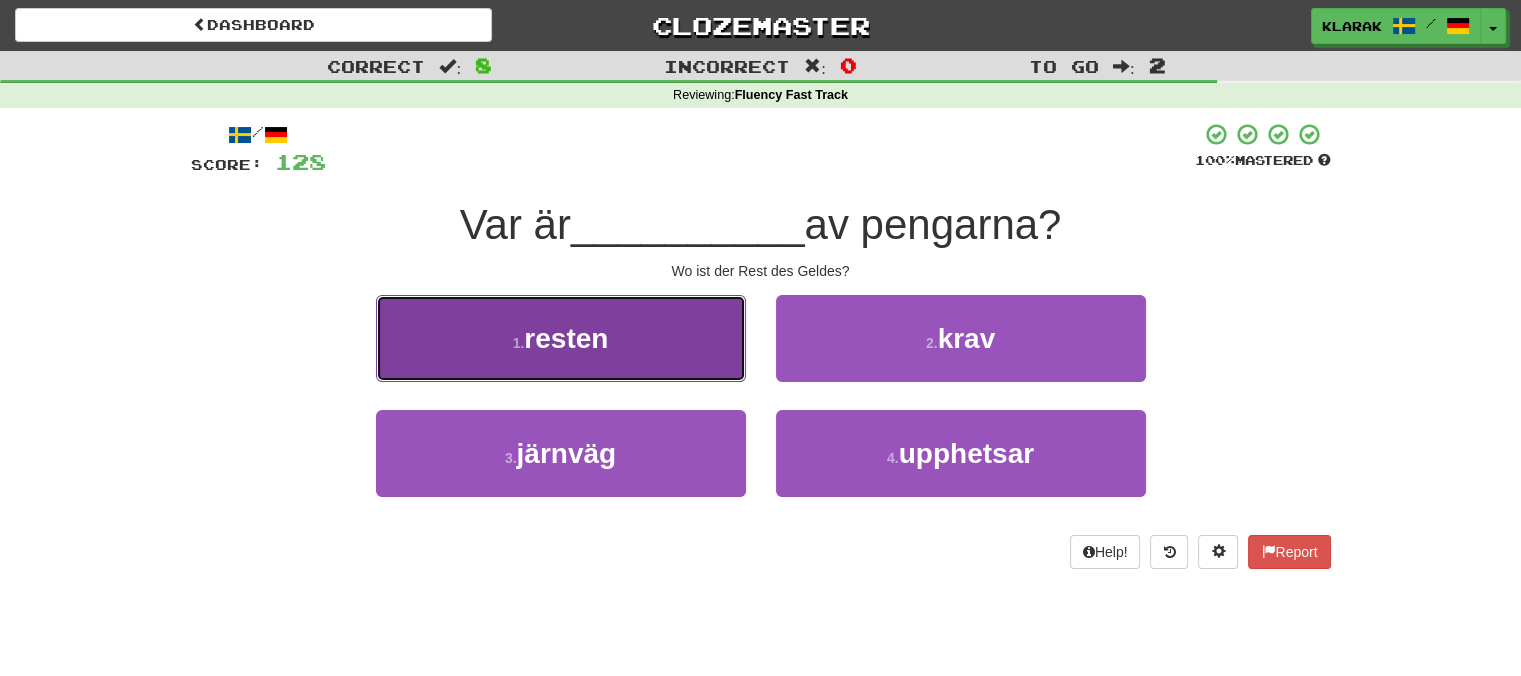 click on "1 .  resten" at bounding box center (561, 338) 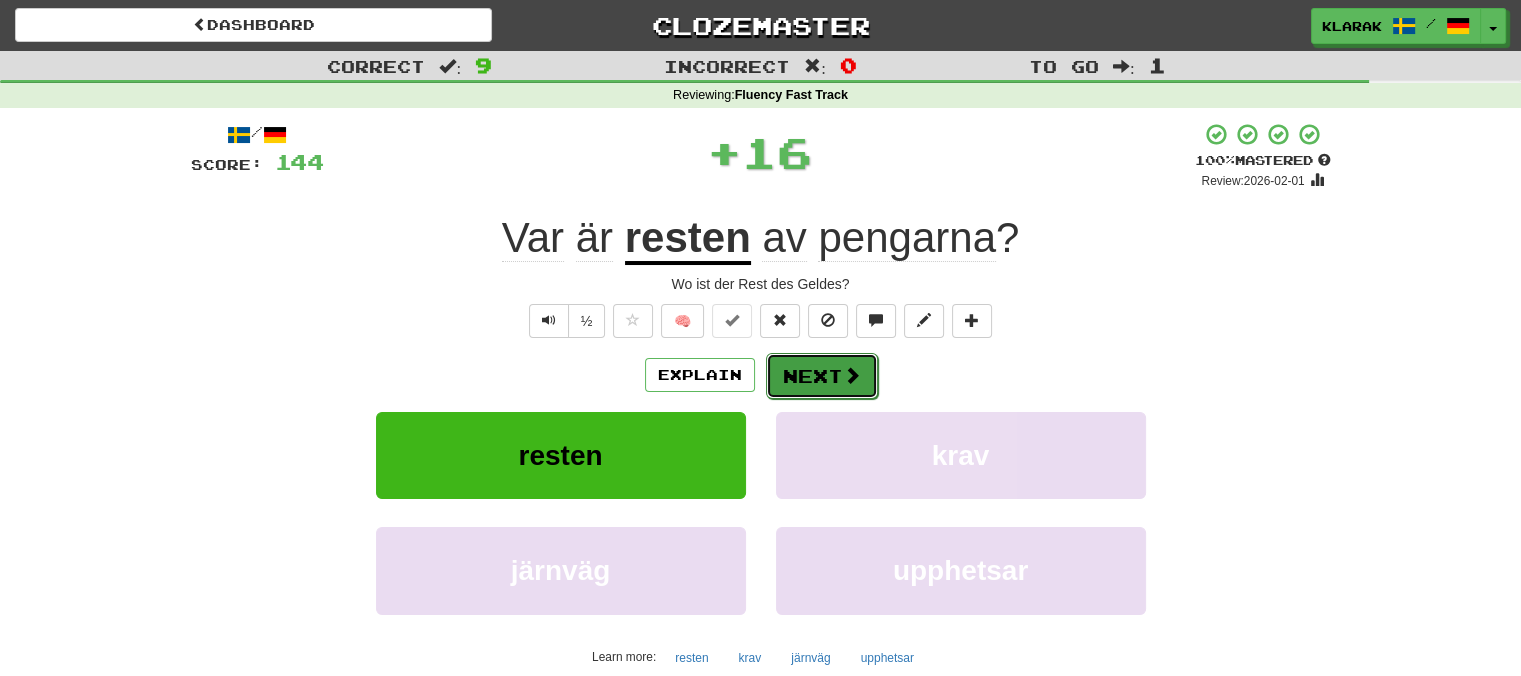 click at bounding box center [852, 375] 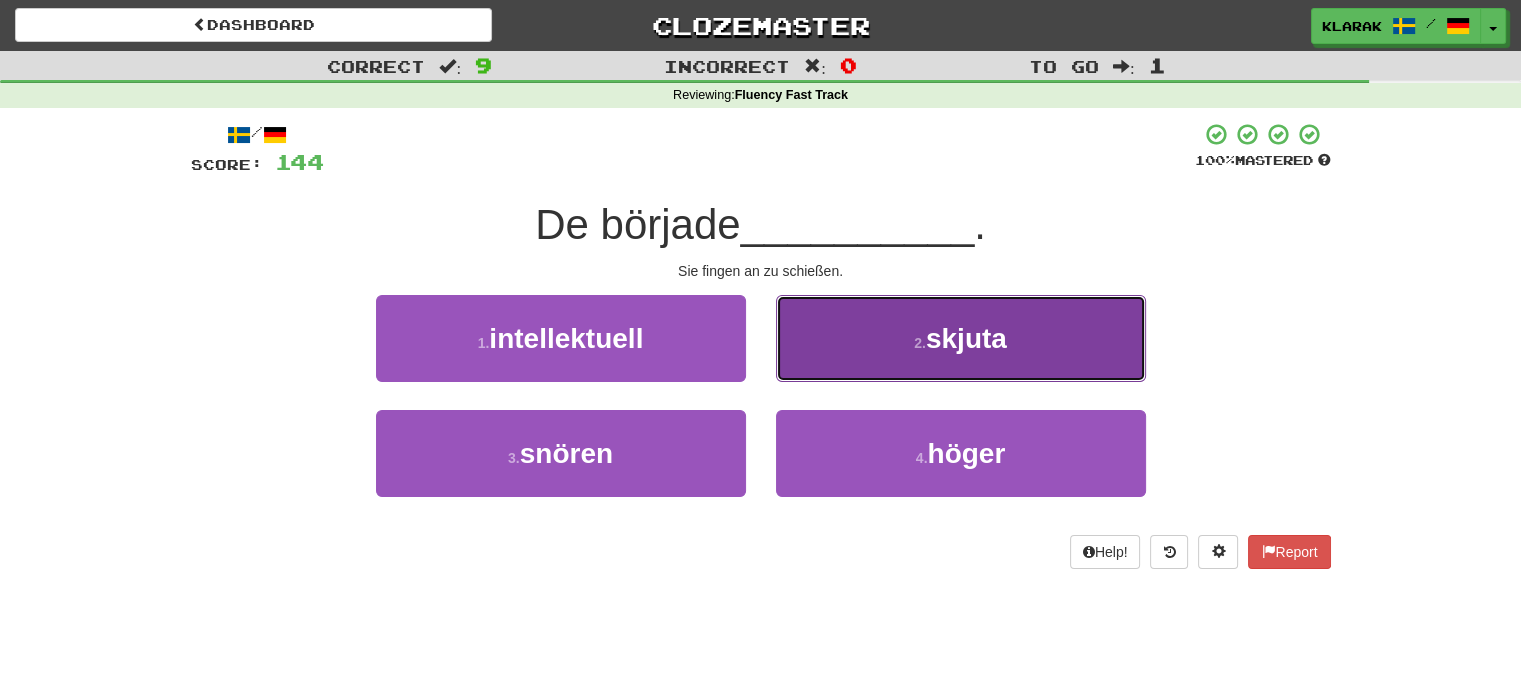 click on "2 .  skjuta" at bounding box center [961, 338] 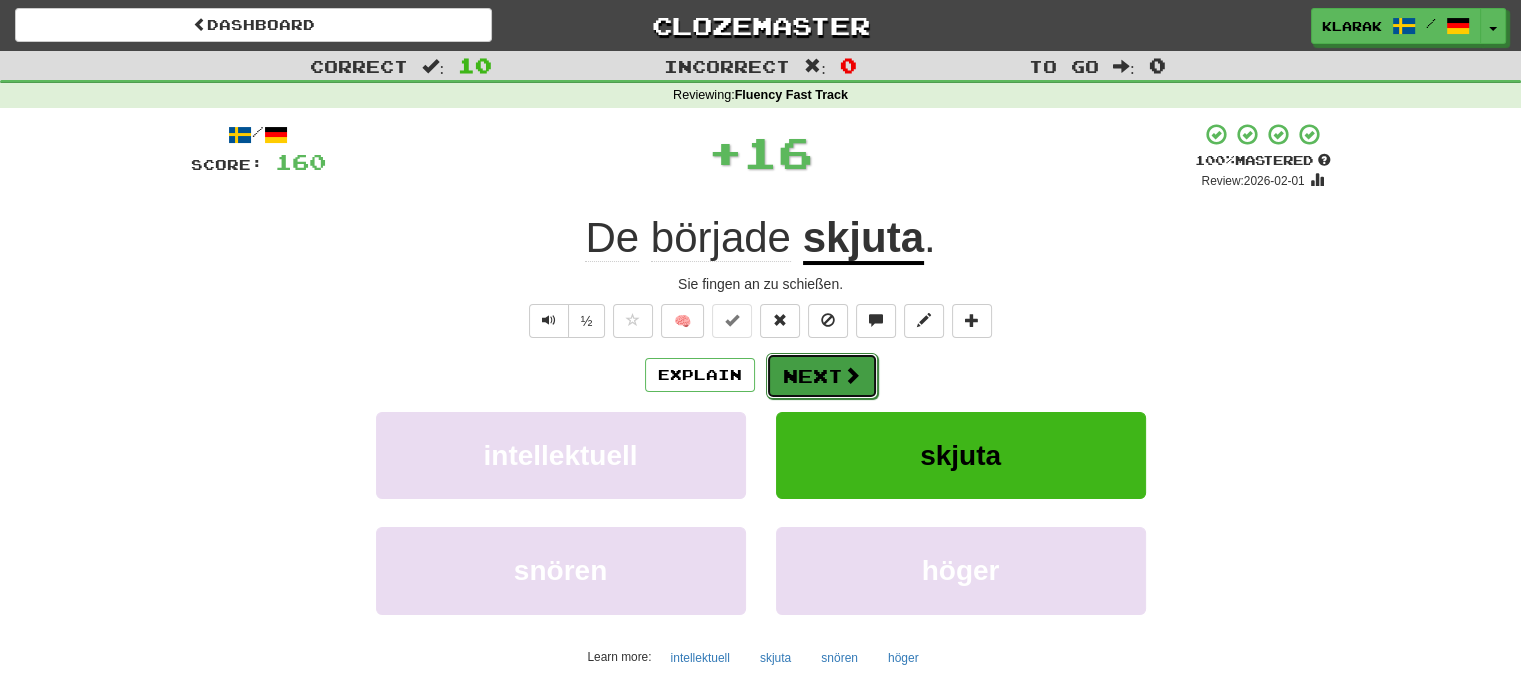 click on "Next" at bounding box center [822, 376] 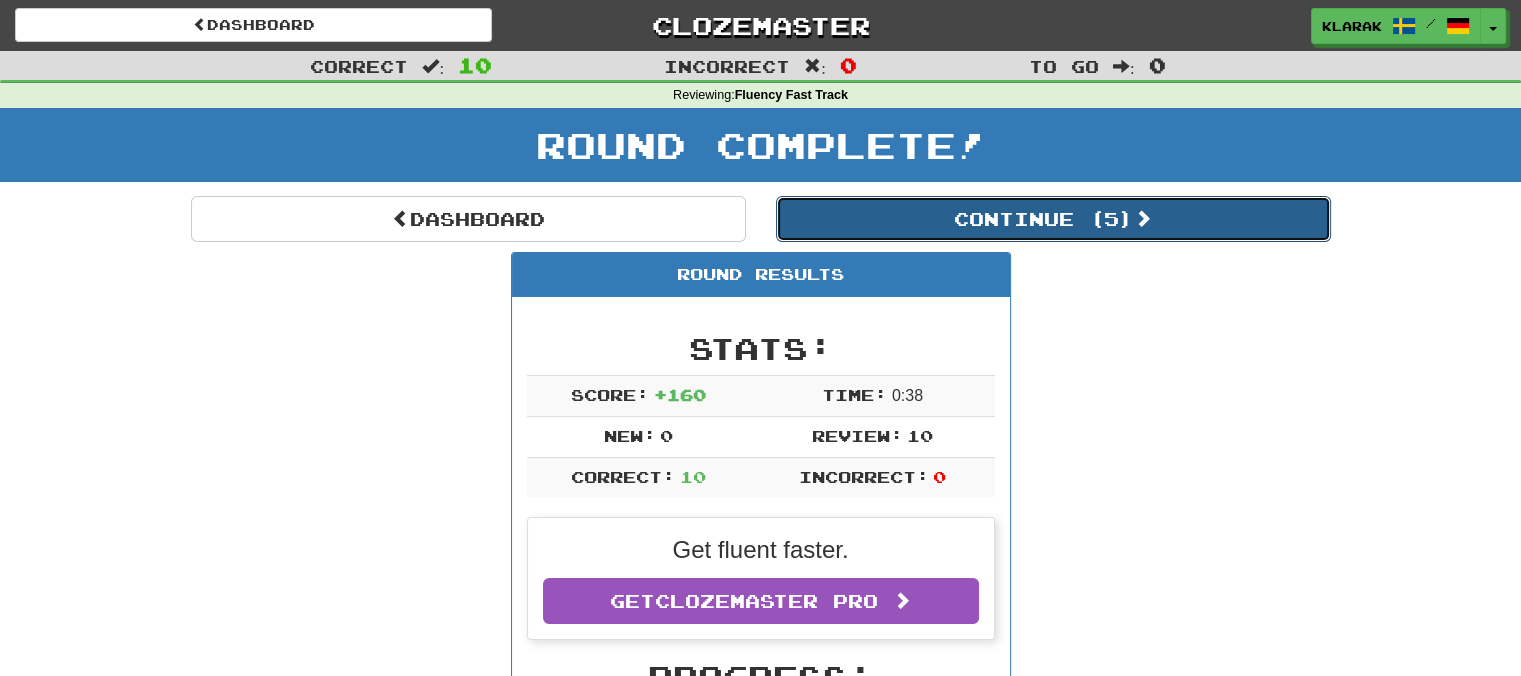 click on "Continue ( 5 )" at bounding box center (1053, 219) 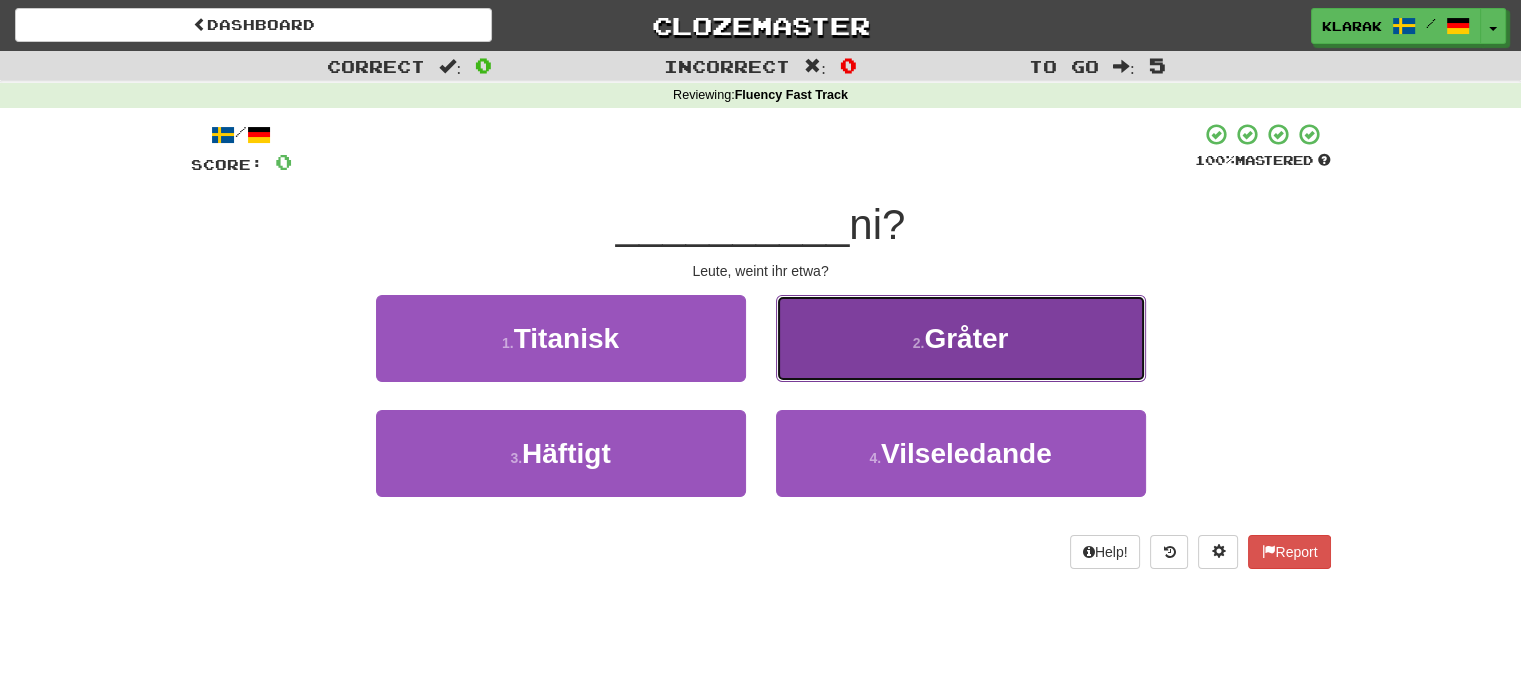 click on "2 .  Gråter" at bounding box center (961, 338) 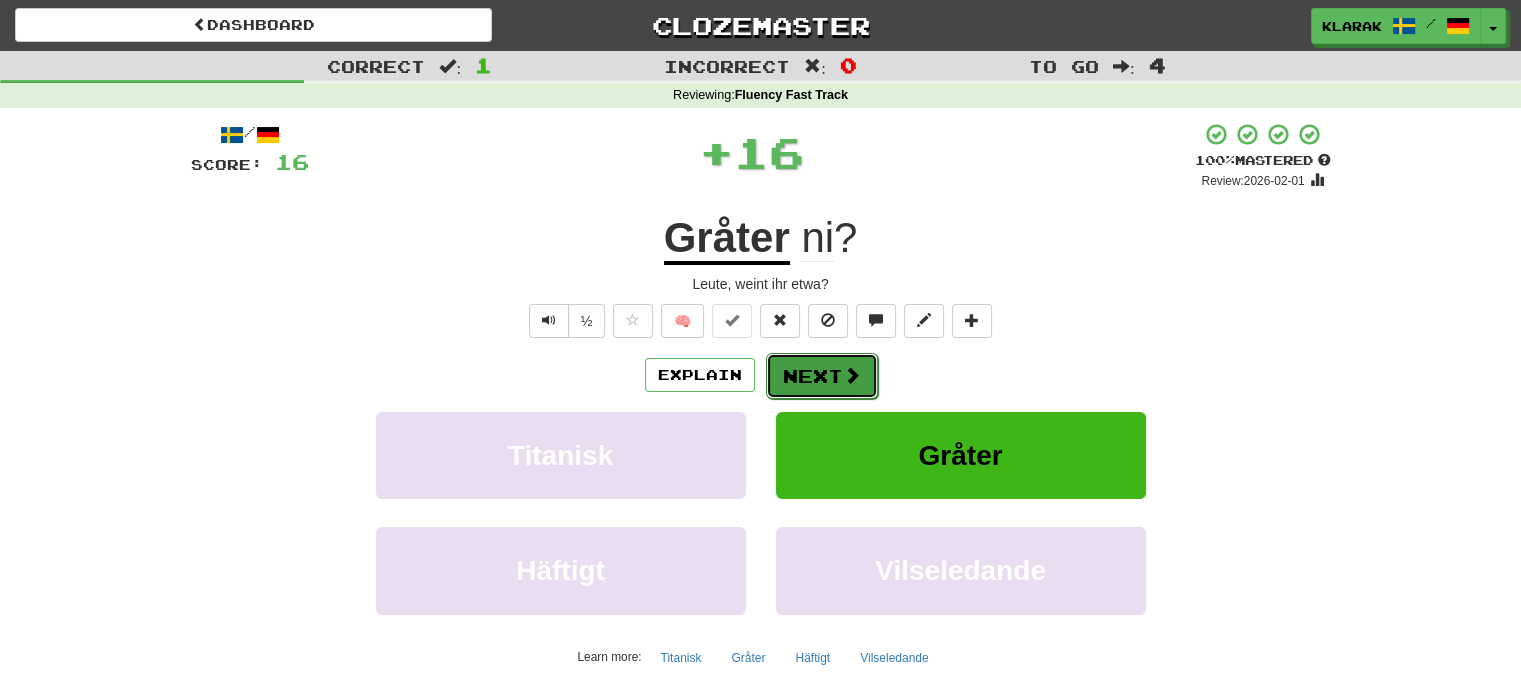 click on "Next" at bounding box center (822, 376) 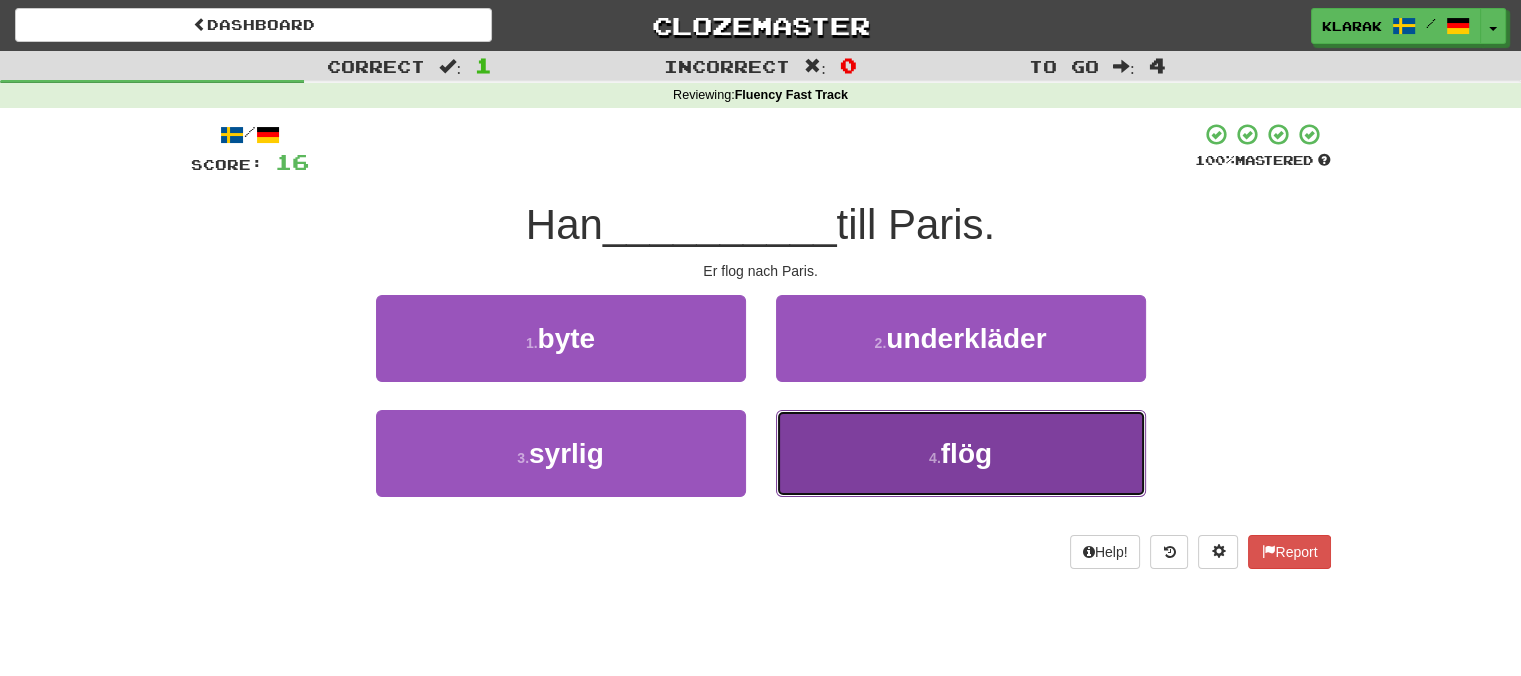 click on "4 .  flög" at bounding box center [961, 453] 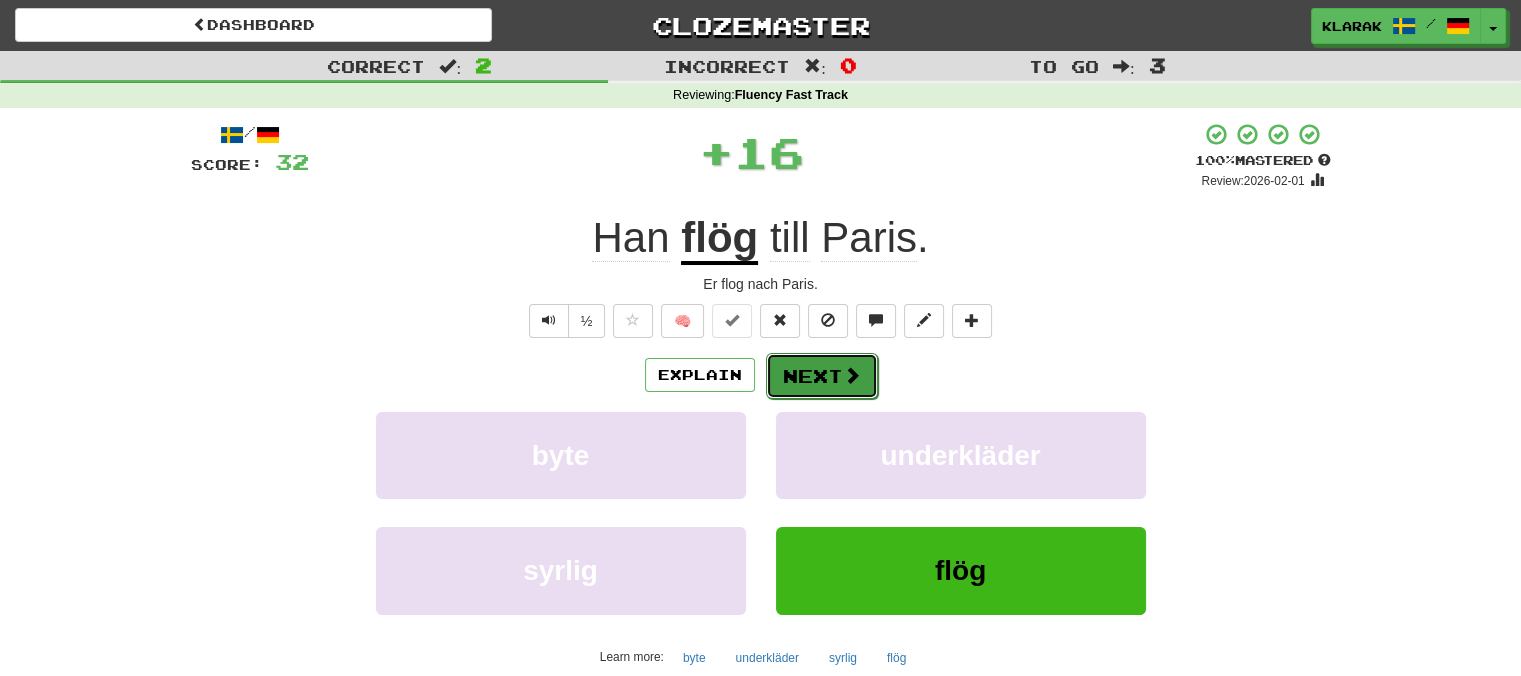 click on "Next" at bounding box center [822, 376] 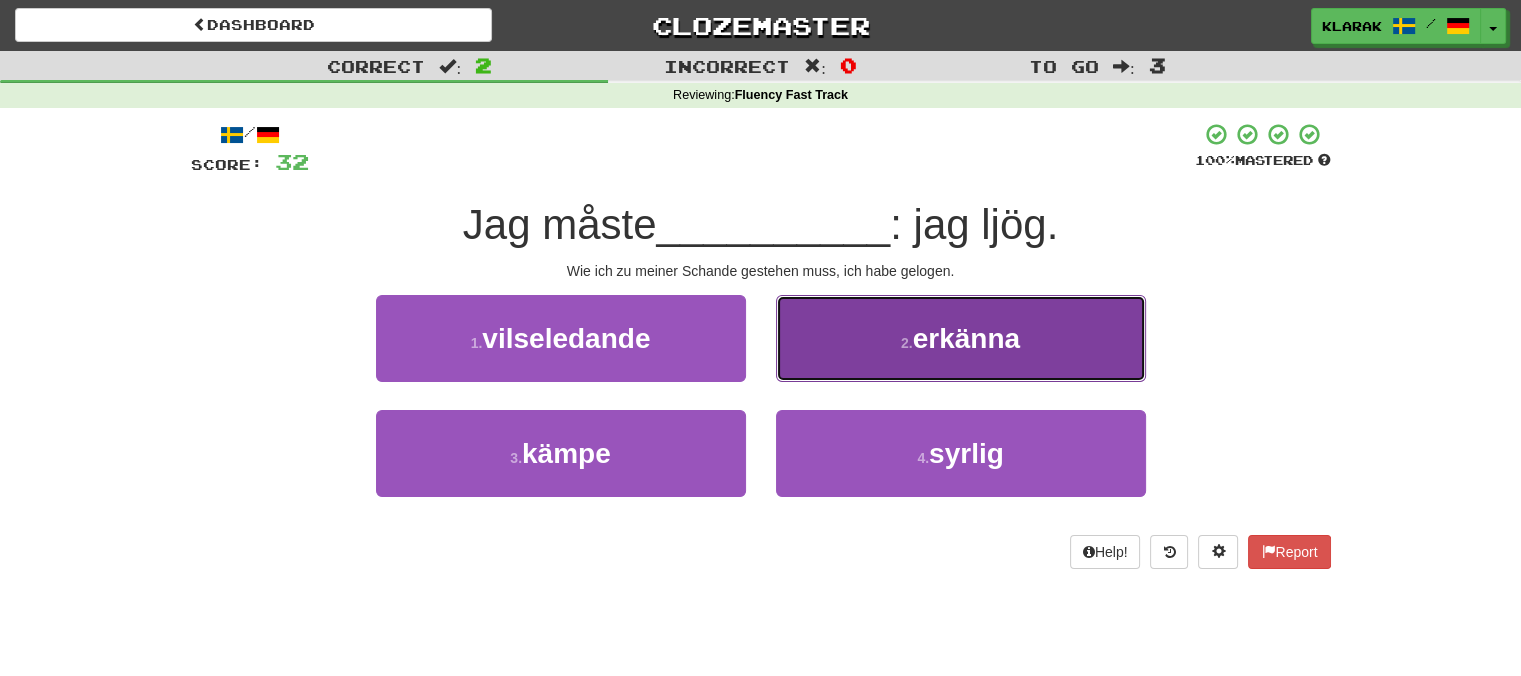 click on "2 .  erkänna" at bounding box center (961, 338) 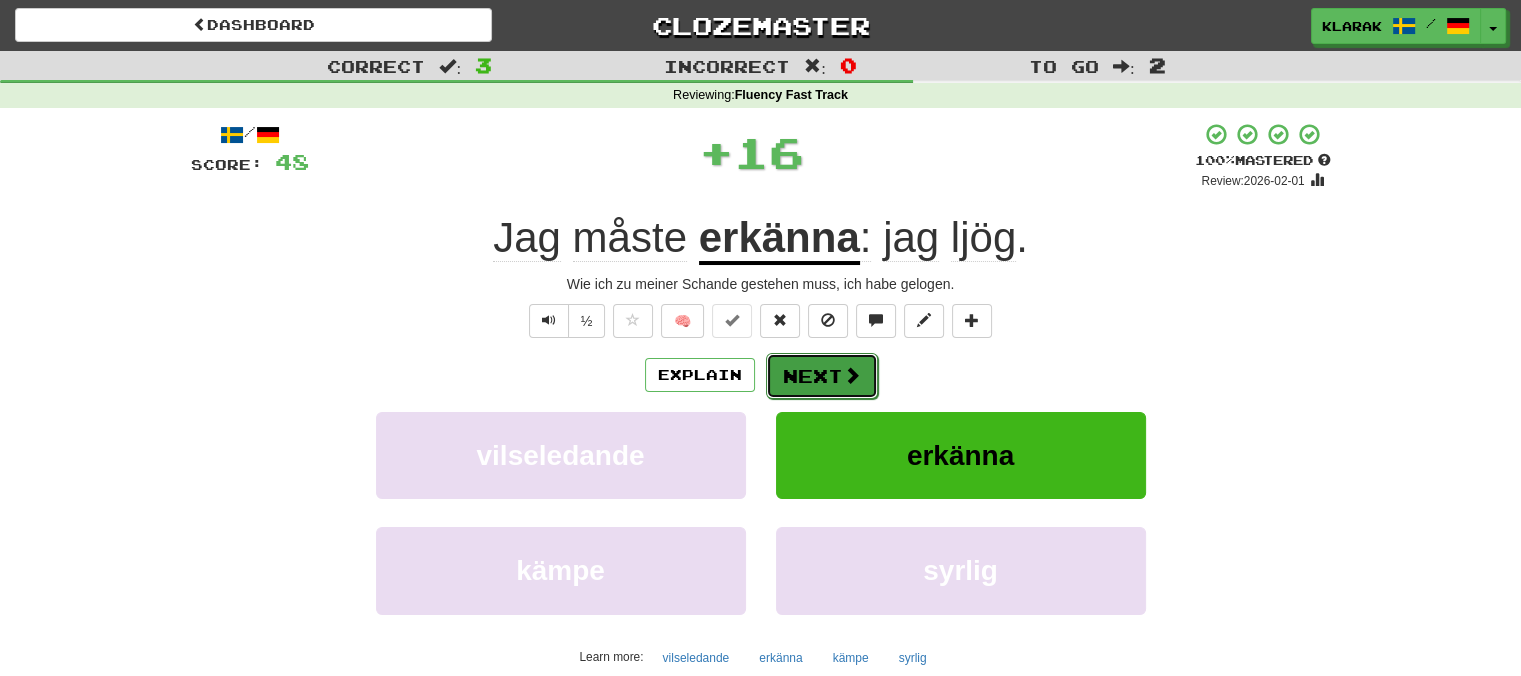 click on "Next" at bounding box center (822, 376) 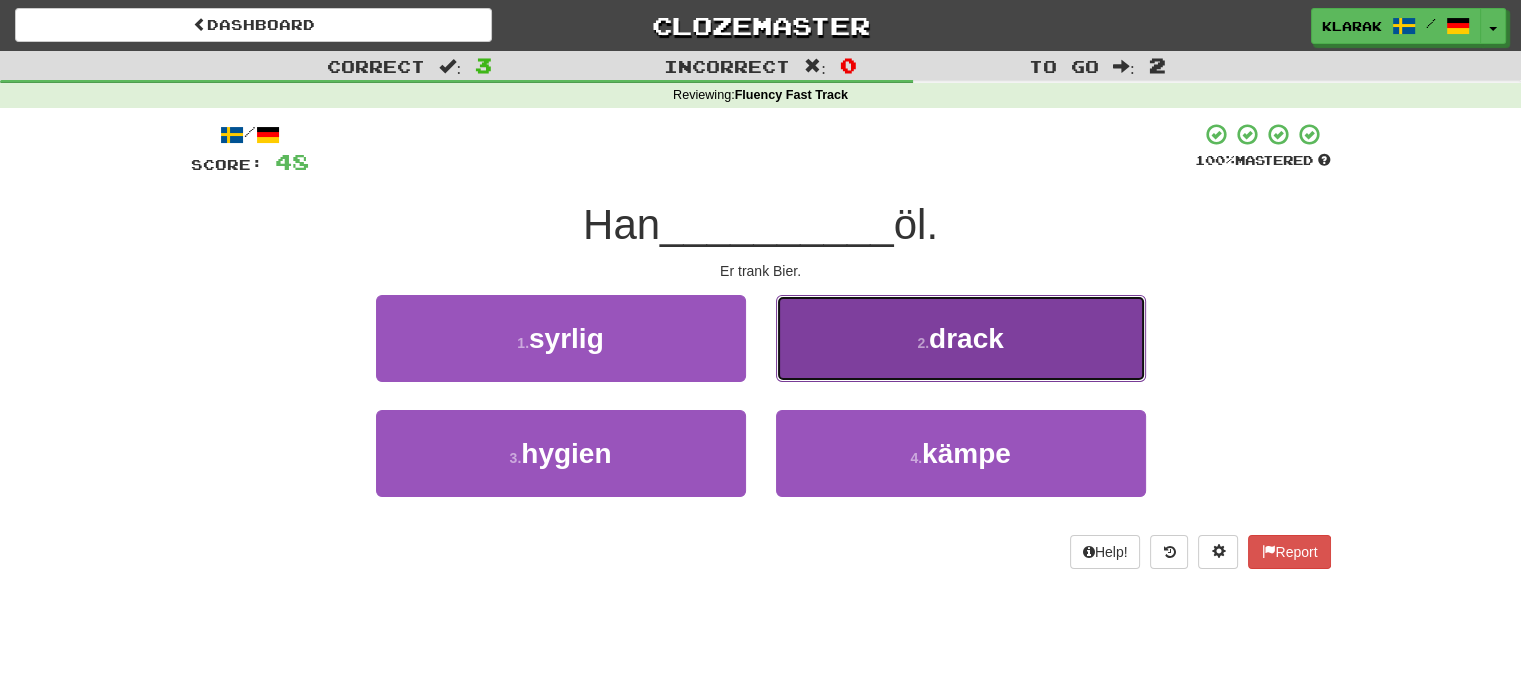 click on "2 .  drack" at bounding box center (961, 338) 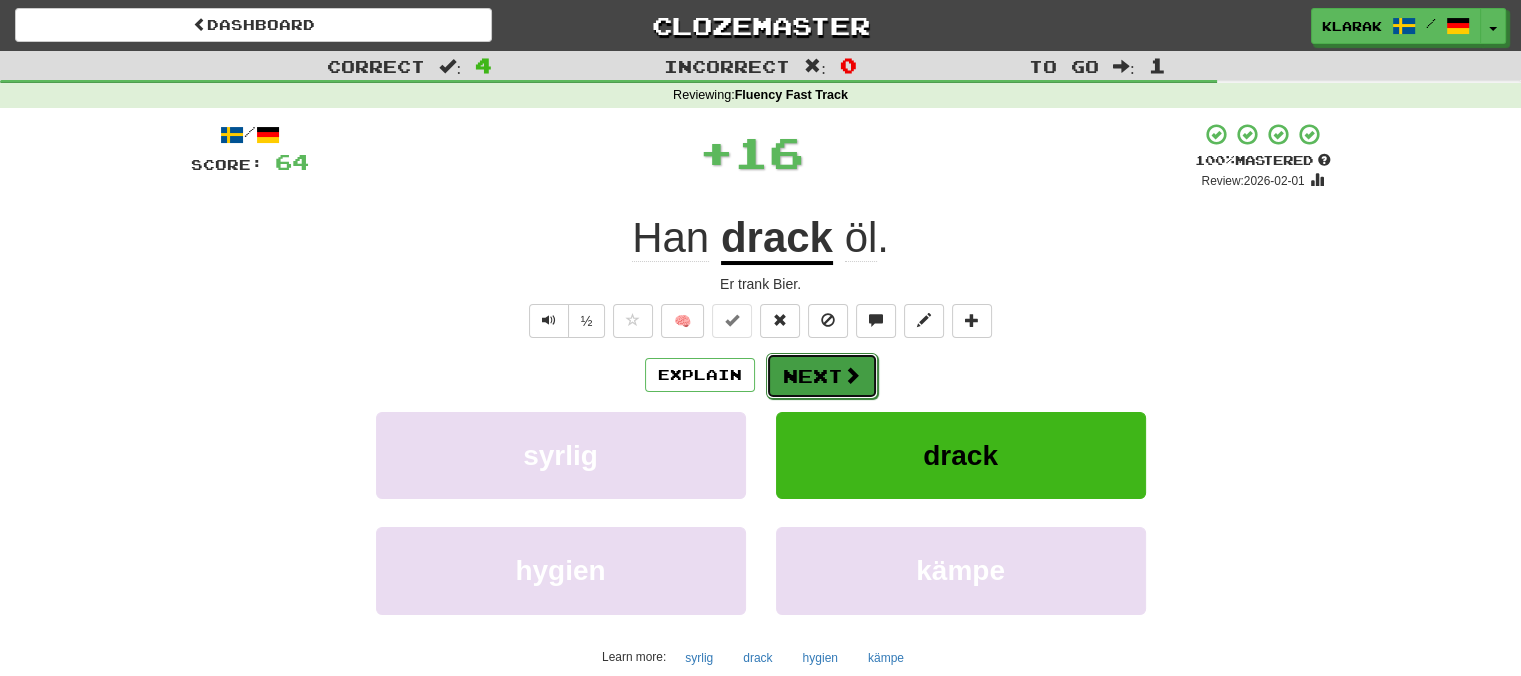 click on "Next" at bounding box center [822, 376] 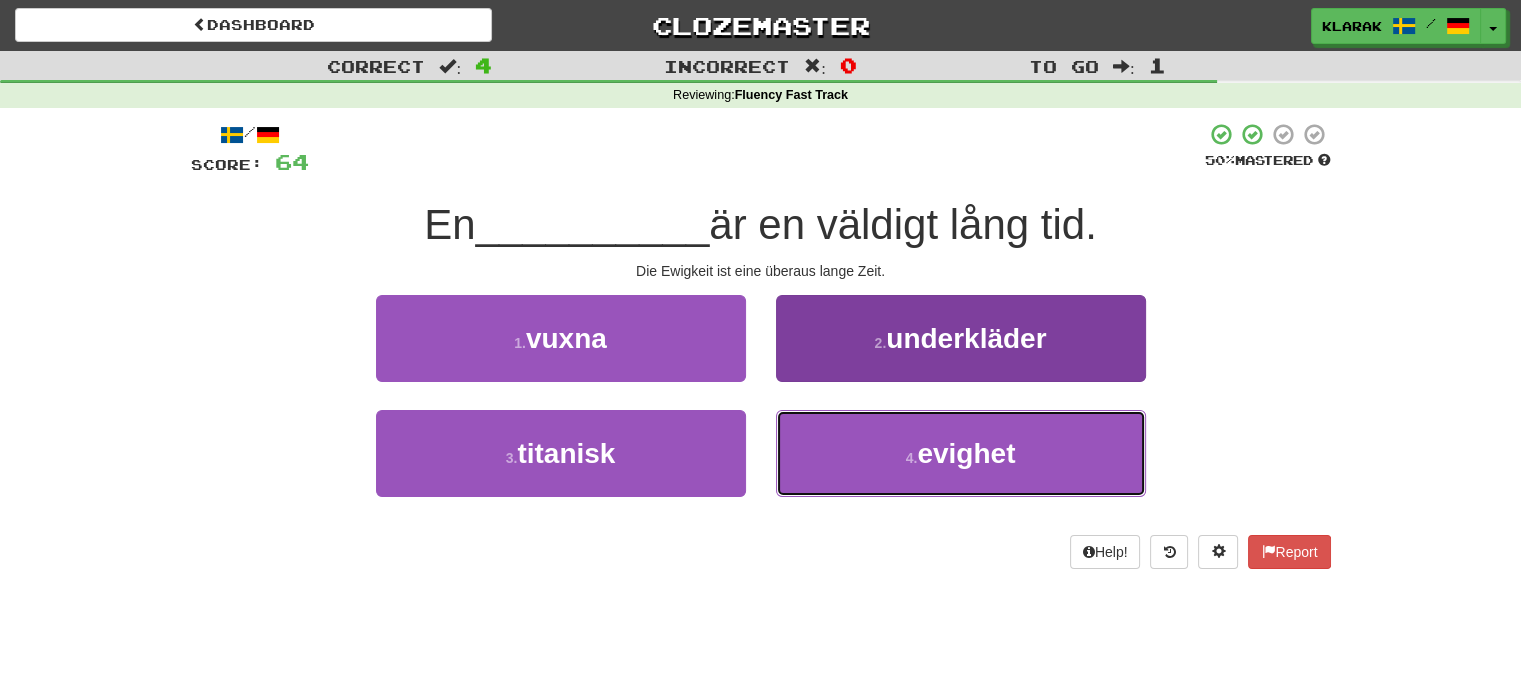 click on "4 .  evighet" at bounding box center [961, 453] 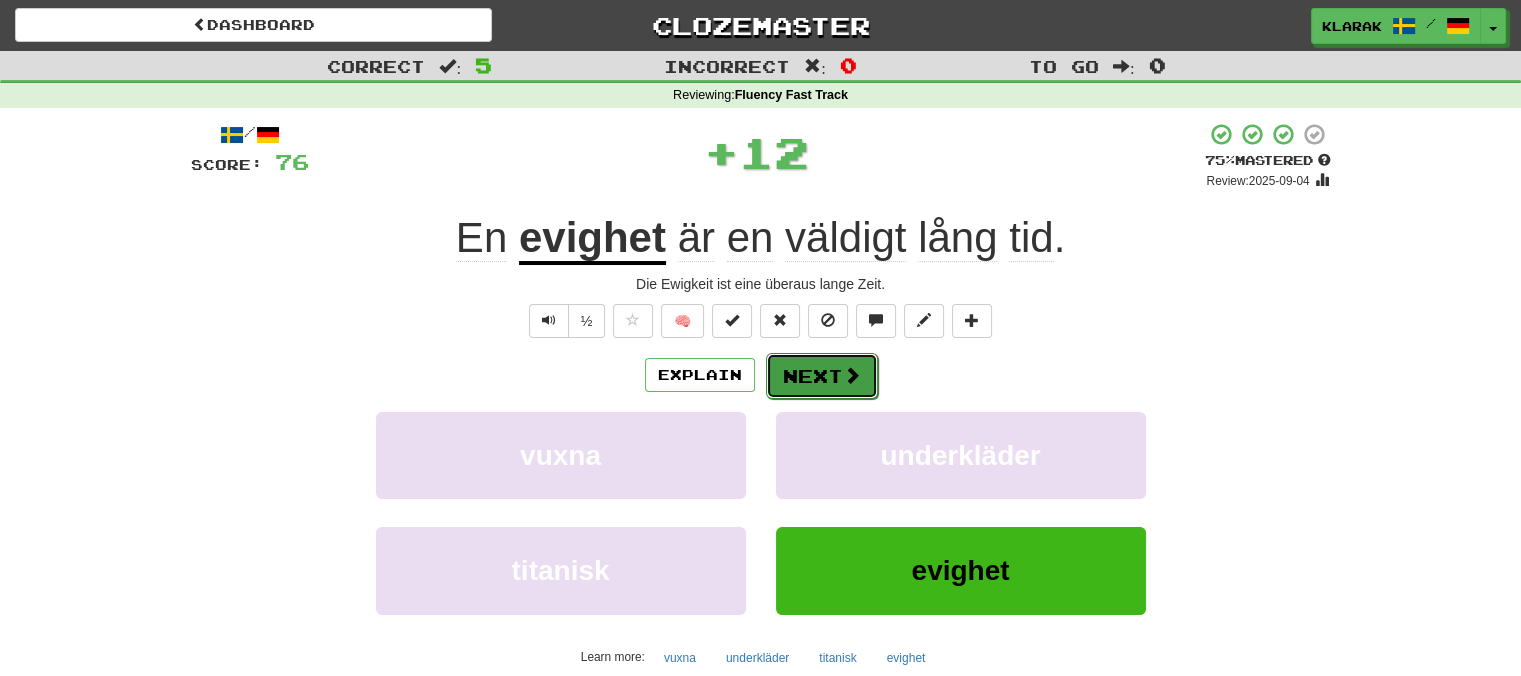 click on "Next" at bounding box center (822, 376) 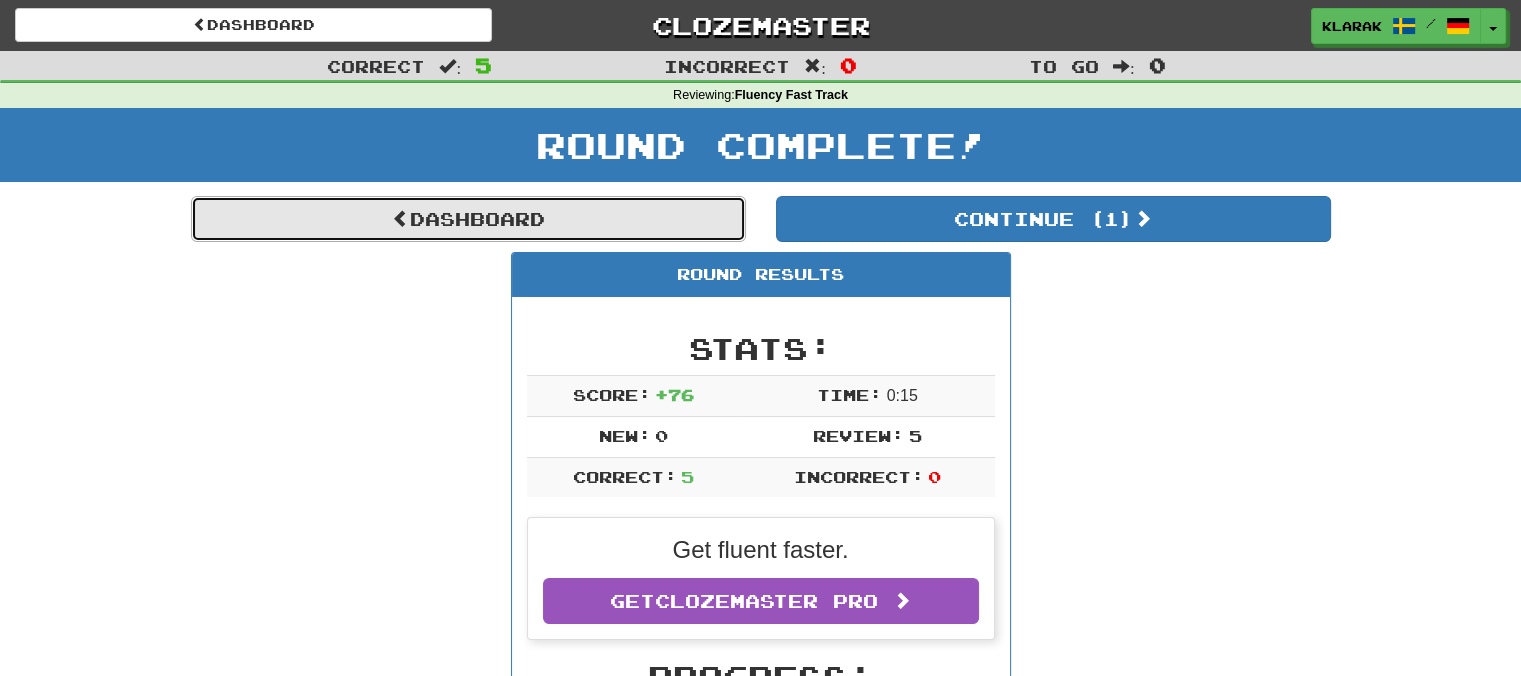 click on "Dashboard" at bounding box center [468, 219] 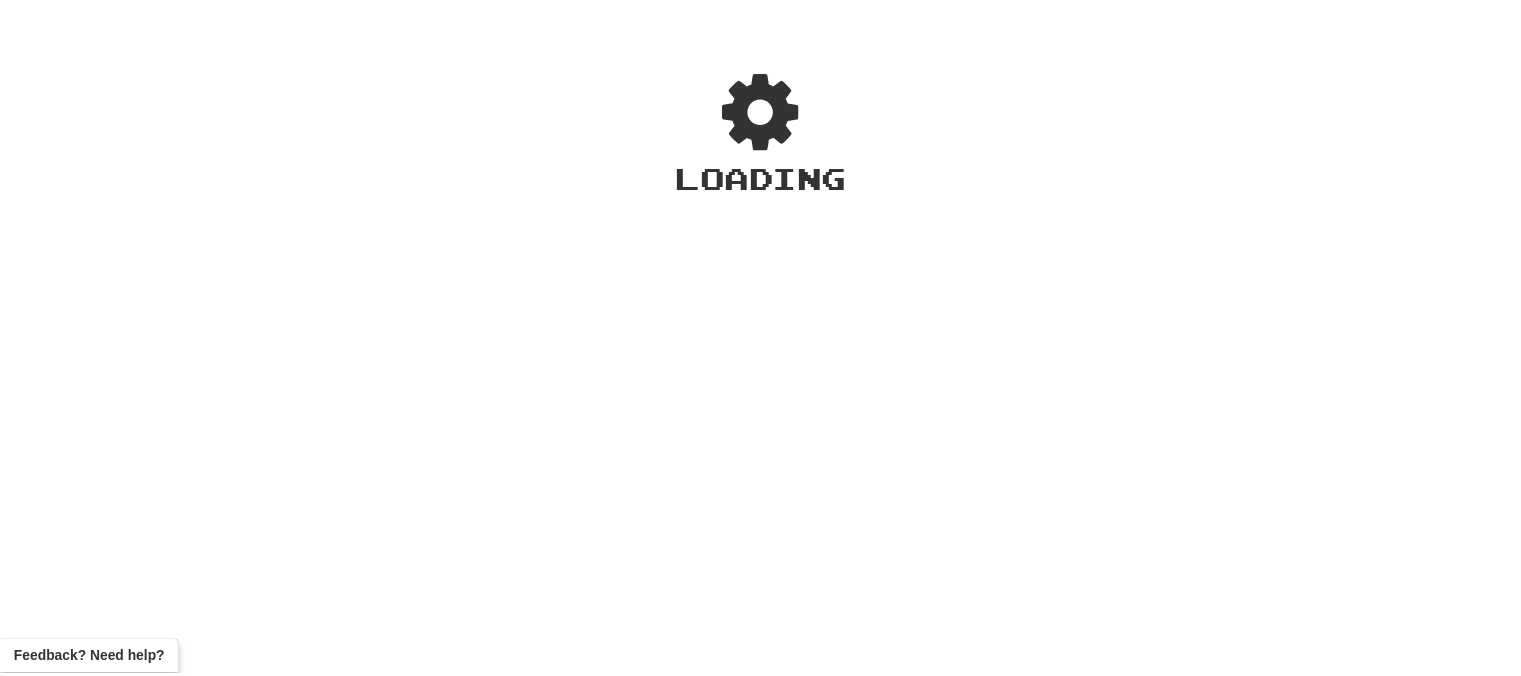 scroll, scrollTop: 0, scrollLeft: 0, axis: both 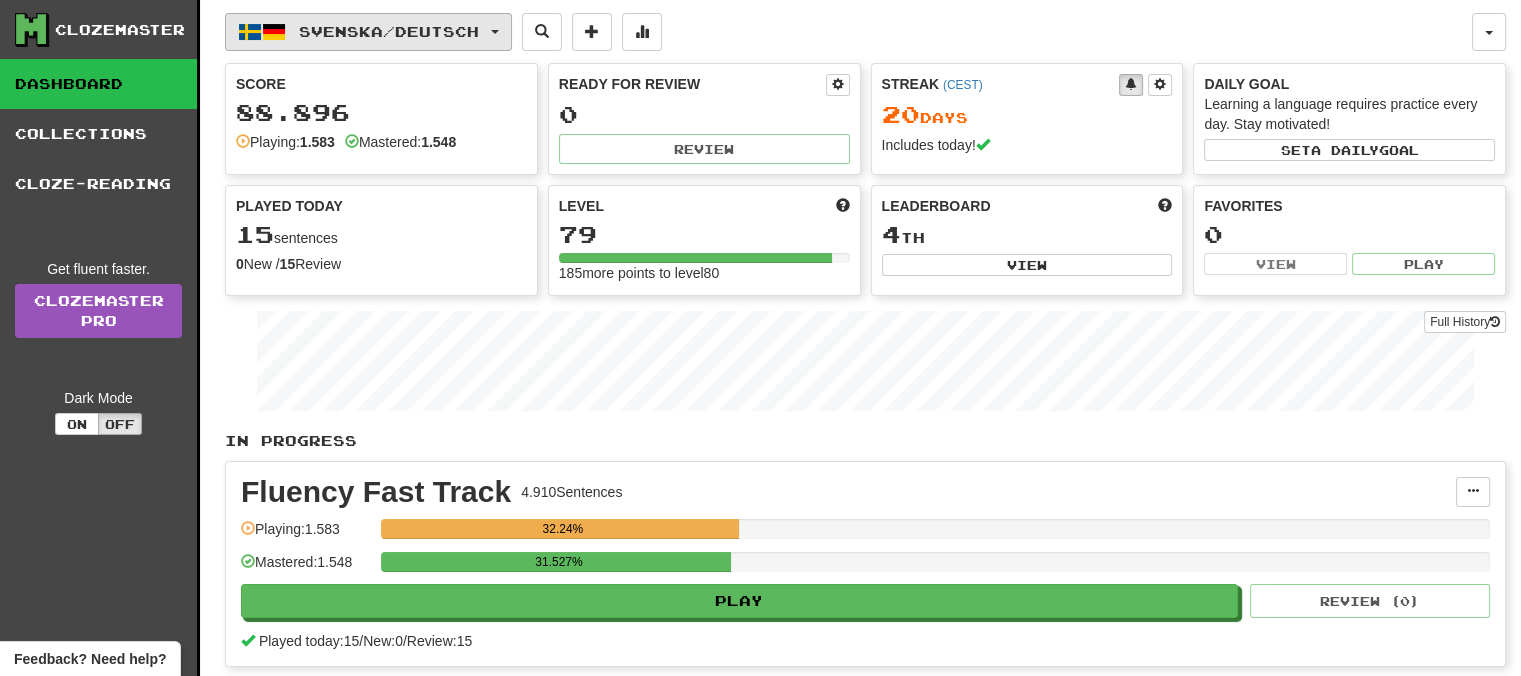 click on "Svenska  /  Deutsch" at bounding box center [368, 32] 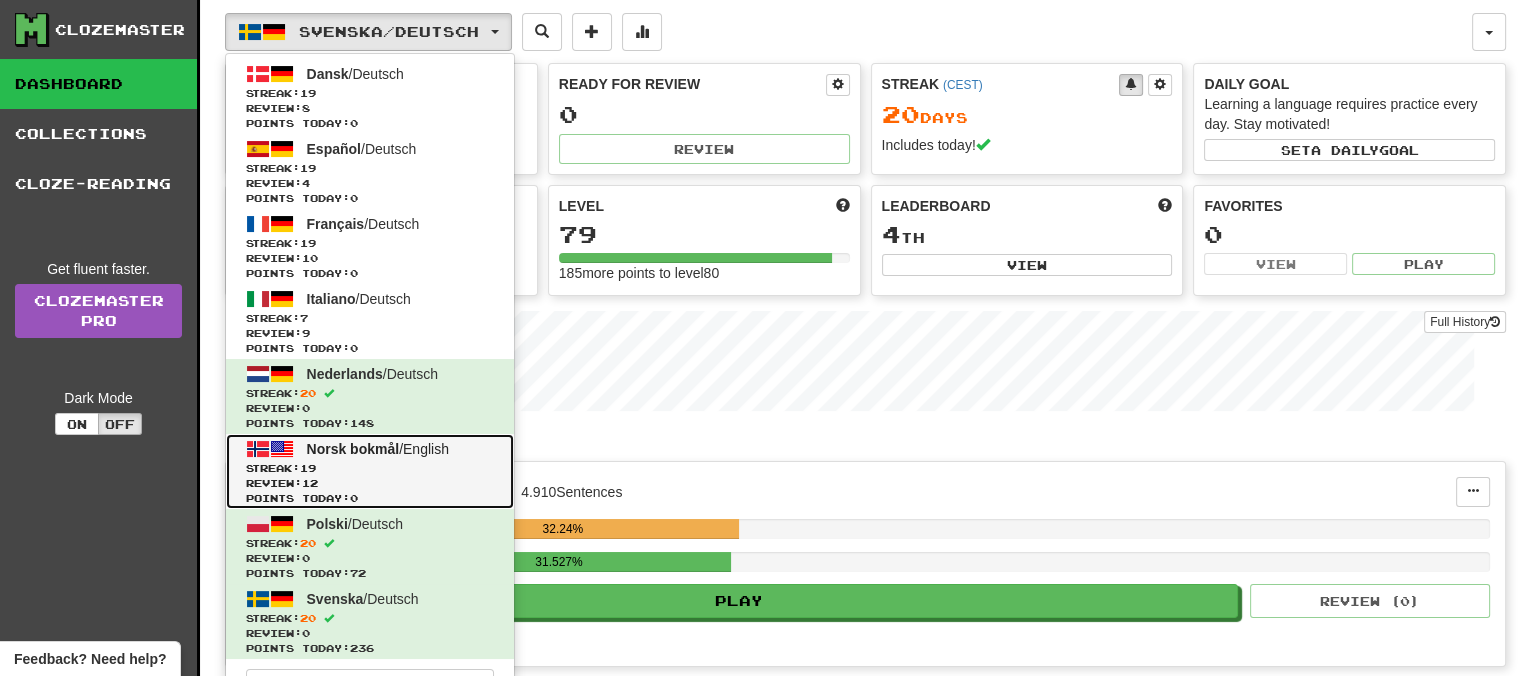 click on "Norsk bokmål" at bounding box center (353, 449) 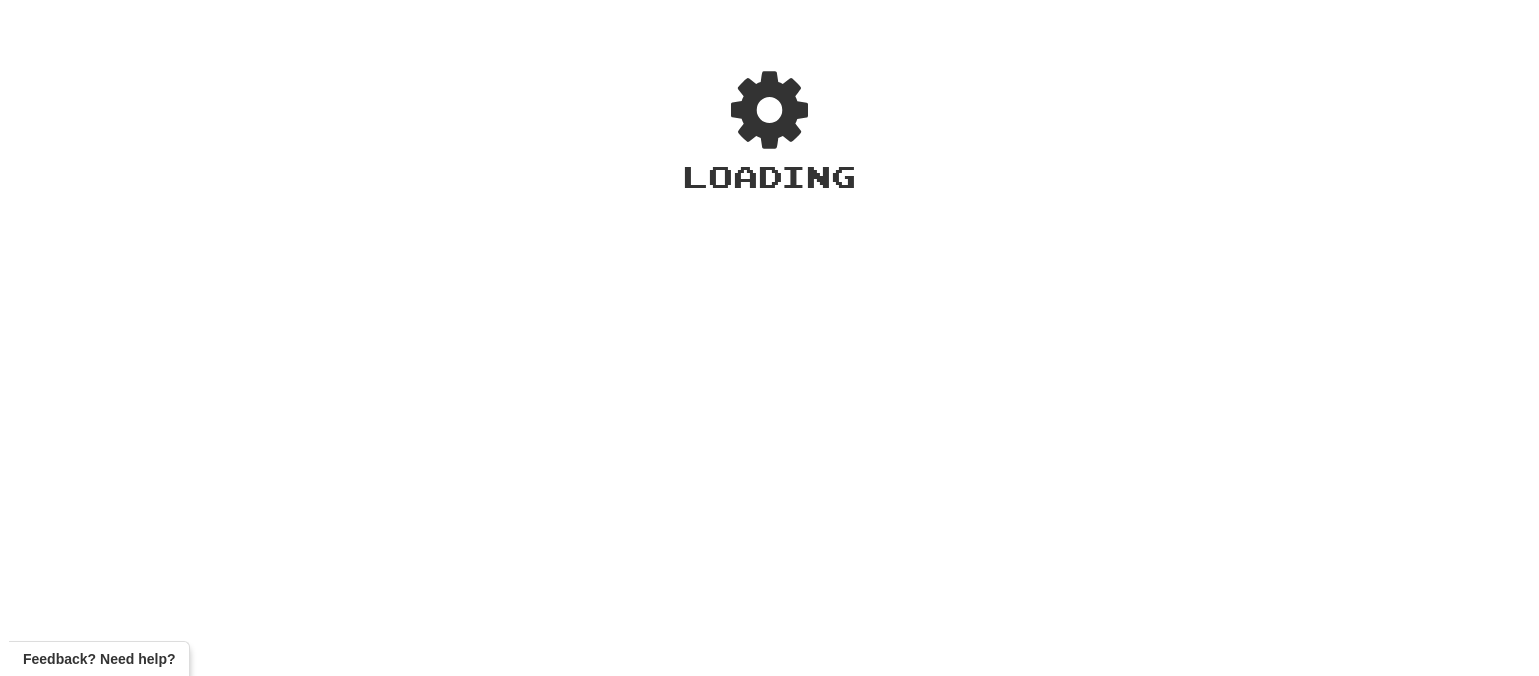 scroll, scrollTop: 0, scrollLeft: 0, axis: both 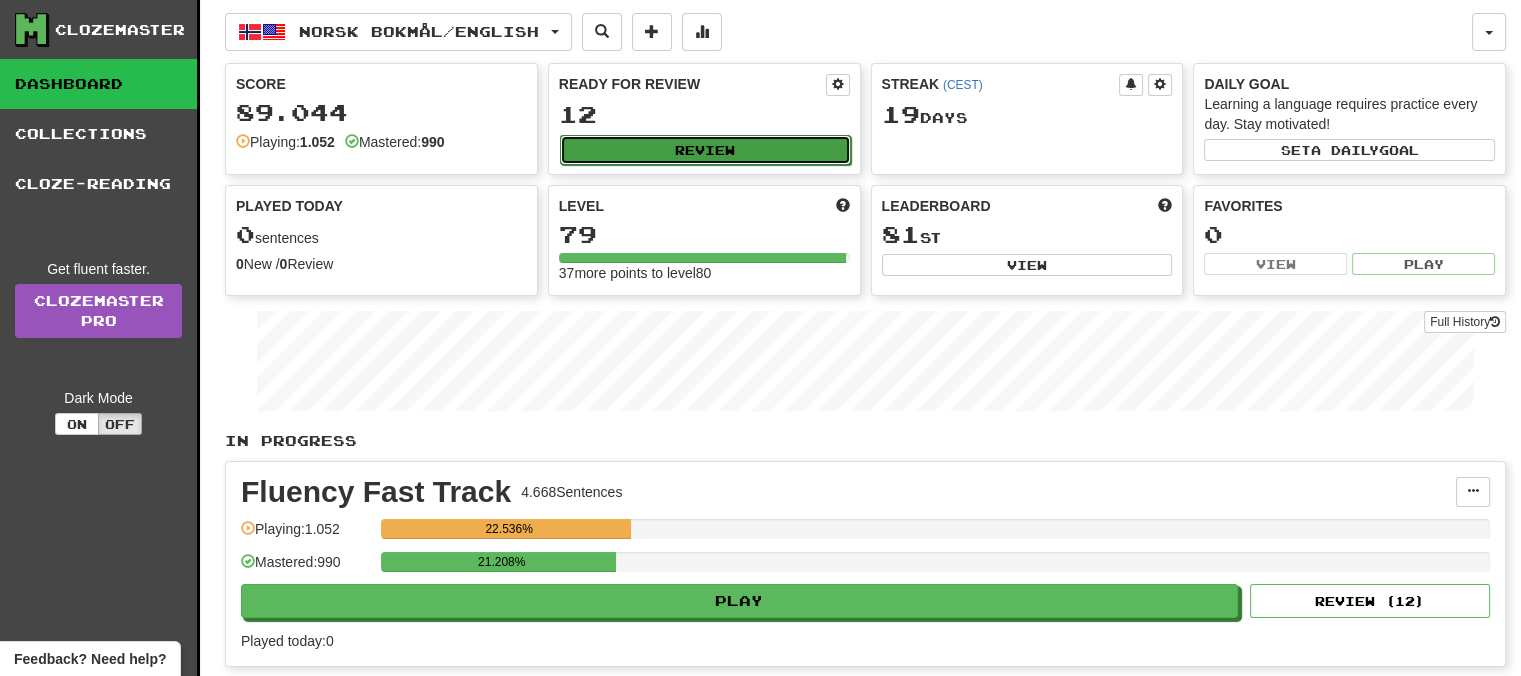 click on "Review" at bounding box center [705, 150] 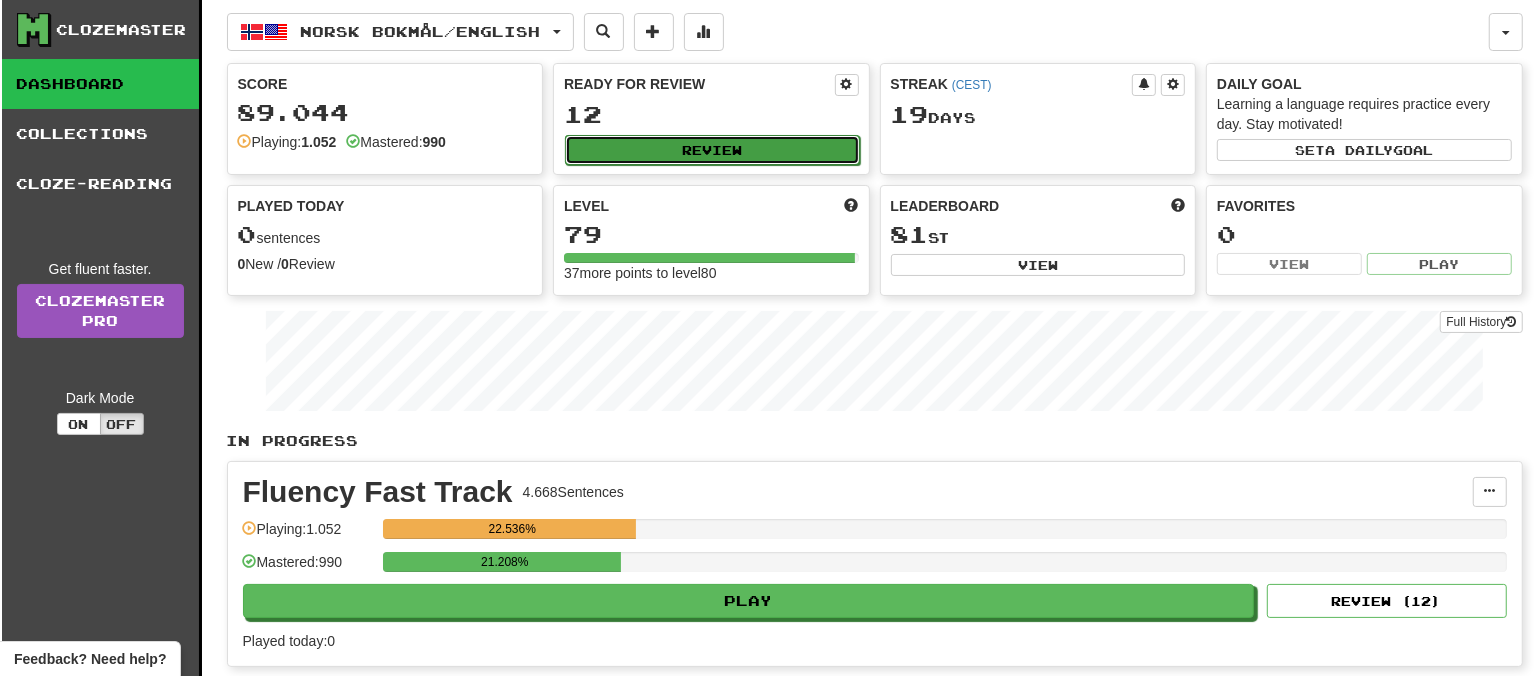select on "**" 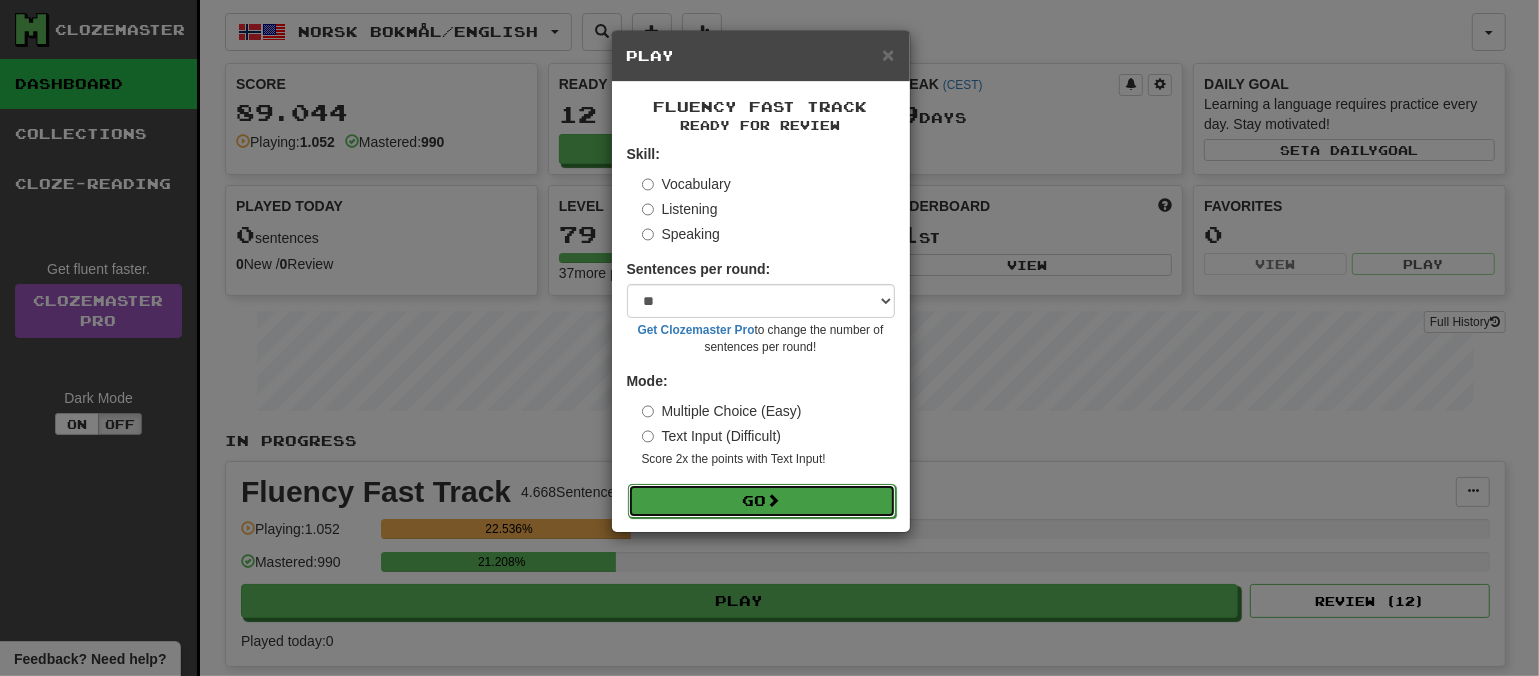 click on "Go" at bounding box center (762, 501) 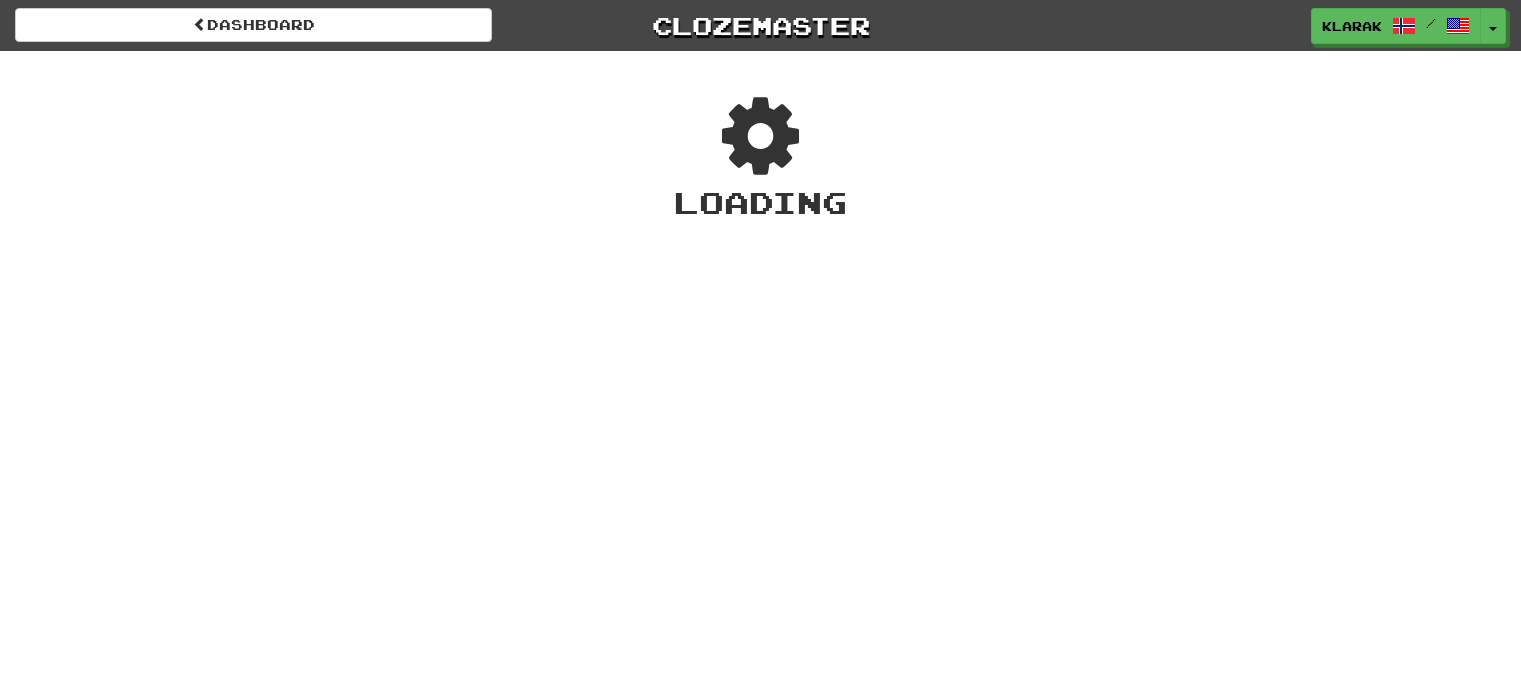 scroll, scrollTop: 0, scrollLeft: 0, axis: both 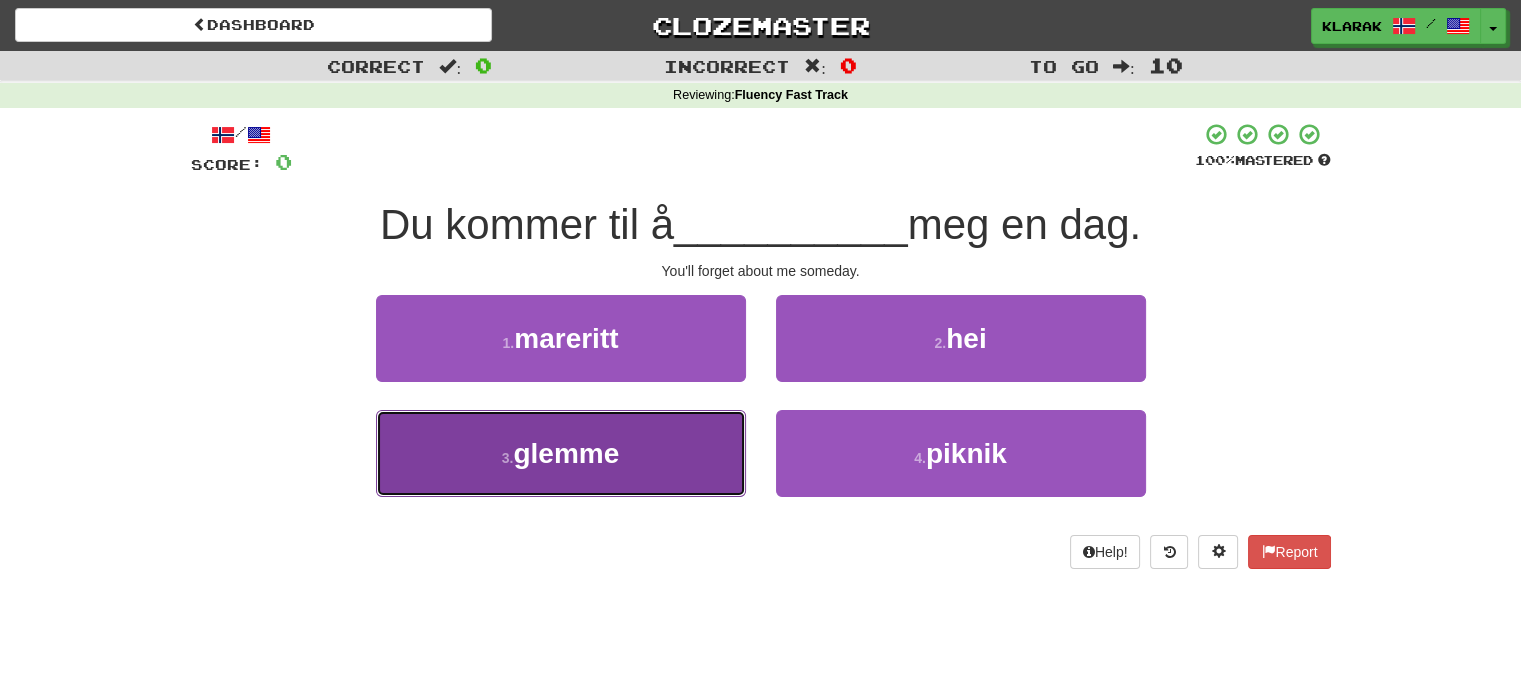 click on "3 .  glemme" at bounding box center [561, 453] 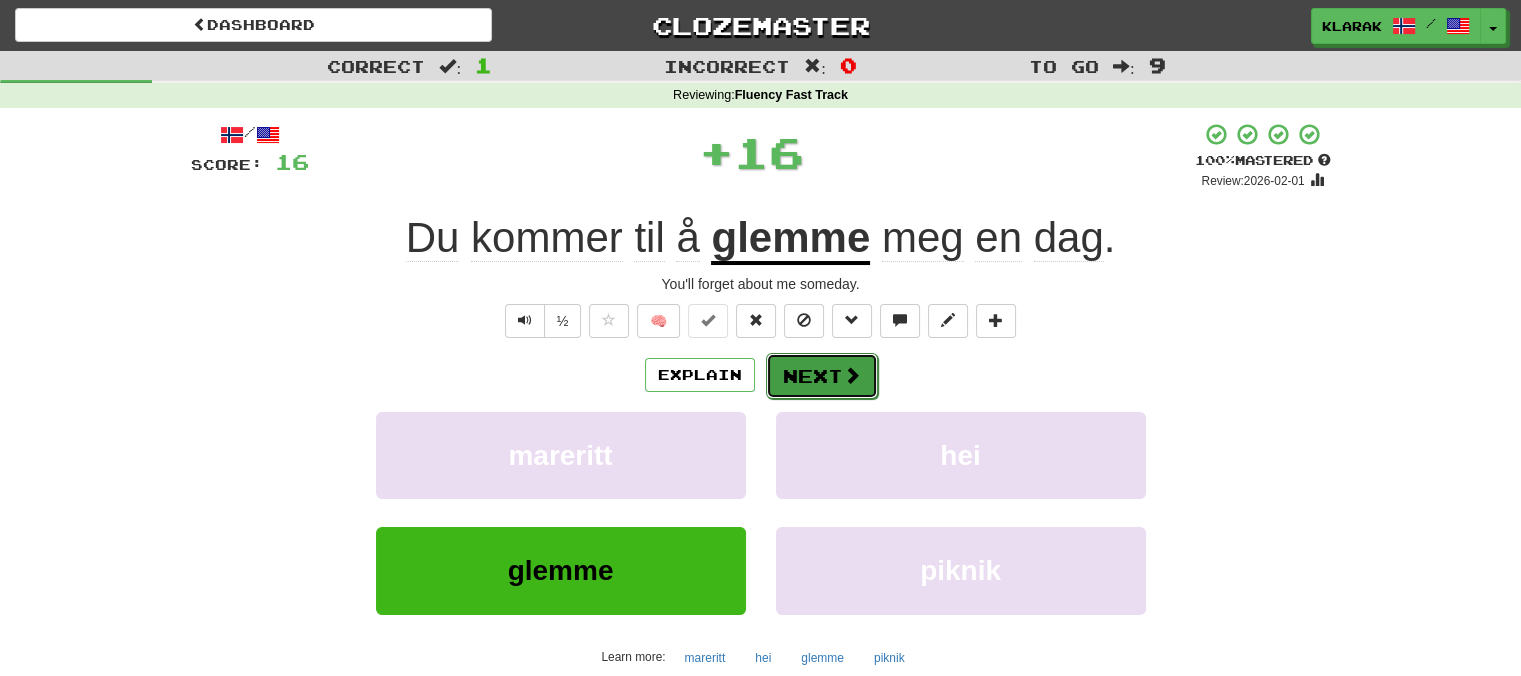 click on "Next" at bounding box center (822, 376) 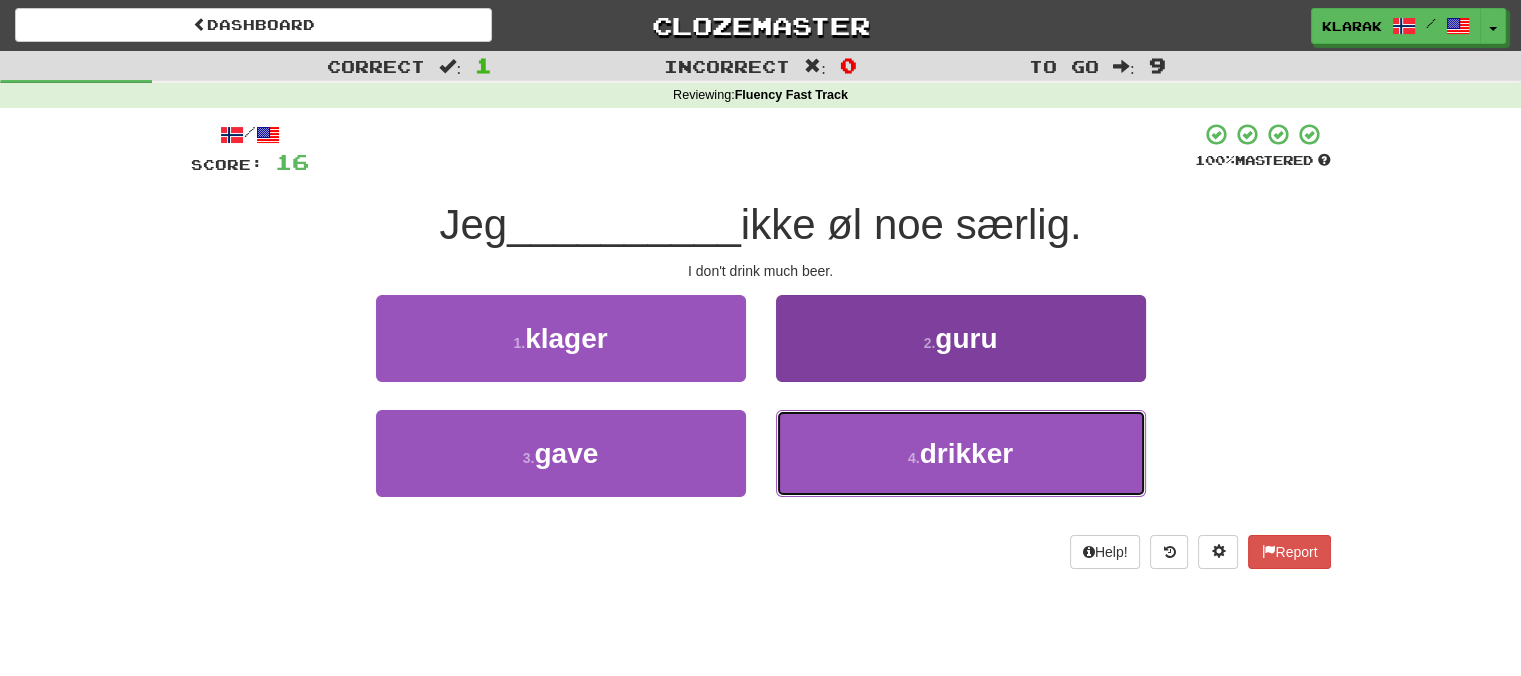 drag, startPoint x: 860, startPoint y: 463, endPoint x: 851, endPoint y: 445, distance: 20.12461 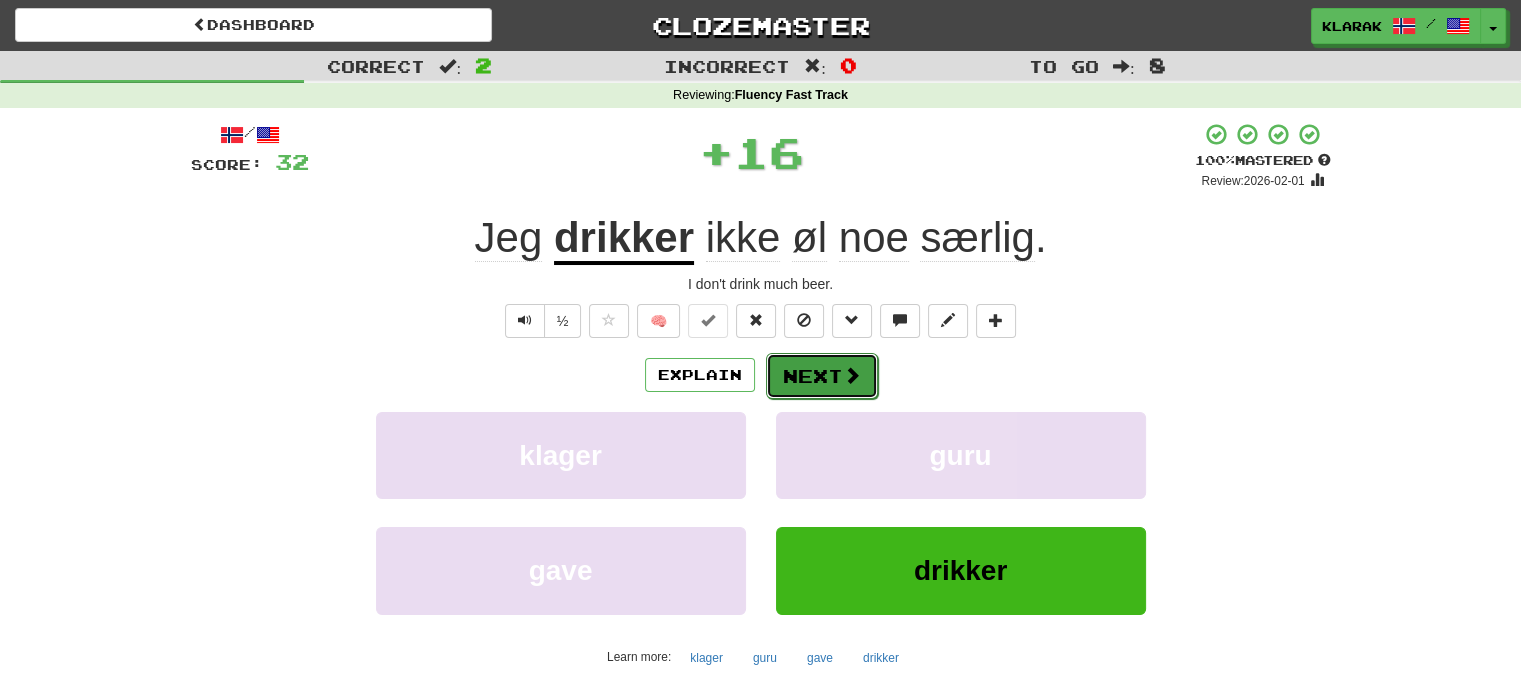 click on "Next" at bounding box center (822, 376) 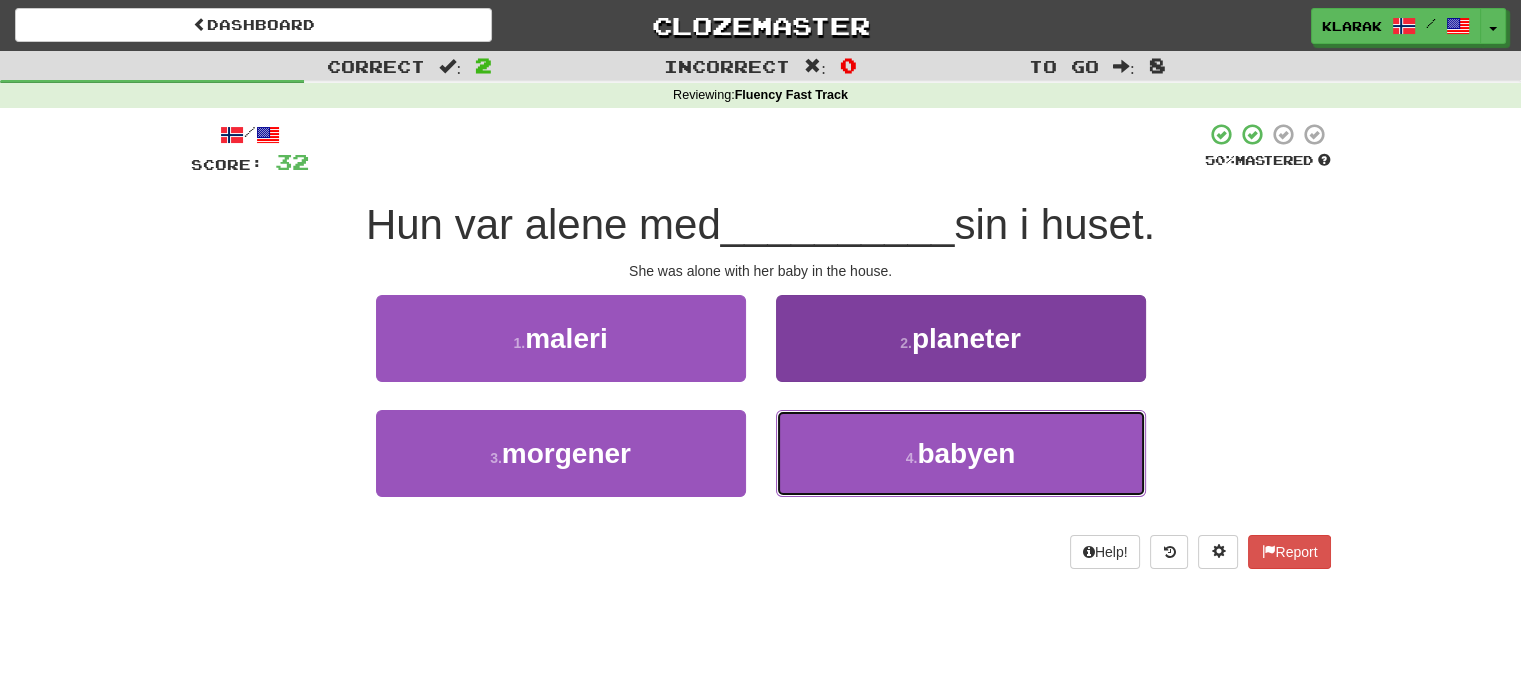drag, startPoint x: 856, startPoint y: 467, endPoint x: 852, endPoint y: 448, distance: 19.416489 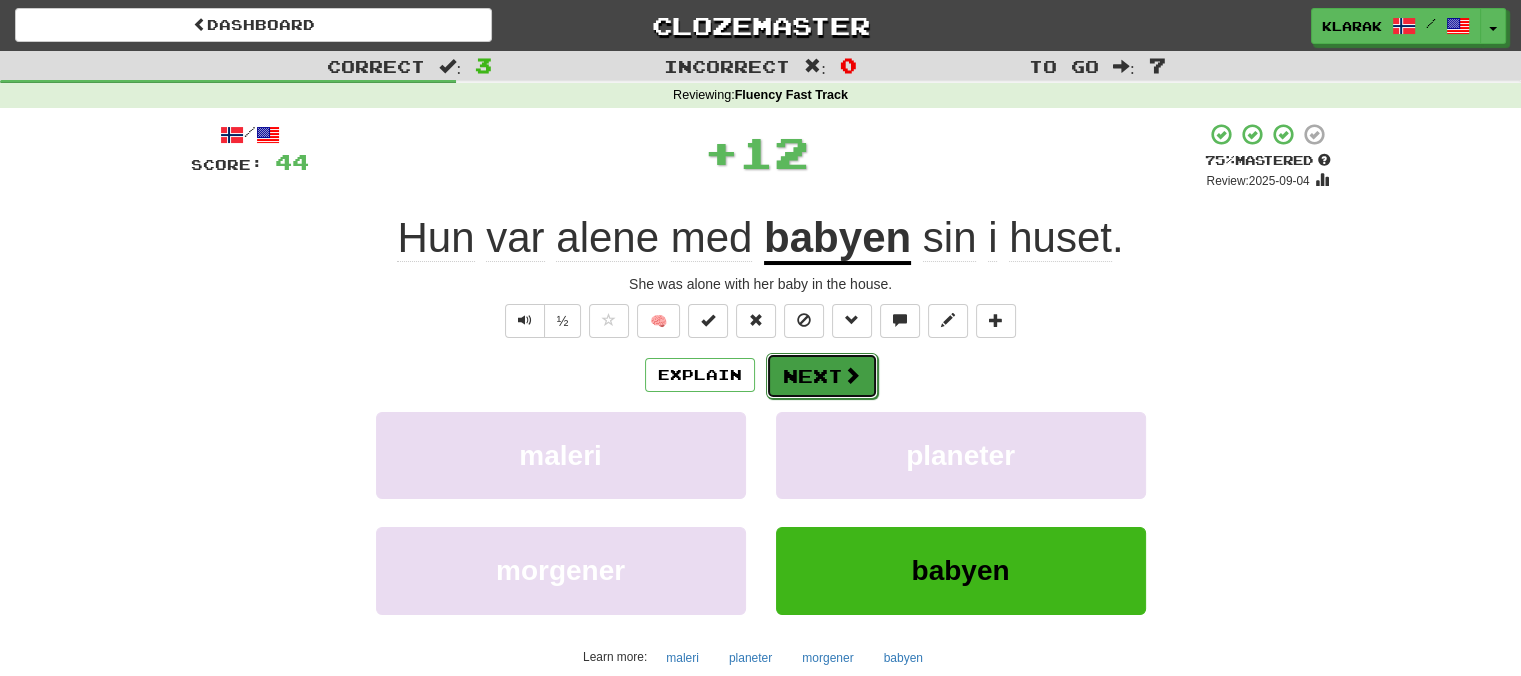 click on "Next" at bounding box center [822, 376] 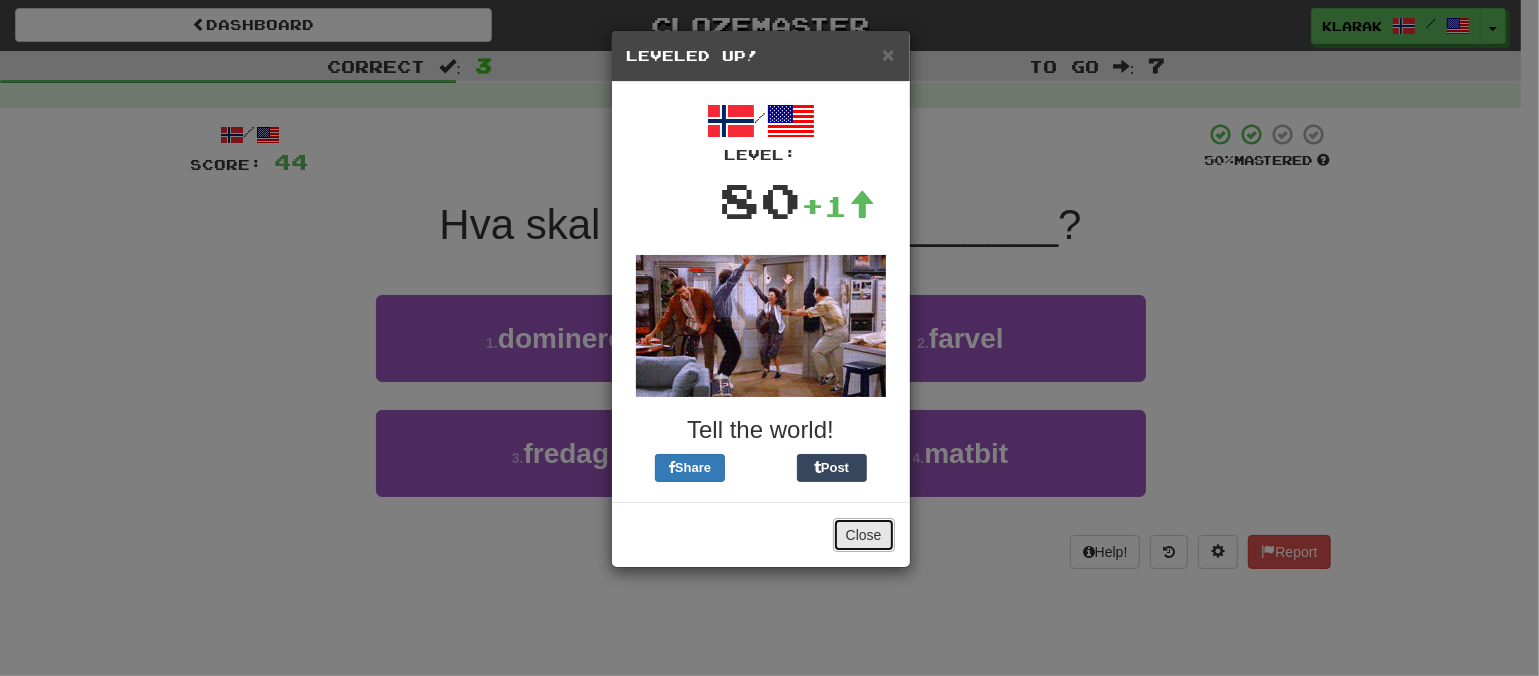 click on "Close" at bounding box center [864, 535] 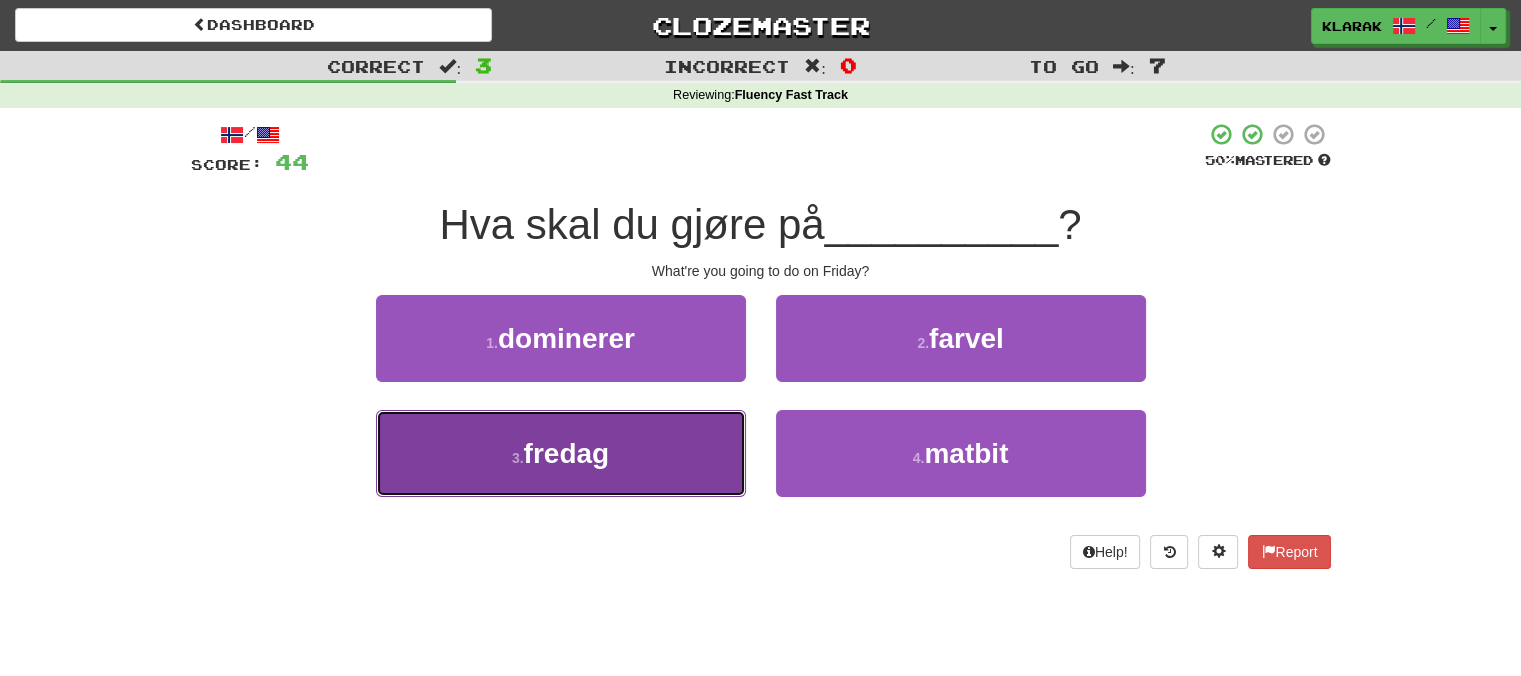 click on "3 .  fredag" at bounding box center [561, 453] 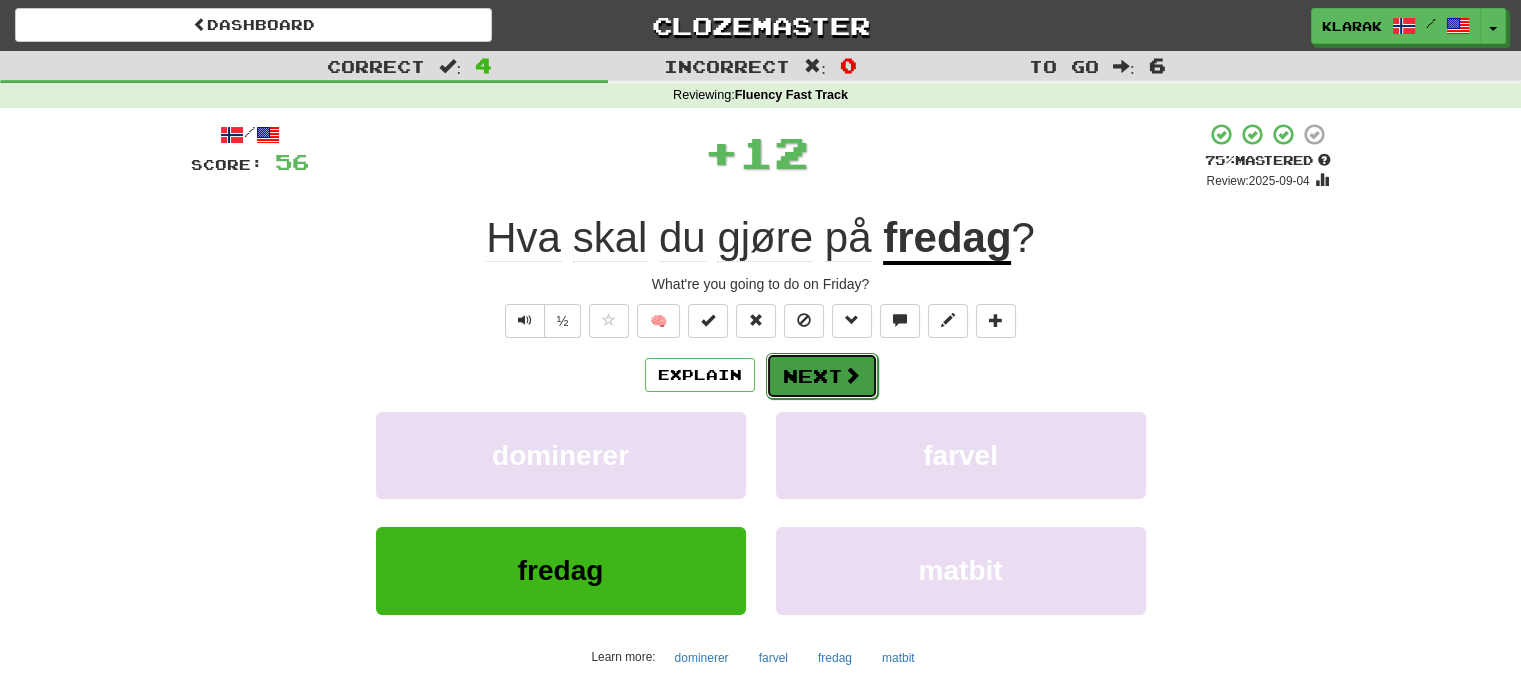 click on "Next" at bounding box center (822, 376) 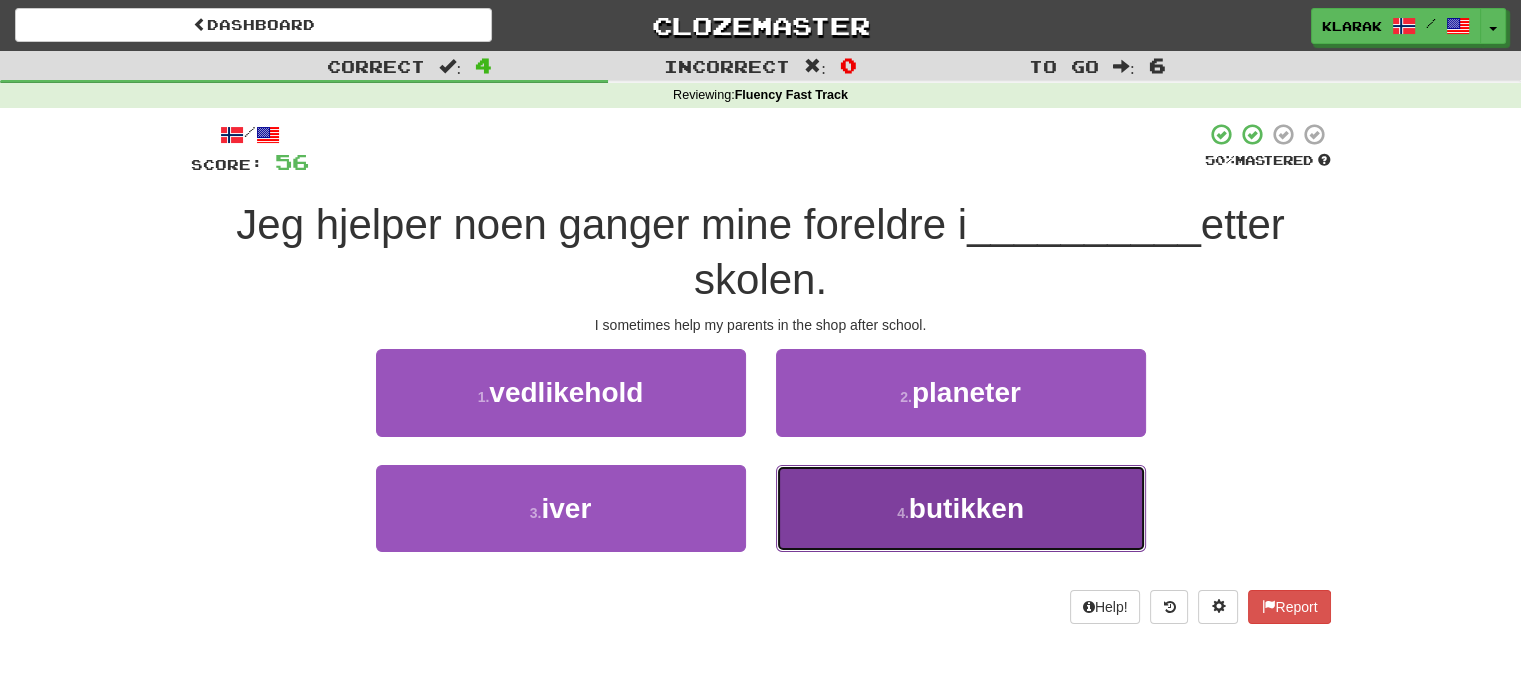 click on "4 .  butikken" at bounding box center [961, 508] 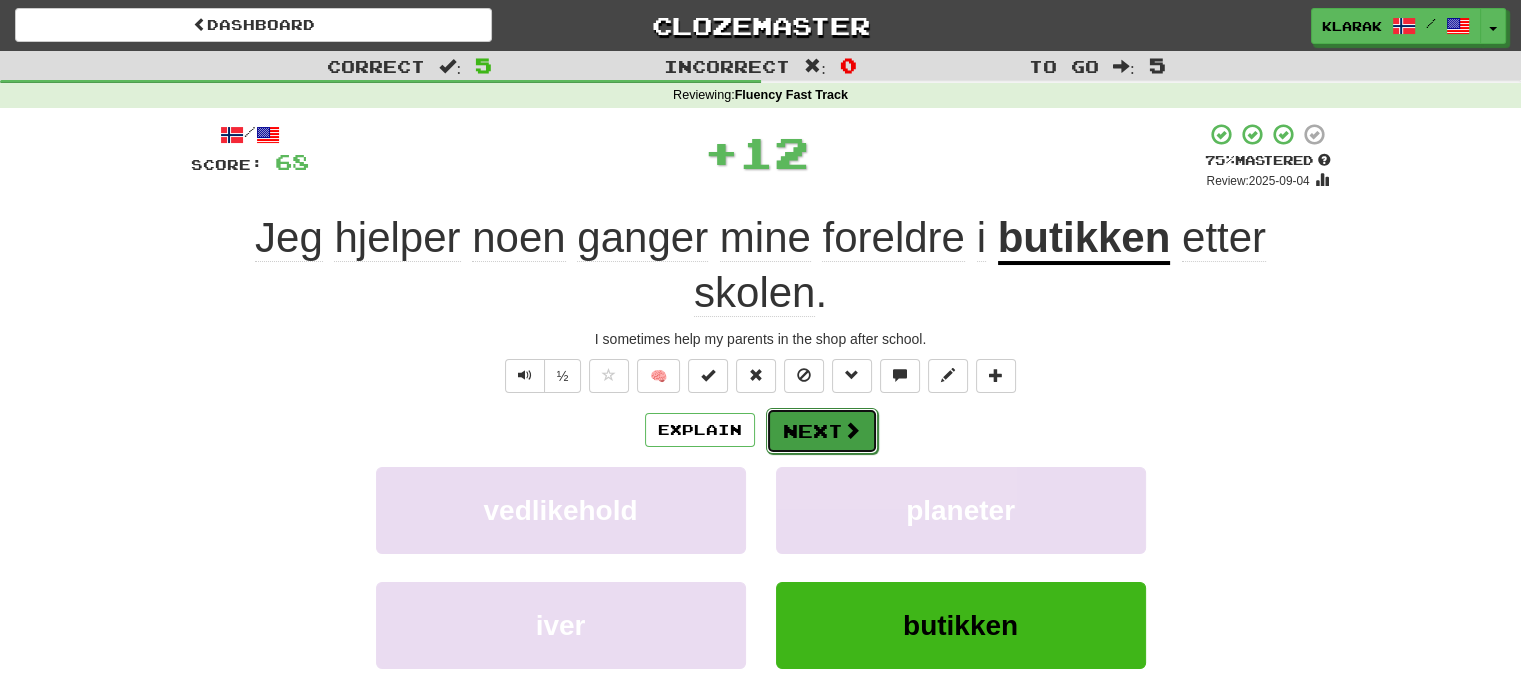 click on "Next" at bounding box center [822, 431] 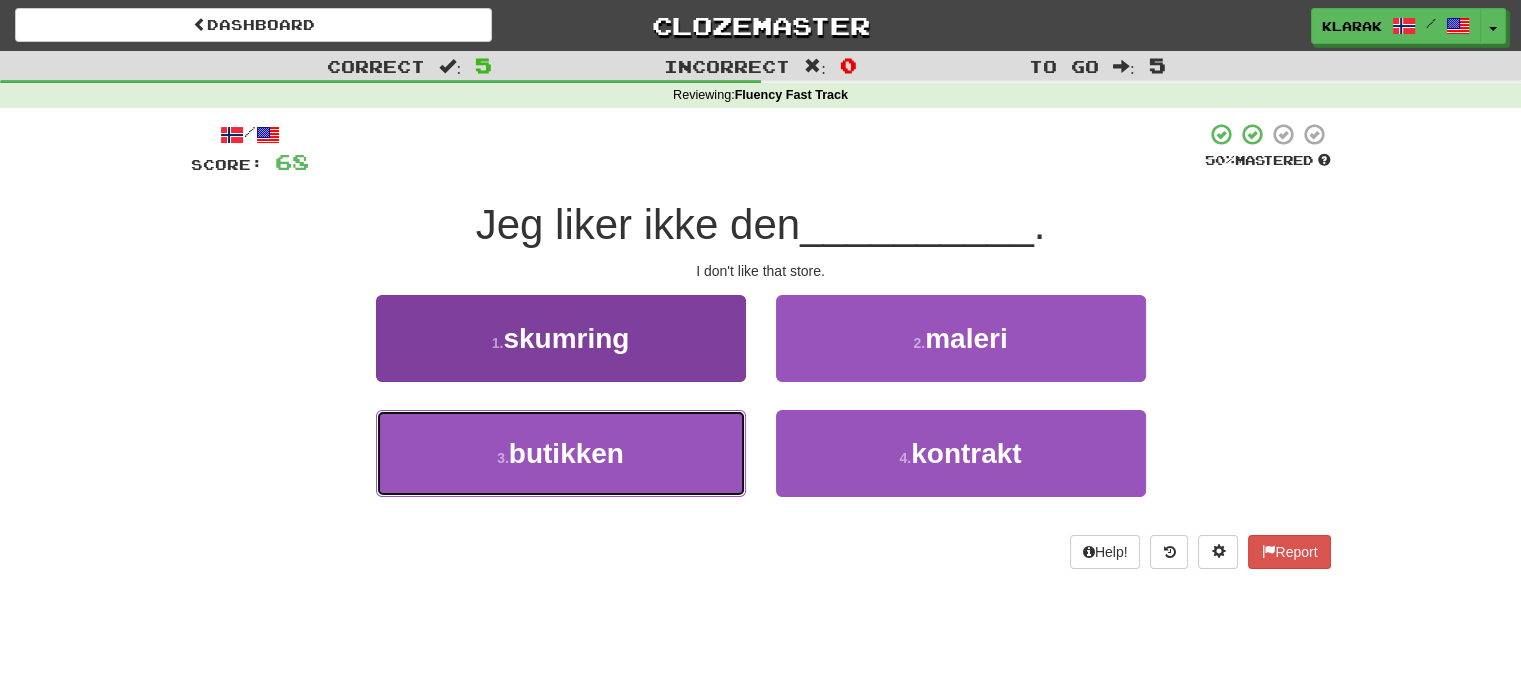 click on "3 .  butikken" at bounding box center [561, 453] 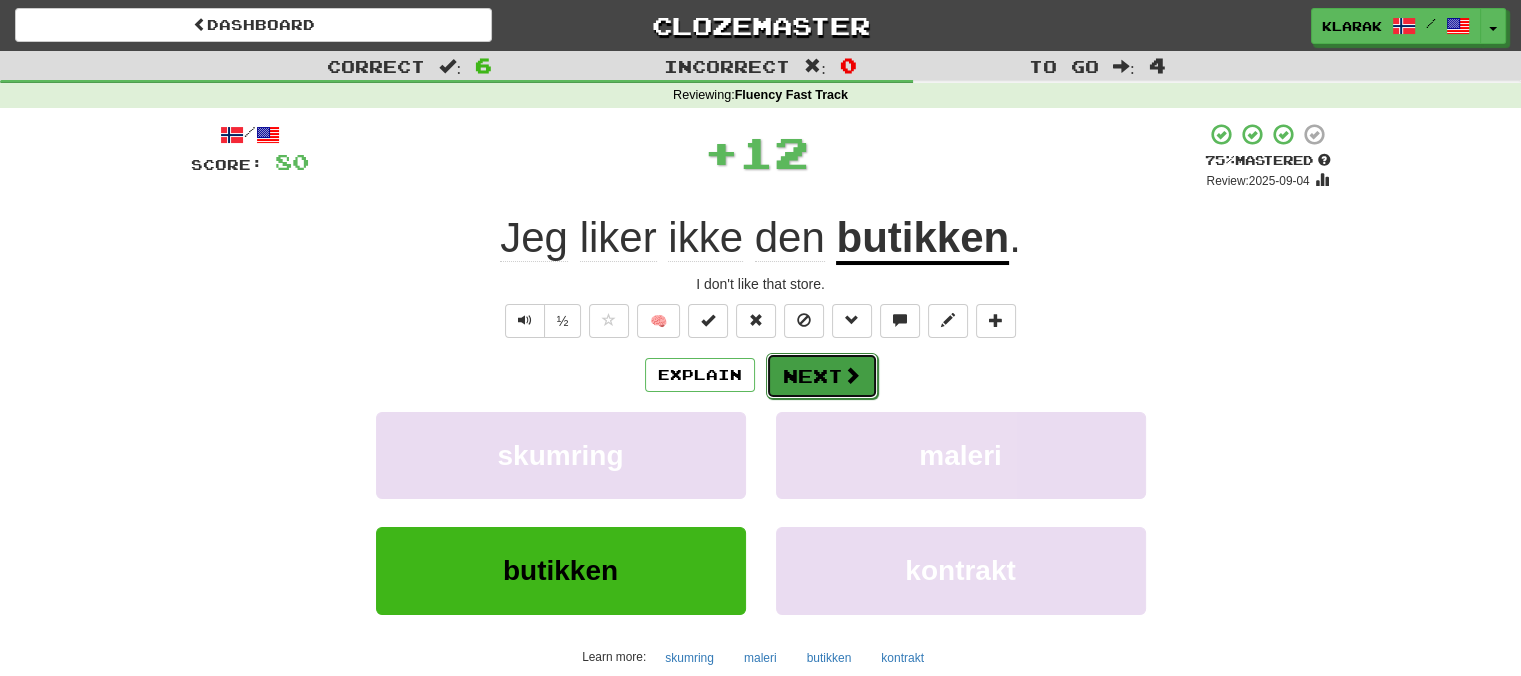 click at bounding box center (852, 375) 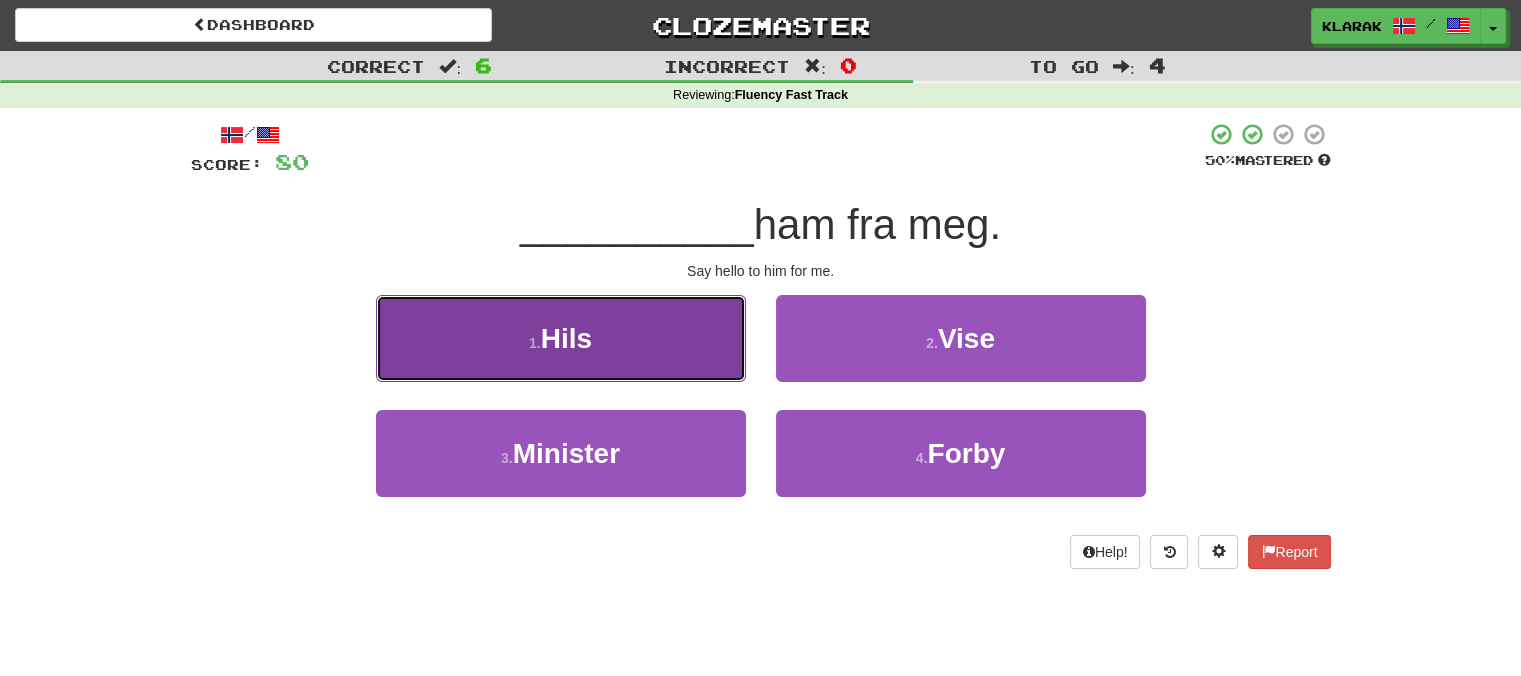 click on "1 .  Hils" at bounding box center [561, 338] 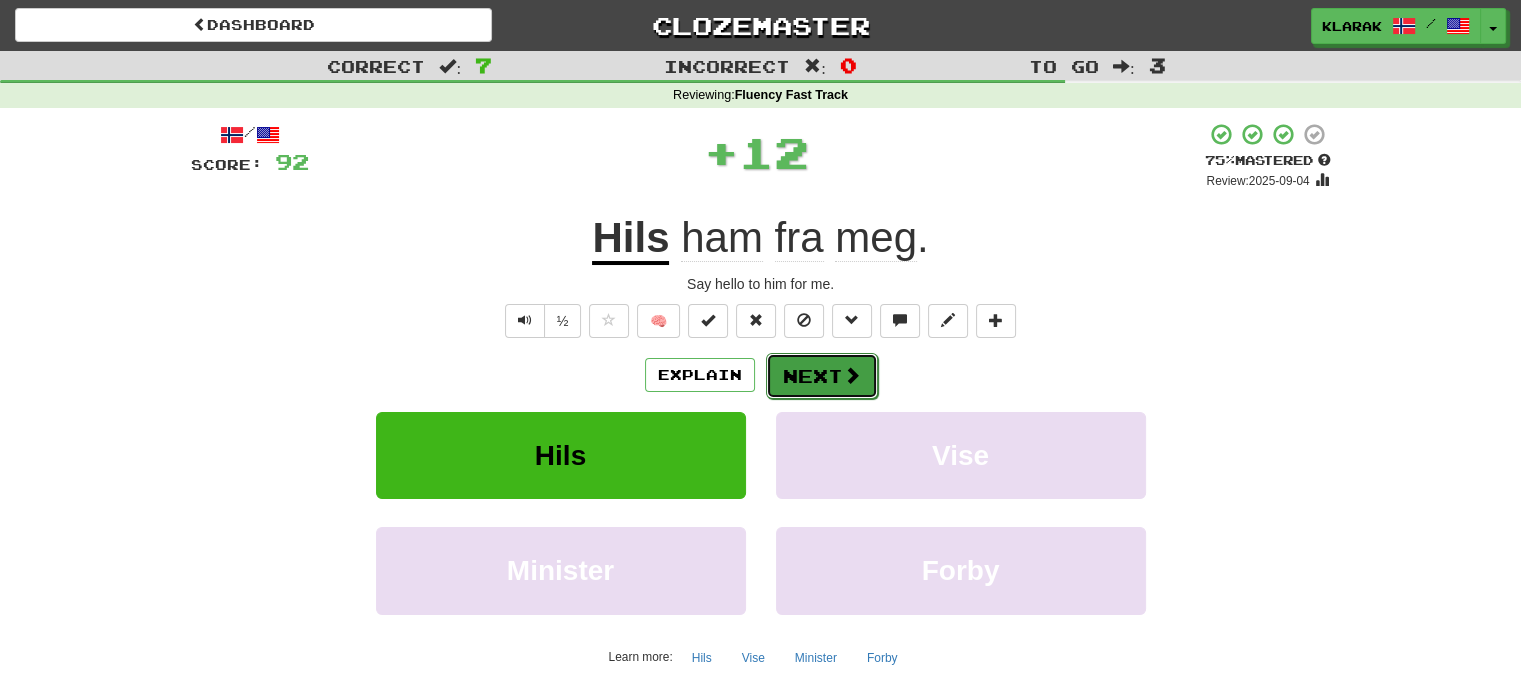 click on "Next" at bounding box center [822, 376] 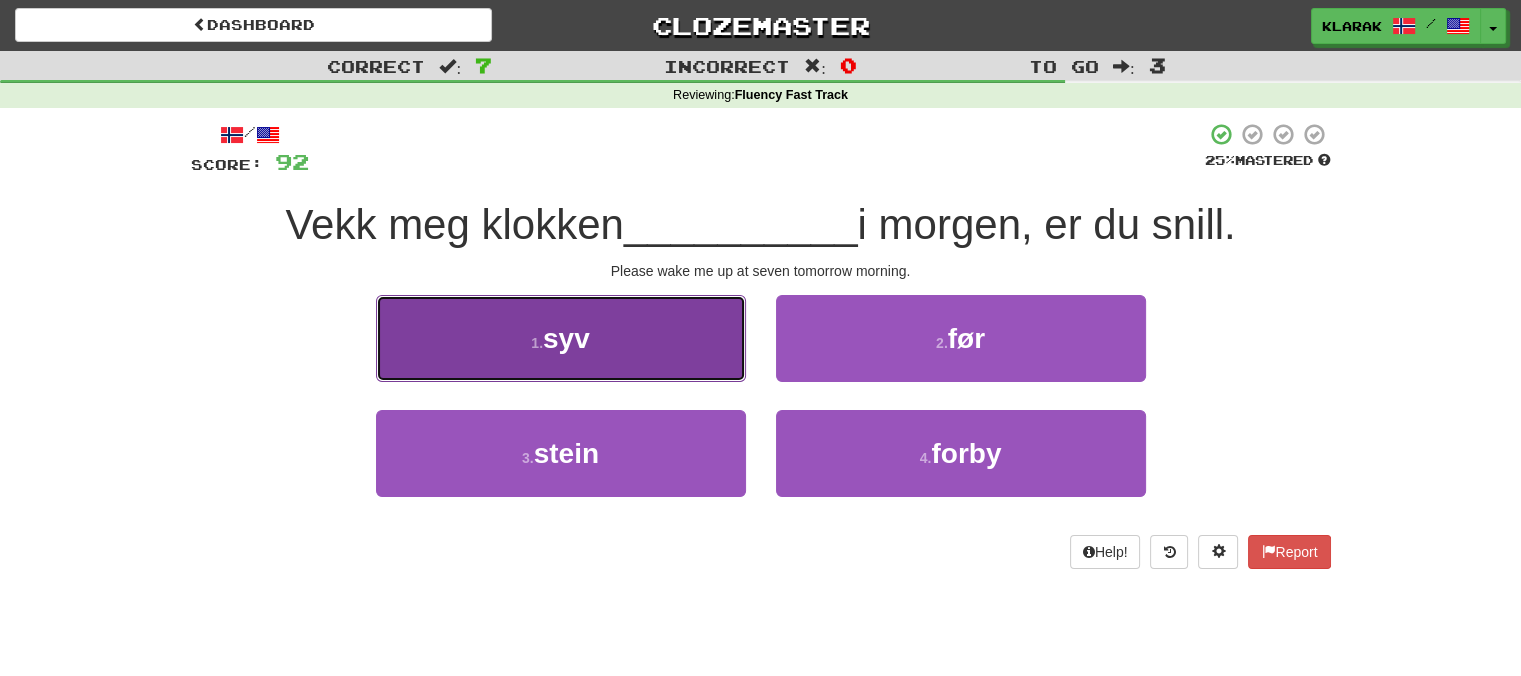 click on "1 .  syv" at bounding box center [561, 338] 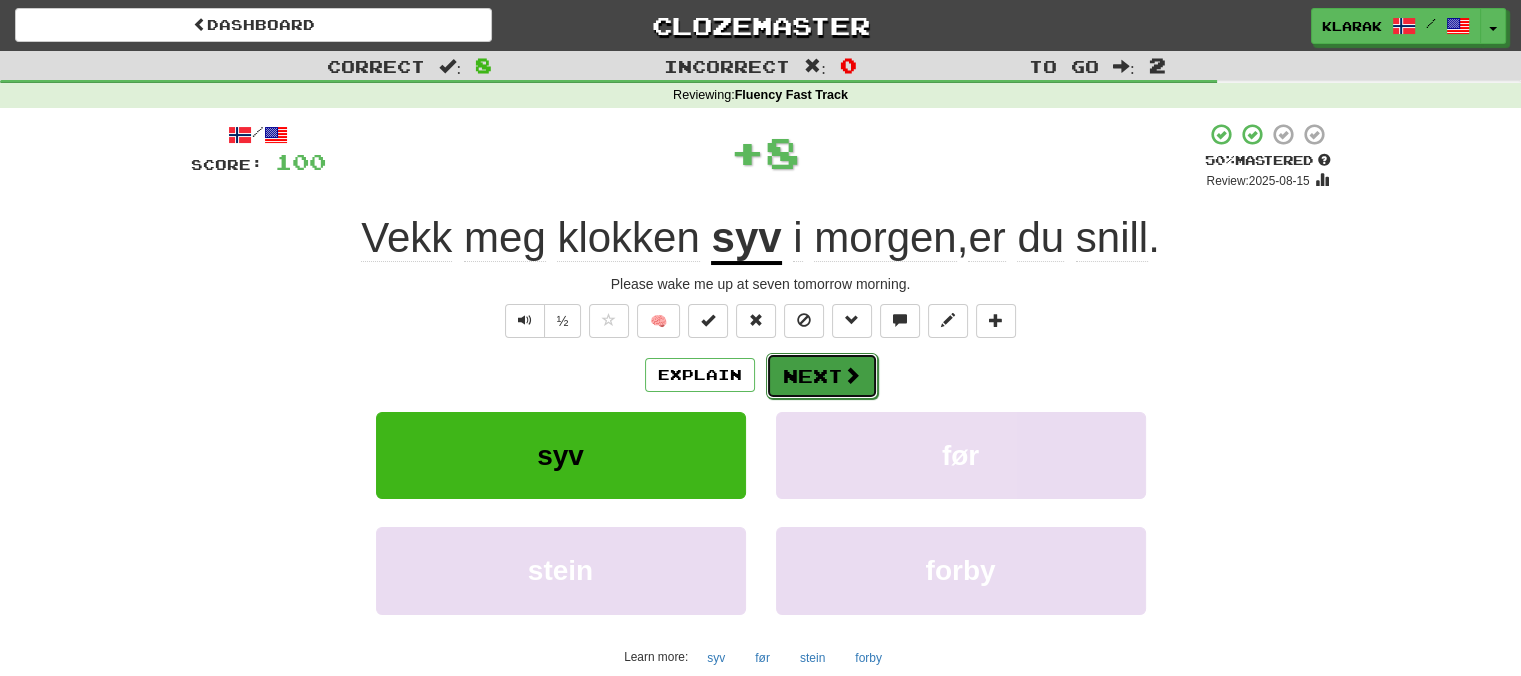 click on "Next" at bounding box center [822, 376] 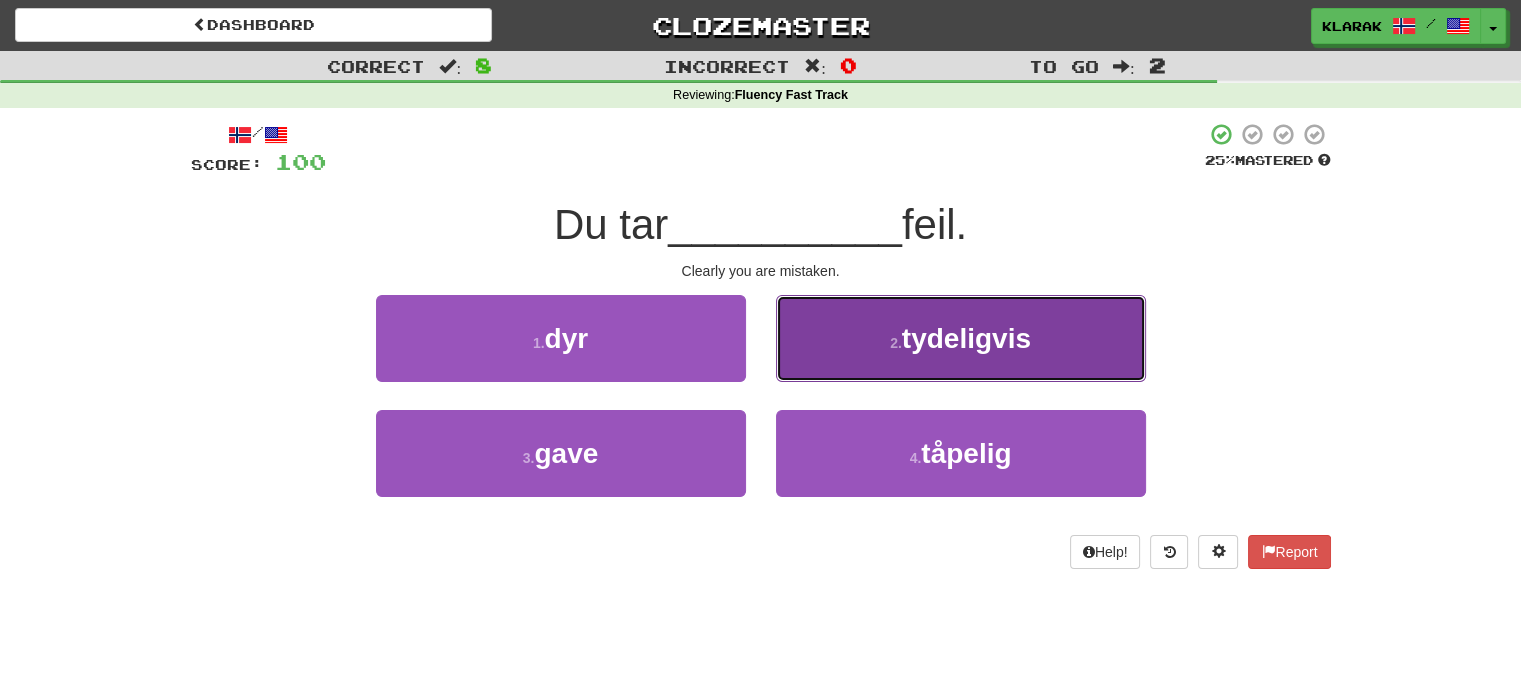 click on "2 .  tydeligvis" at bounding box center [961, 338] 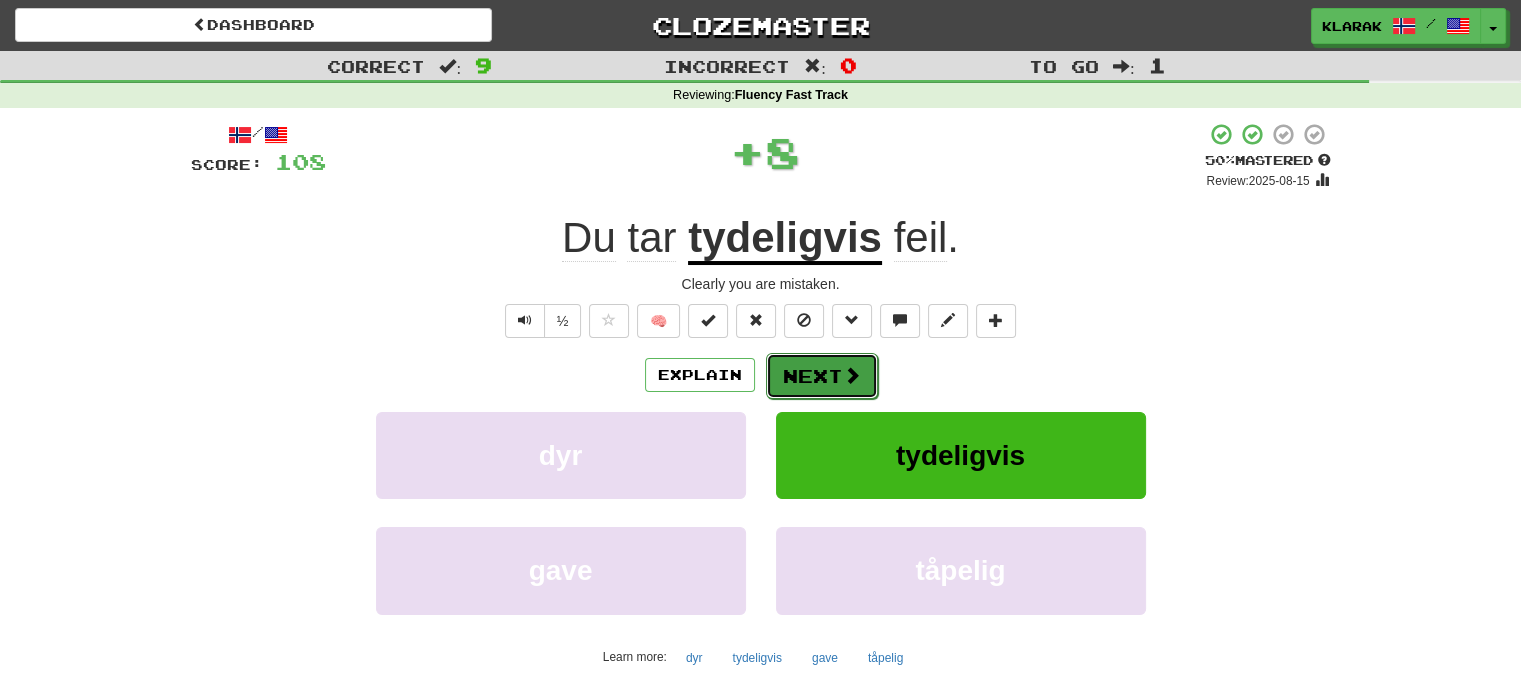 click on "Next" at bounding box center (822, 376) 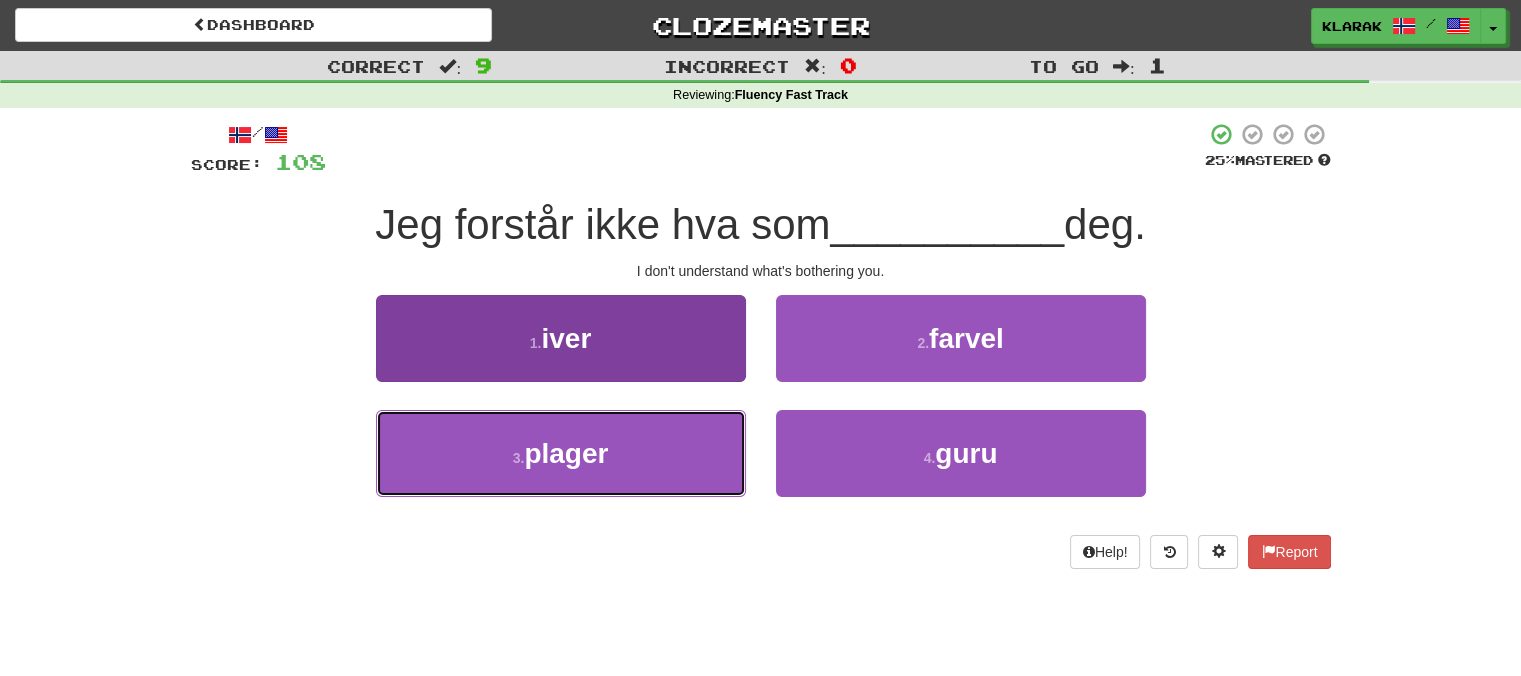 click on "3 .  plager" at bounding box center (561, 453) 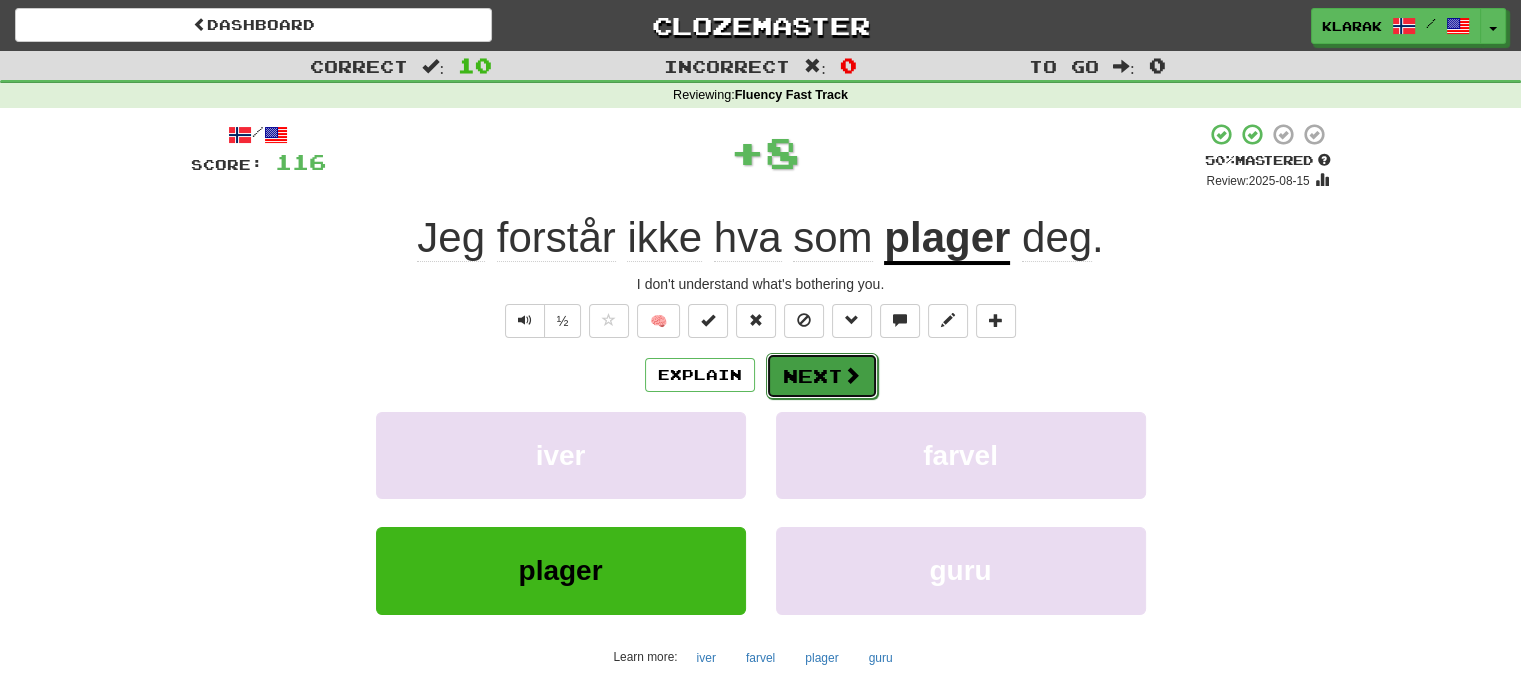 click on "Next" at bounding box center (822, 376) 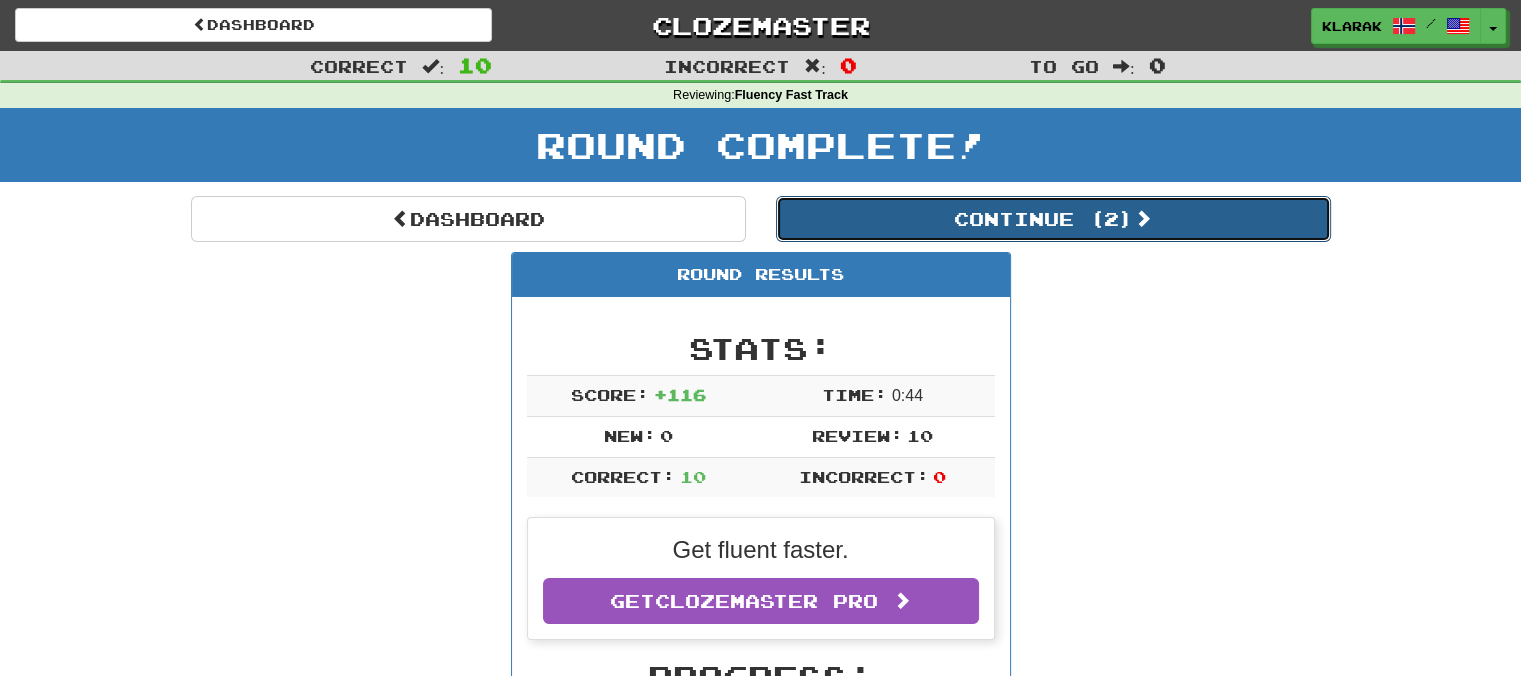 click on "Continue ( 2 )" at bounding box center (1053, 219) 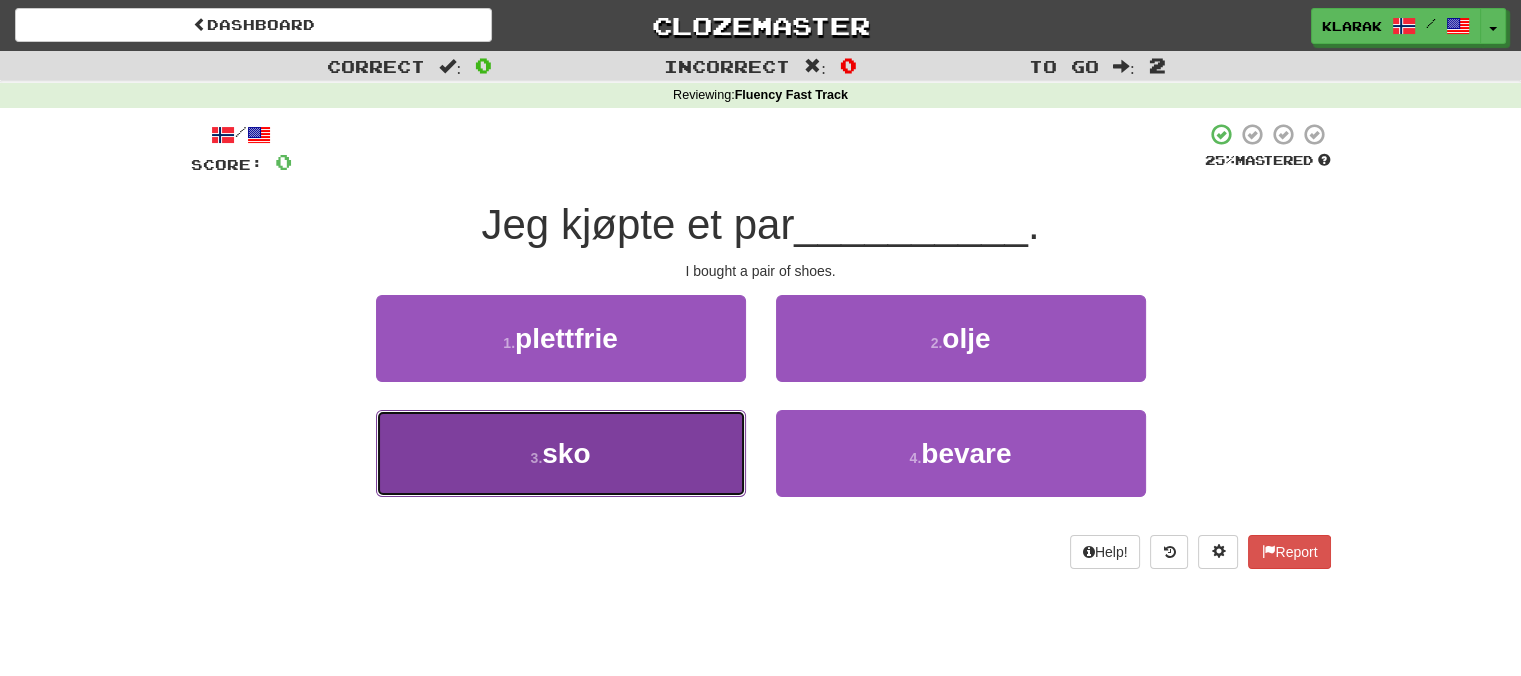 drag, startPoint x: 661, startPoint y: 446, endPoint x: 684, endPoint y: 429, distance: 28.600698 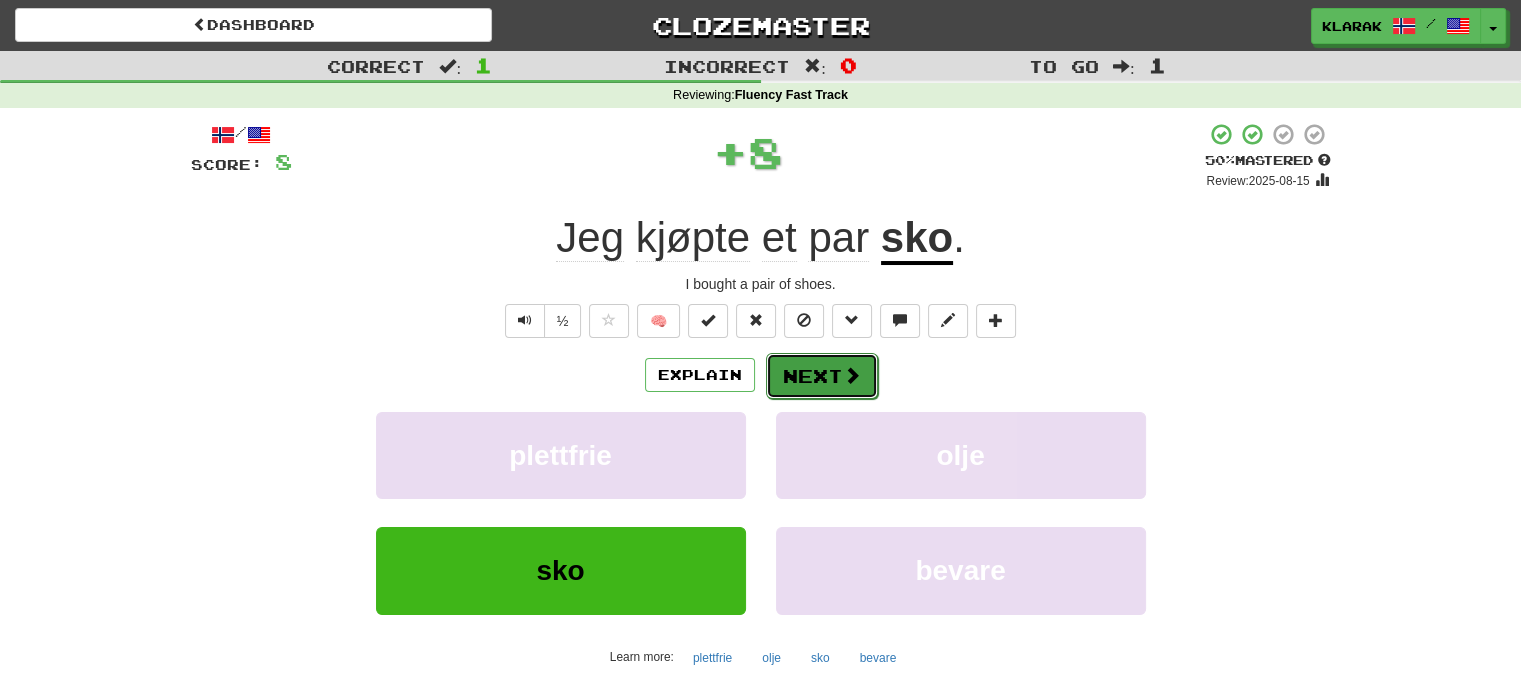 click on "Next" at bounding box center [822, 376] 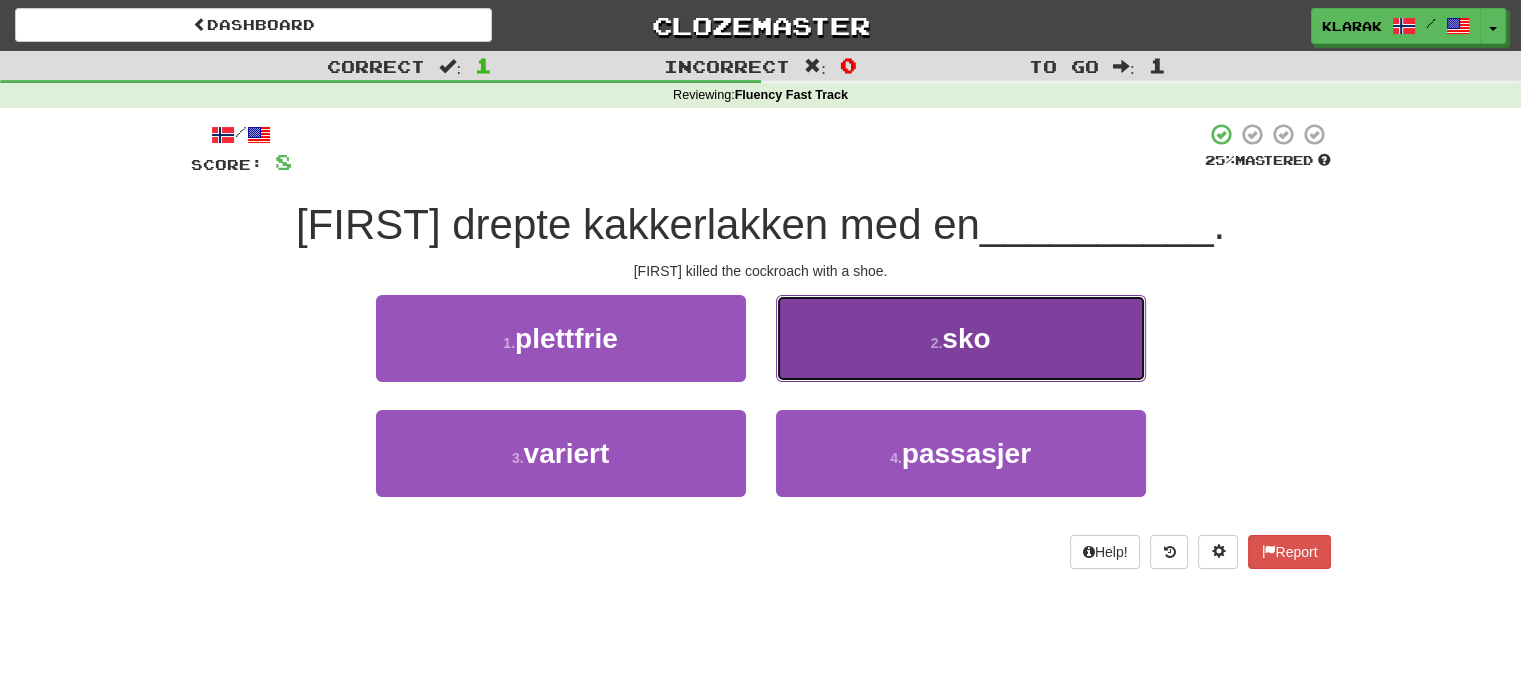 click on "2 .  sko" at bounding box center (961, 338) 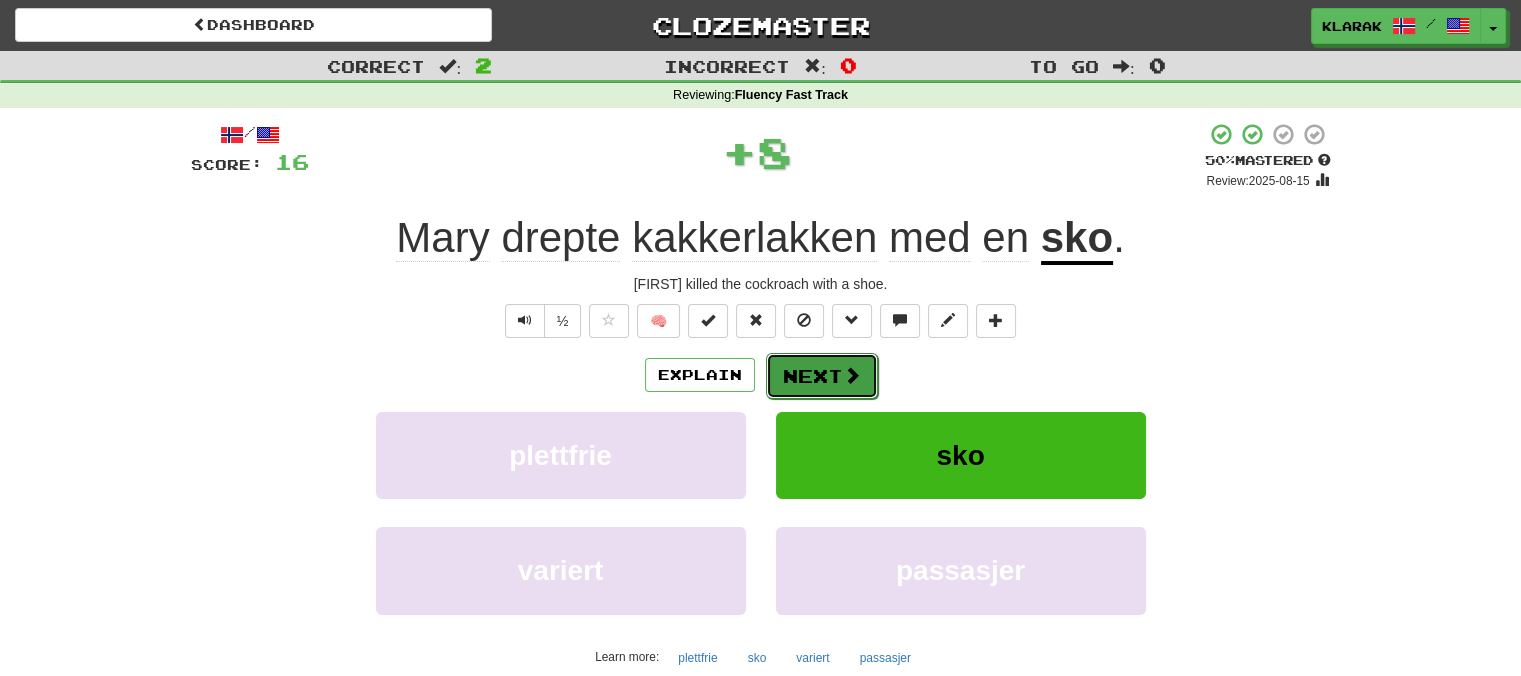 click on "Next" at bounding box center (822, 376) 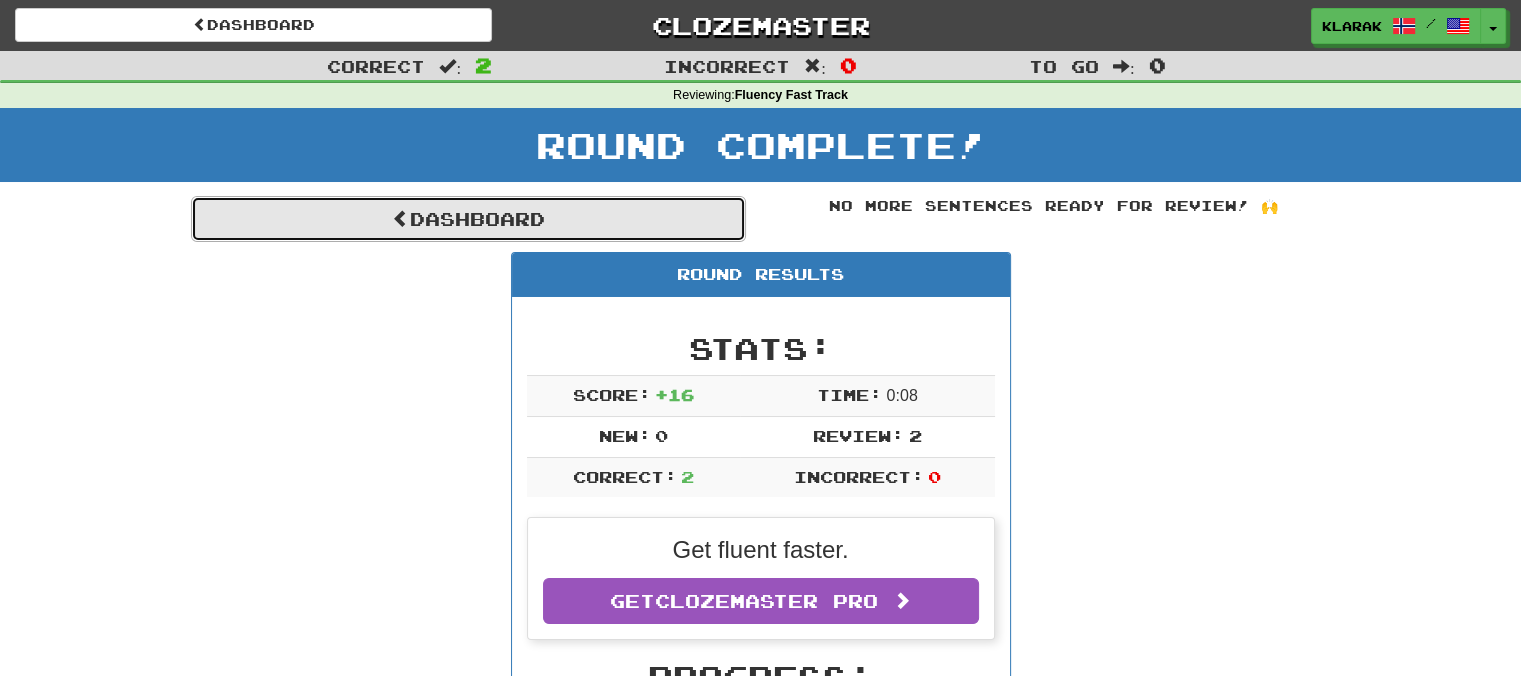click on "Dashboard" at bounding box center (468, 219) 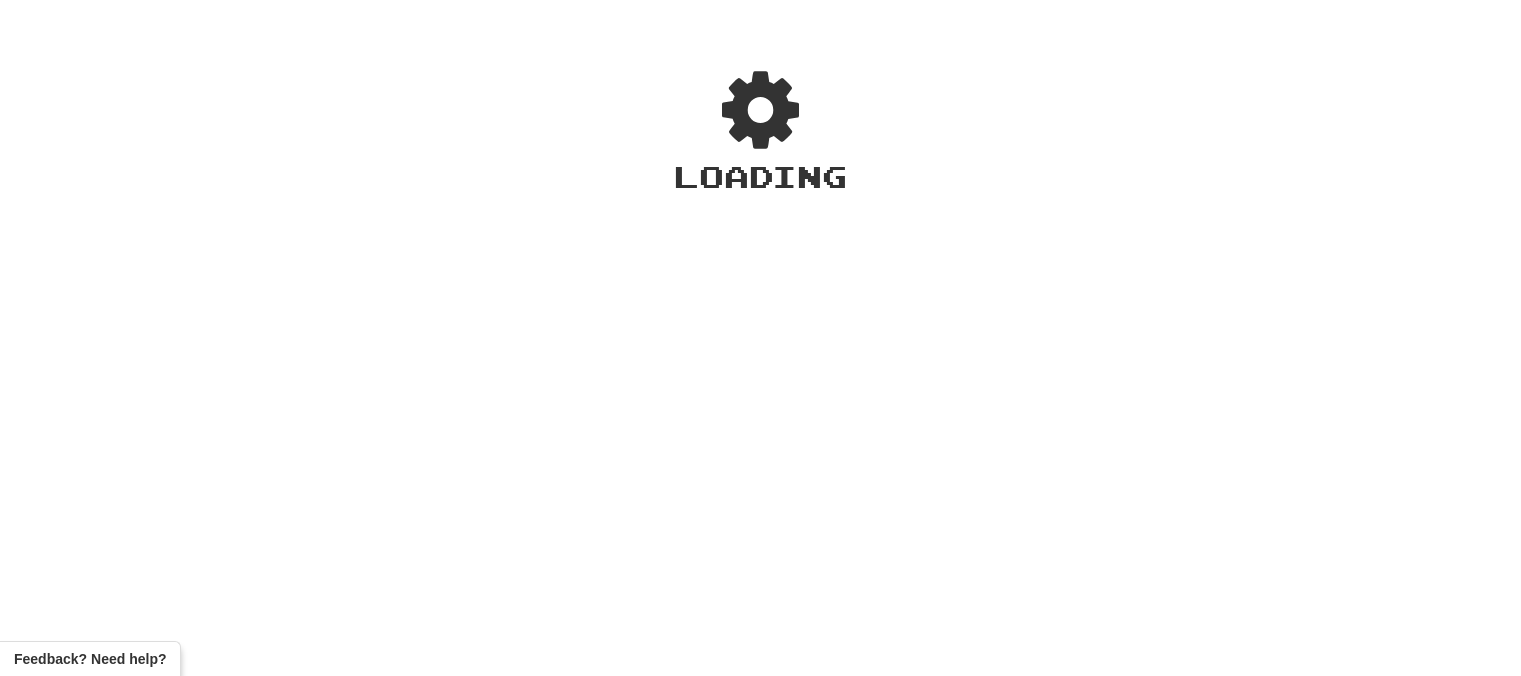 scroll, scrollTop: 0, scrollLeft: 0, axis: both 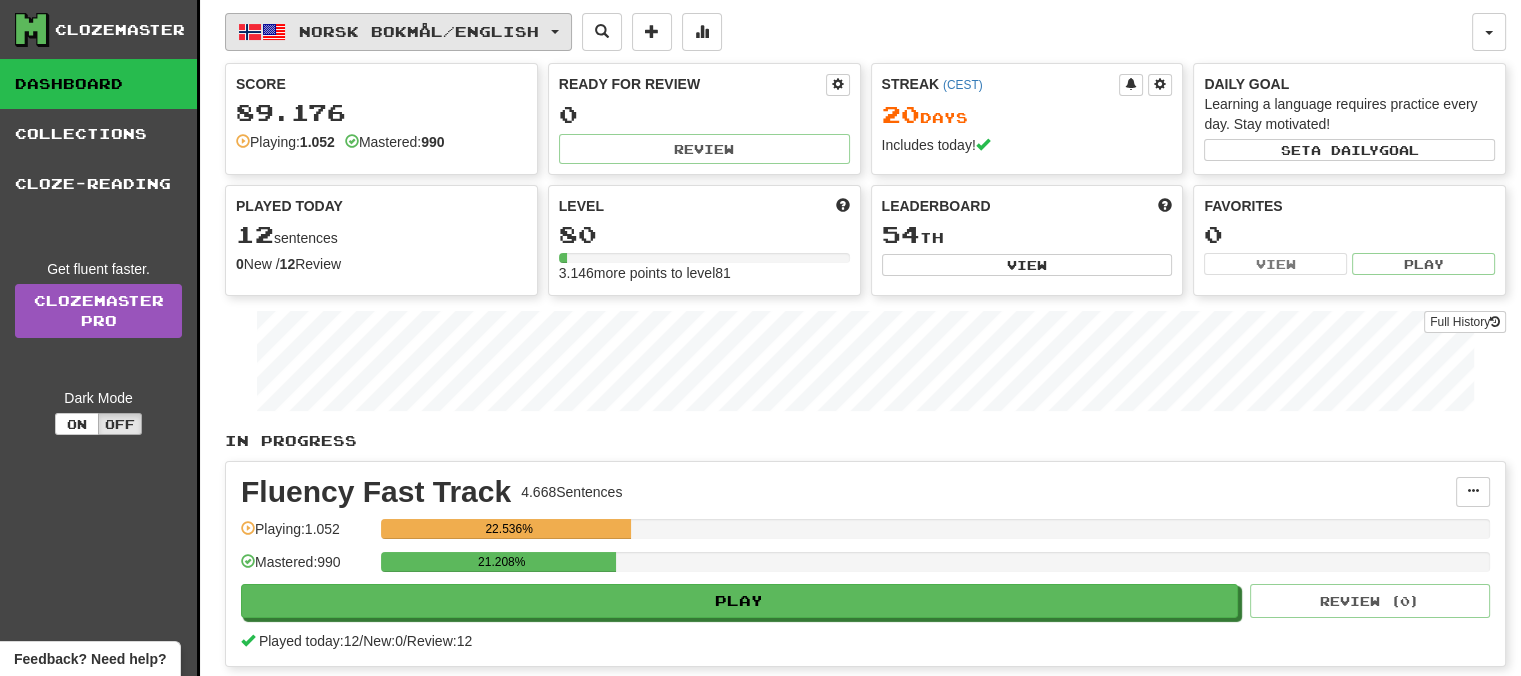click on "Norsk bokmål  /  English" at bounding box center (398, 32) 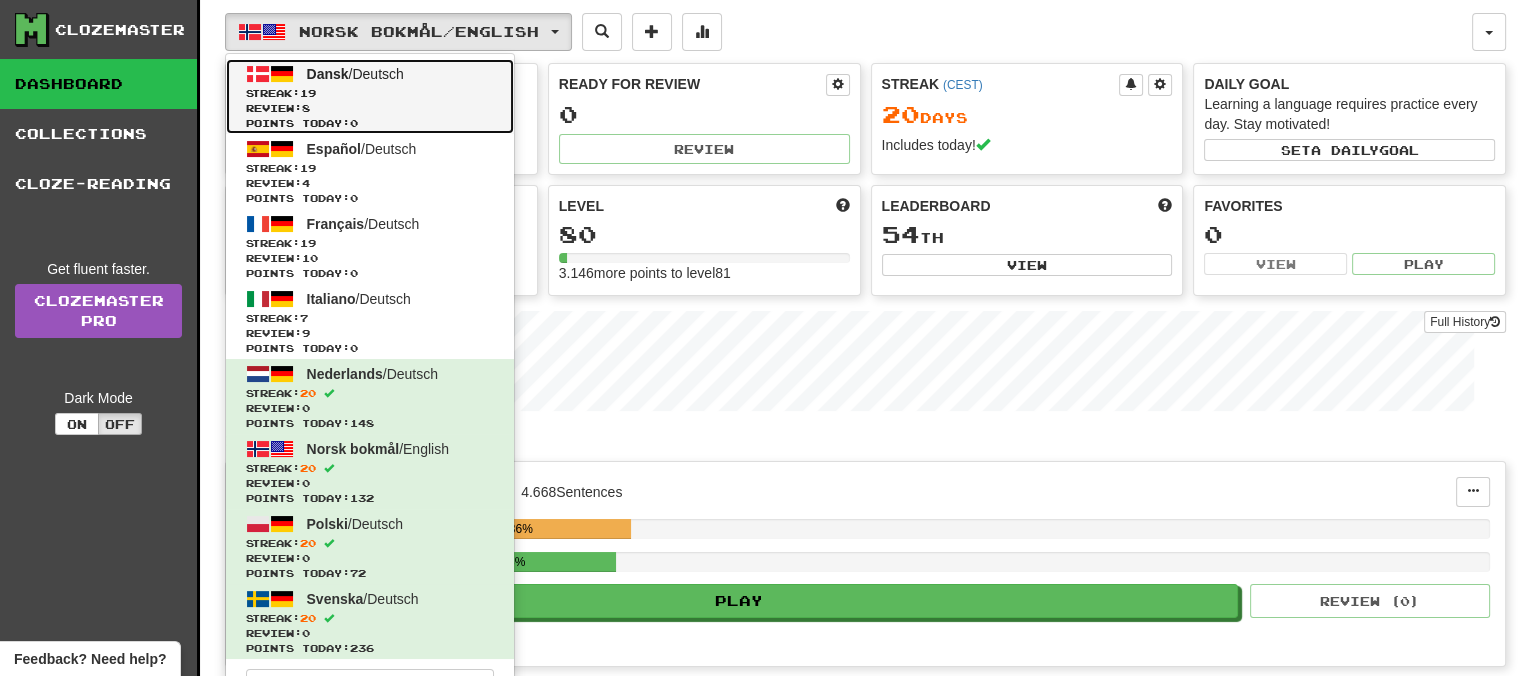 click on "Dansk" at bounding box center (328, 74) 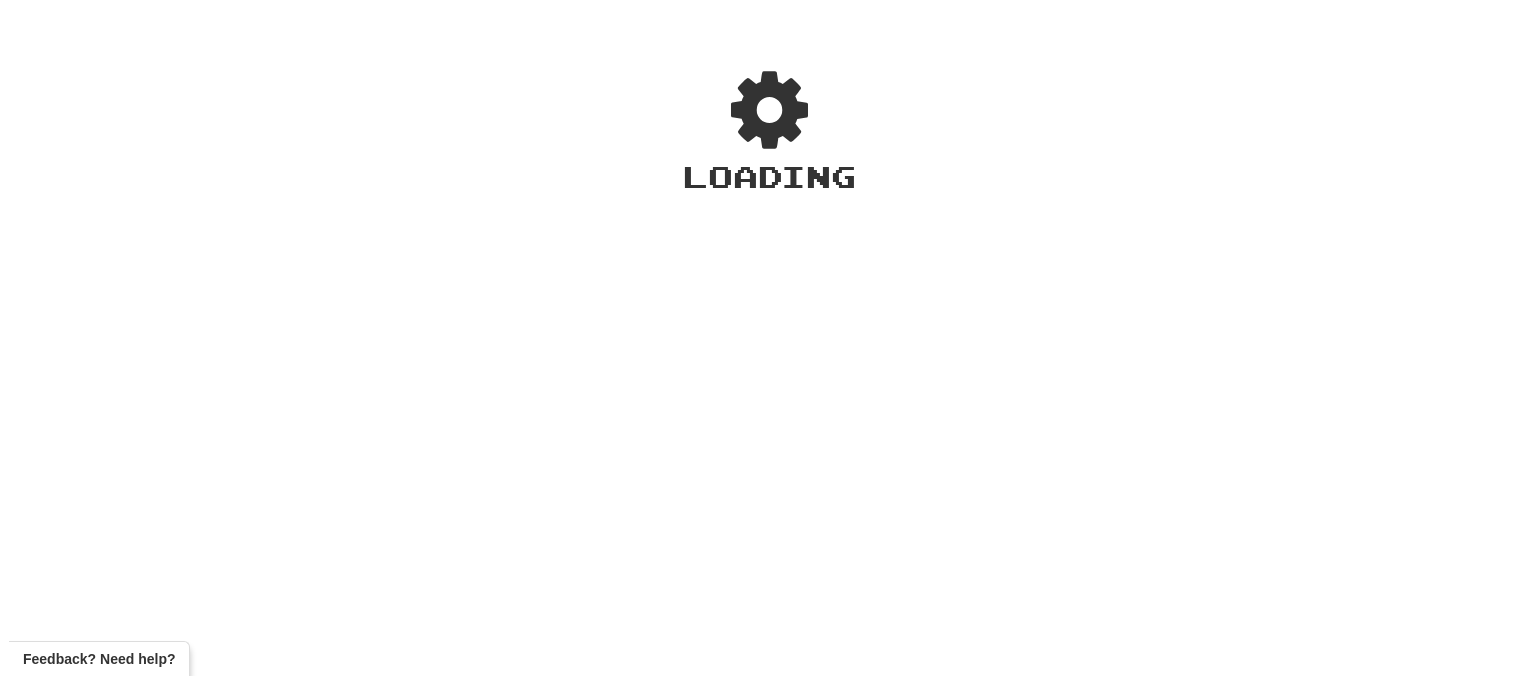 scroll, scrollTop: 0, scrollLeft: 0, axis: both 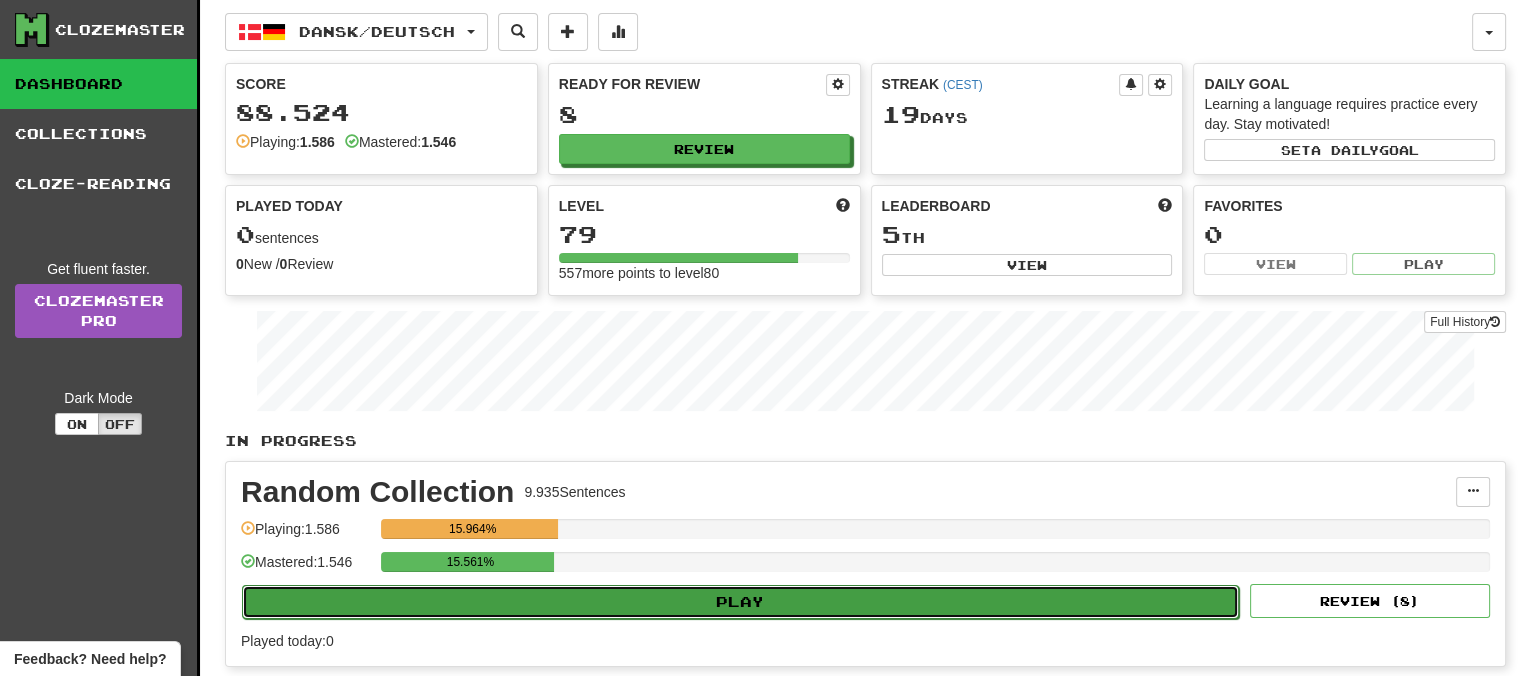 click on "Play" at bounding box center [740, 602] 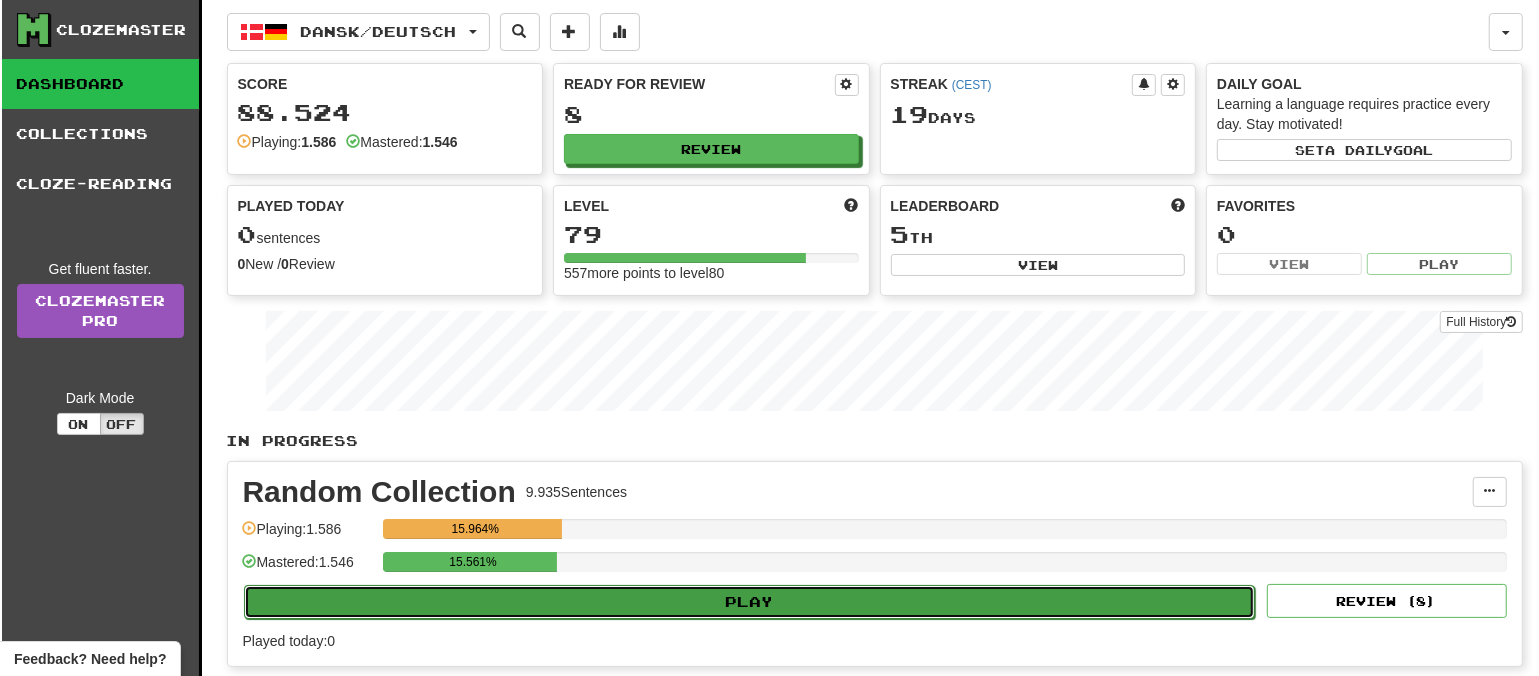 select on "**" 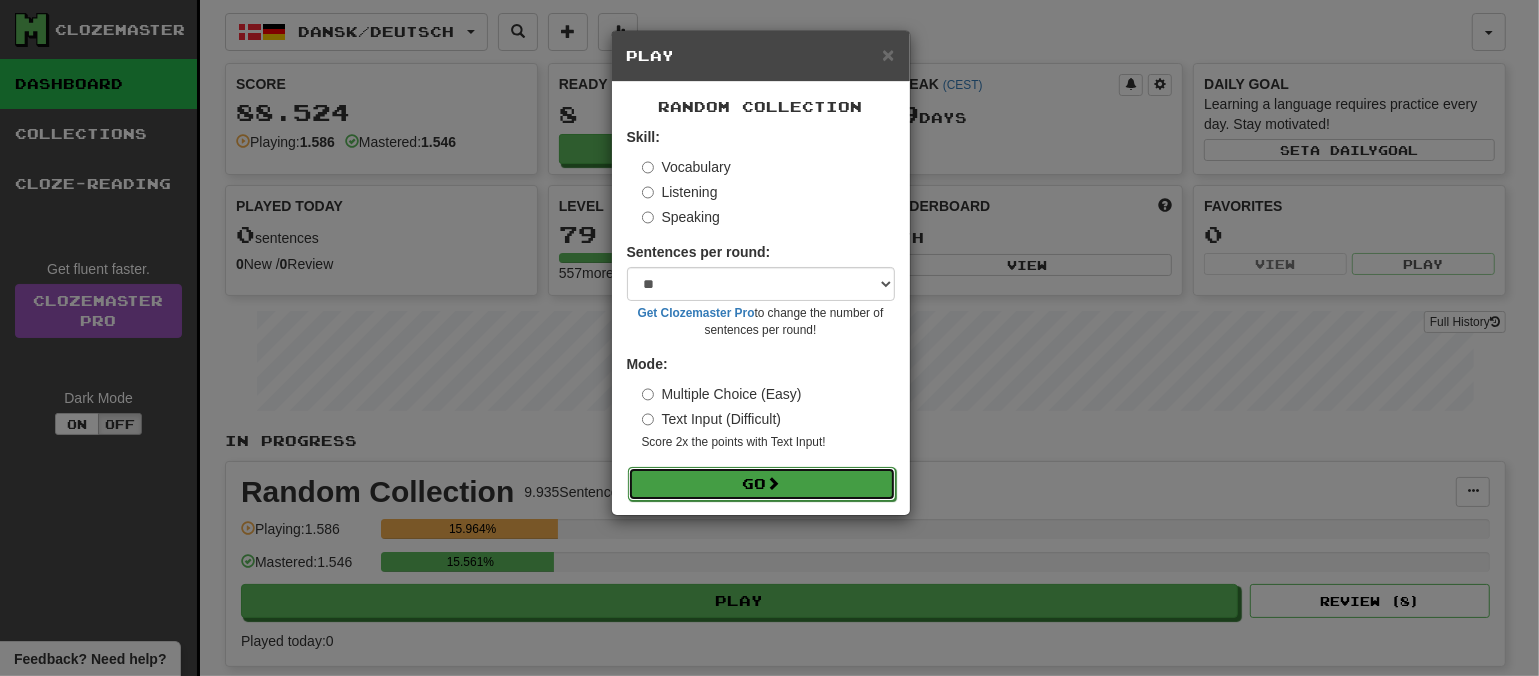 click on "Go" at bounding box center [762, 484] 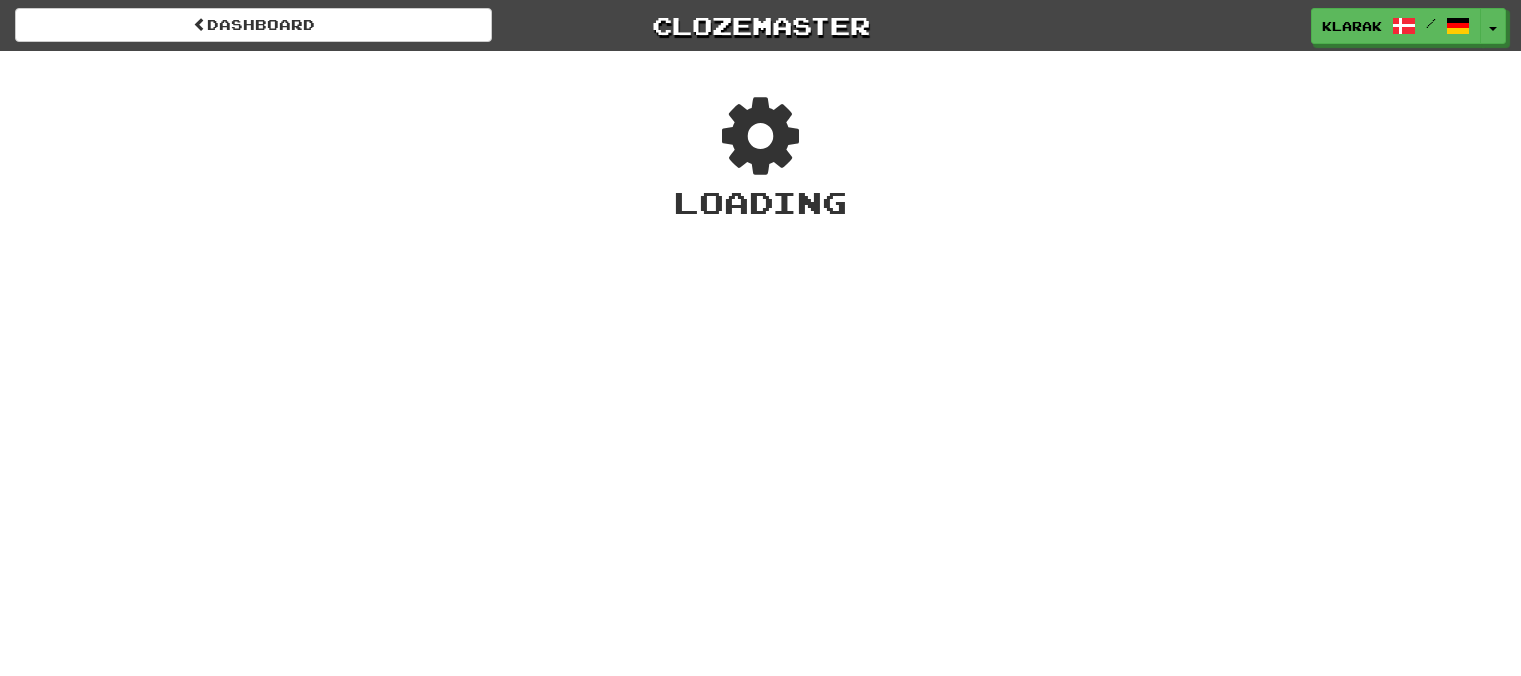 scroll, scrollTop: 0, scrollLeft: 0, axis: both 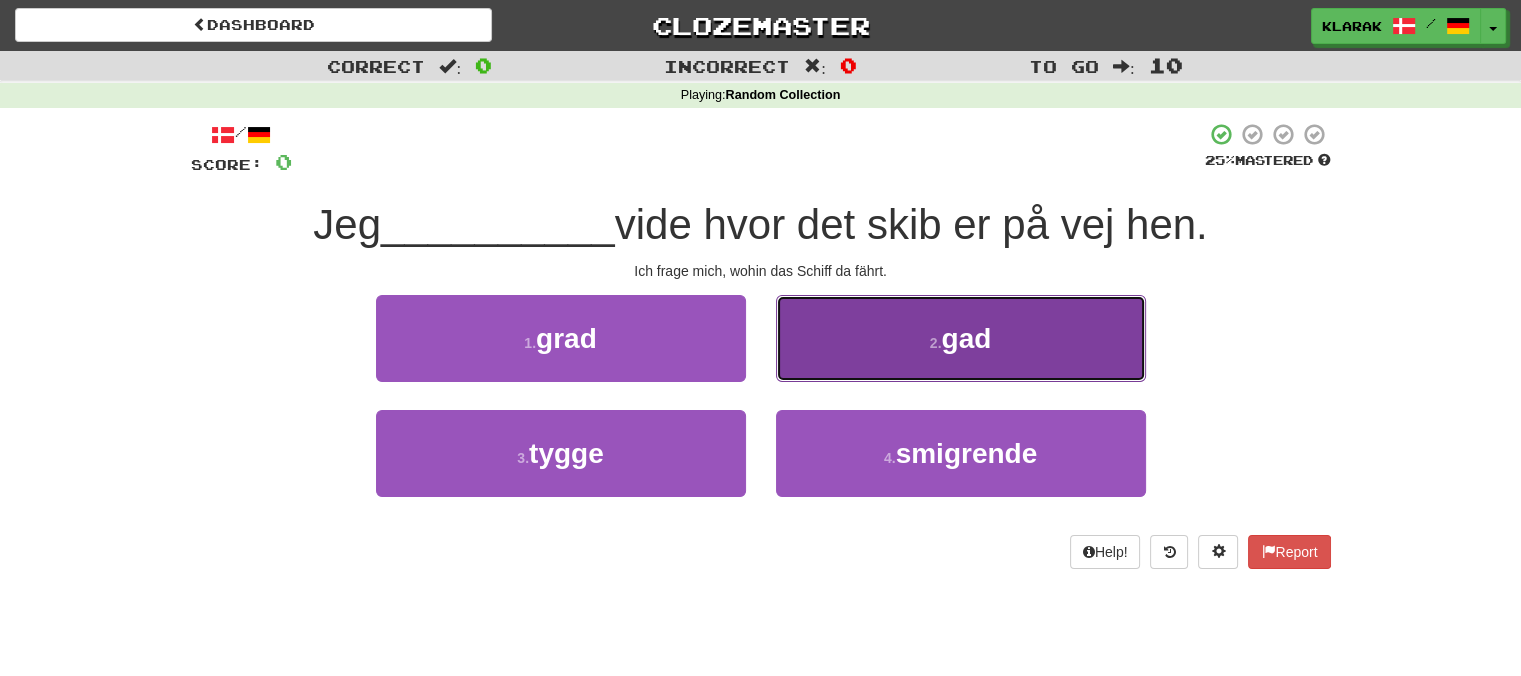 click on "2 .  gad" at bounding box center (961, 338) 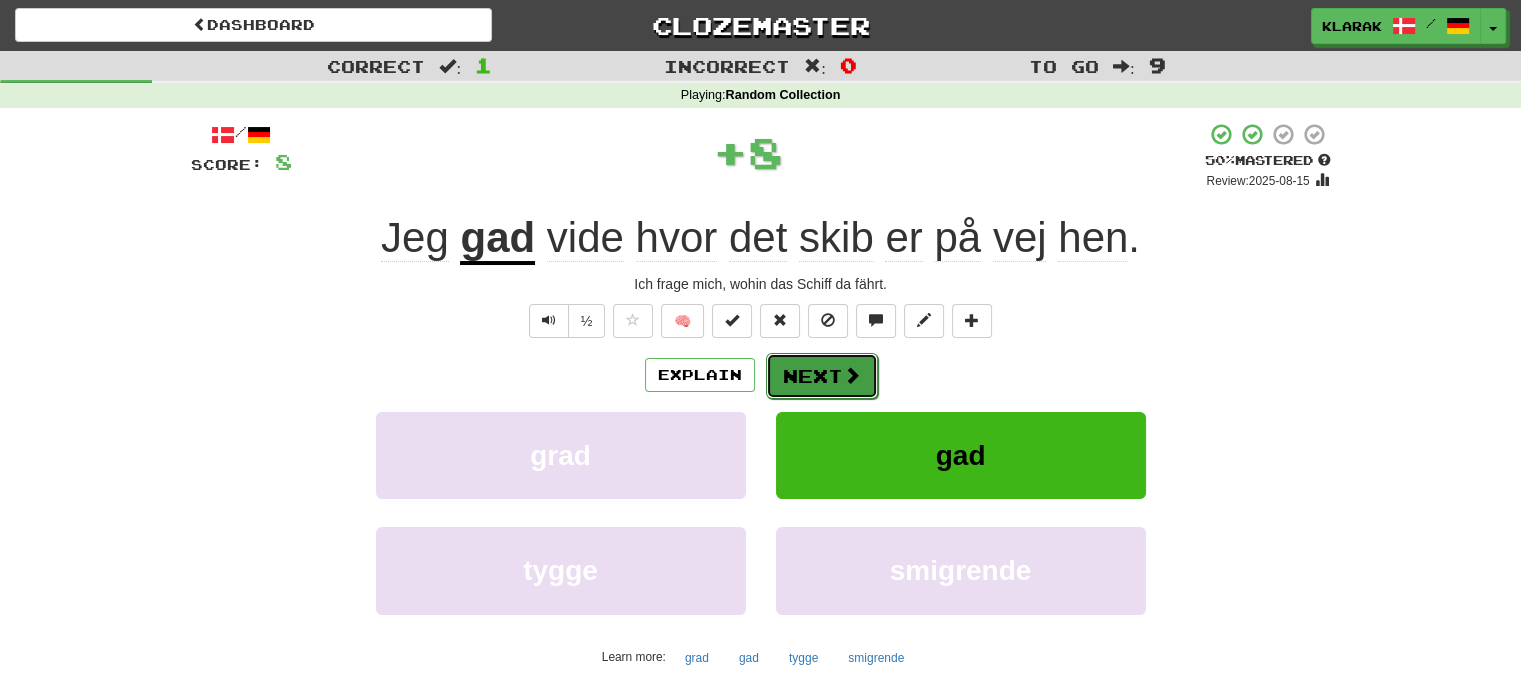 click on "Next" at bounding box center [822, 376] 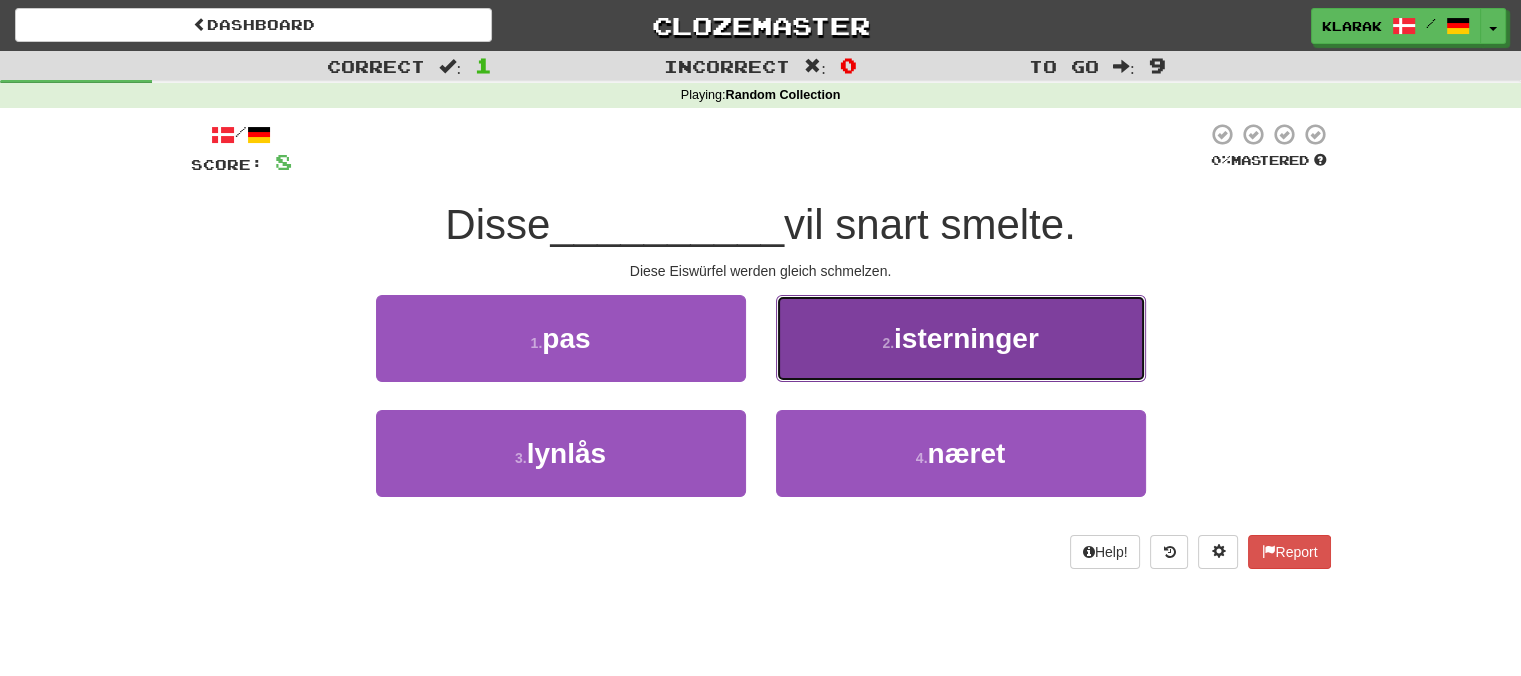 click on "2 .  isterninger" at bounding box center [961, 338] 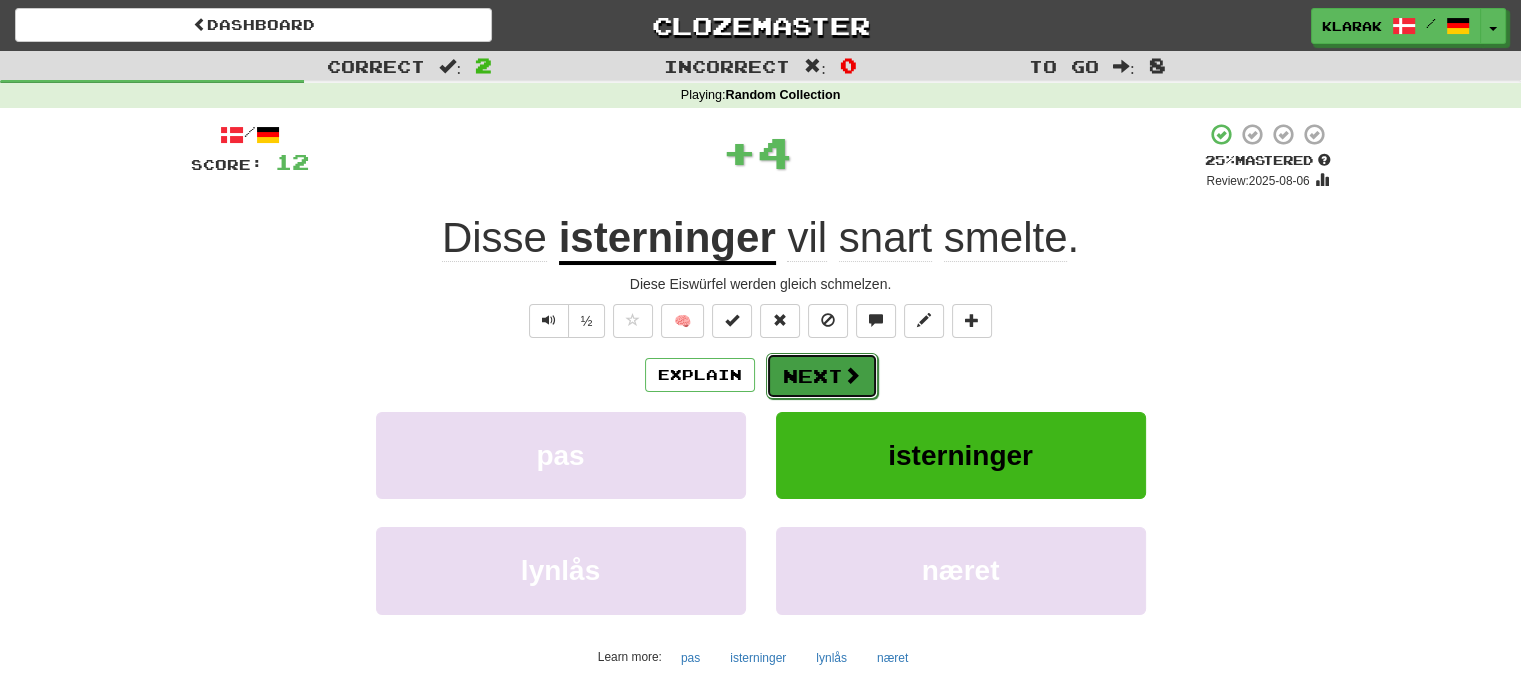 click on "Next" at bounding box center [822, 376] 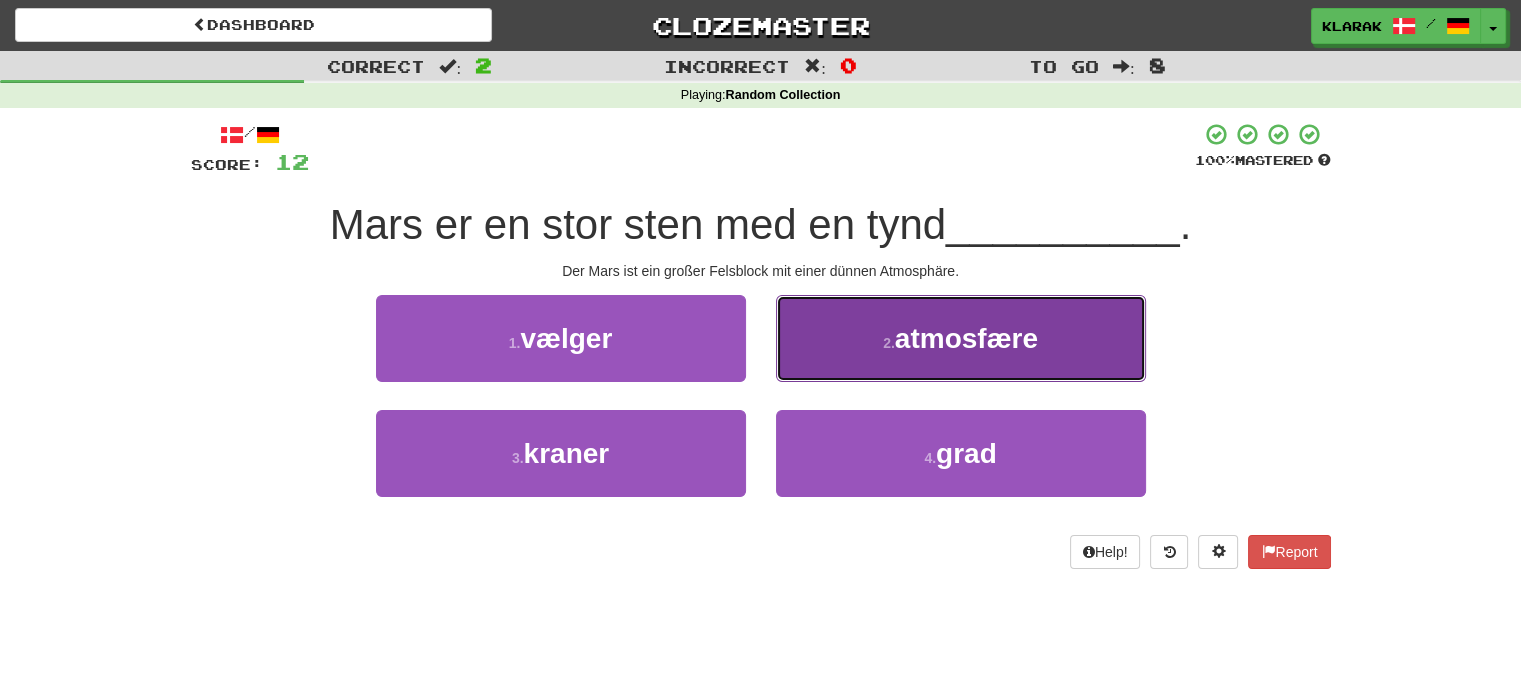 click on "2 .  atmosfære" at bounding box center [961, 338] 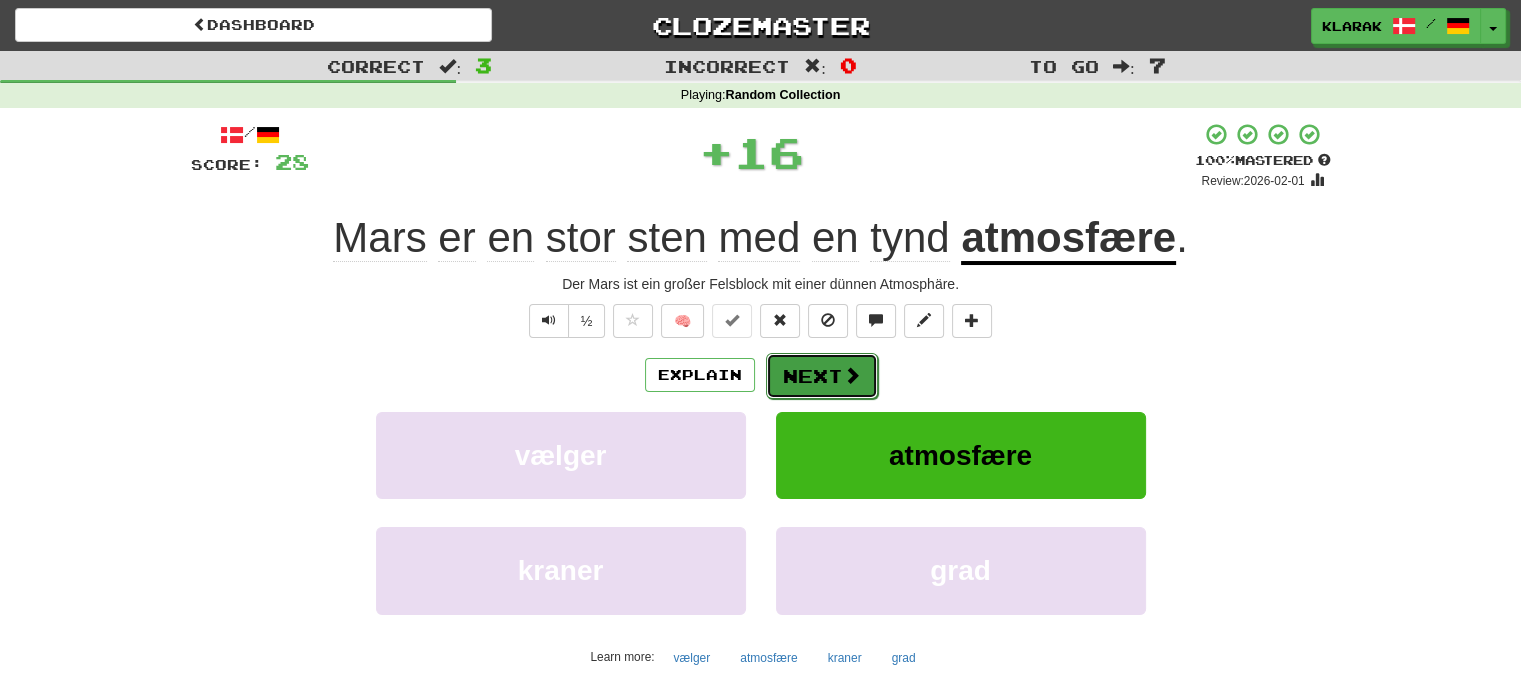 click on "Next" at bounding box center (822, 376) 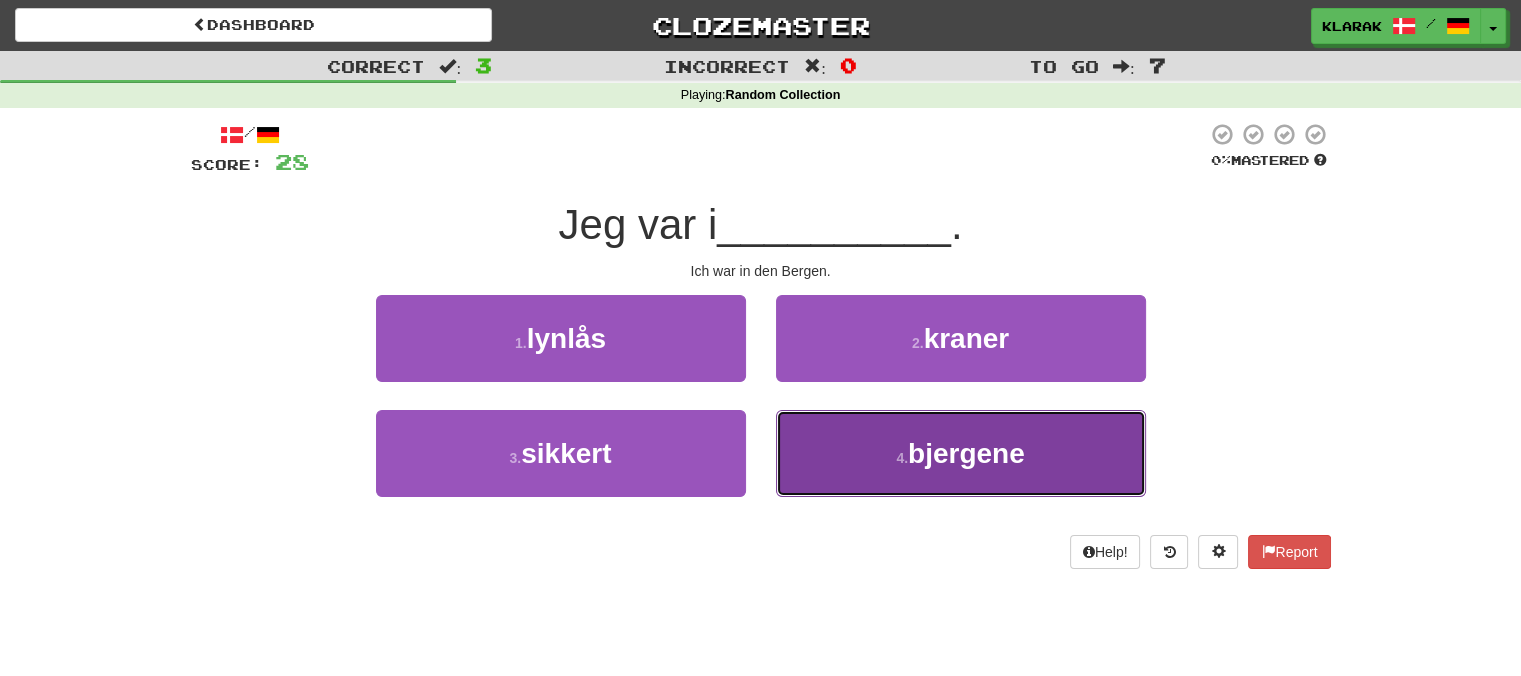 drag, startPoint x: 843, startPoint y: 468, endPoint x: 842, endPoint y: 454, distance: 14.035668 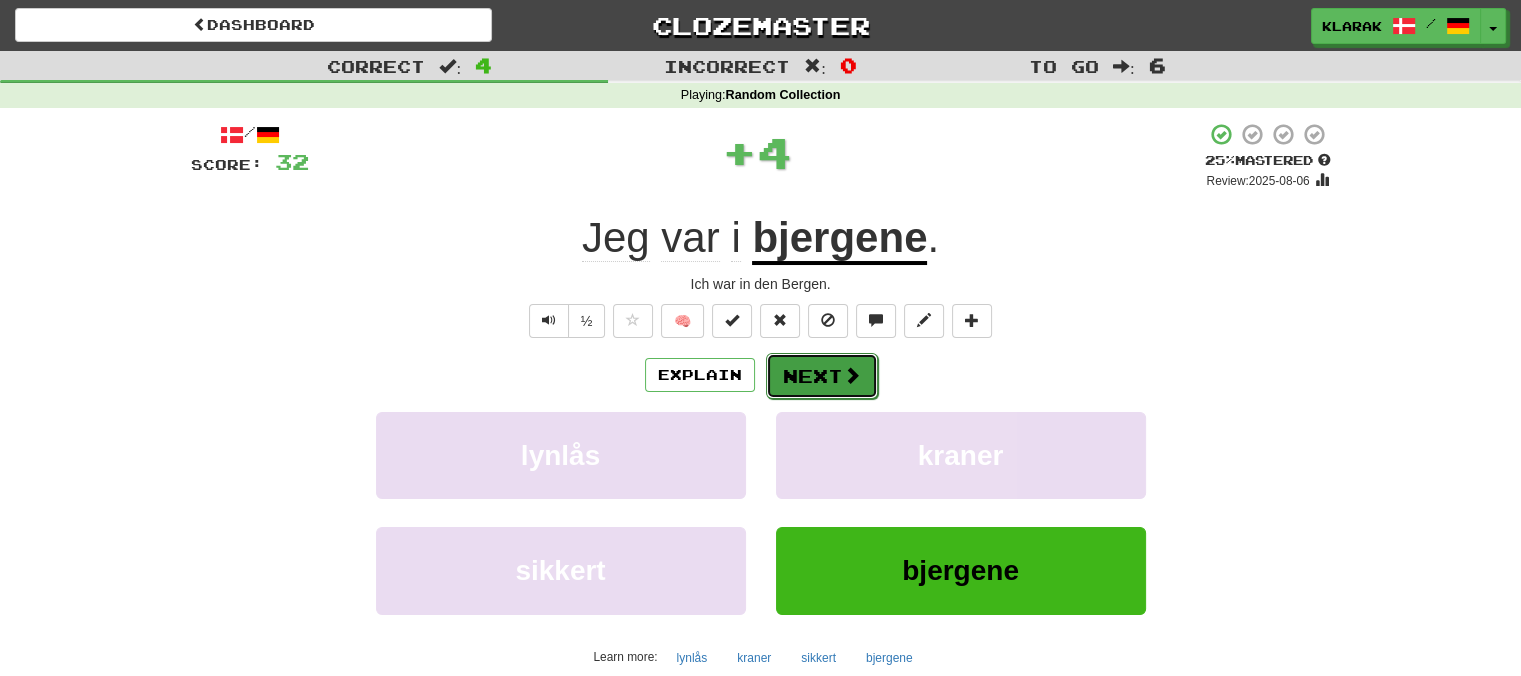 click on "Next" at bounding box center [822, 376] 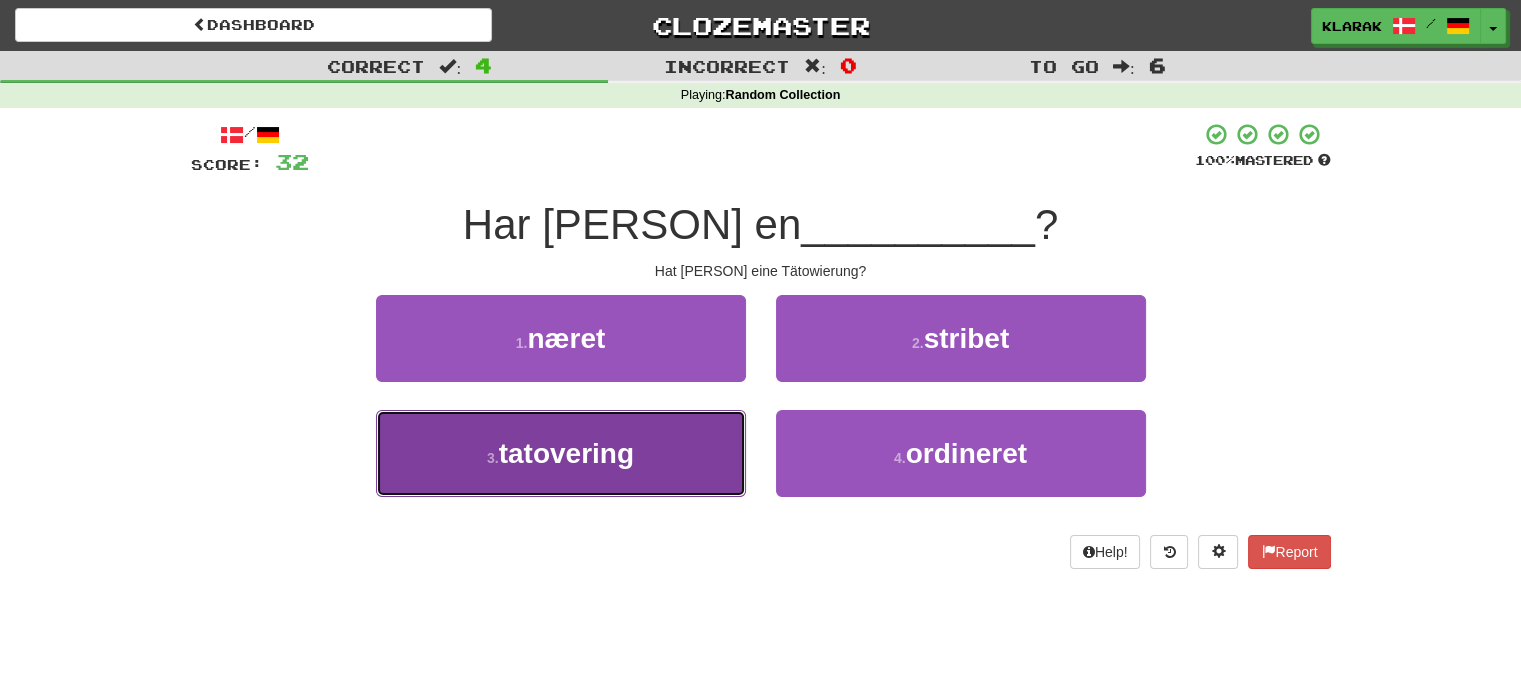 click on "tatovering" at bounding box center [566, 453] 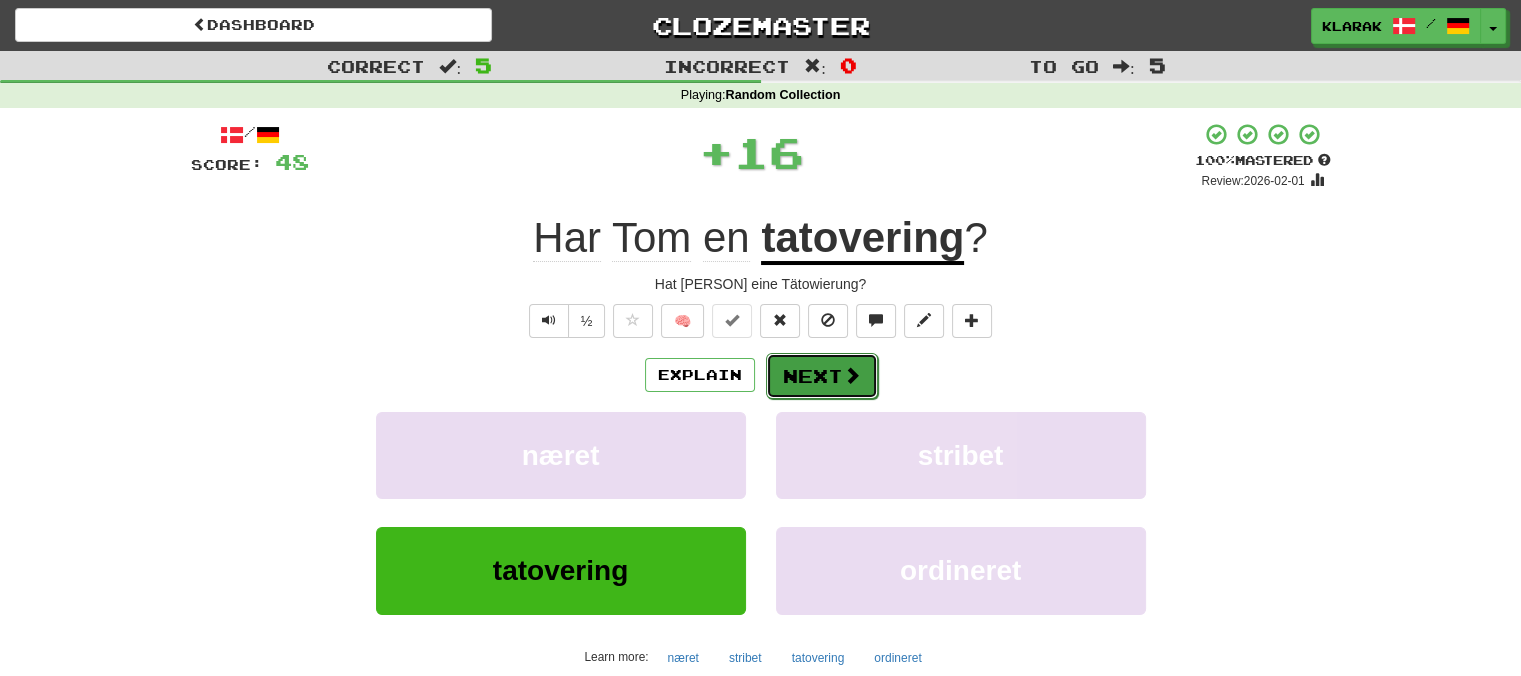 click on "Next" at bounding box center [822, 376] 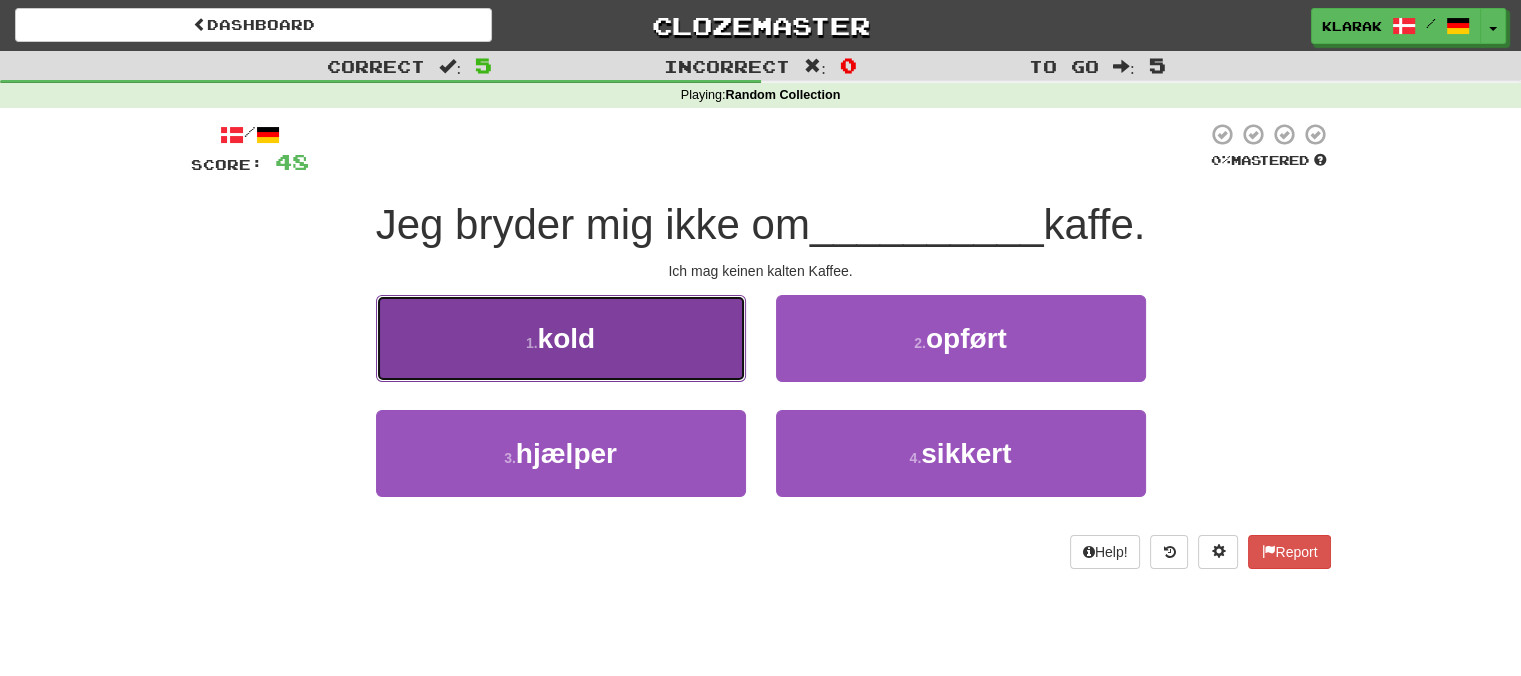 click on "1 .  kold" at bounding box center [561, 338] 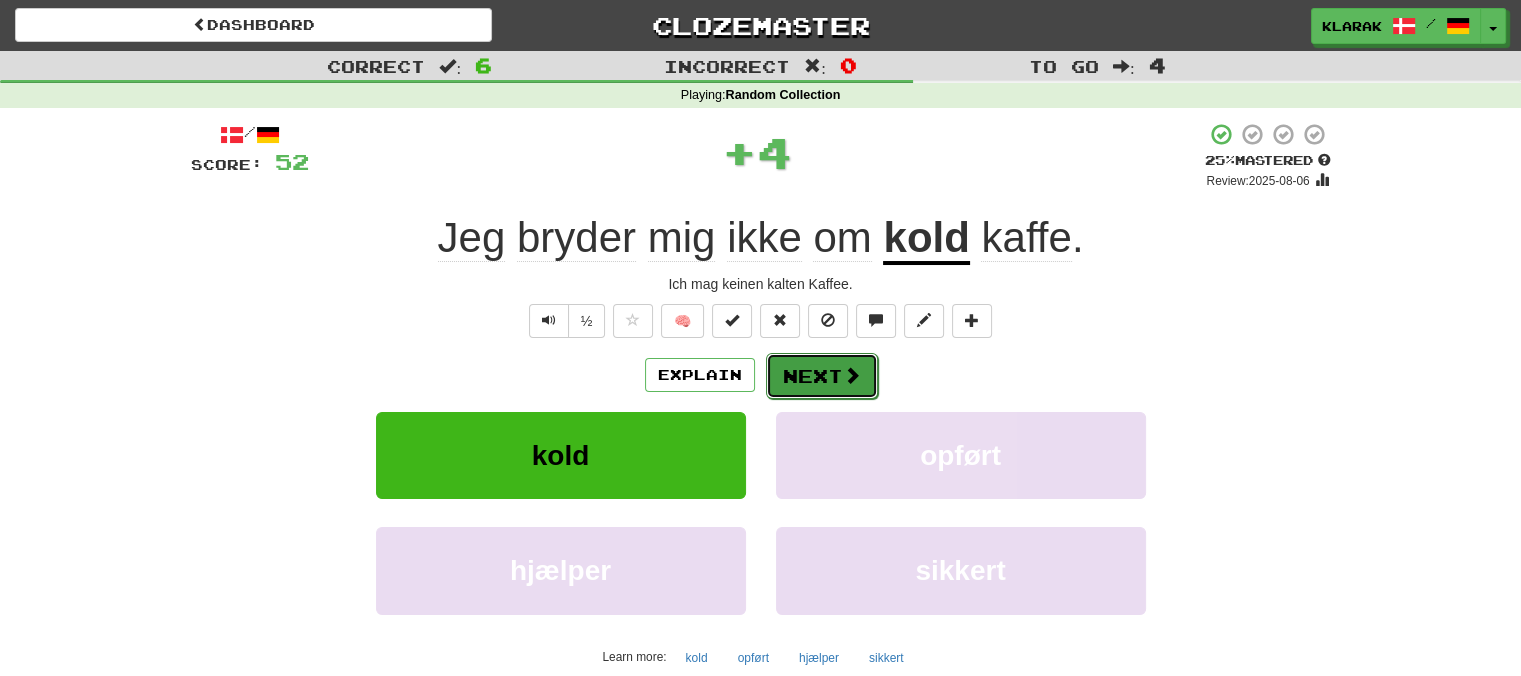 click at bounding box center (852, 375) 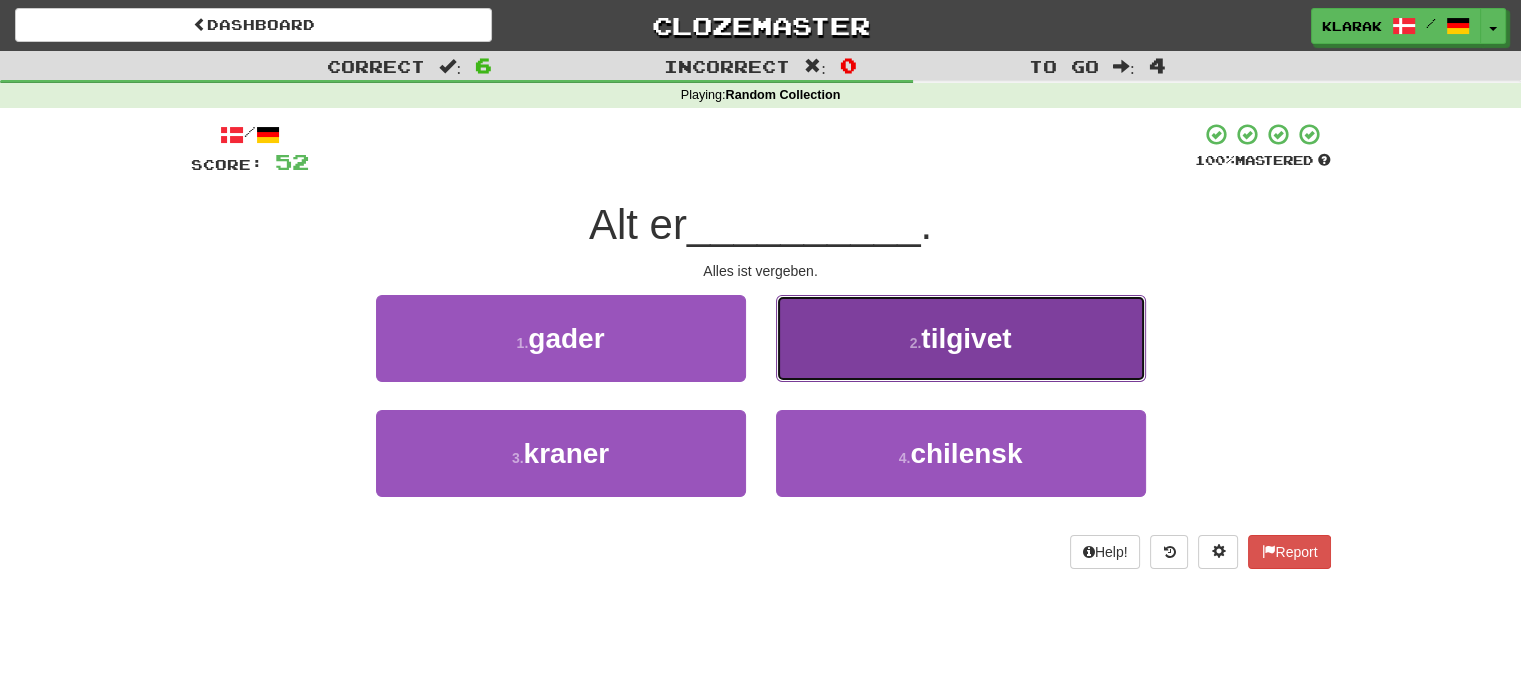click on "2 .  tilgivet" at bounding box center [961, 338] 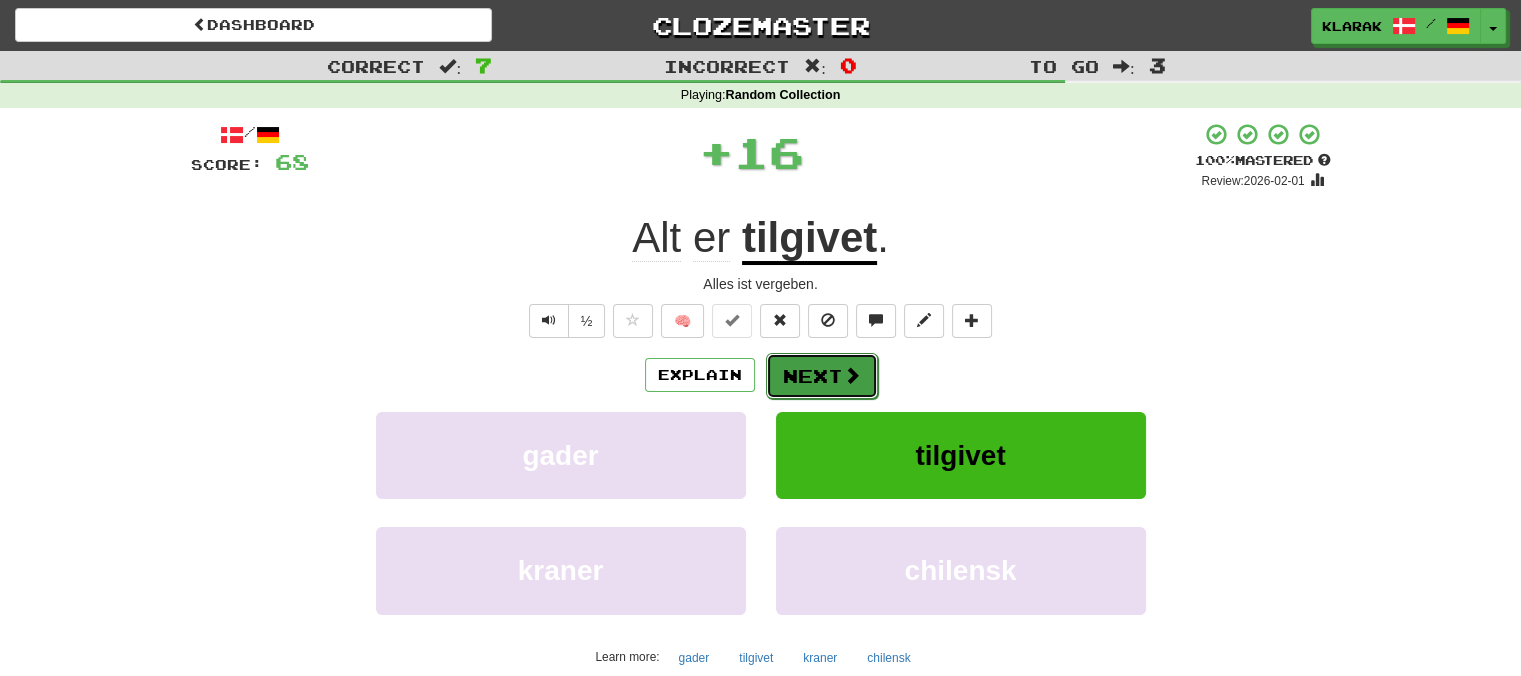 click on "Next" at bounding box center [822, 376] 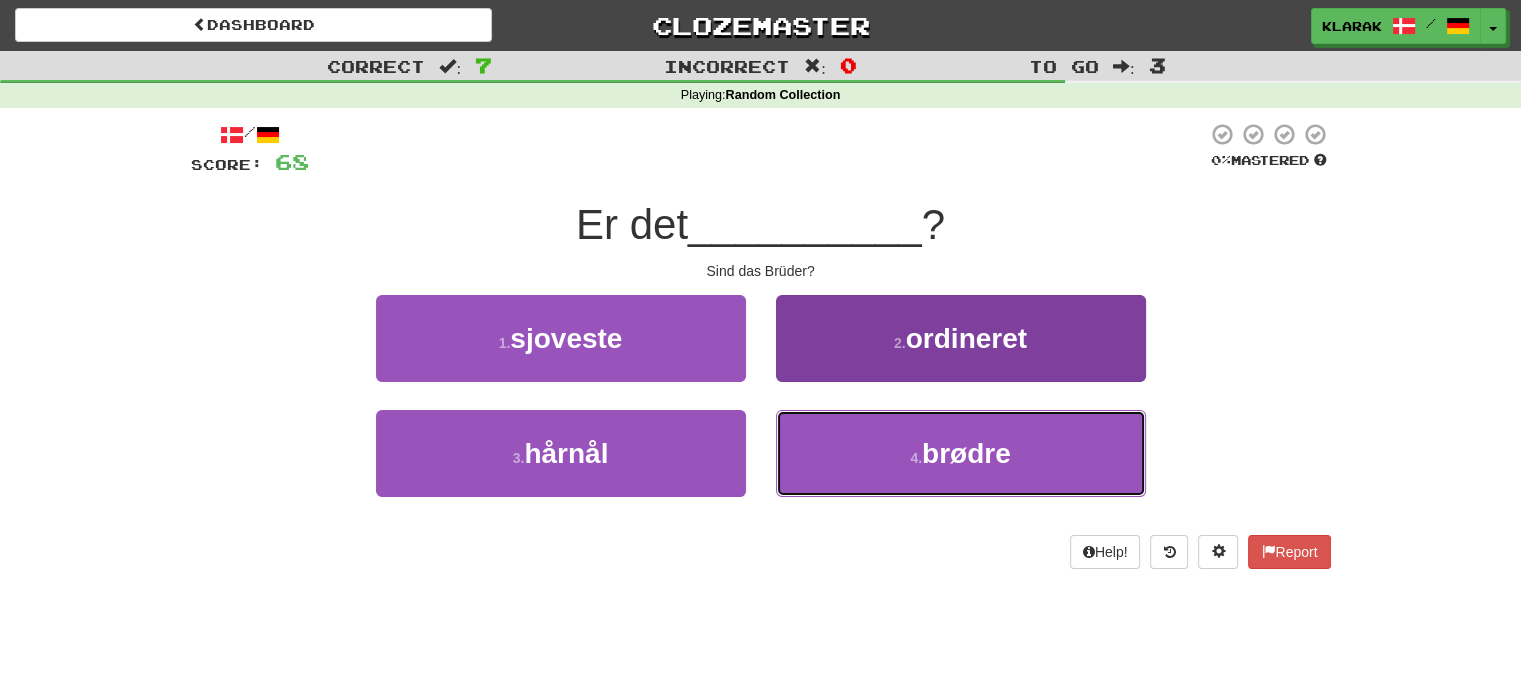 drag, startPoint x: 858, startPoint y: 456, endPoint x: 850, endPoint y: 429, distance: 28.160255 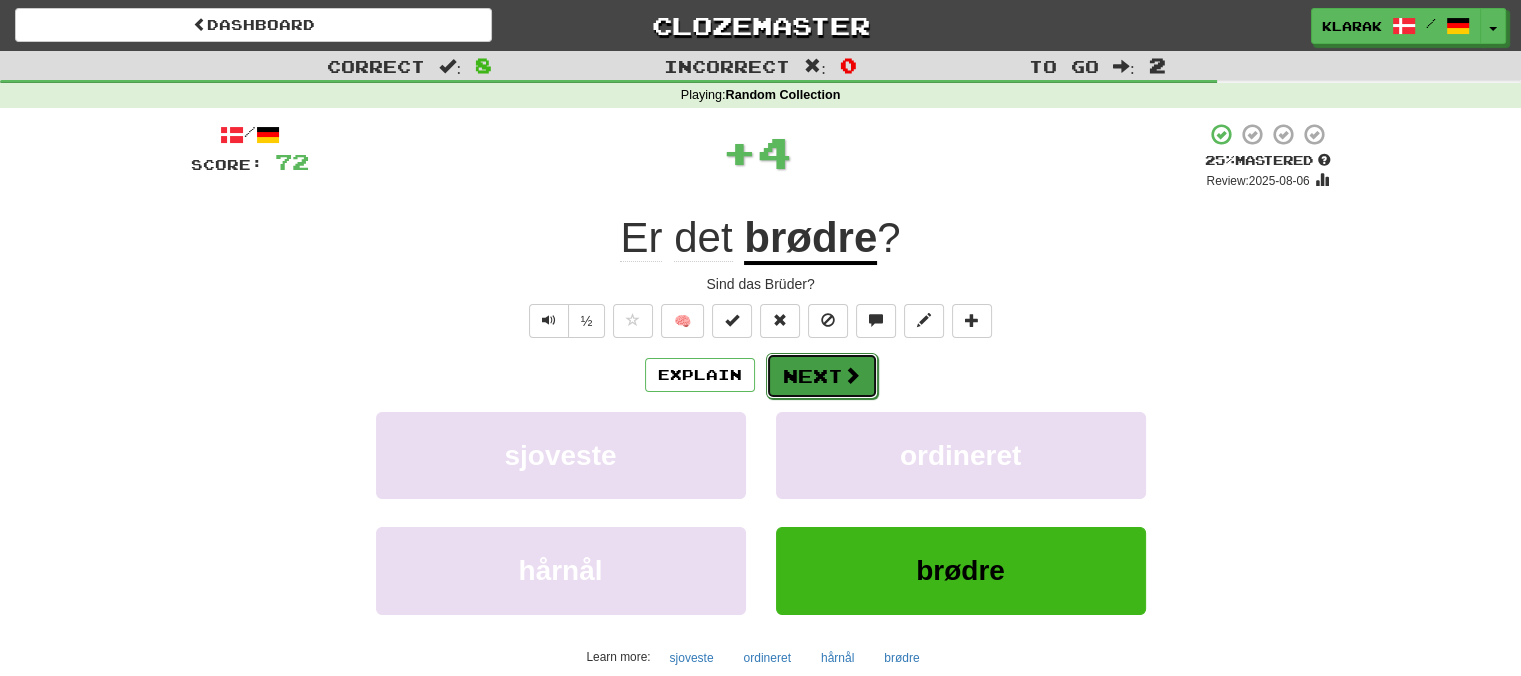 click on "Next" at bounding box center (822, 376) 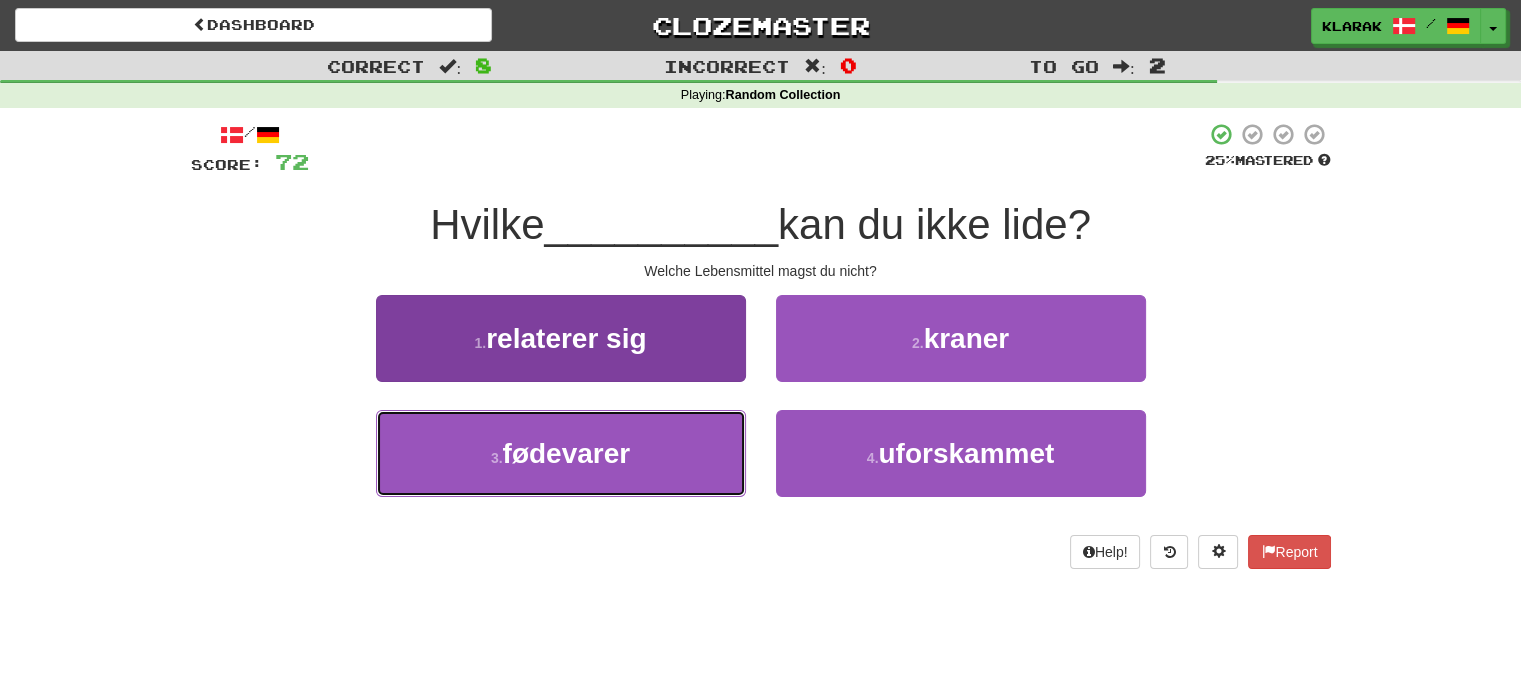 click on "3 .  fødevarer" at bounding box center [561, 453] 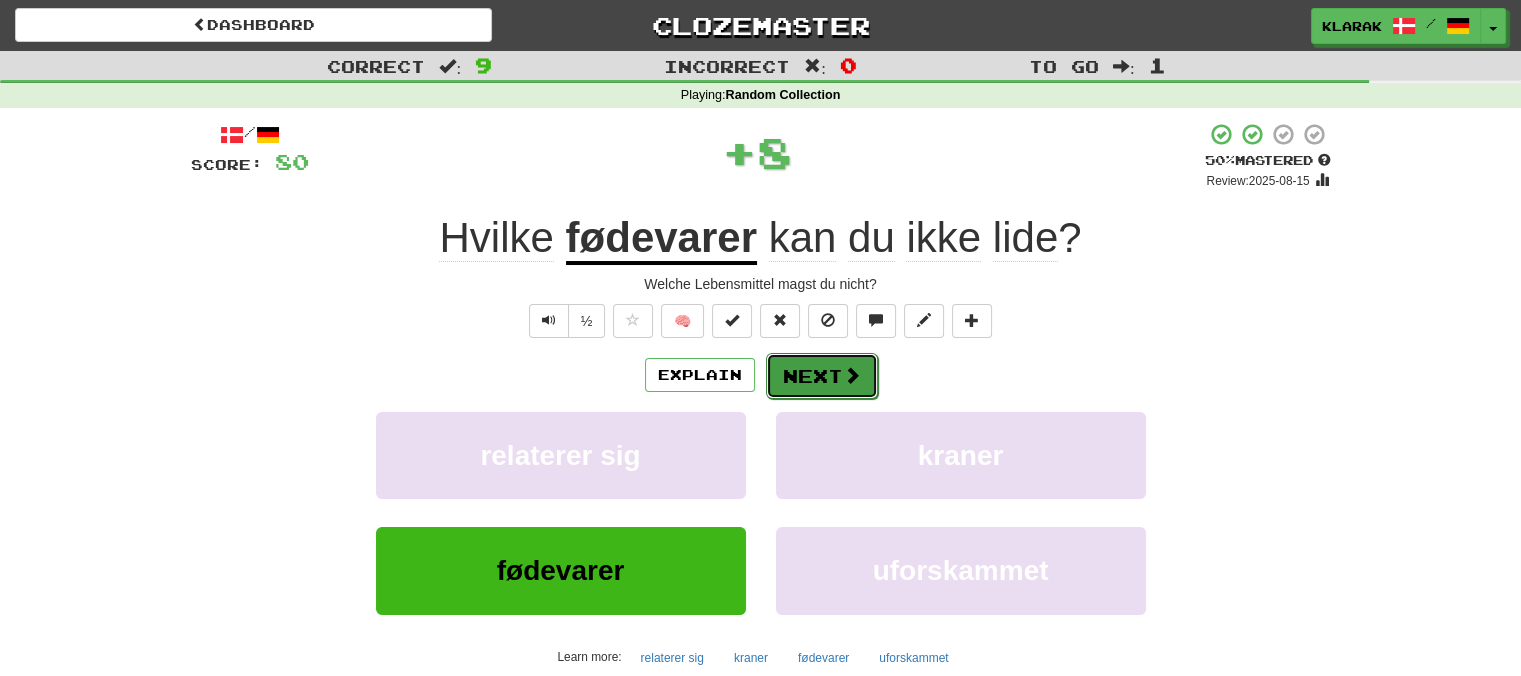 click on "Next" at bounding box center (822, 376) 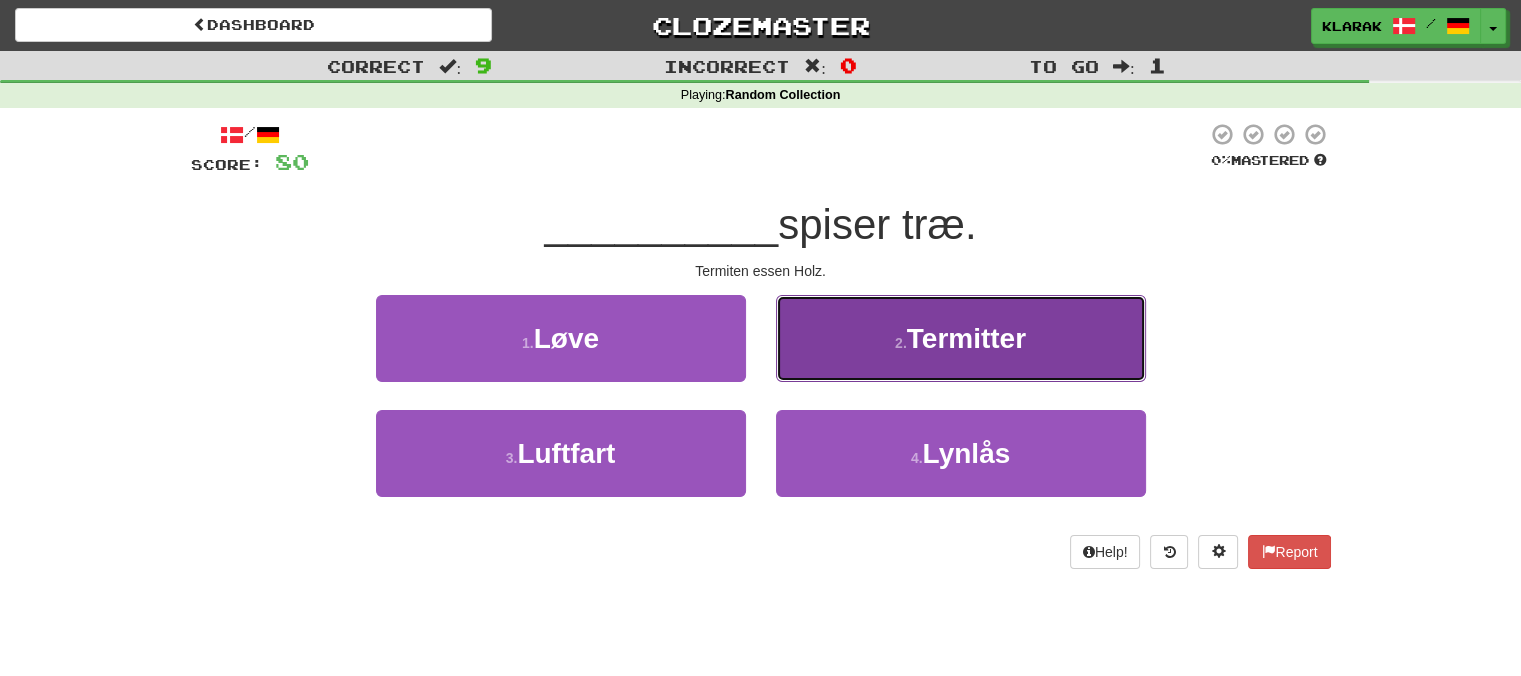 click on "2 .  Termitter" at bounding box center [961, 338] 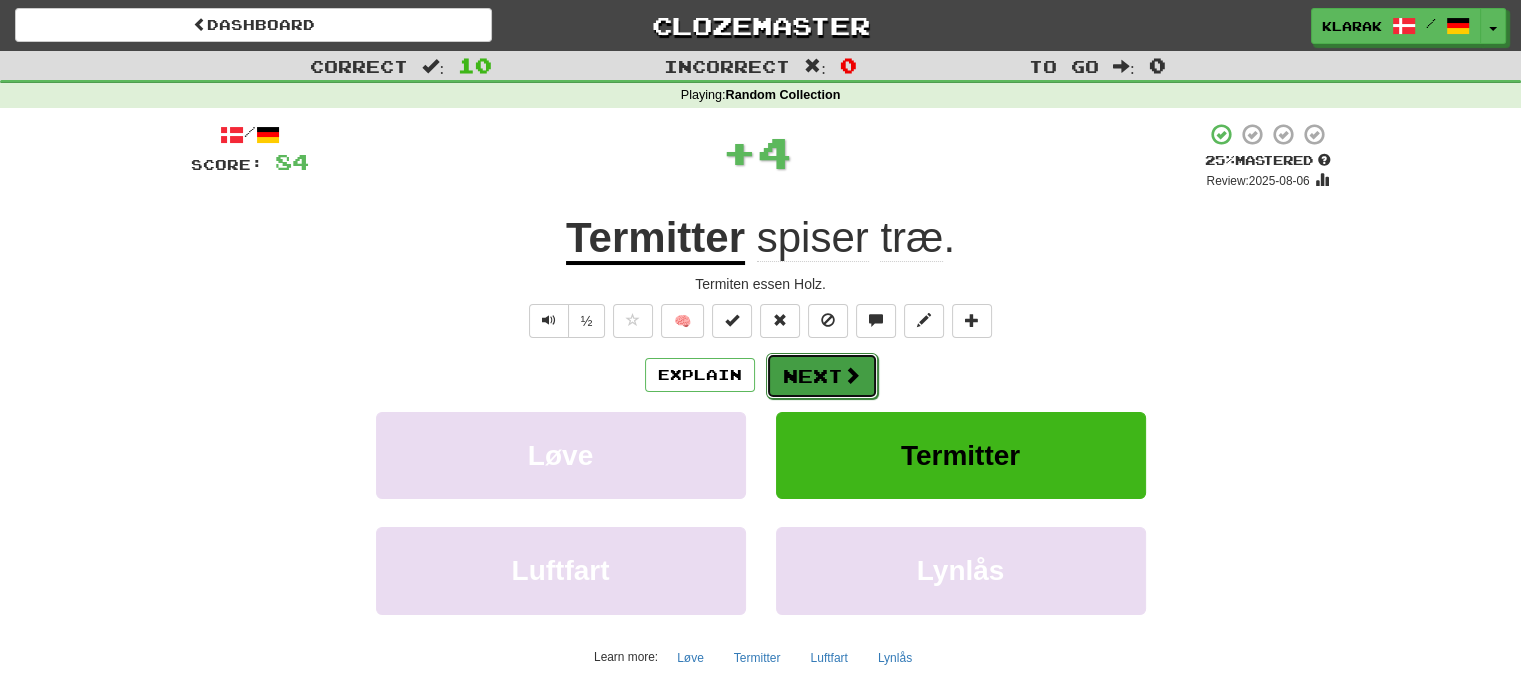 click on "Next" at bounding box center [822, 376] 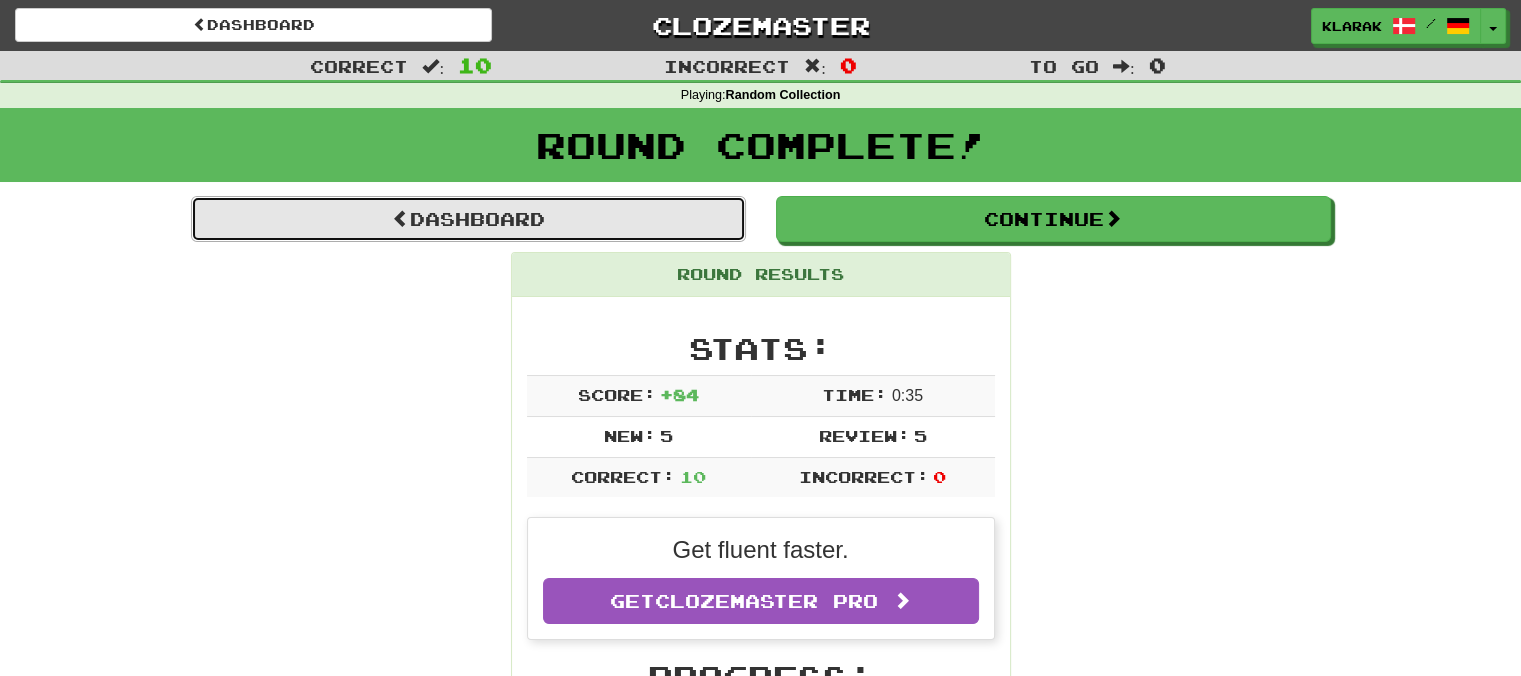 click on "Dashboard" at bounding box center [468, 219] 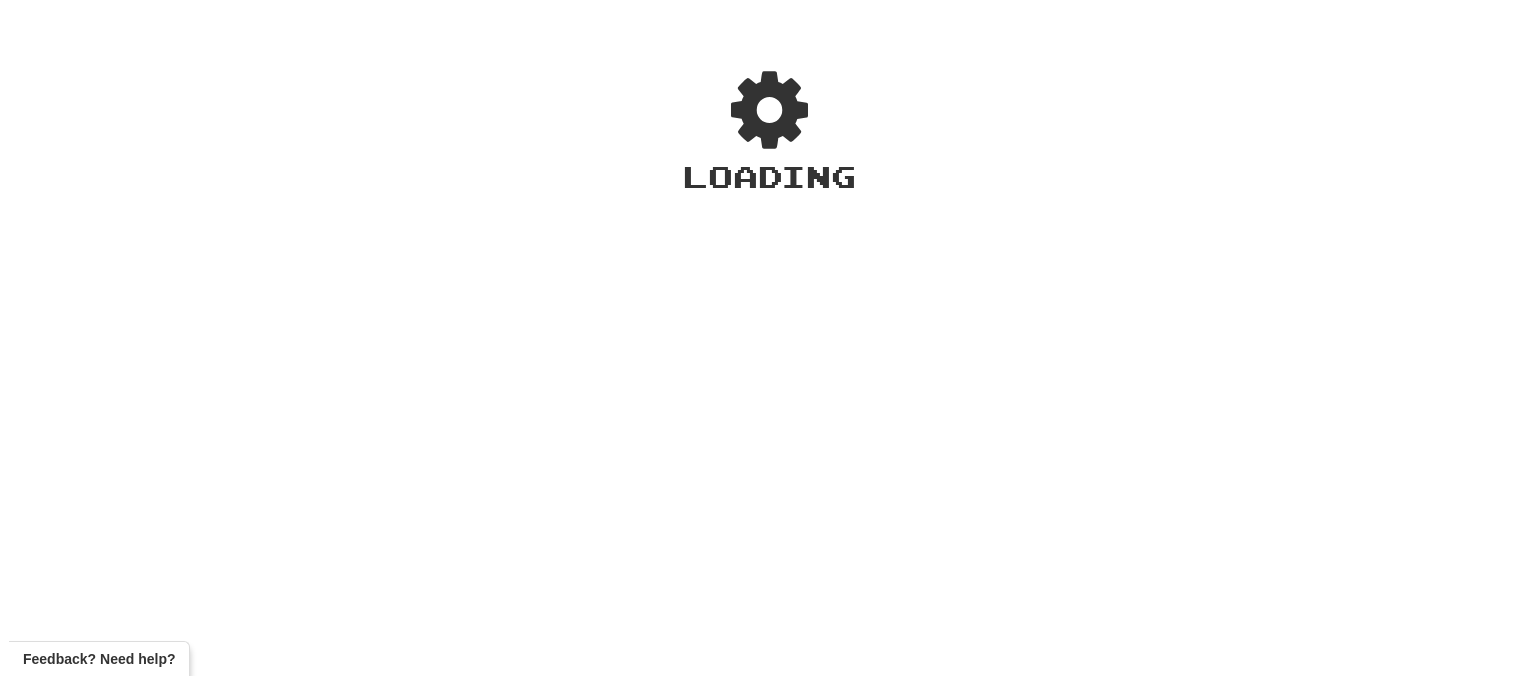 scroll, scrollTop: 0, scrollLeft: 0, axis: both 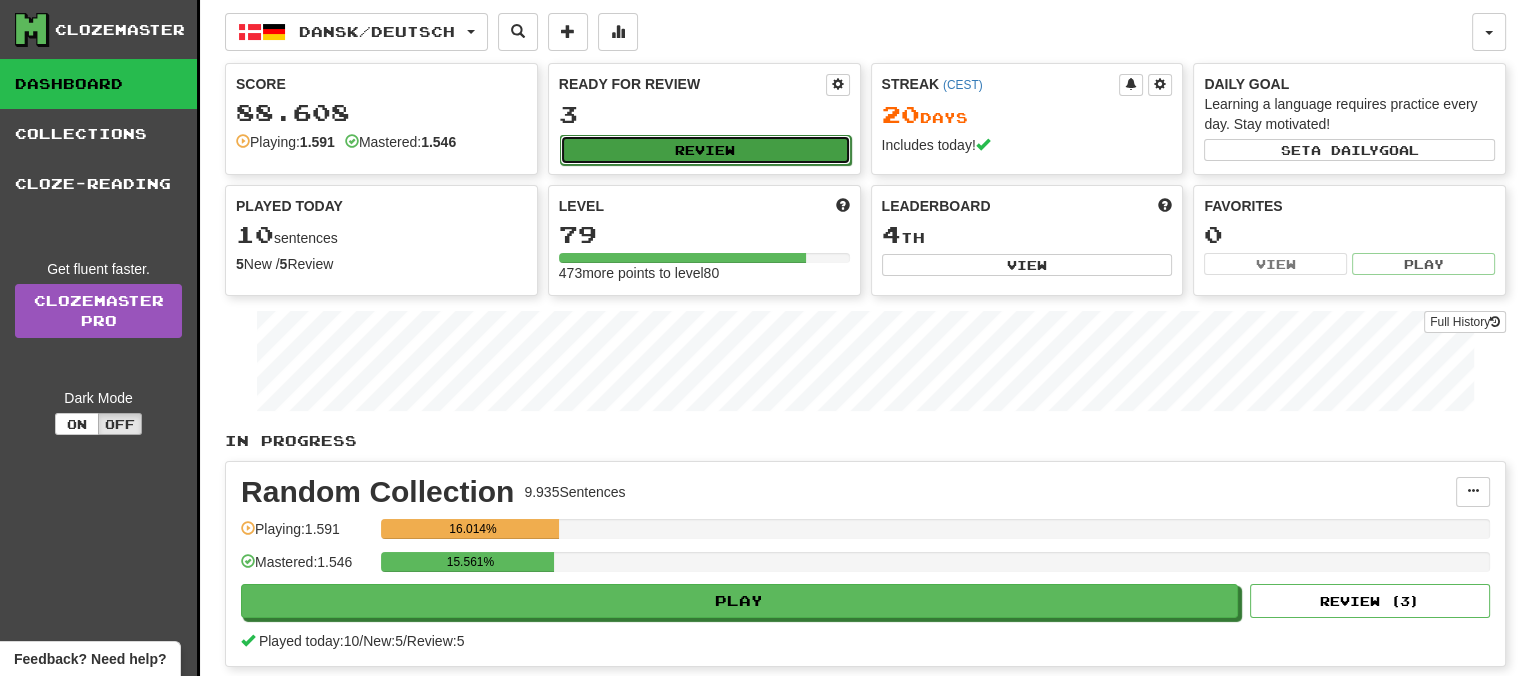 click on "Review" at bounding box center [705, 150] 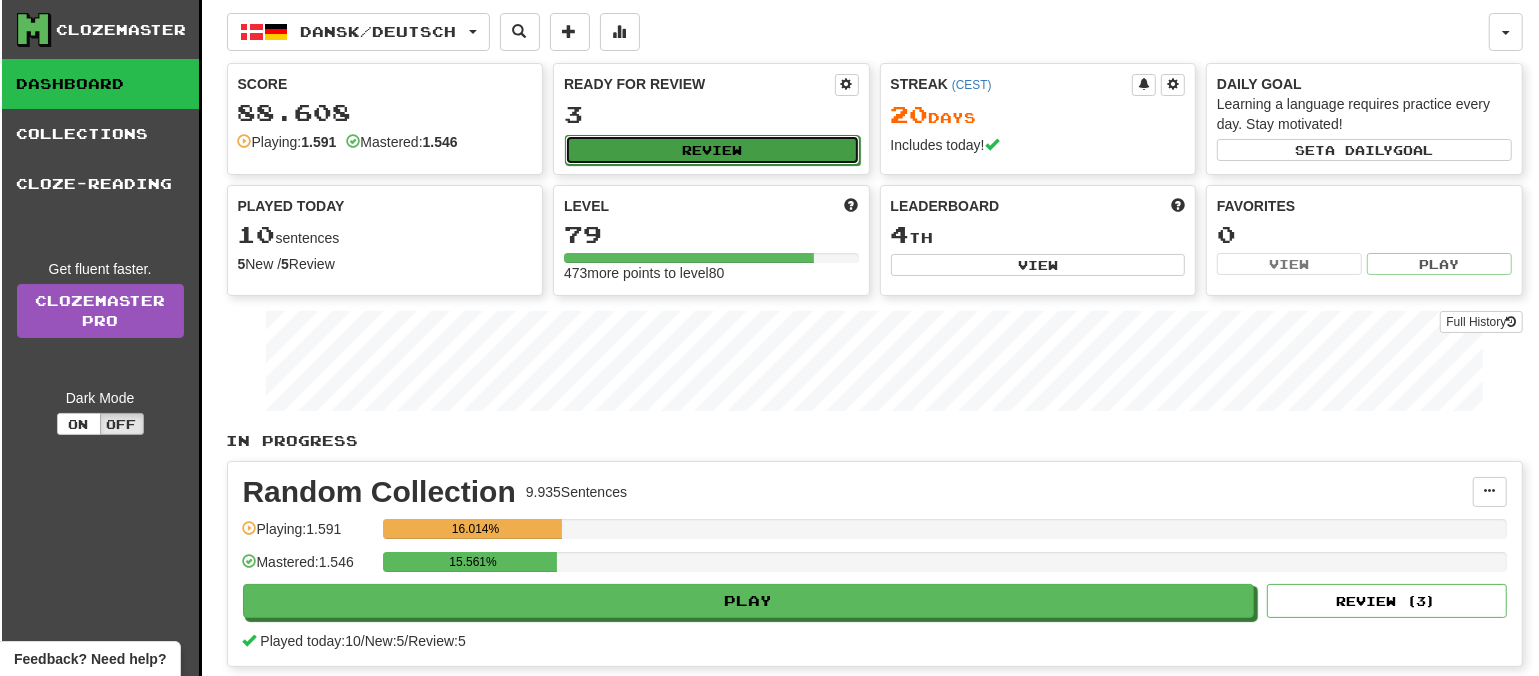 select on "**" 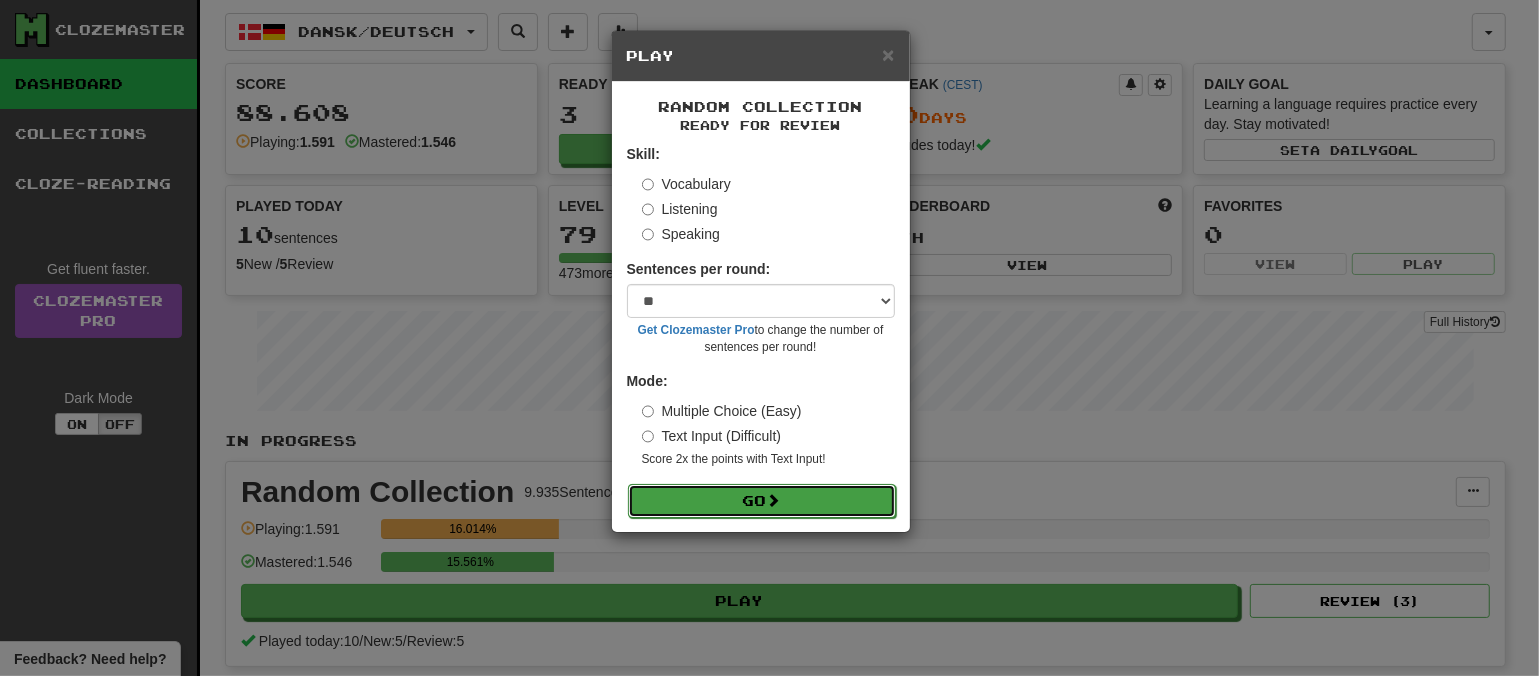 click on "Go" at bounding box center (762, 501) 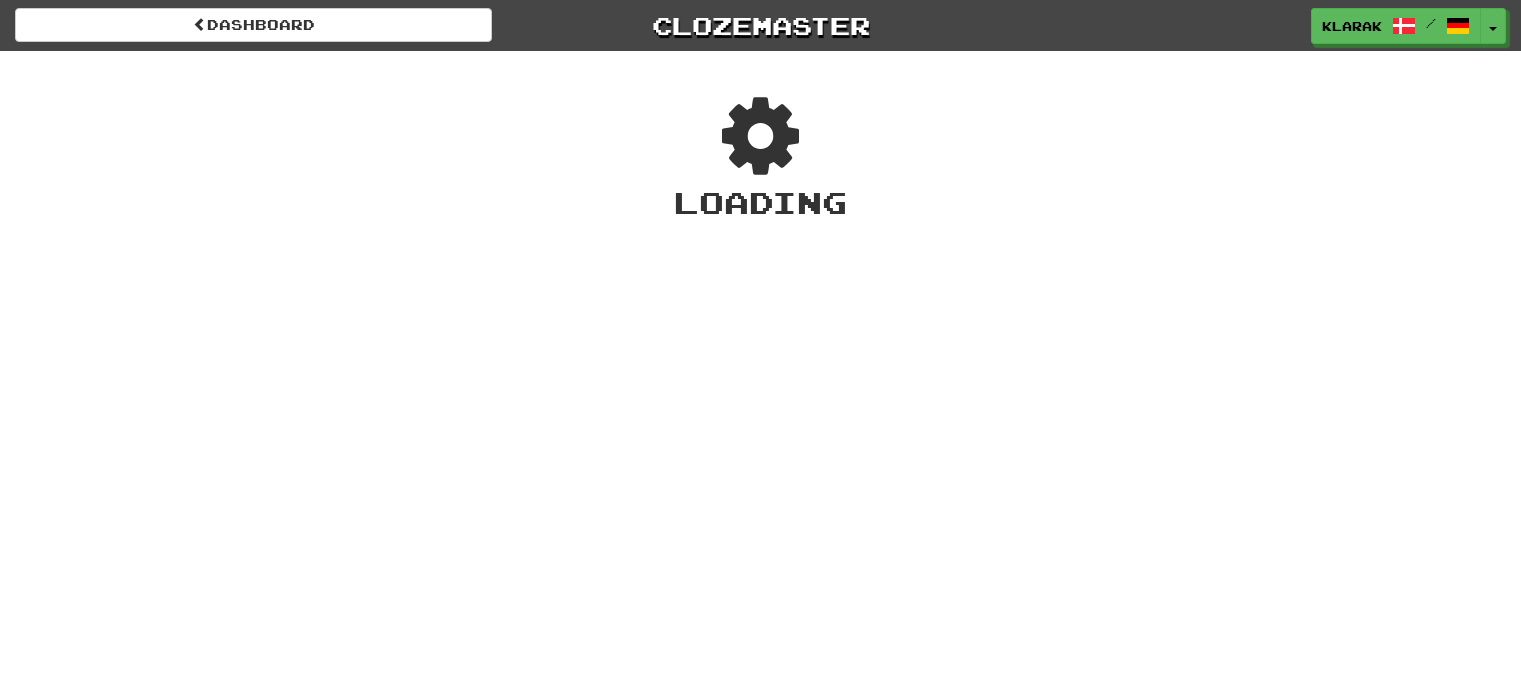 scroll, scrollTop: 0, scrollLeft: 0, axis: both 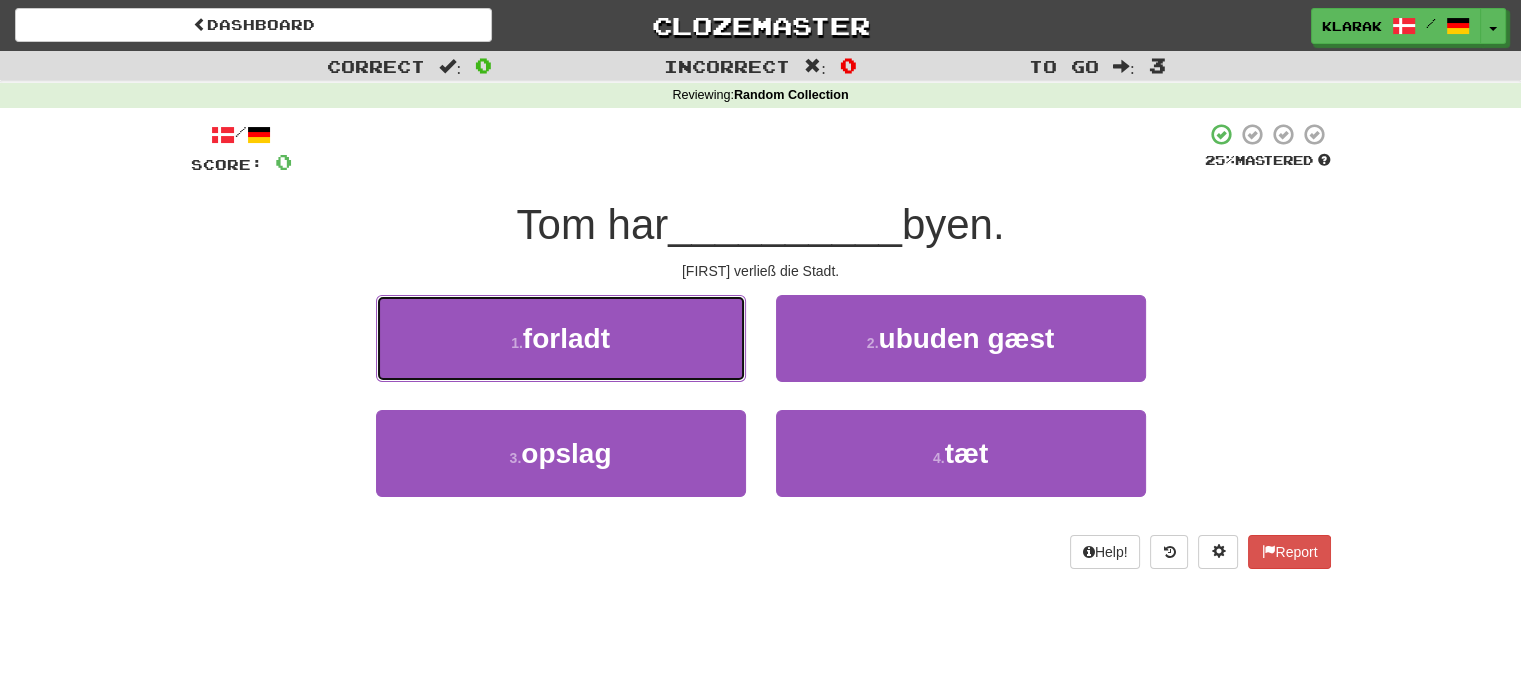 click on "1 .  forladt" at bounding box center [561, 338] 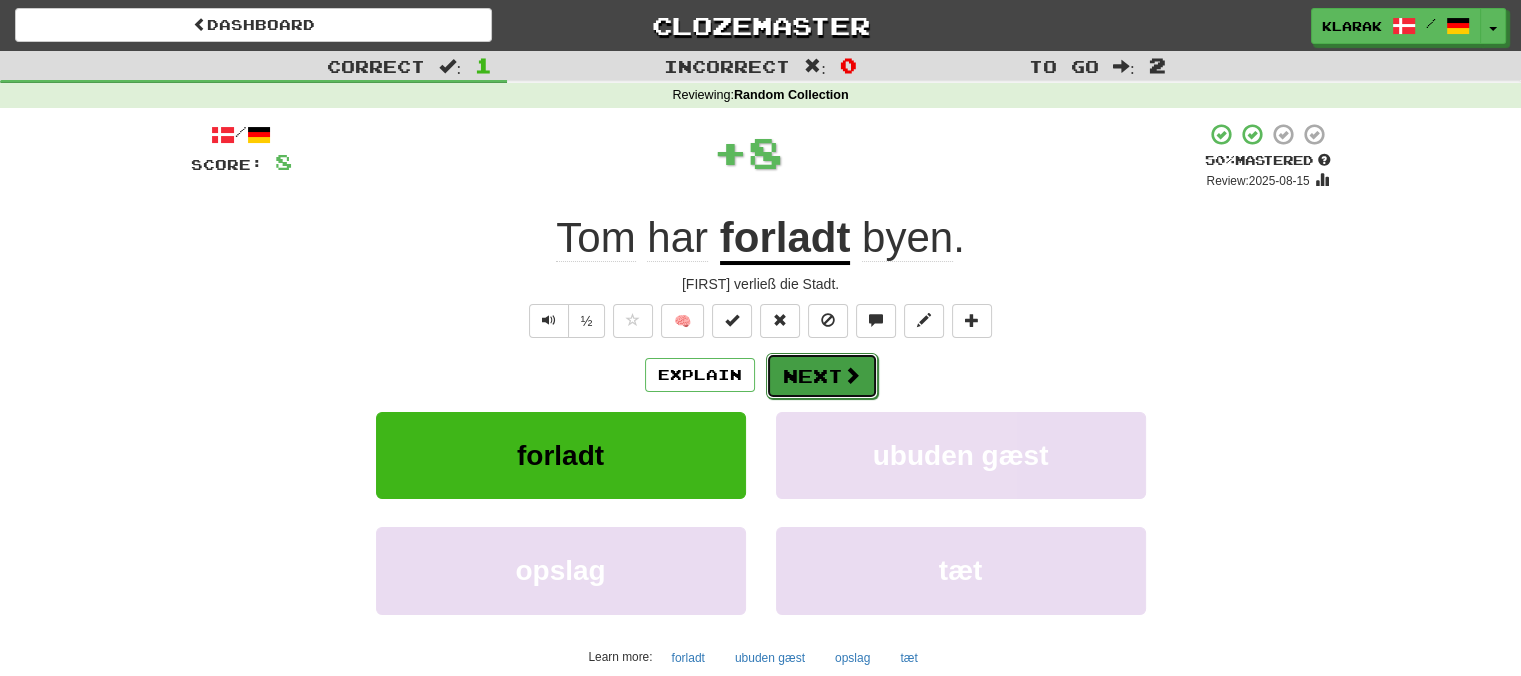 click on "Next" at bounding box center [822, 376] 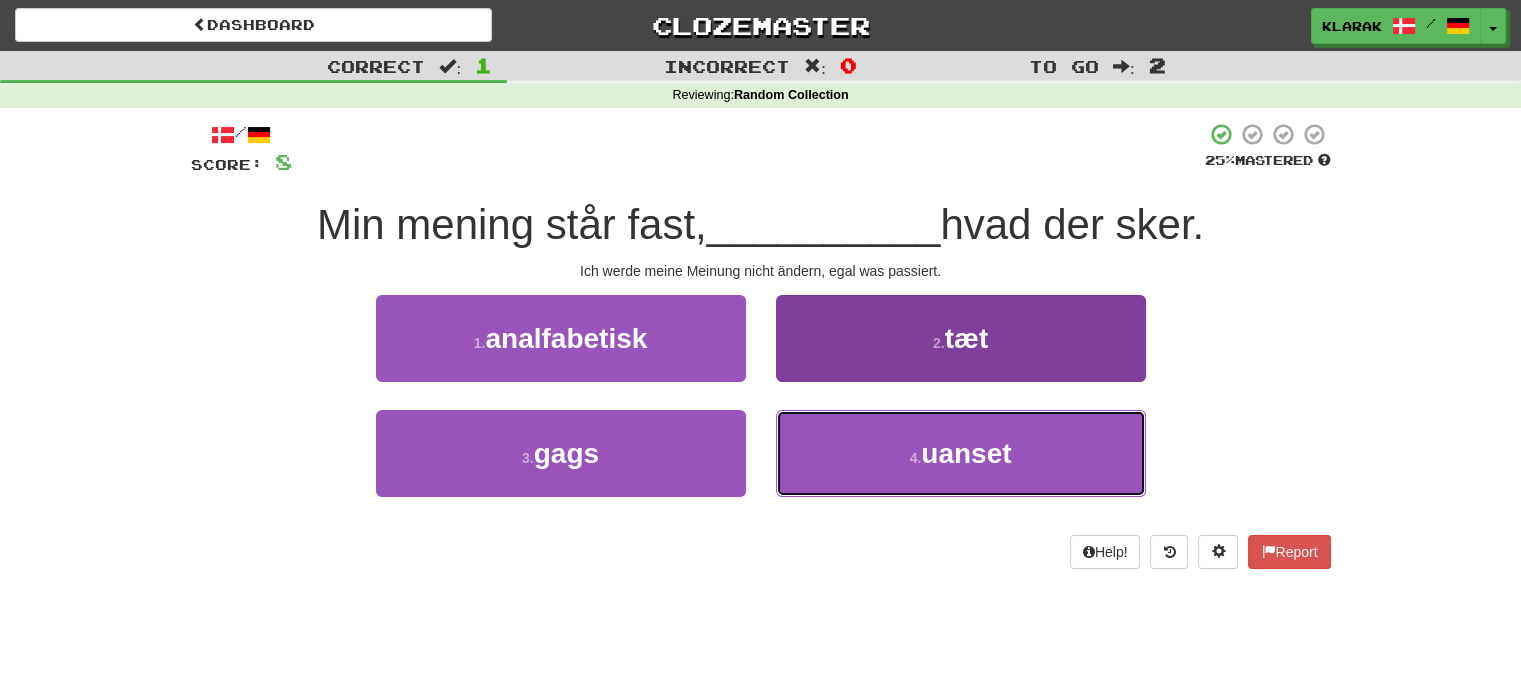 click on "4 .  uanset" at bounding box center (961, 453) 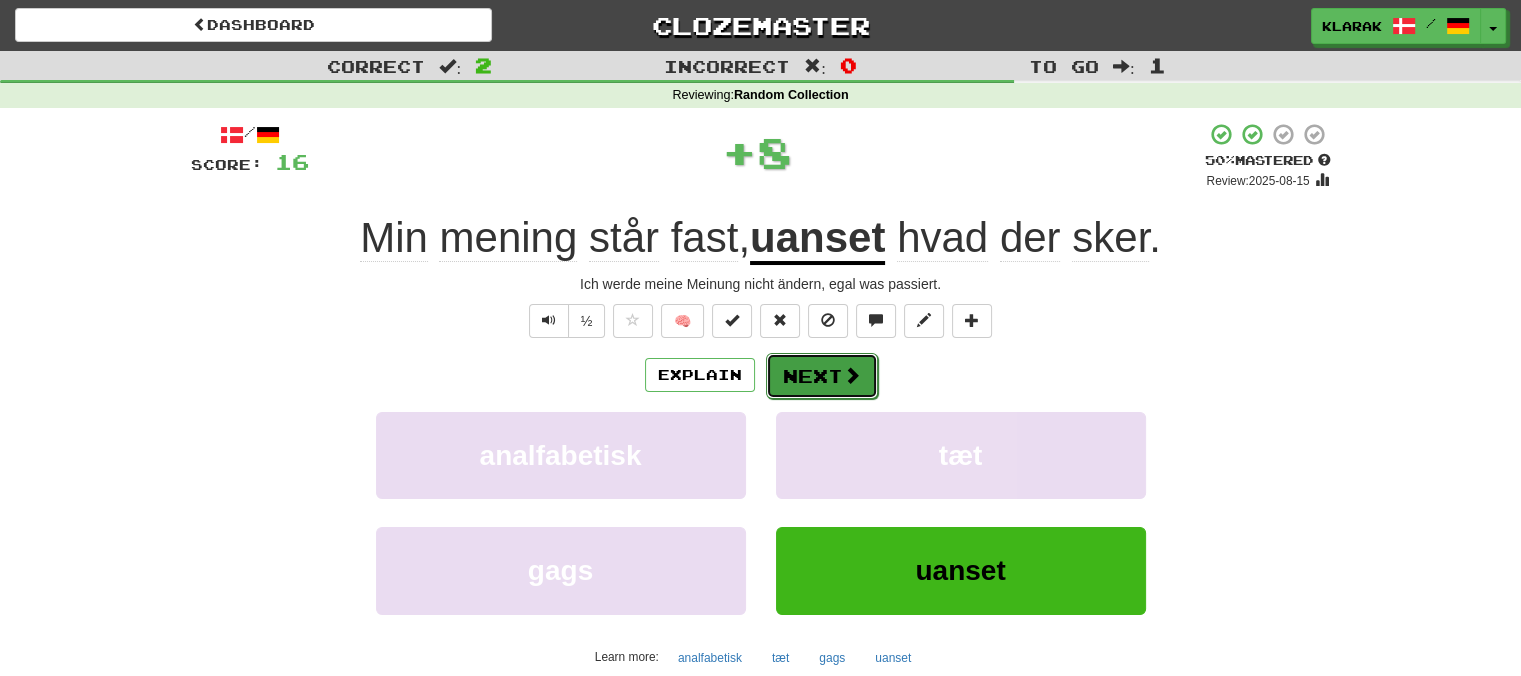 click on "Next" at bounding box center (822, 376) 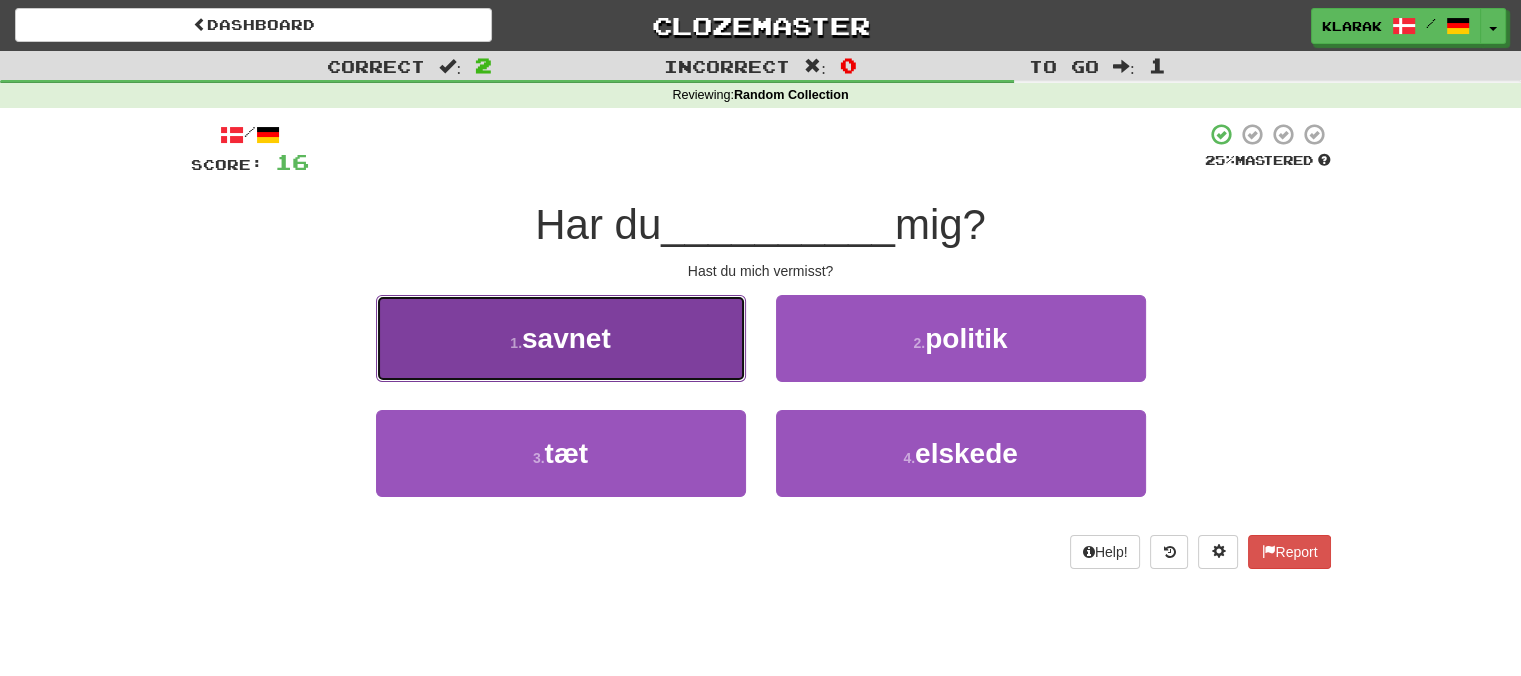 click on "1 .  savnet" at bounding box center [561, 338] 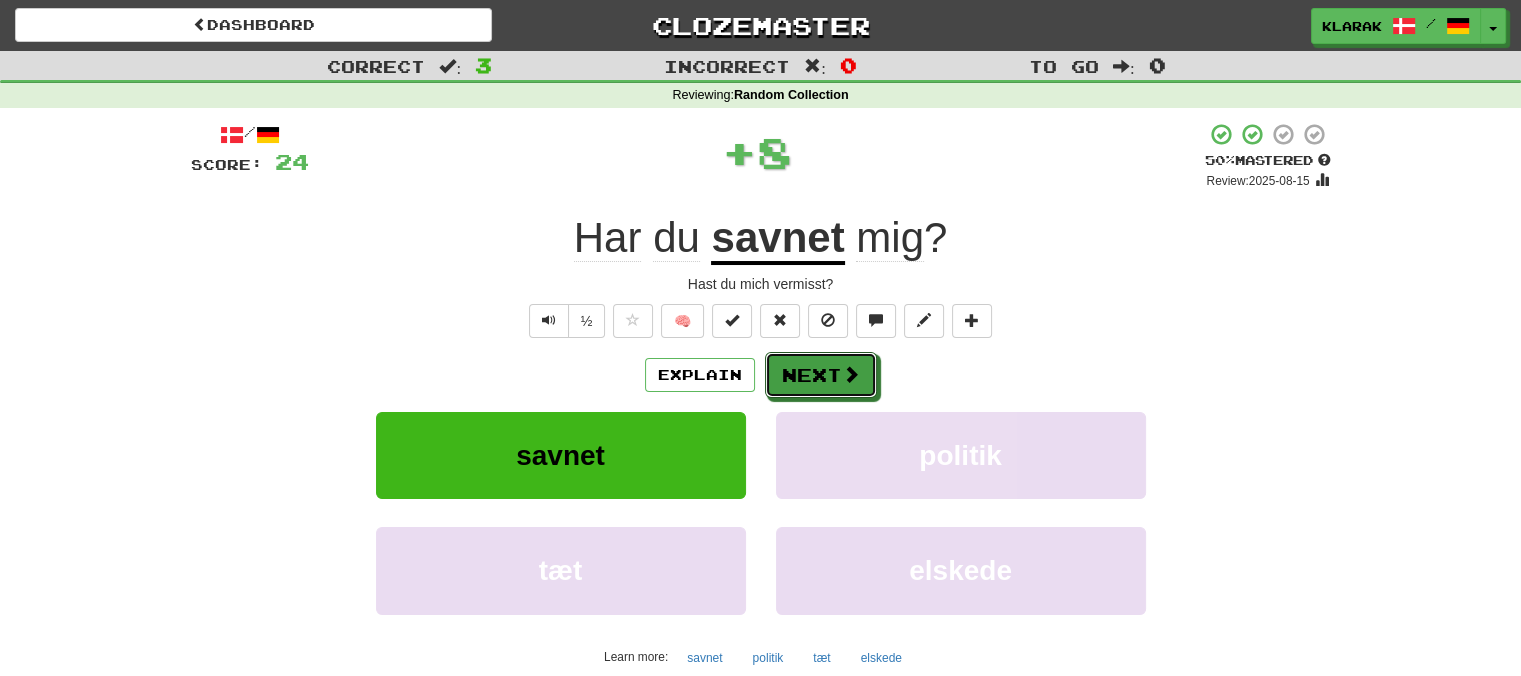 click on "Next" at bounding box center (821, 375) 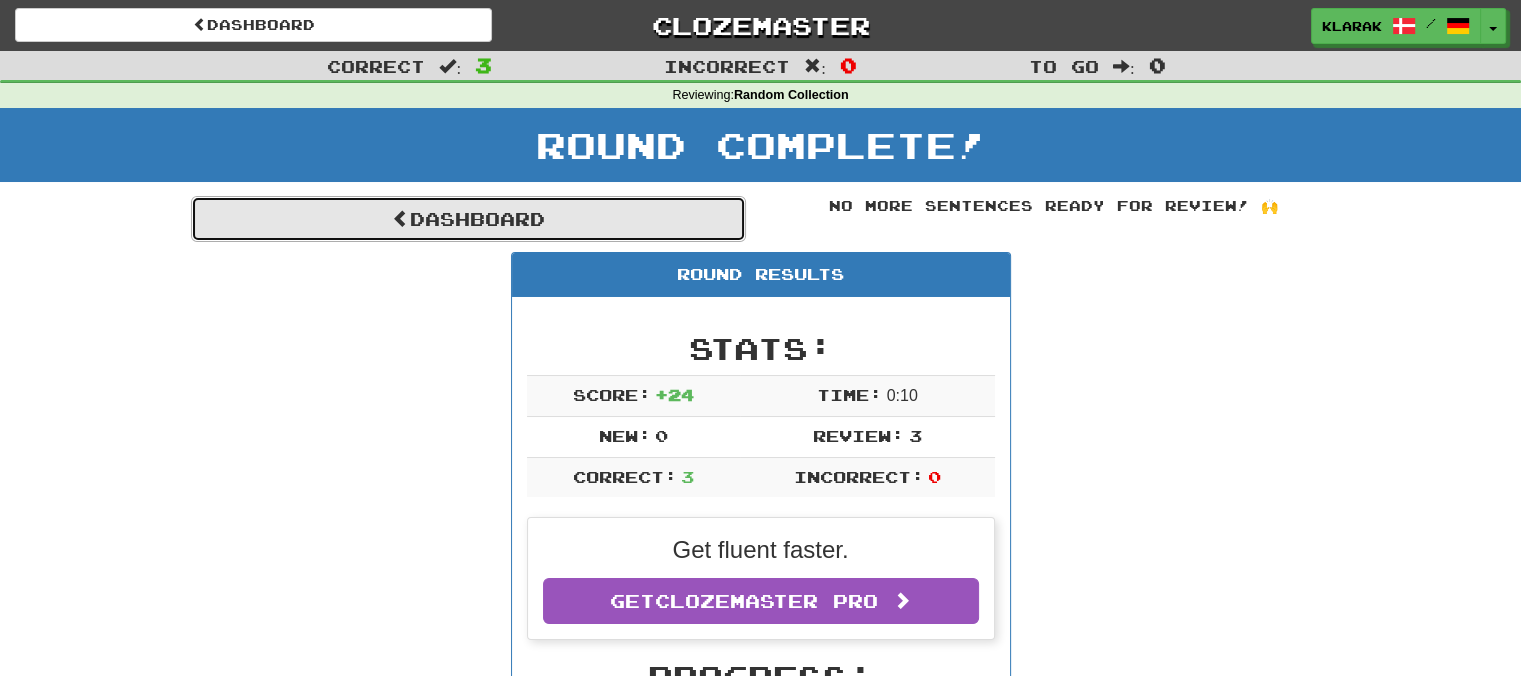 click on "Dashboard" at bounding box center [468, 219] 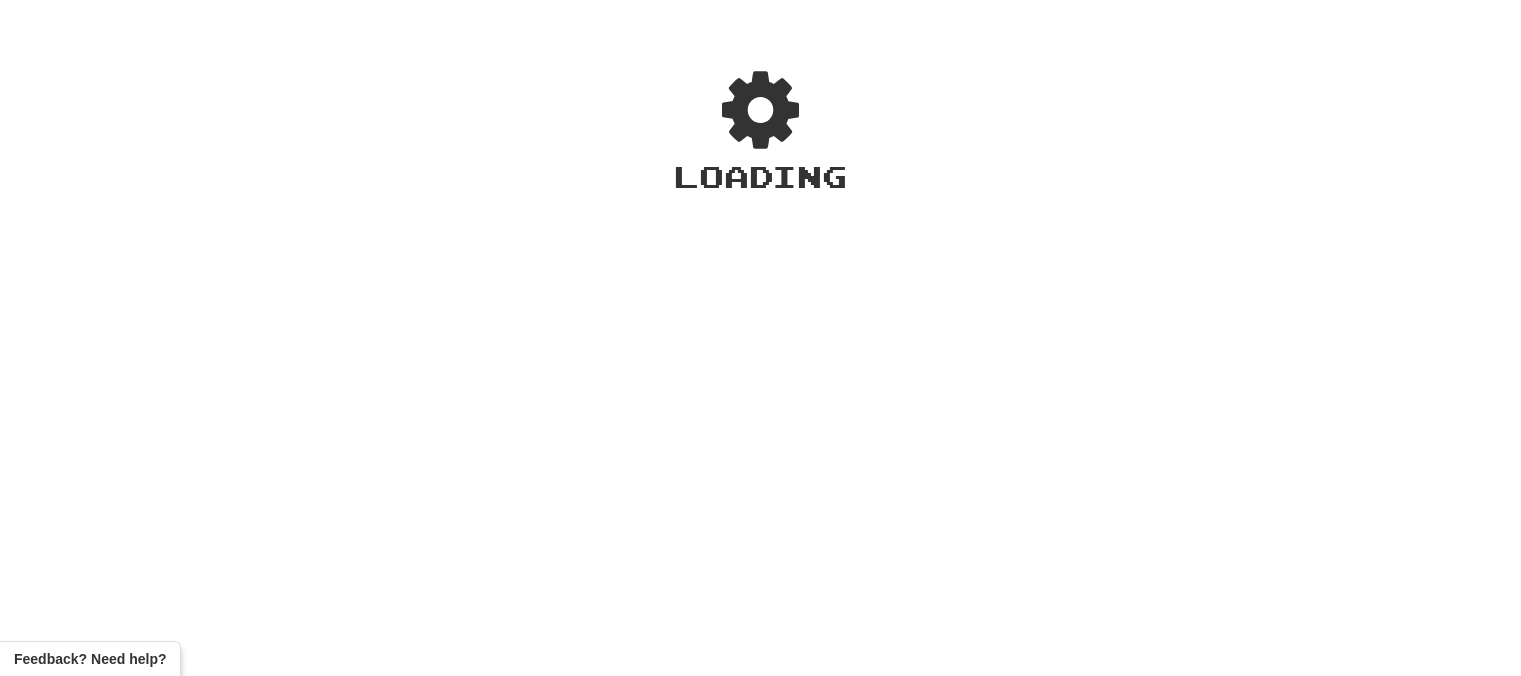 scroll, scrollTop: 0, scrollLeft: 0, axis: both 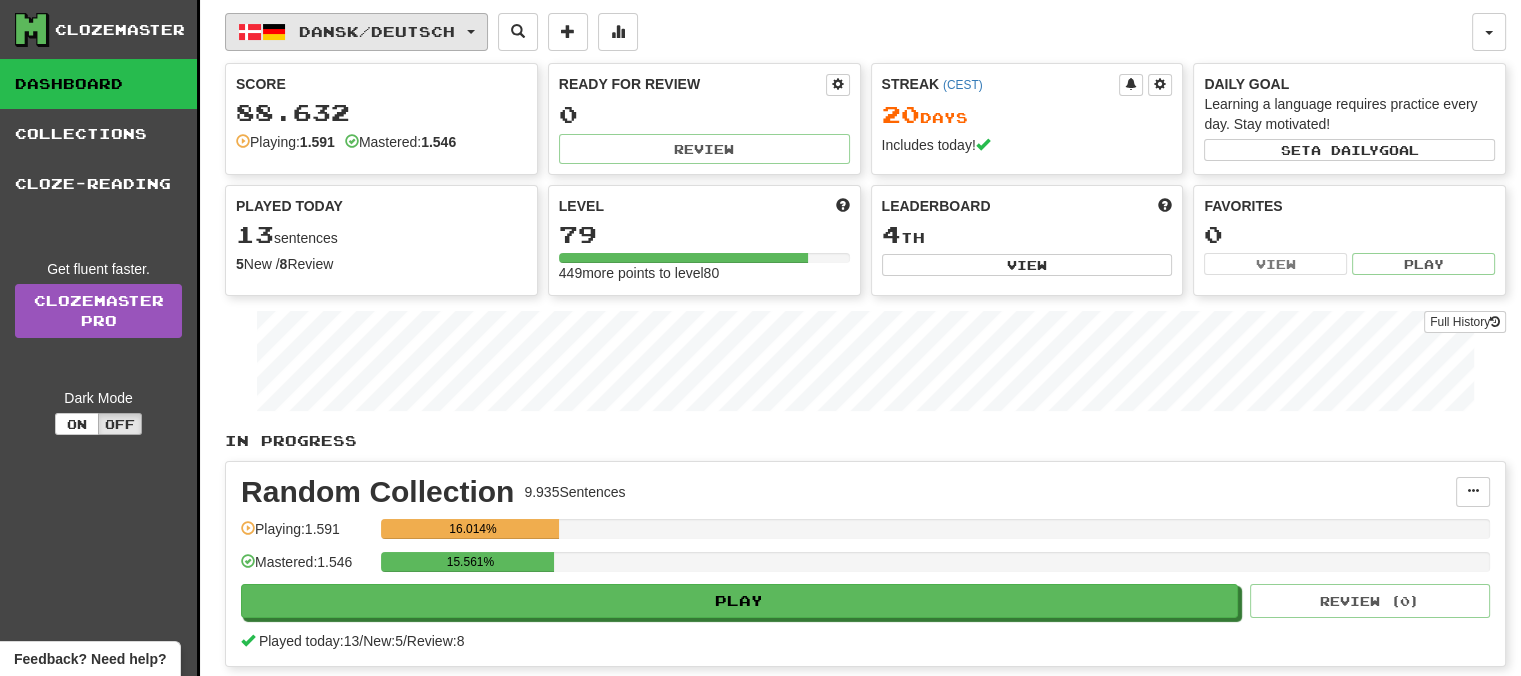 click on "Dansk  /  Deutsch" at bounding box center [356, 32] 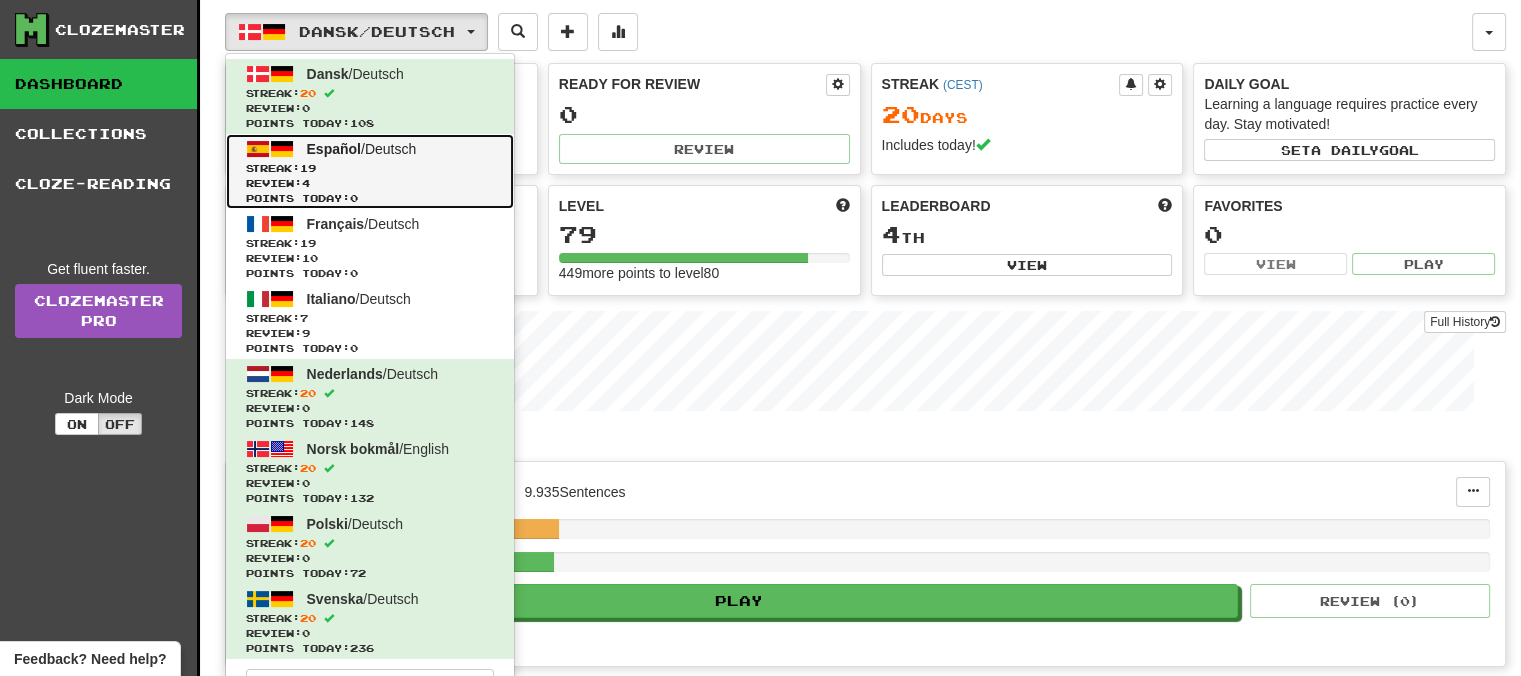 click on "Español" at bounding box center [334, 149] 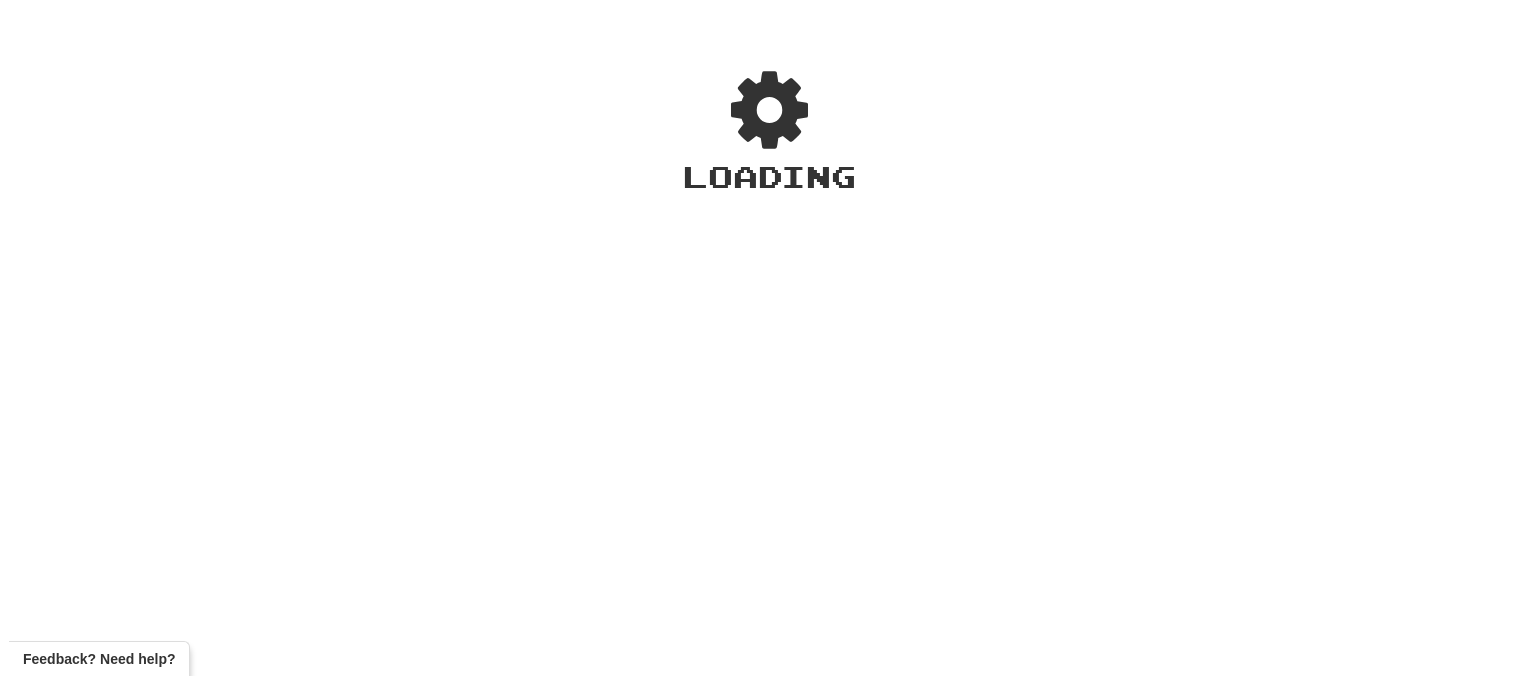 scroll, scrollTop: 0, scrollLeft: 0, axis: both 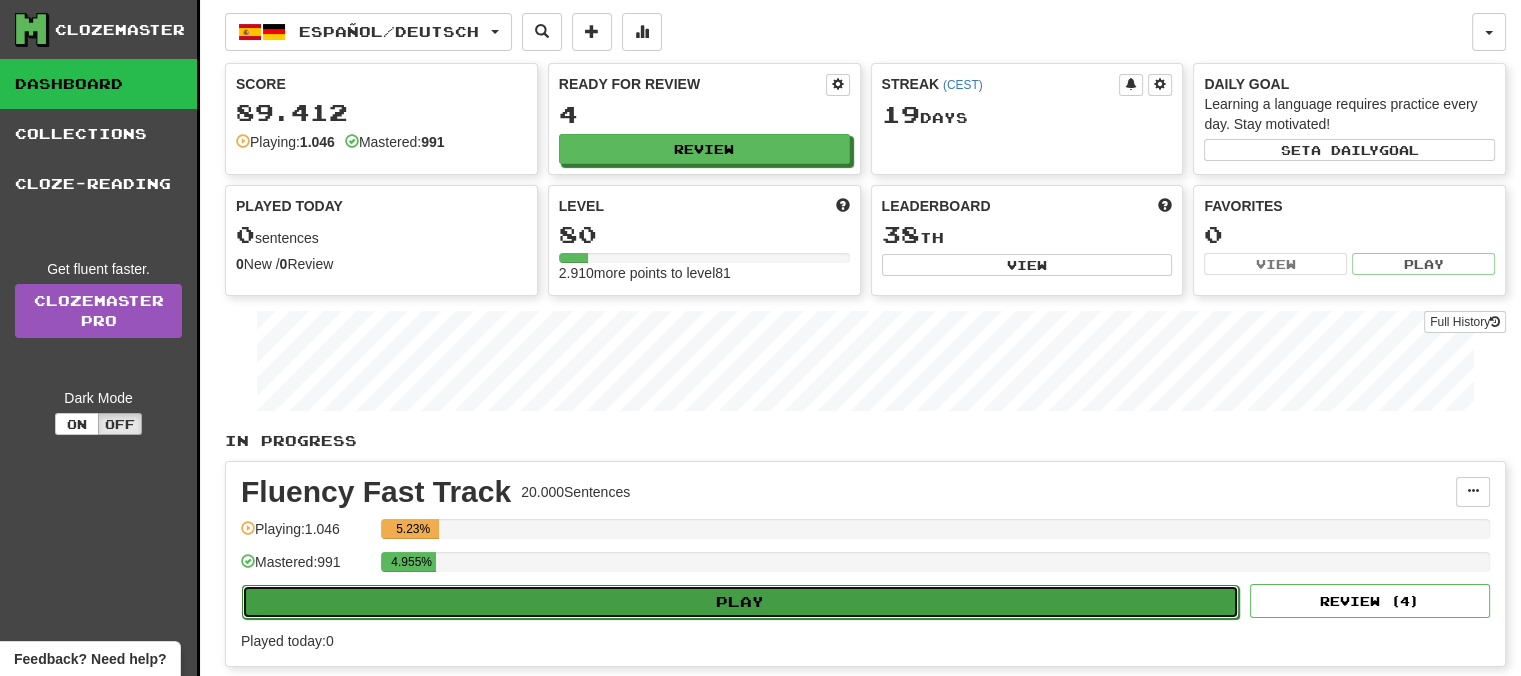 click on "Play" at bounding box center (740, 602) 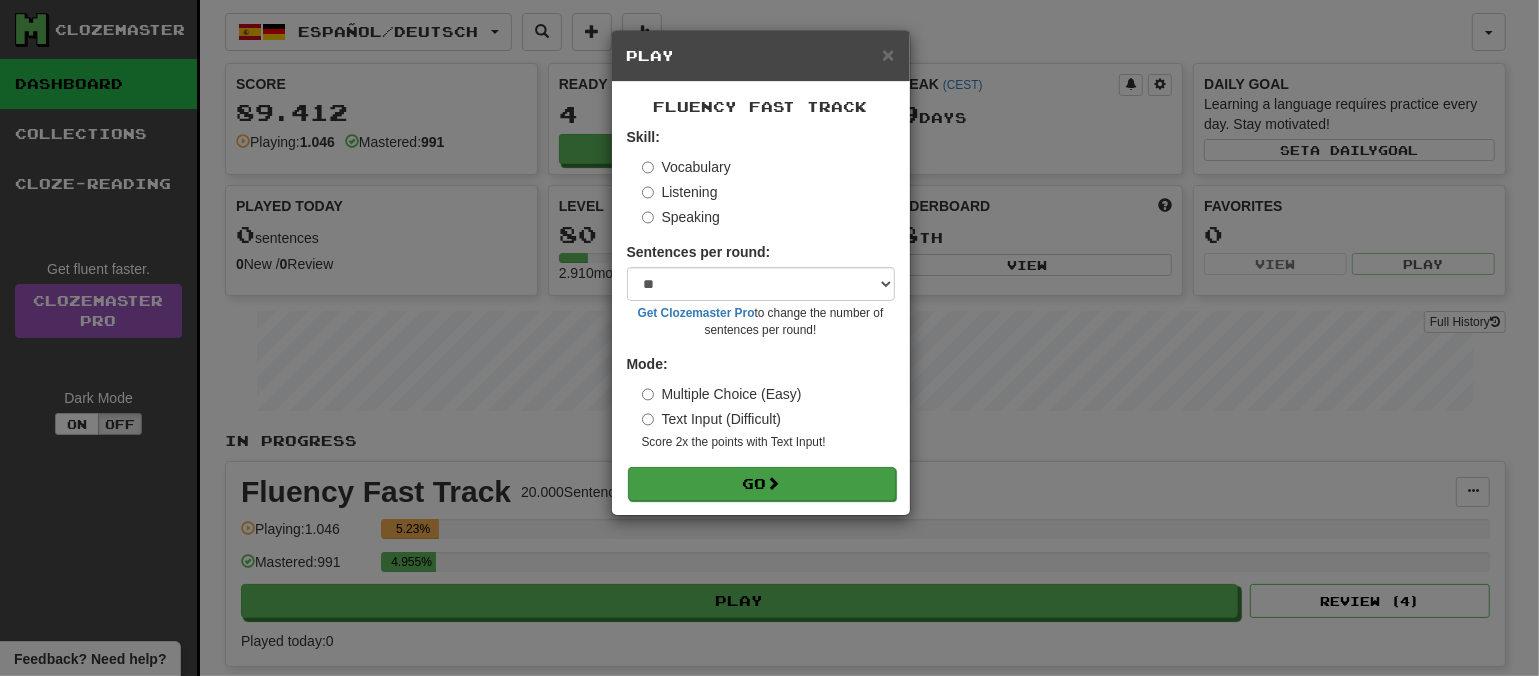 click on "Skill: Vocabulary Listening Speaking Sentences per round: * ** ** ** ** ** *** ******** Get Clozemaster Pro  to change the number of sentences per round! Mode: Multiple Choice (Easy) Text Input (Difficult) Score 2x the points with Text Input ! Go" at bounding box center [761, 313] 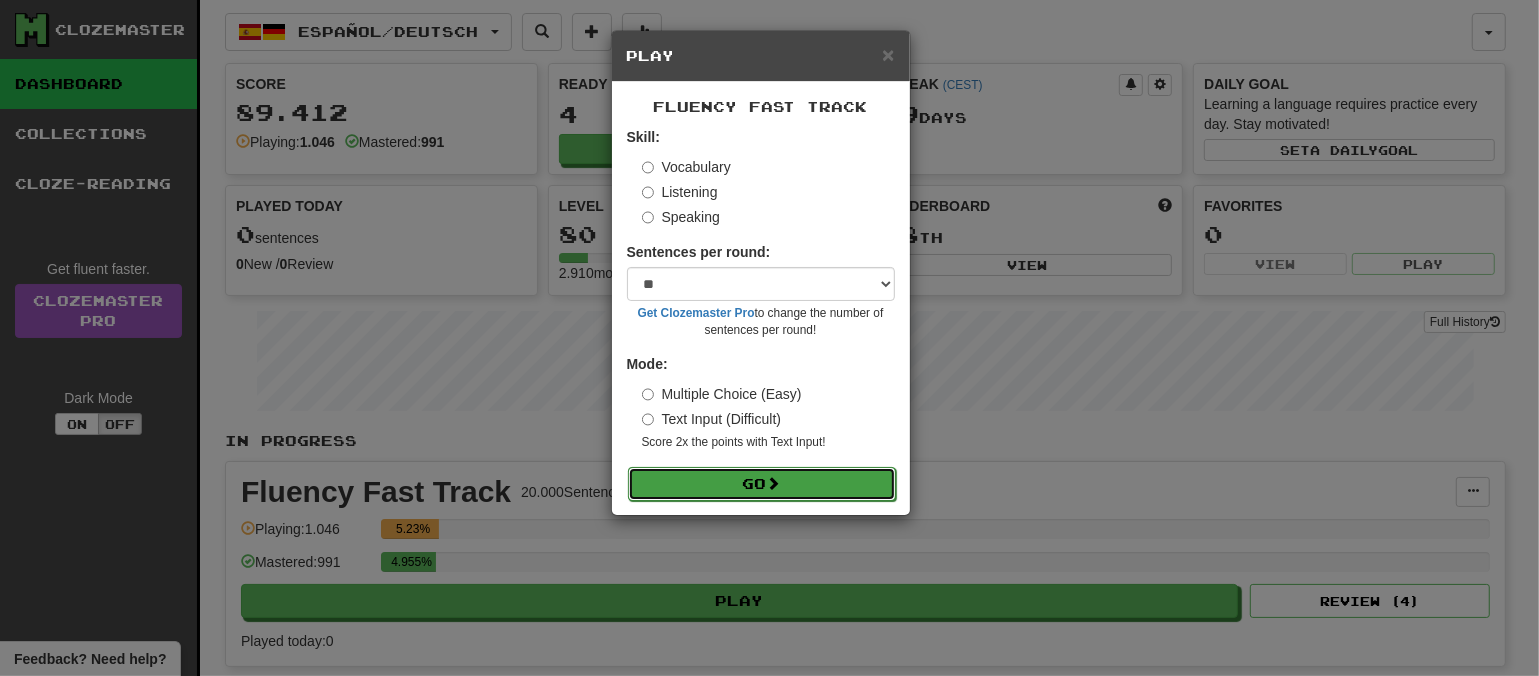 click on "Go" at bounding box center (762, 484) 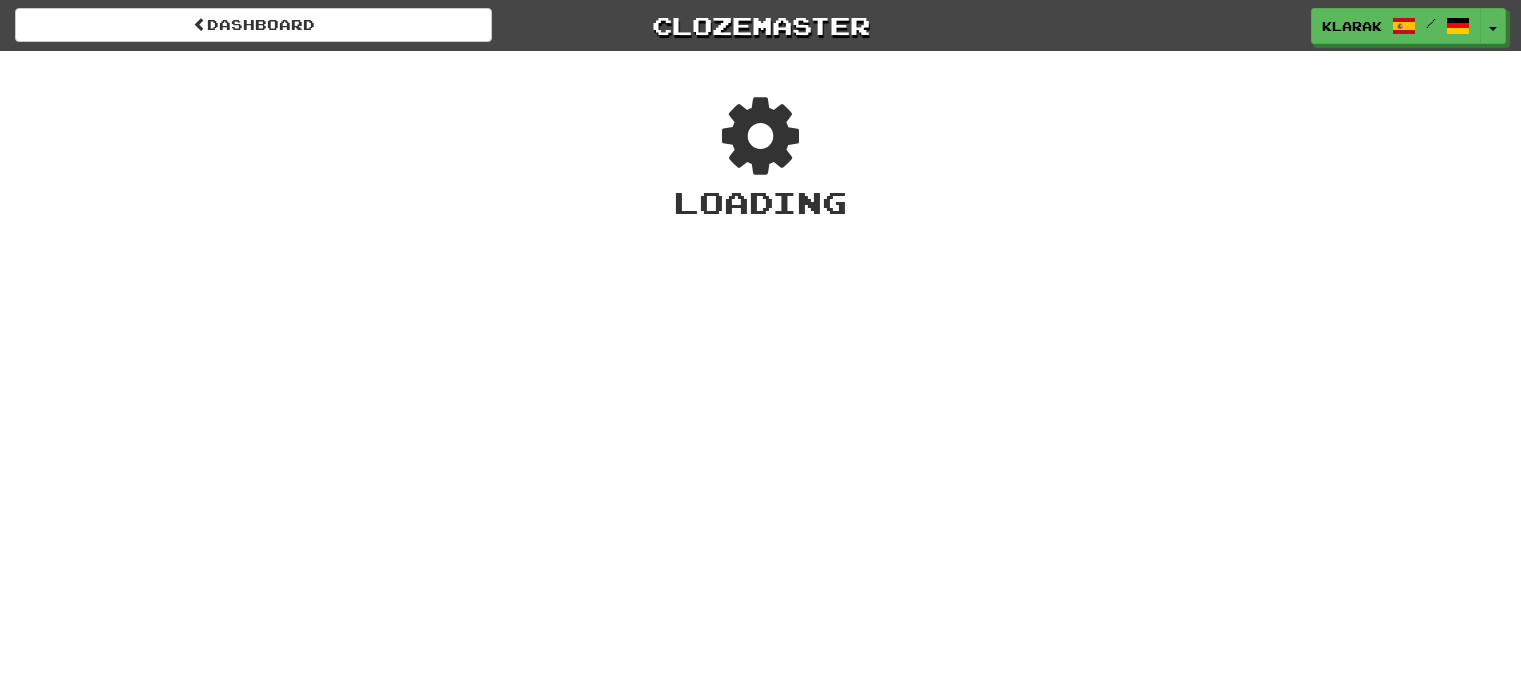 scroll, scrollTop: 0, scrollLeft: 0, axis: both 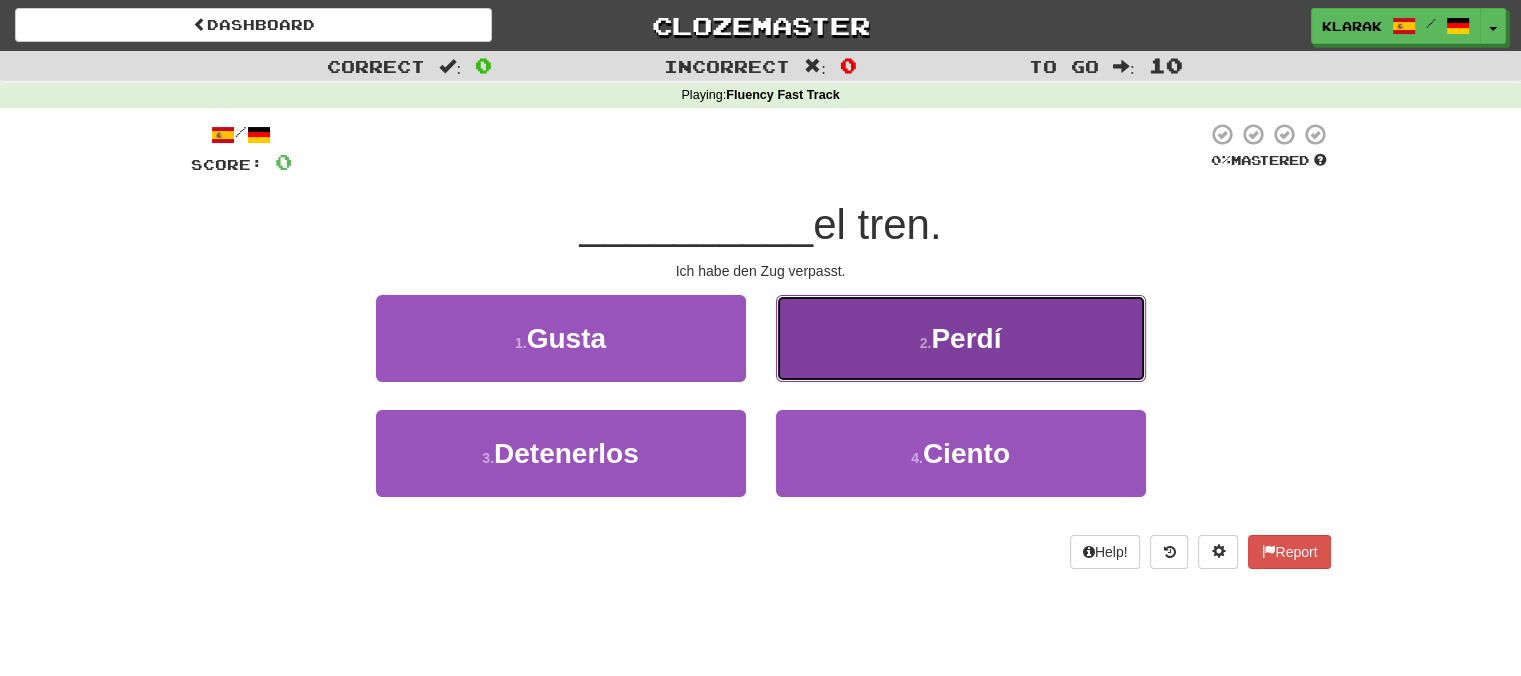 click on "2 .  Perdí" at bounding box center [961, 338] 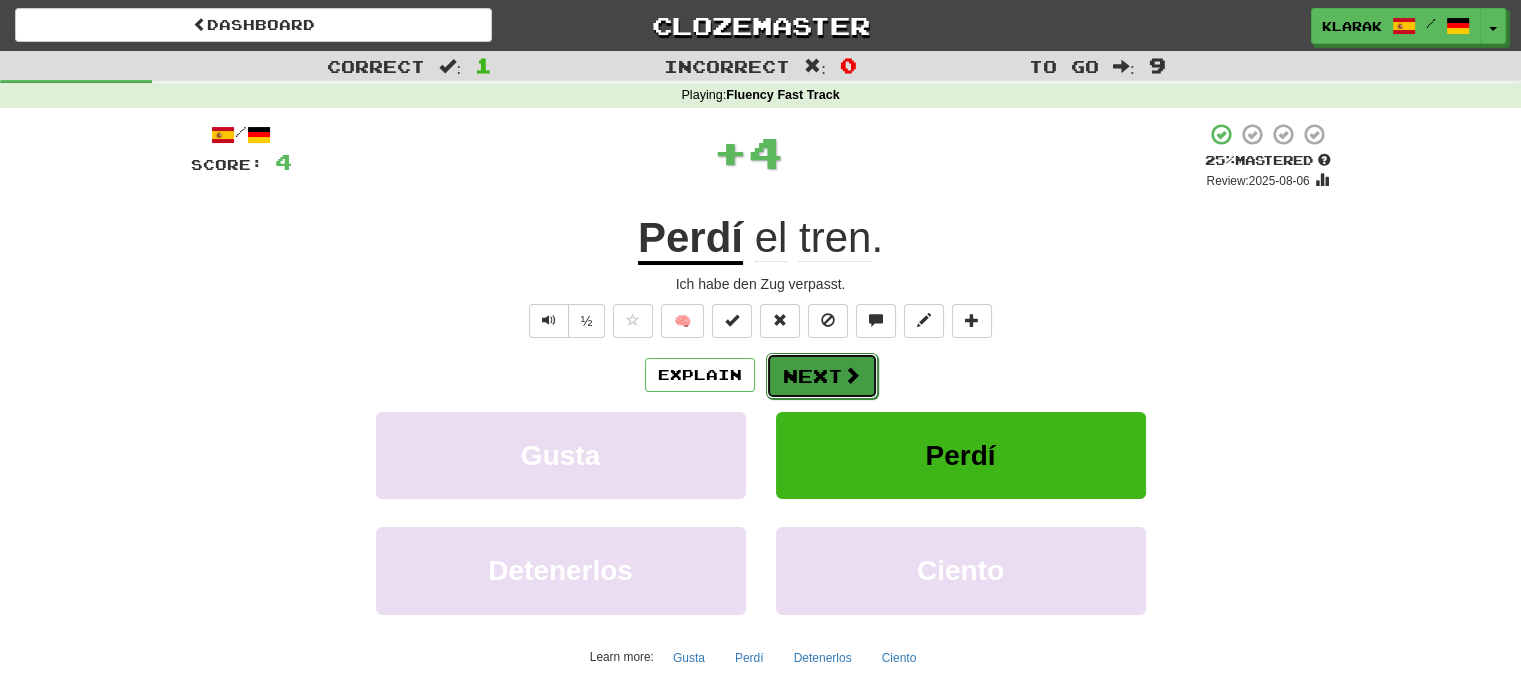 click on "Next" at bounding box center [822, 376] 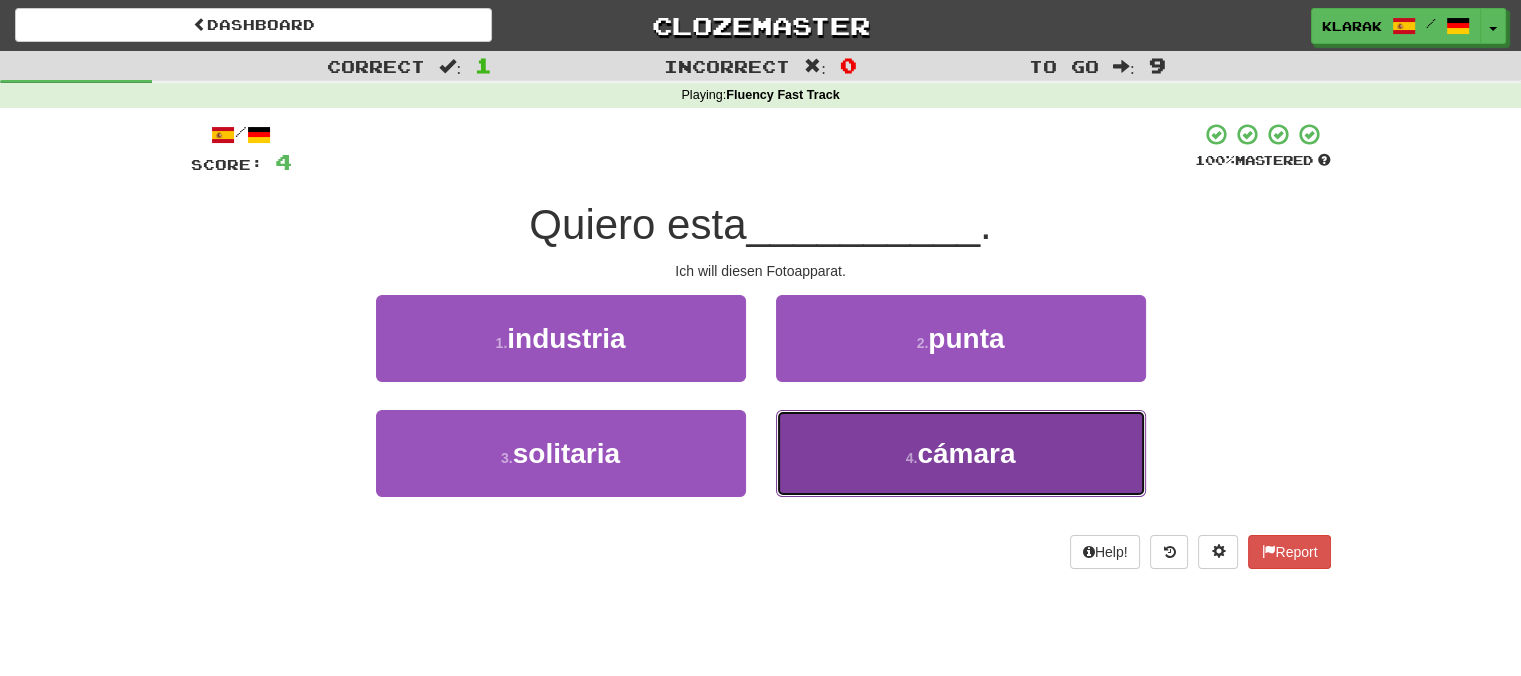 click on "4 .  cámara" at bounding box center (961, 453) 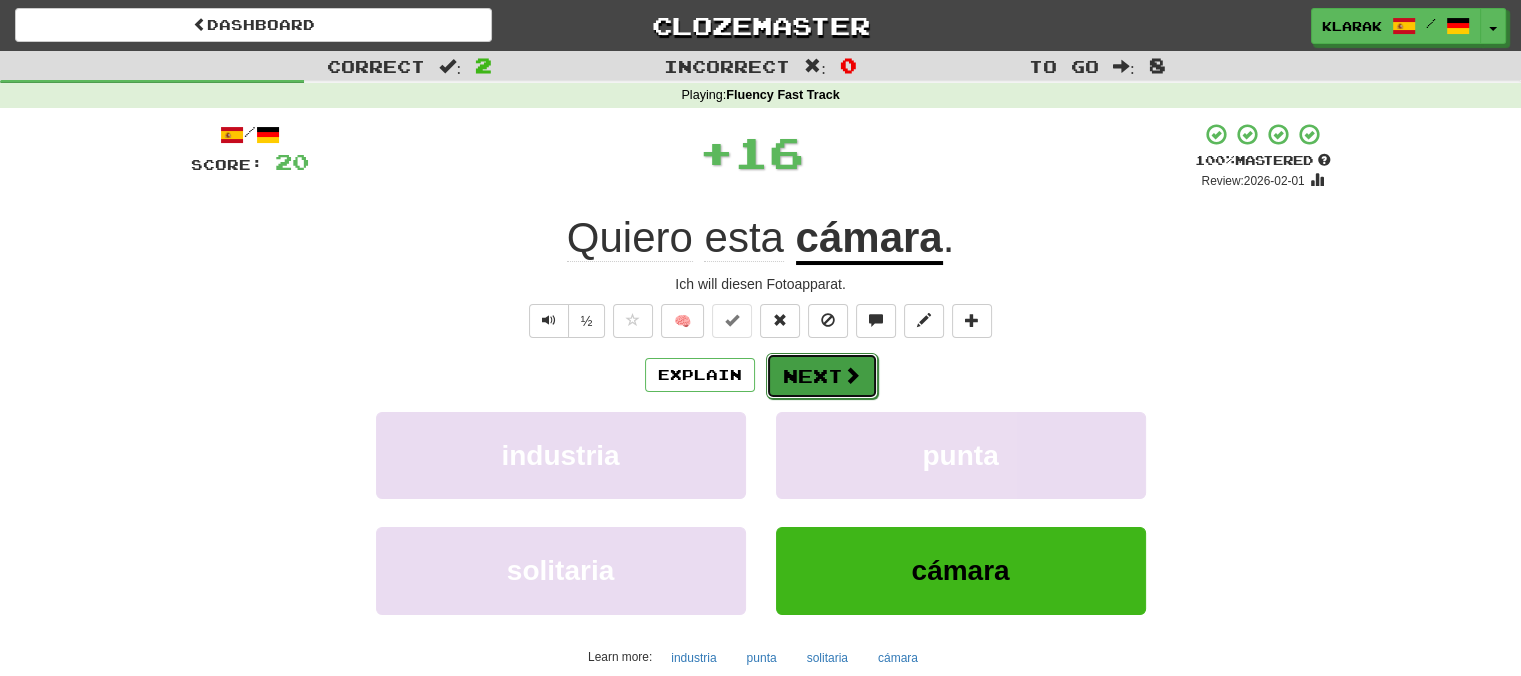 click on "Next" at bounding box center [822, 376] 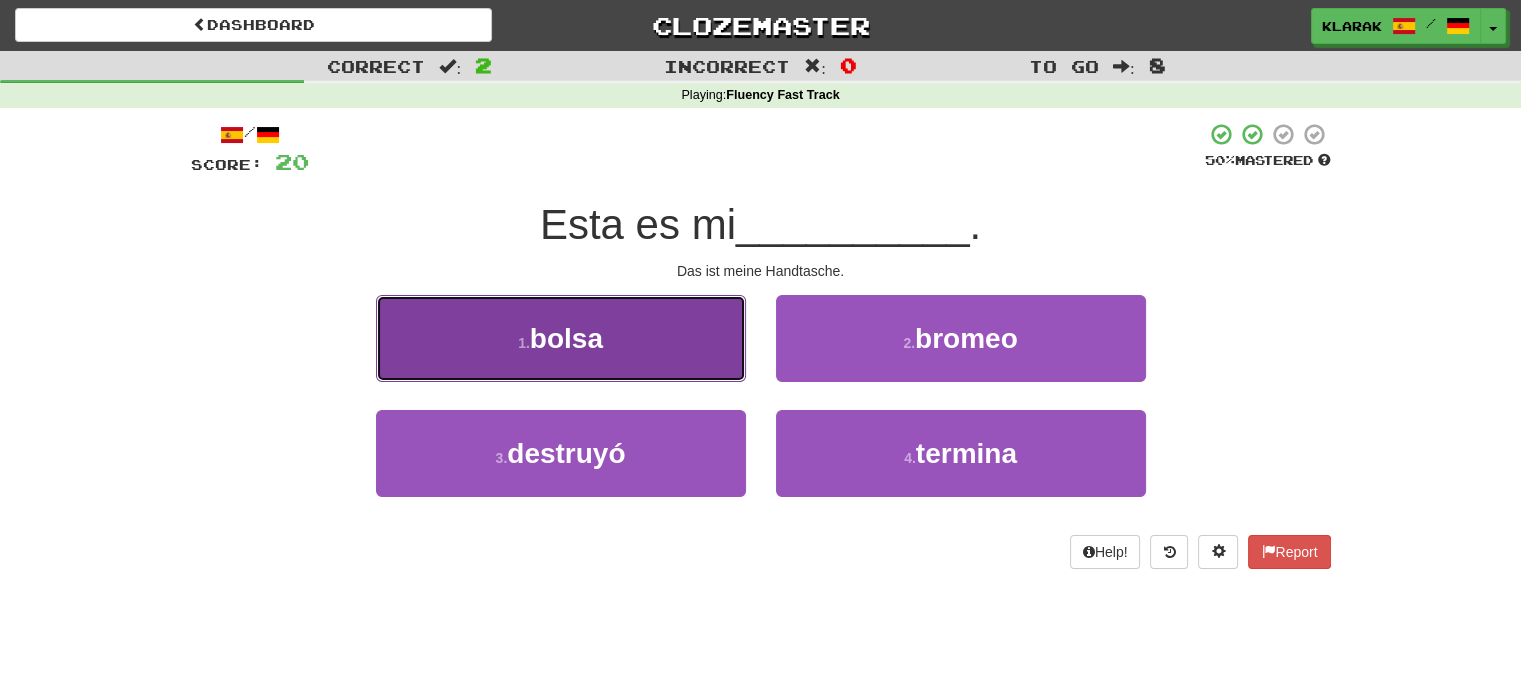 click on "1 .  bolsa" at bounding box center (561, 338) 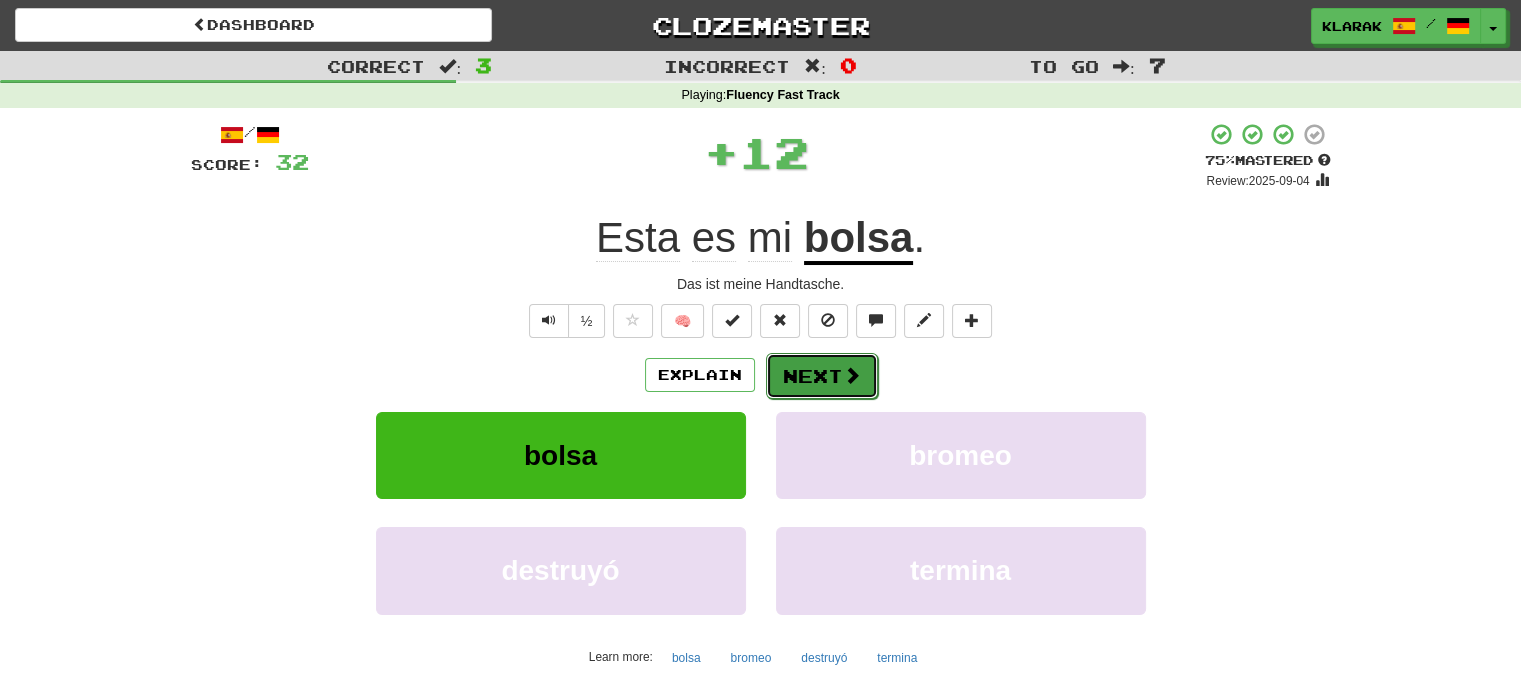 click on "Next" at bounding box center [822, 376] 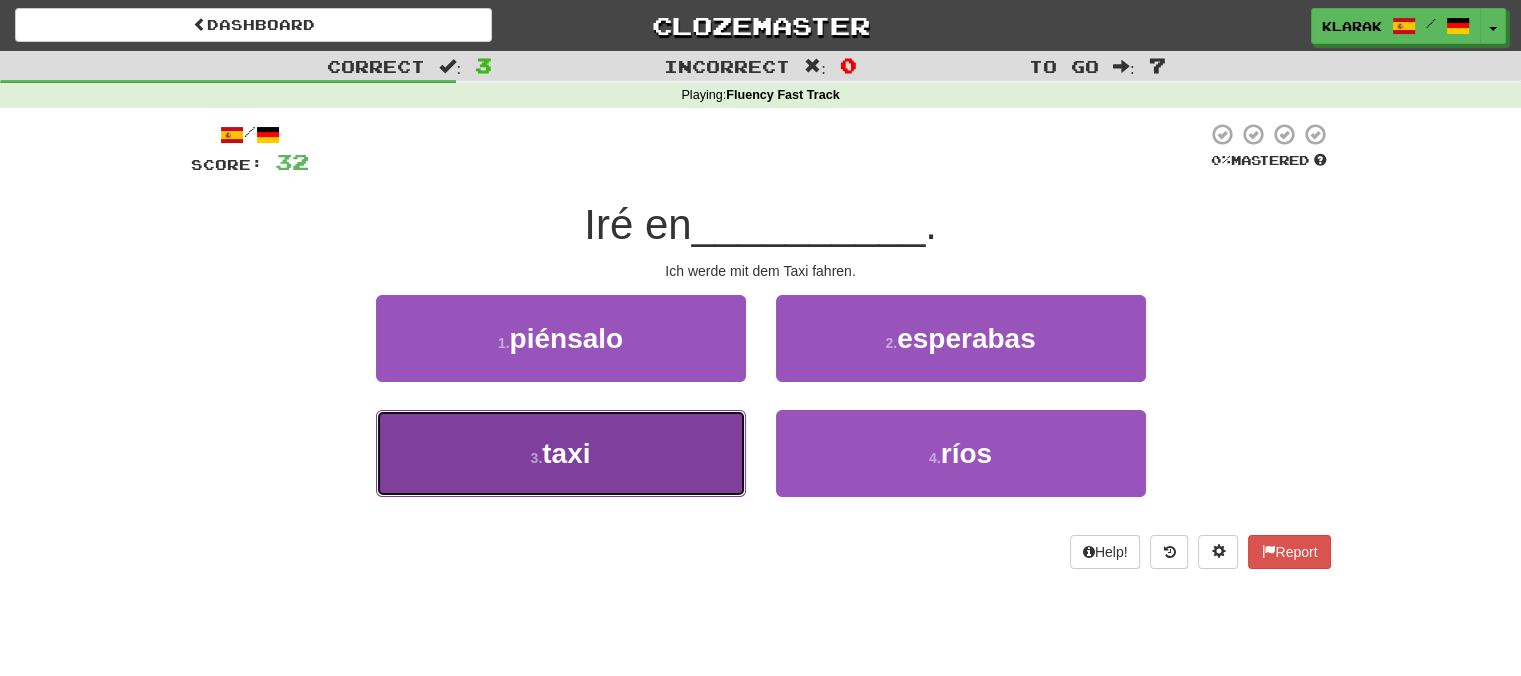 click on "3 .  taxi" at bounding box center [561, 453] 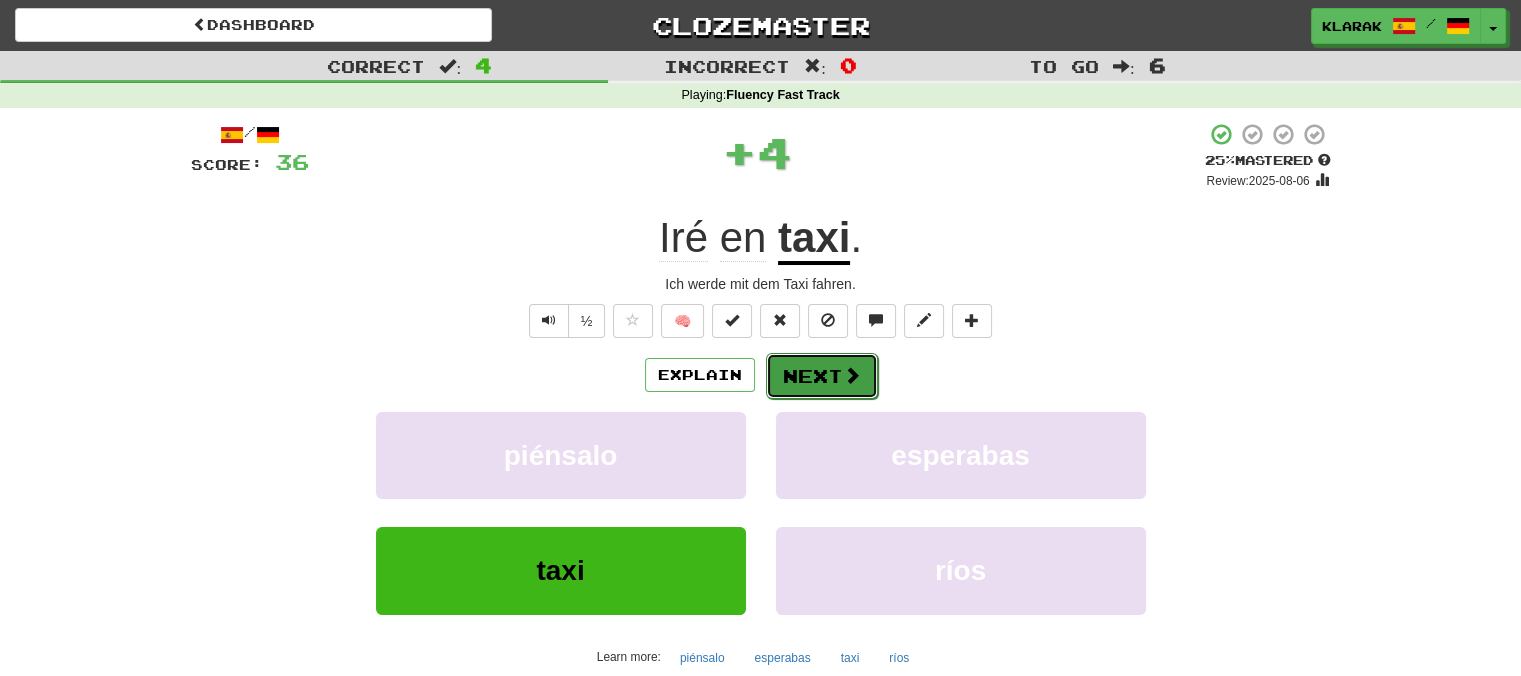 click on "Next" at bounding box center [822, 376] 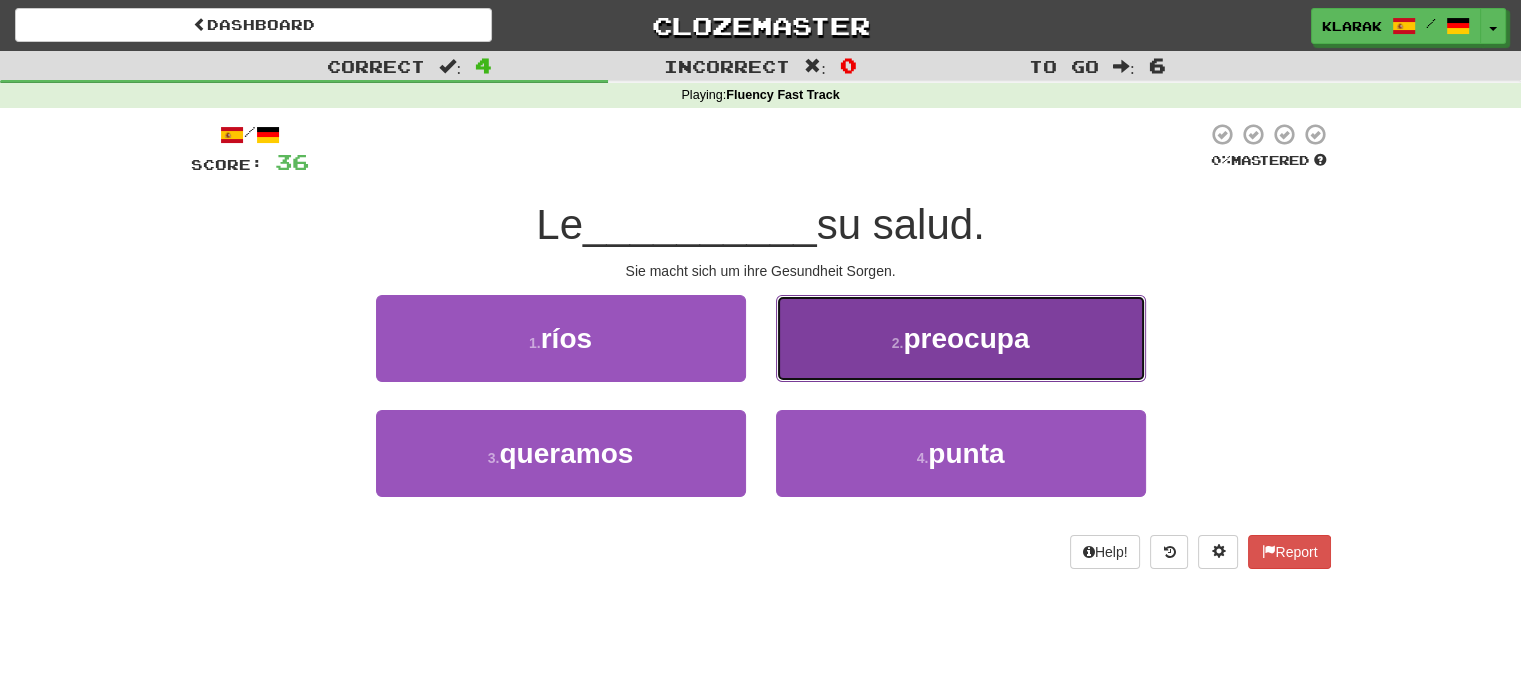 click on "2 .  preocupa" at bounding box center [961, 338] 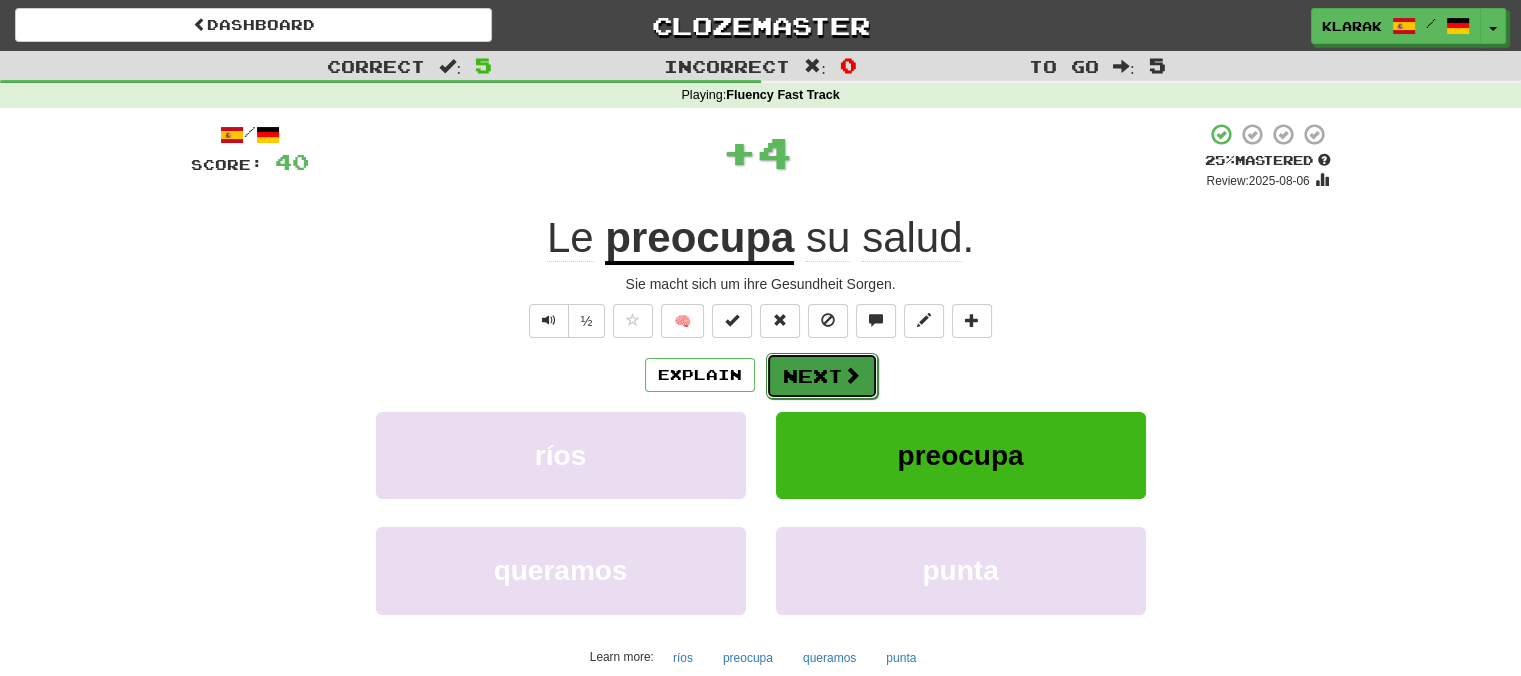 click on "Next" at bounding box center [822, 376] 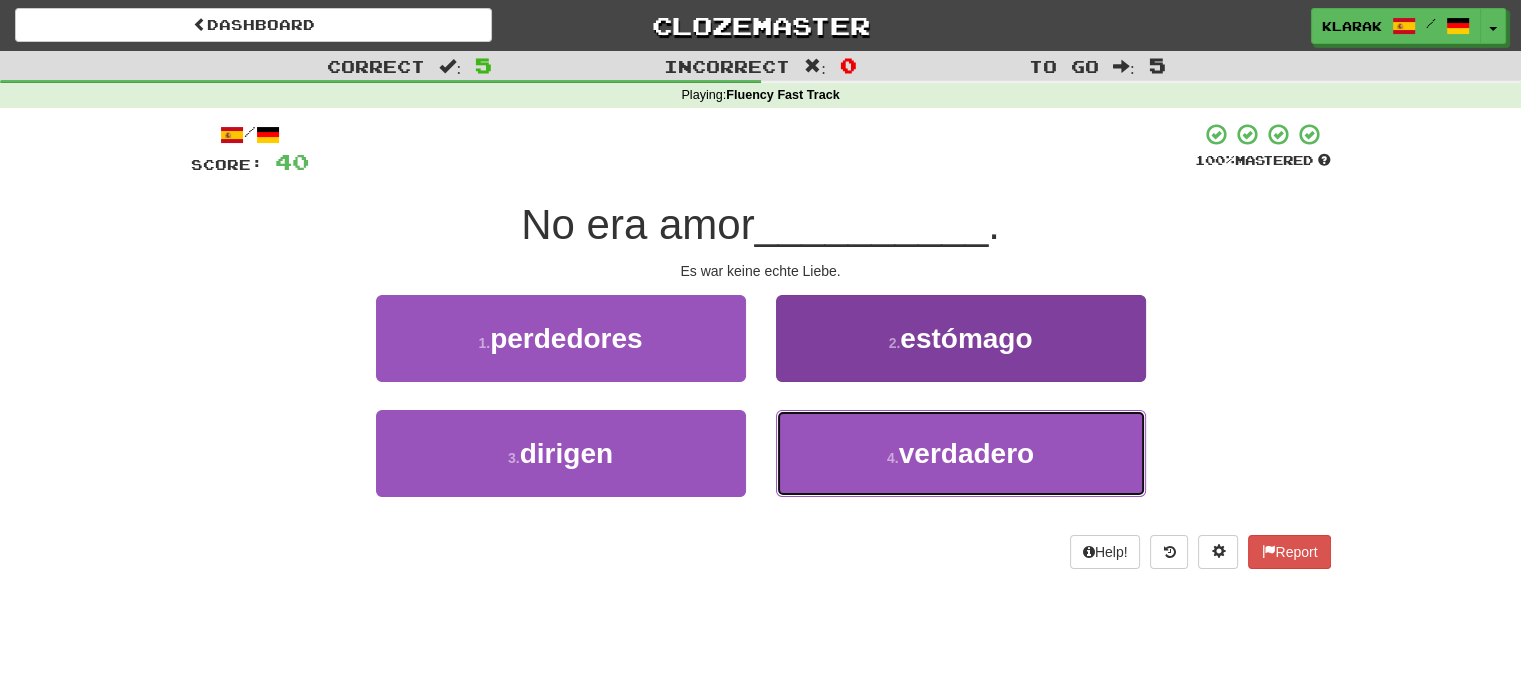 drag, startPoint x: 863, startPoint y: 474, endPoint x: 858, endPoint y: 448, distance: 26.476404 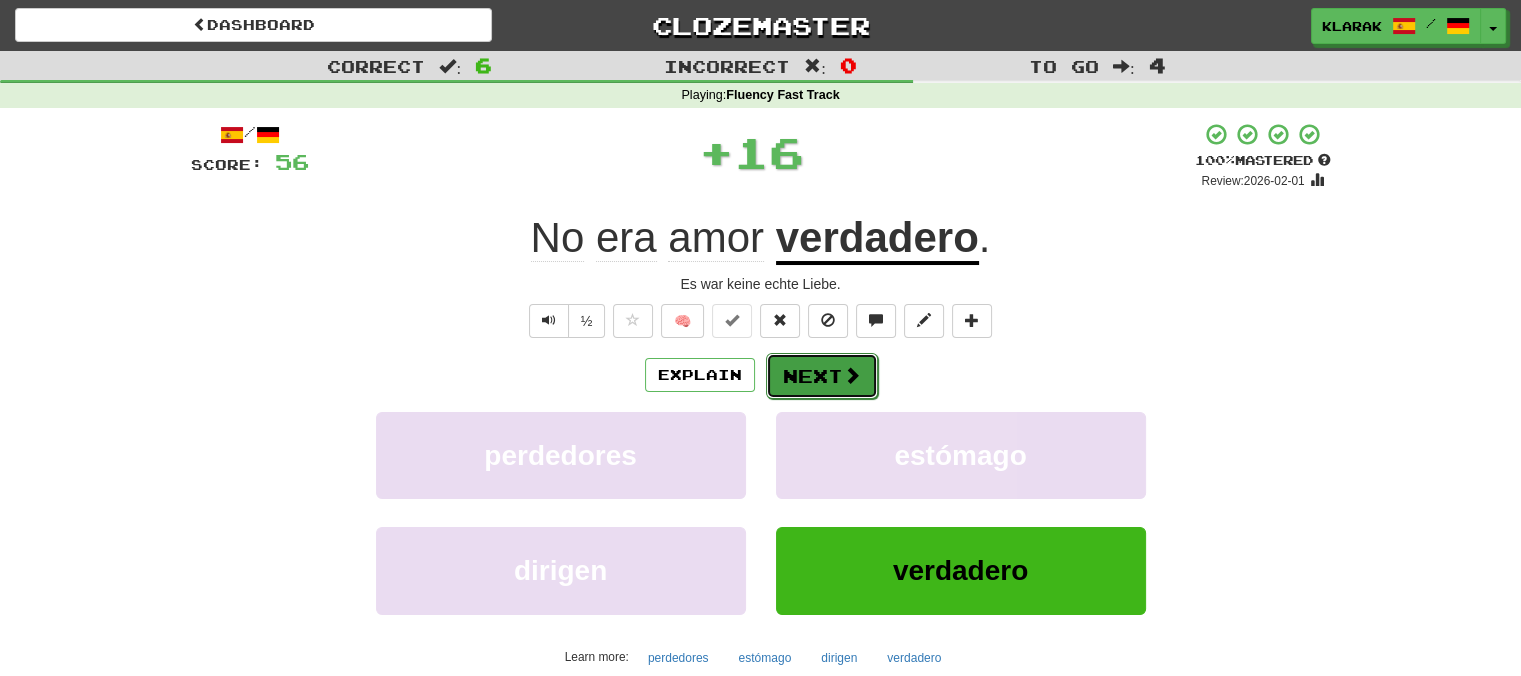 click on "Next" at bounding box center (822, 376) 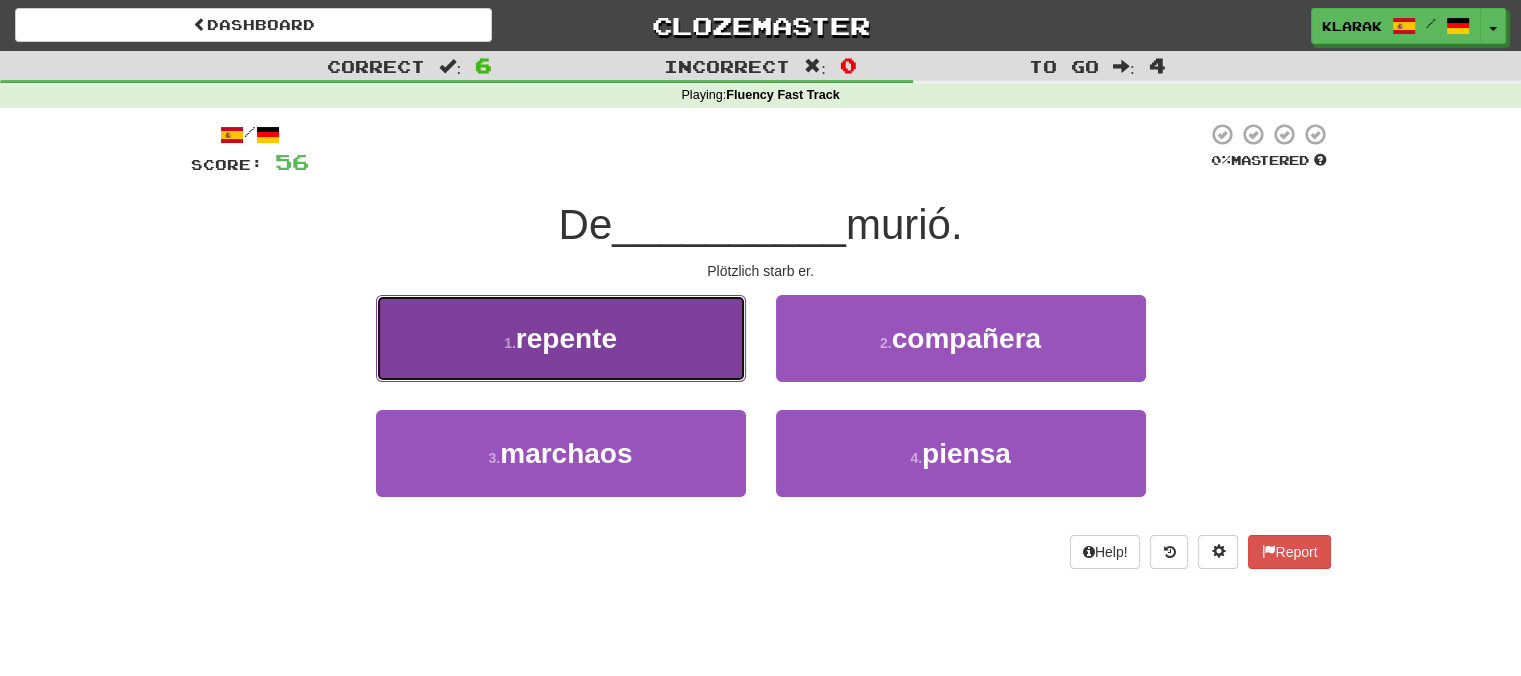 click on "1 .  repente" at bounding box center [561, 338] 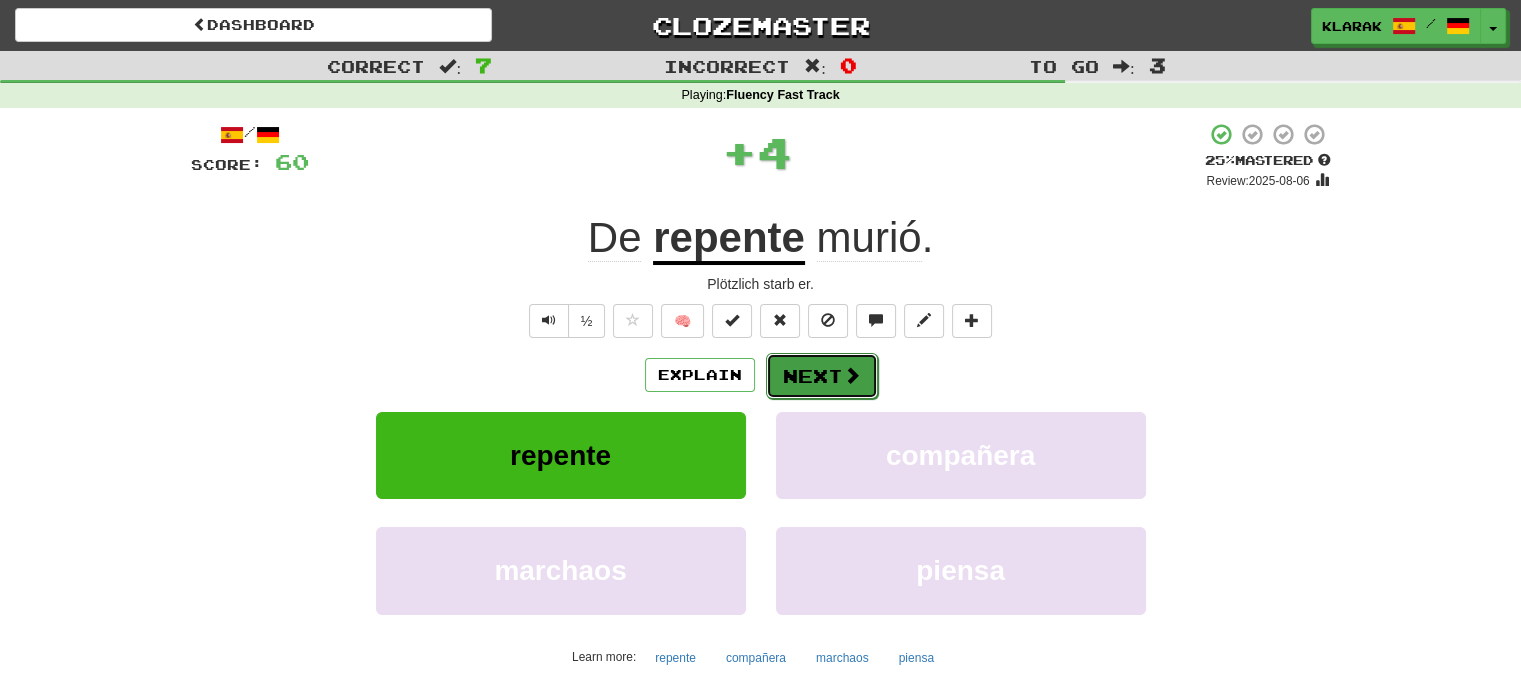 click on "Next" at bounding box center (822, 376) 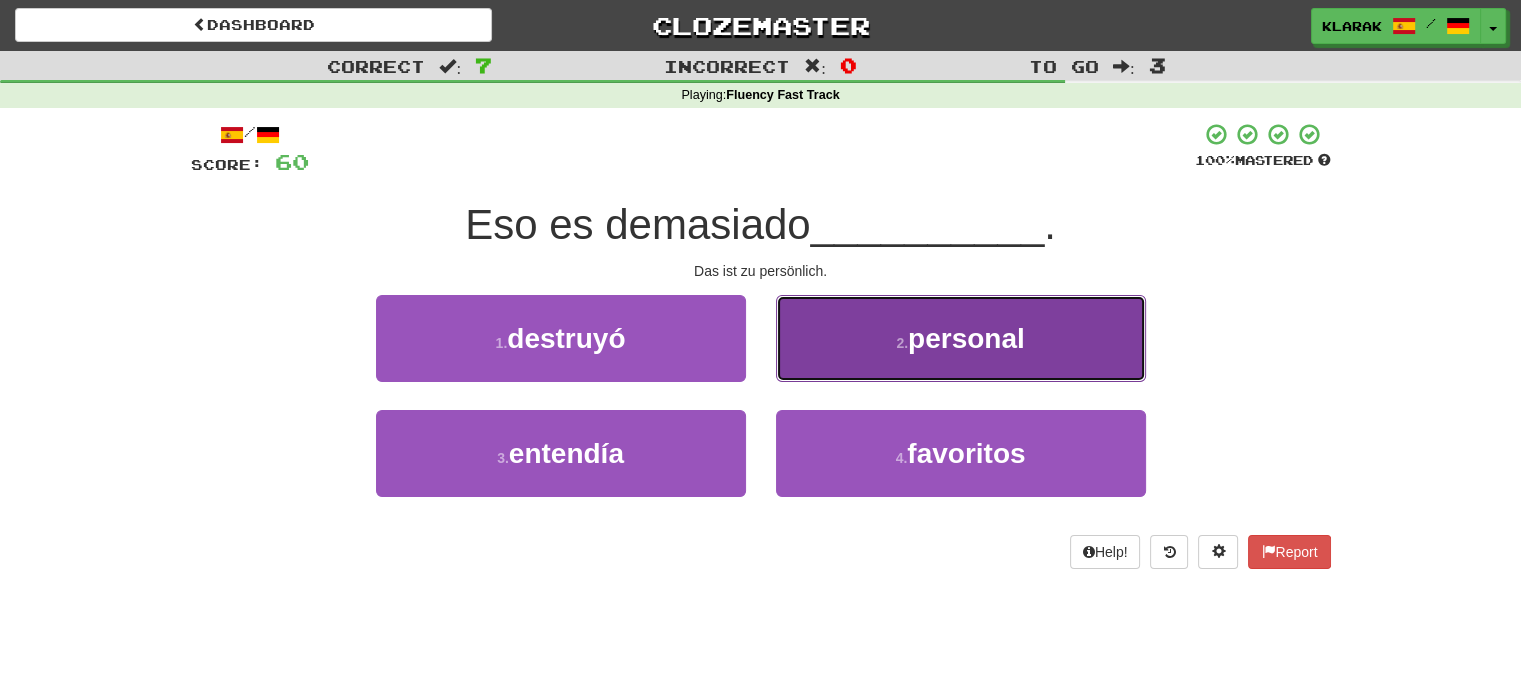 click on "2 .  personal" at bounding box center [961, 338] 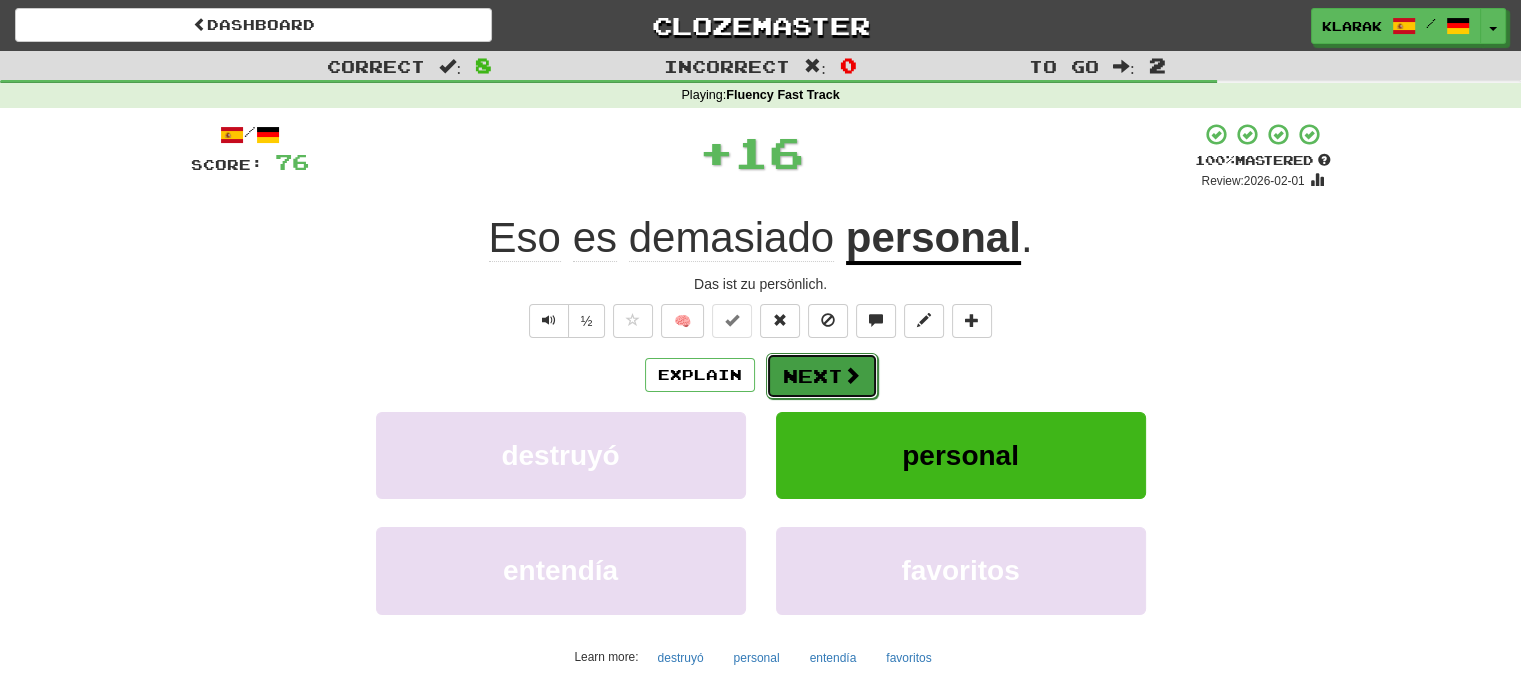 click on "Next" at bounding box center (822, 376) 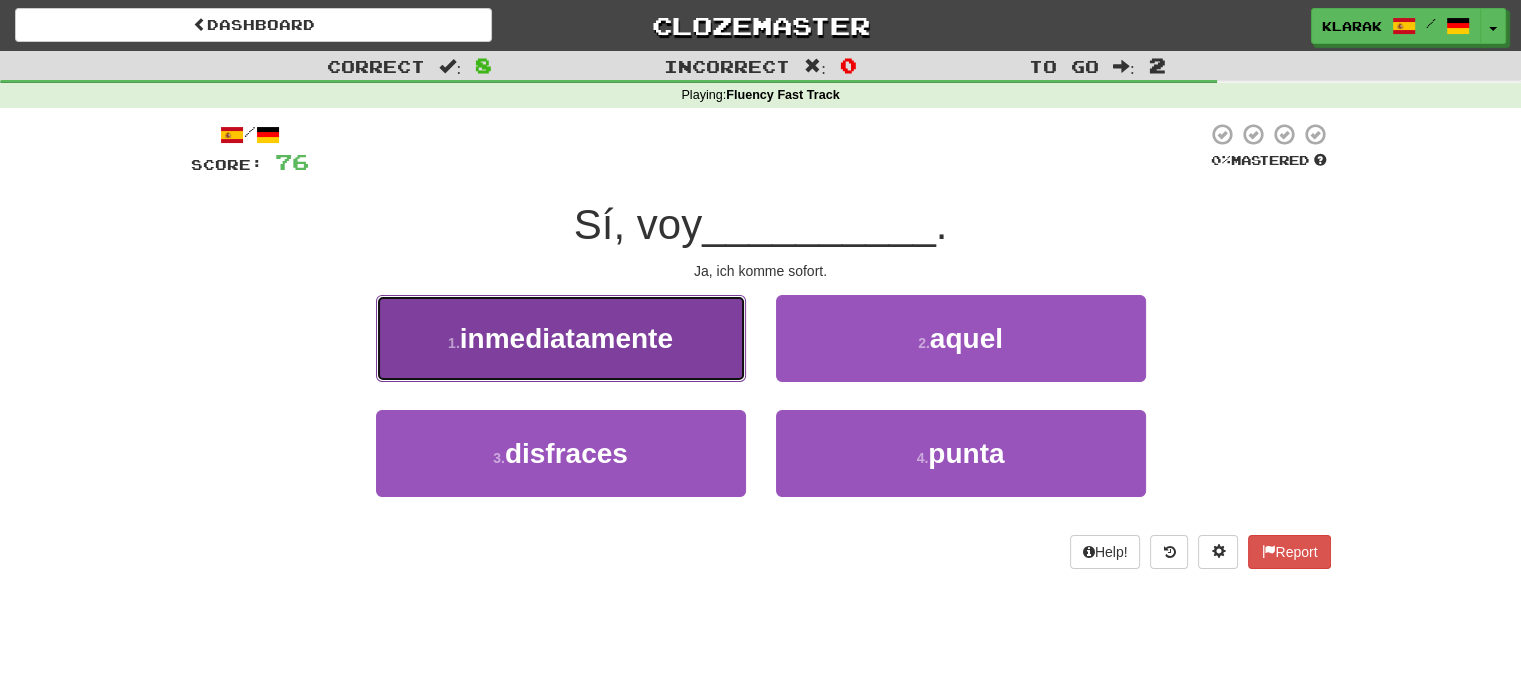 click on "inmediatamente" at bounding box center (566, 338) 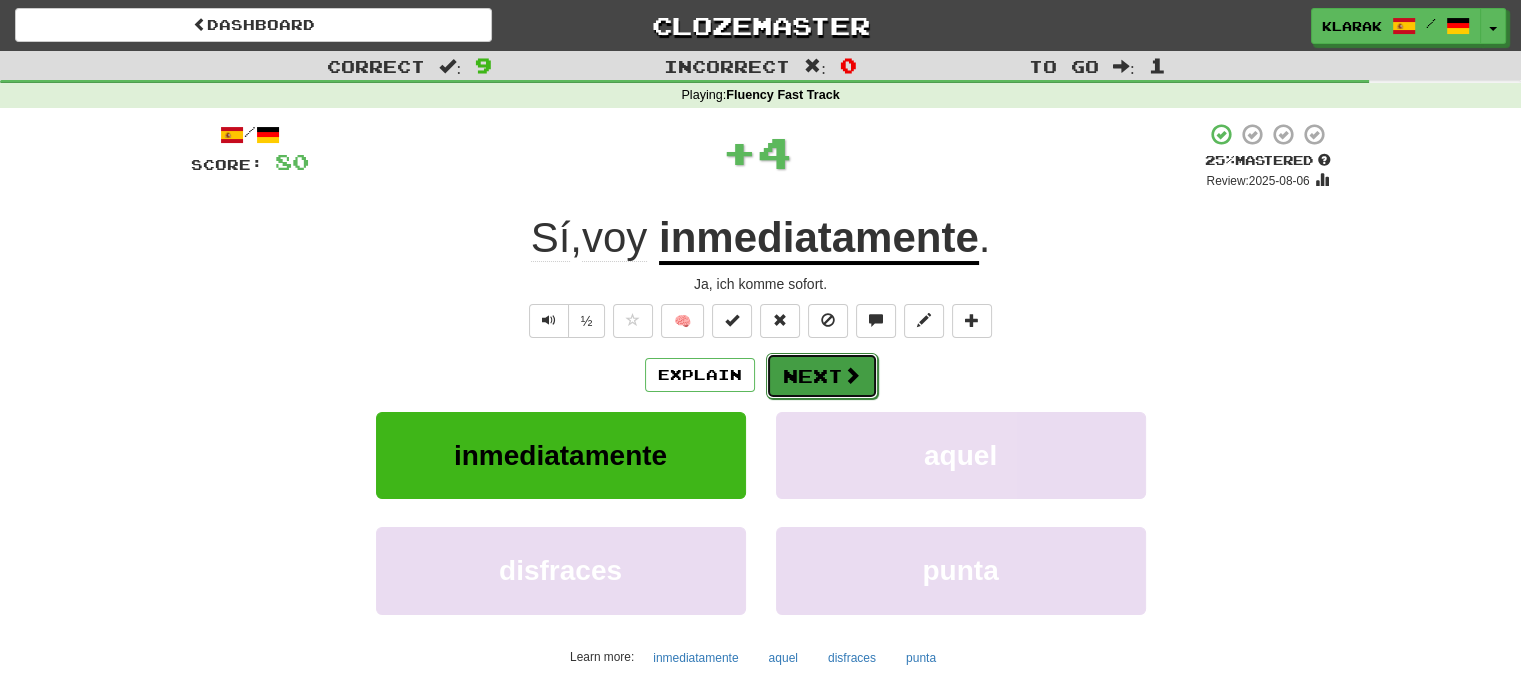 click on "Next" at bounding box center [822, 376] 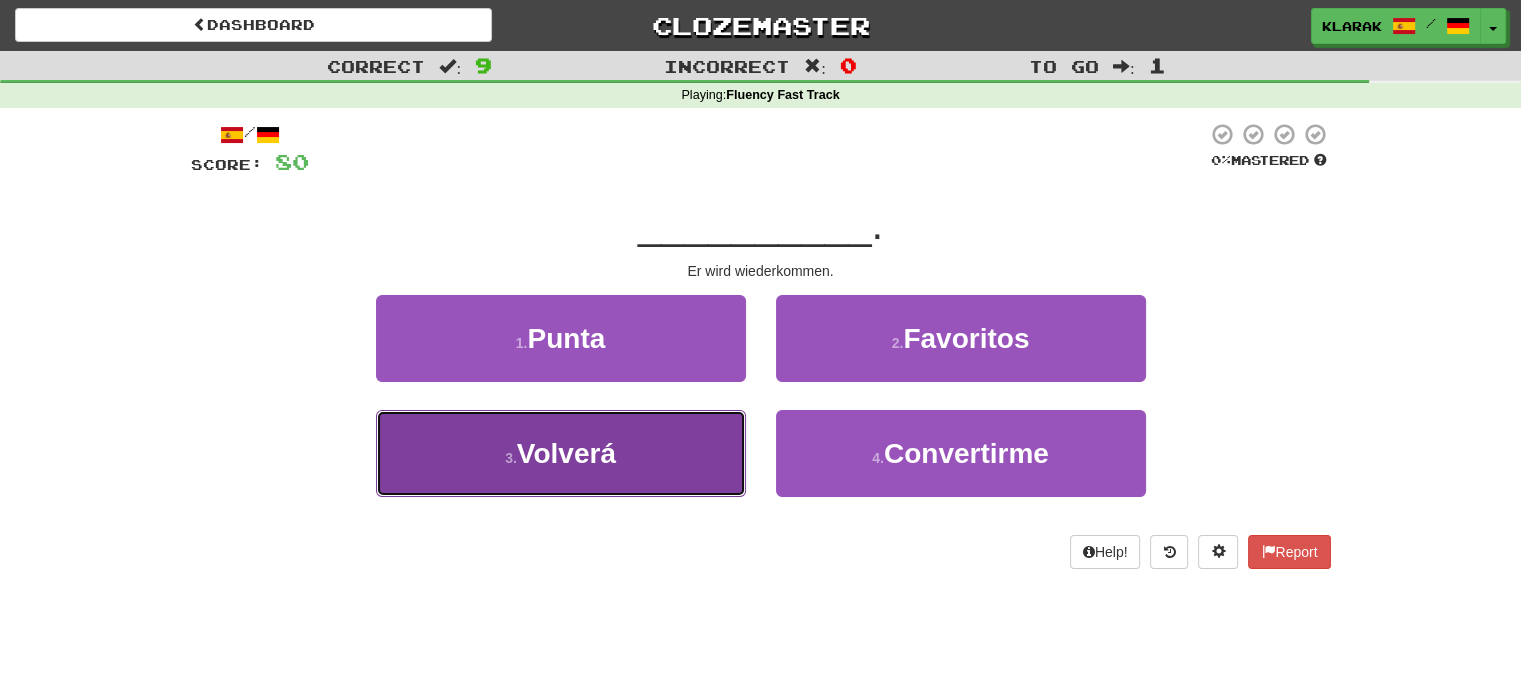 drag, startPoint x: 649, startPoint y: 467, endPoint x: 687, endPoint y: 435, distance: 49.67897 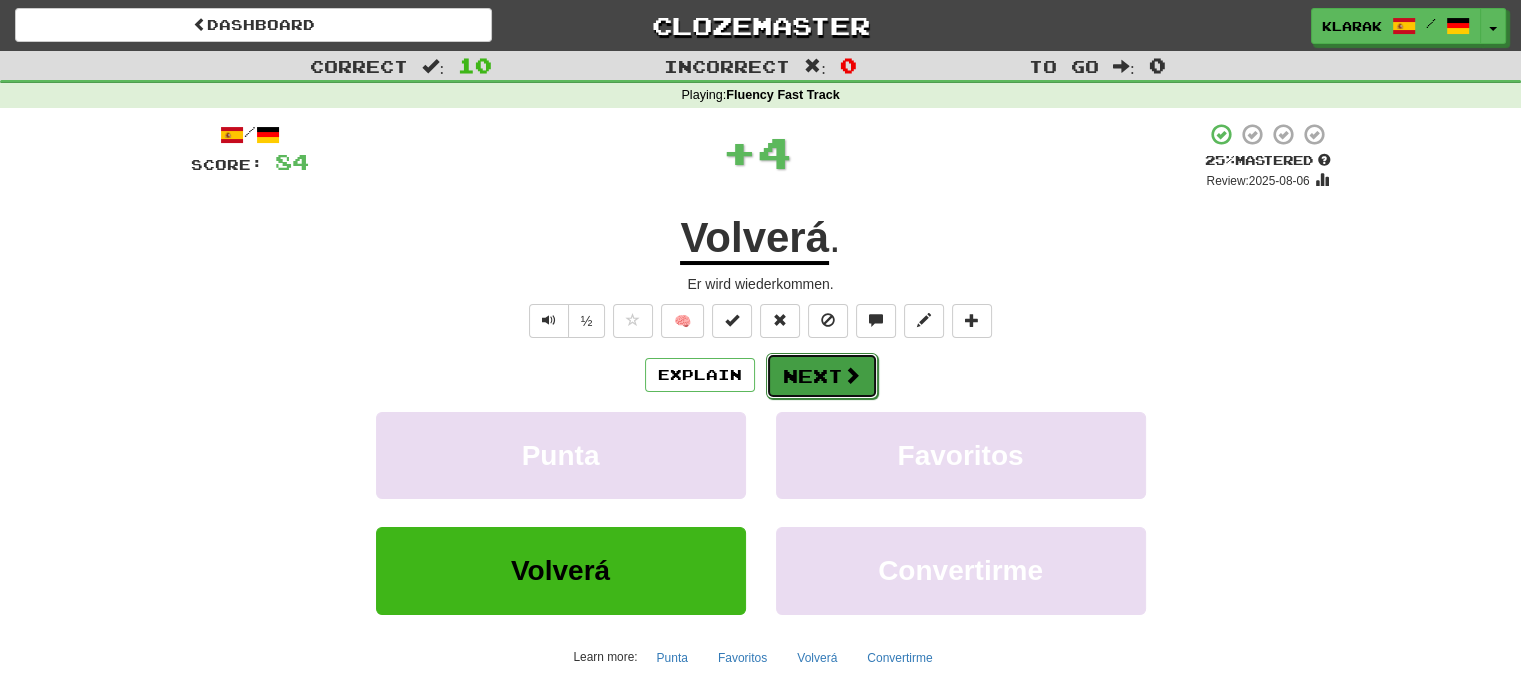 click on "Next" at bounding box center [822, 376] 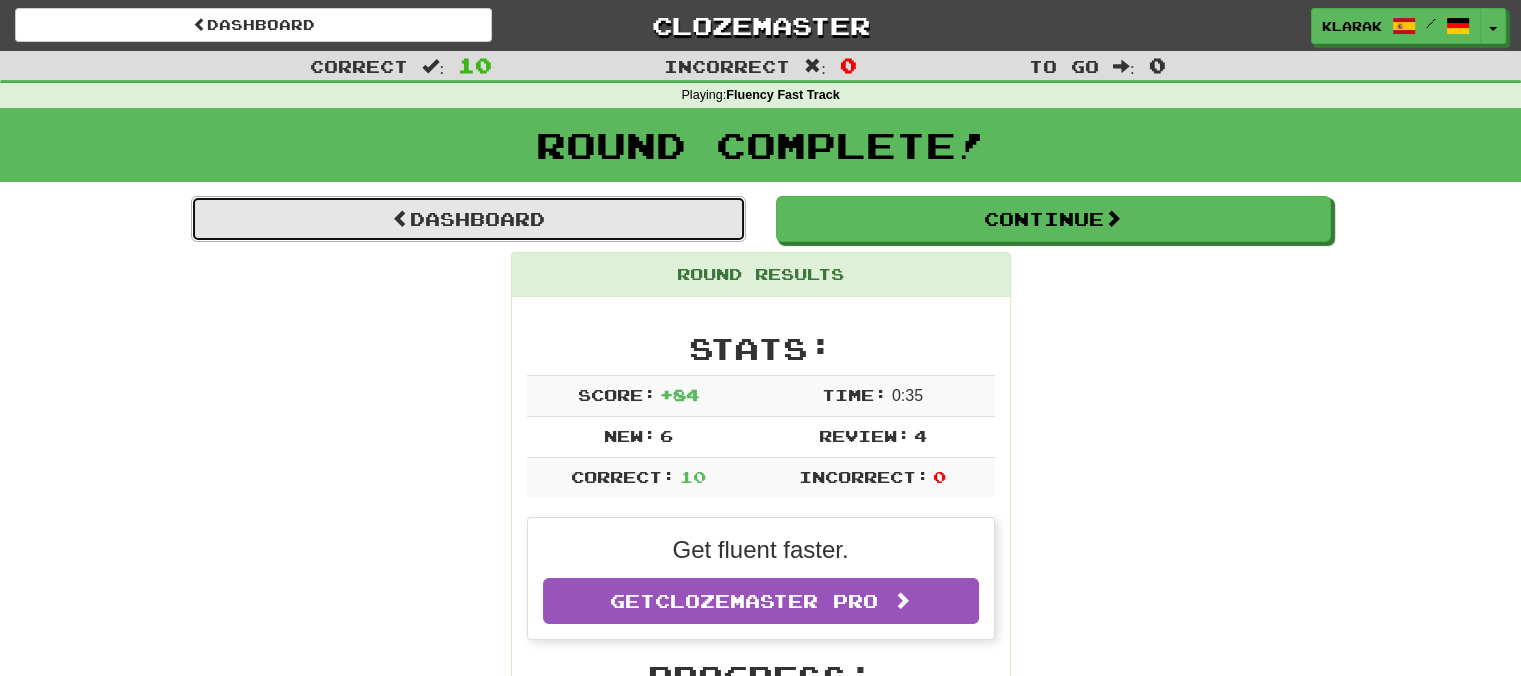 click on "Dashboard" at bounding box center (468, 219) 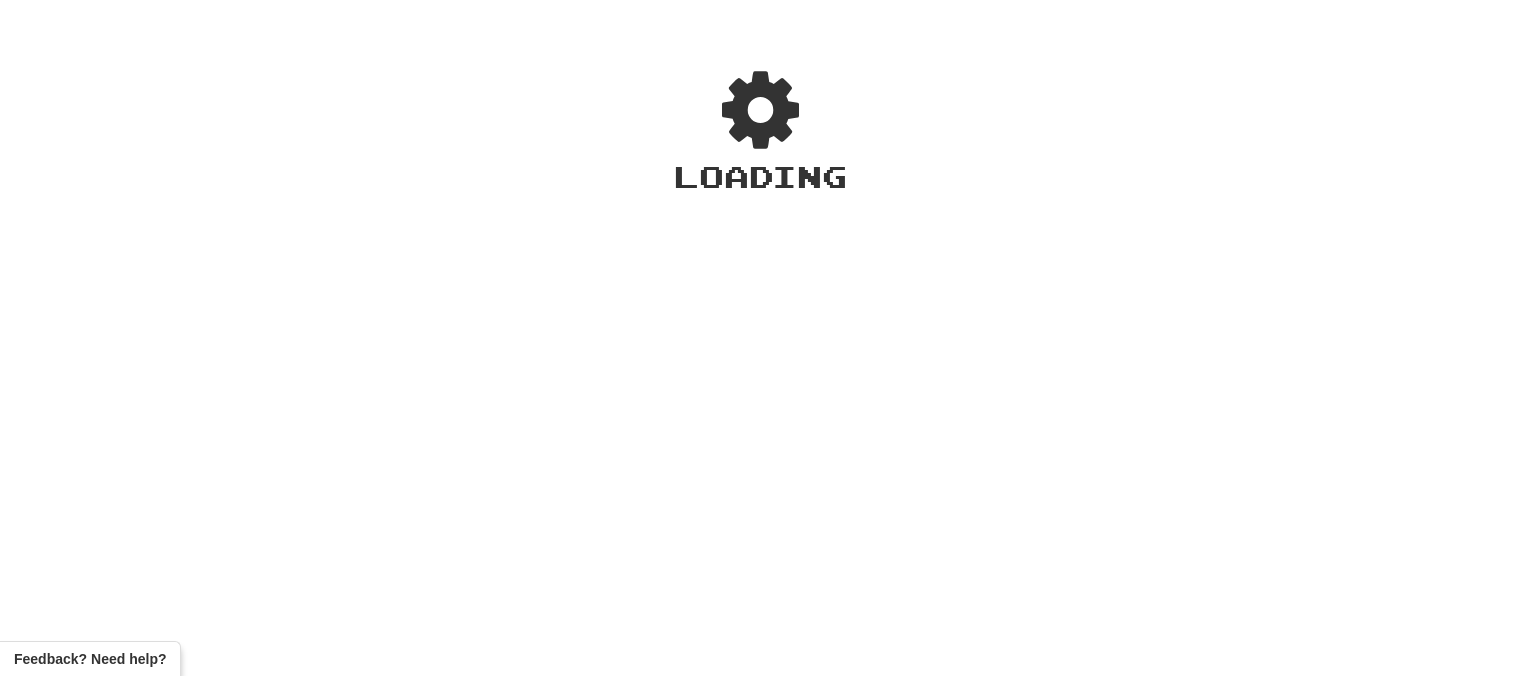 scroll, scrollTop: 0, scrollLeft: 0, axis: both 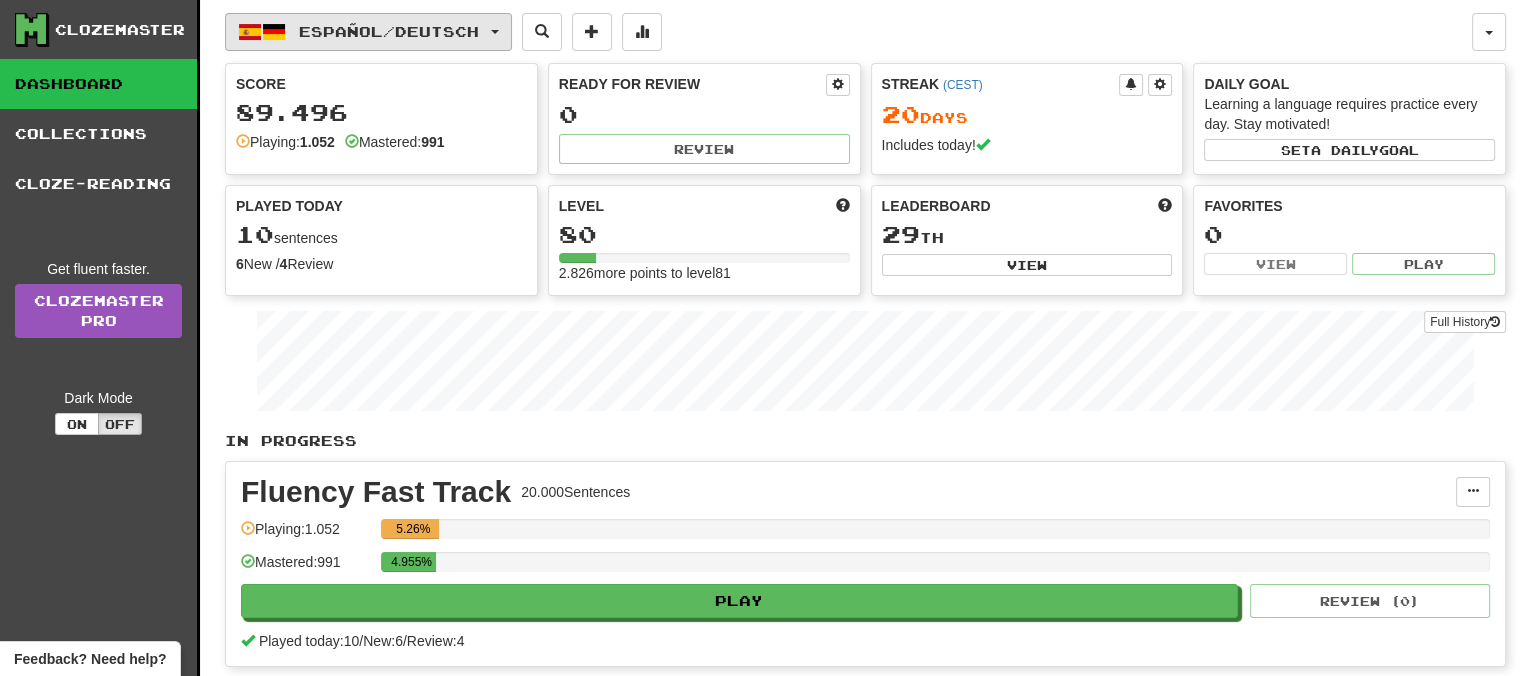 click at bounding box center (495, 32) 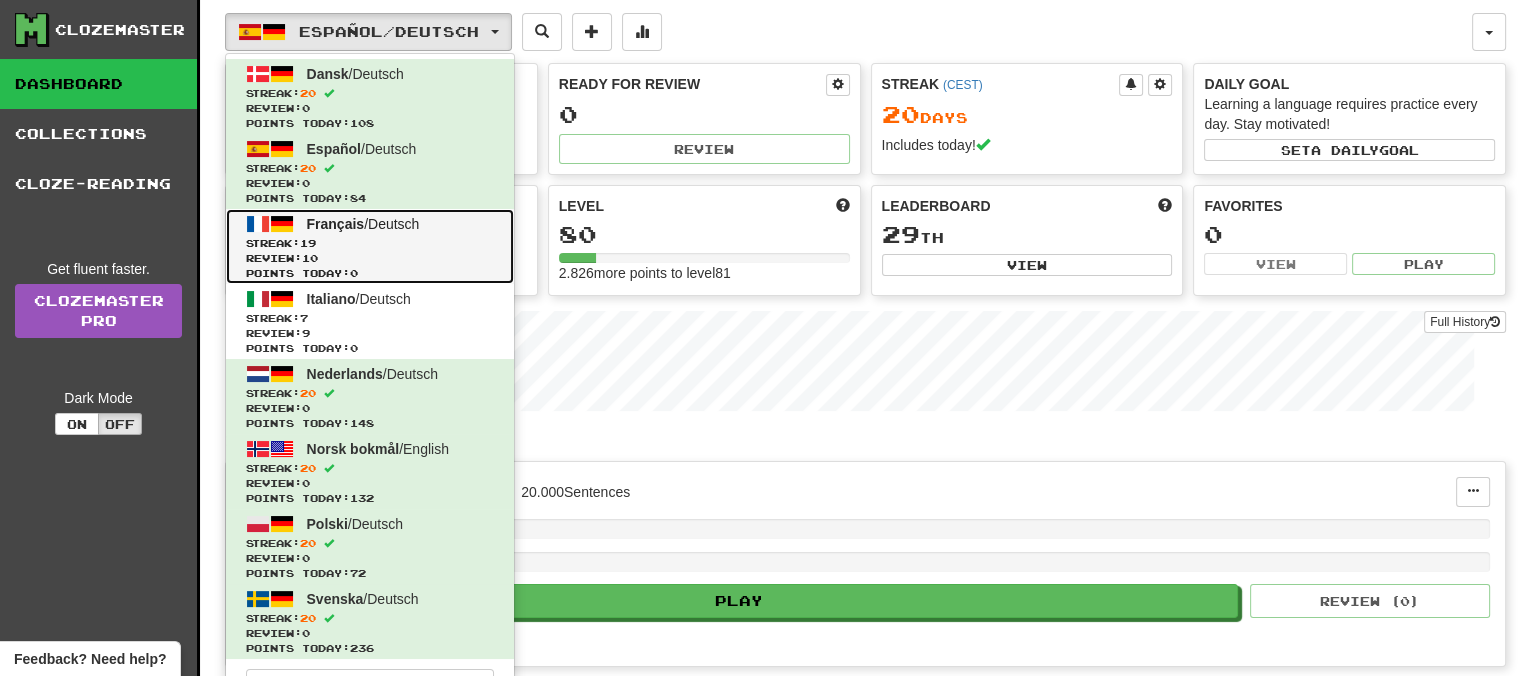 click on "Français" at bounding box center [336, 224] 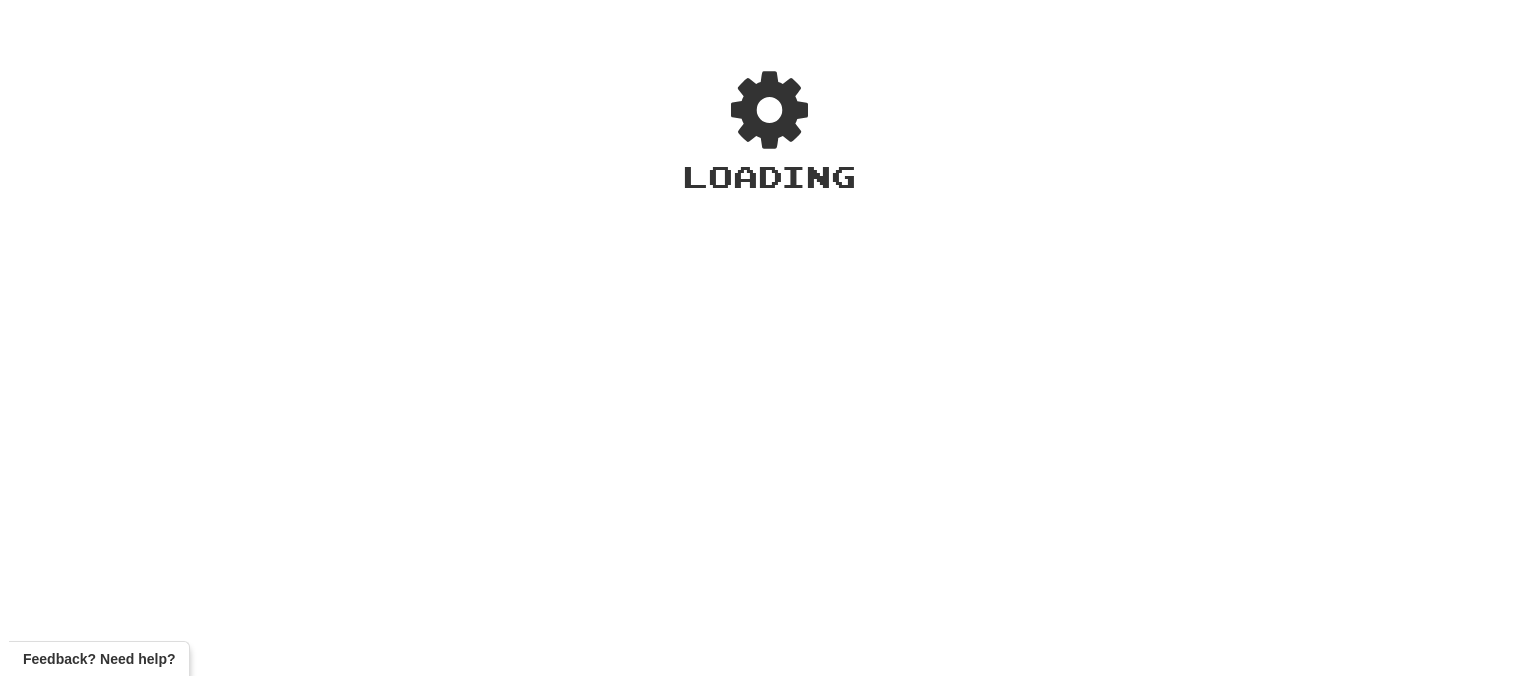 scroll, scrollTop: 0, scrollLeft: 0, axis: both 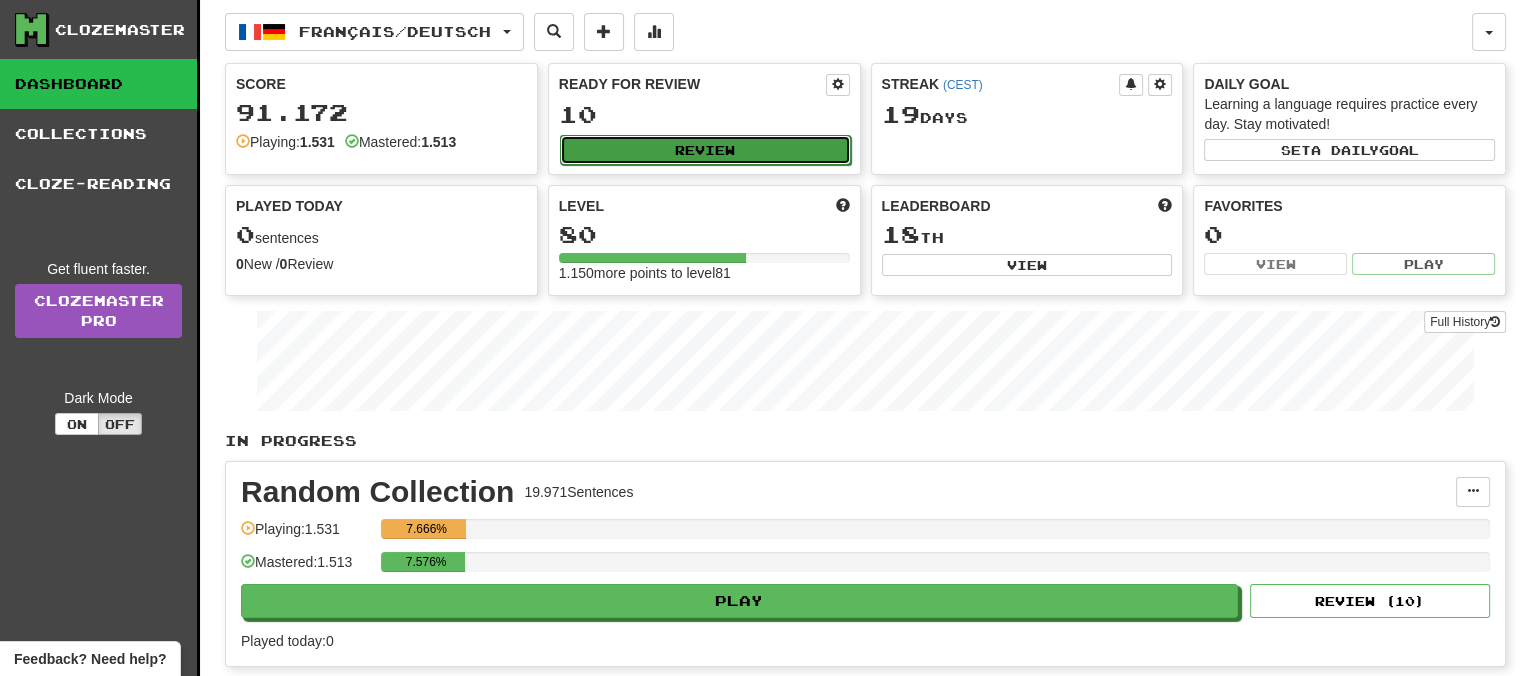 click on "Review" at bounding box center (705, 150) 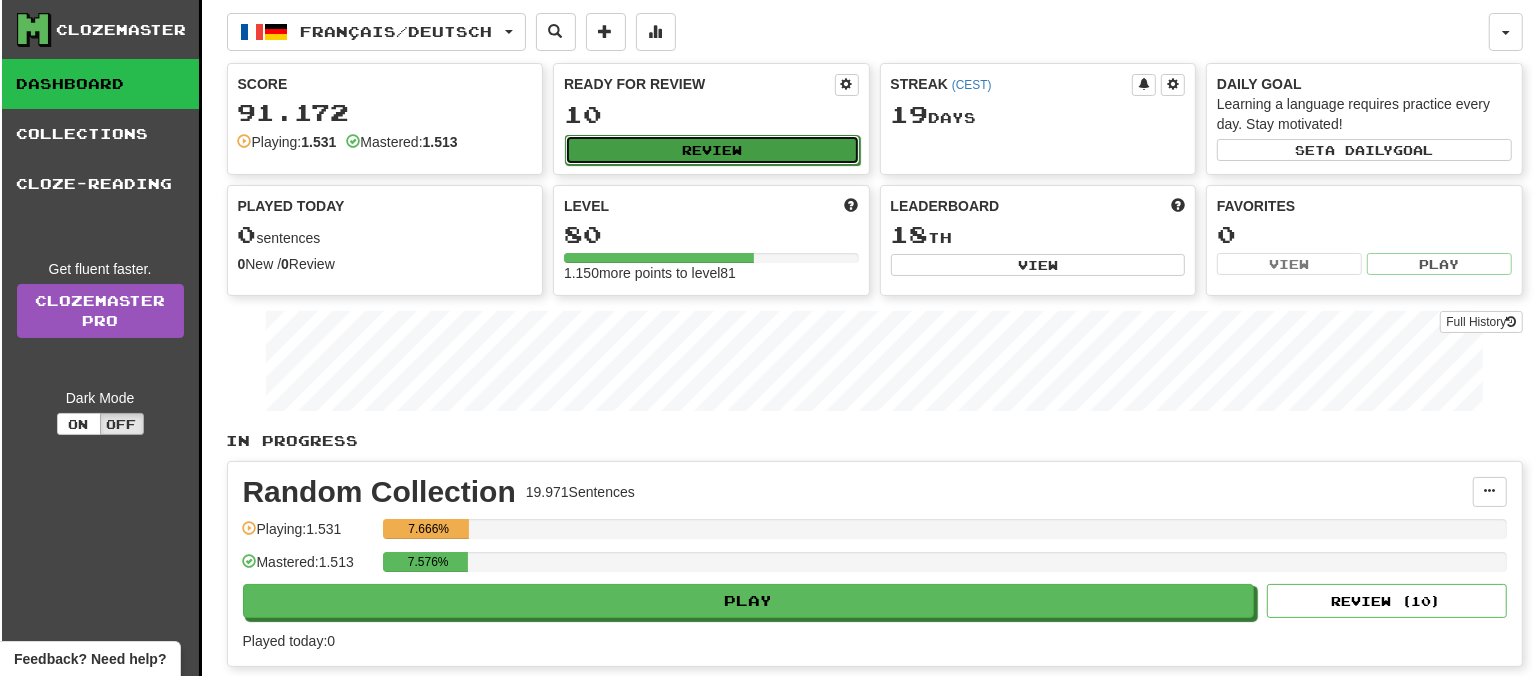 select on "**" 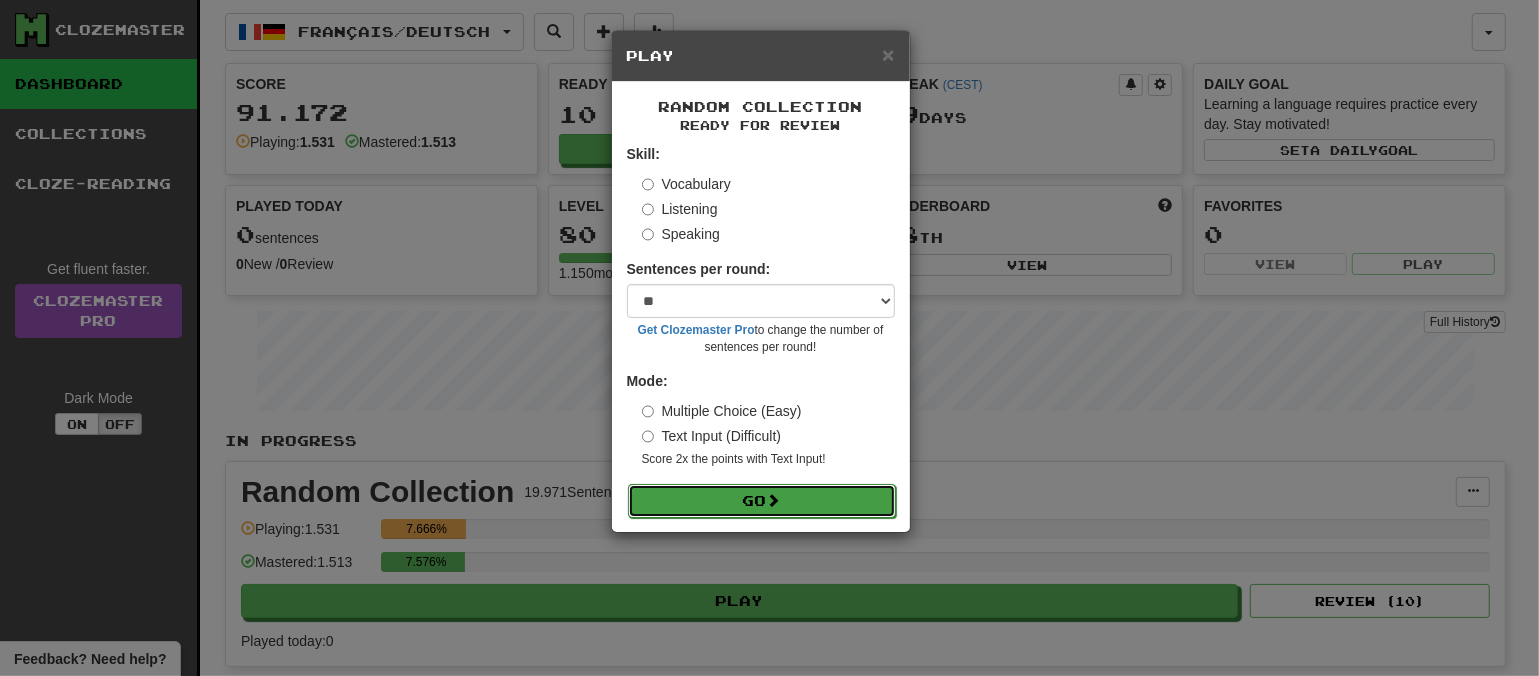 click on "Go" at bounding box center (762, 501) 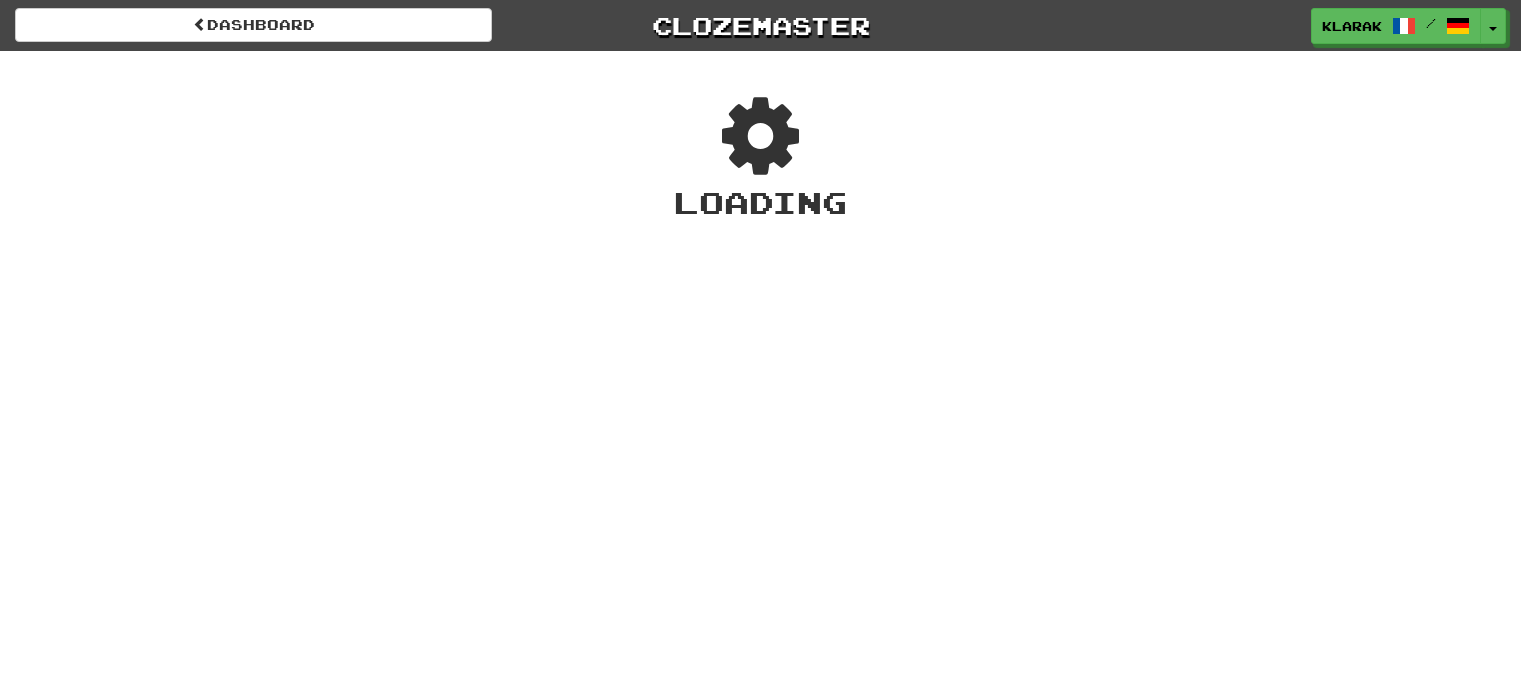 scroll, scrollTop: 0, scrollLeft: 0, axis: both 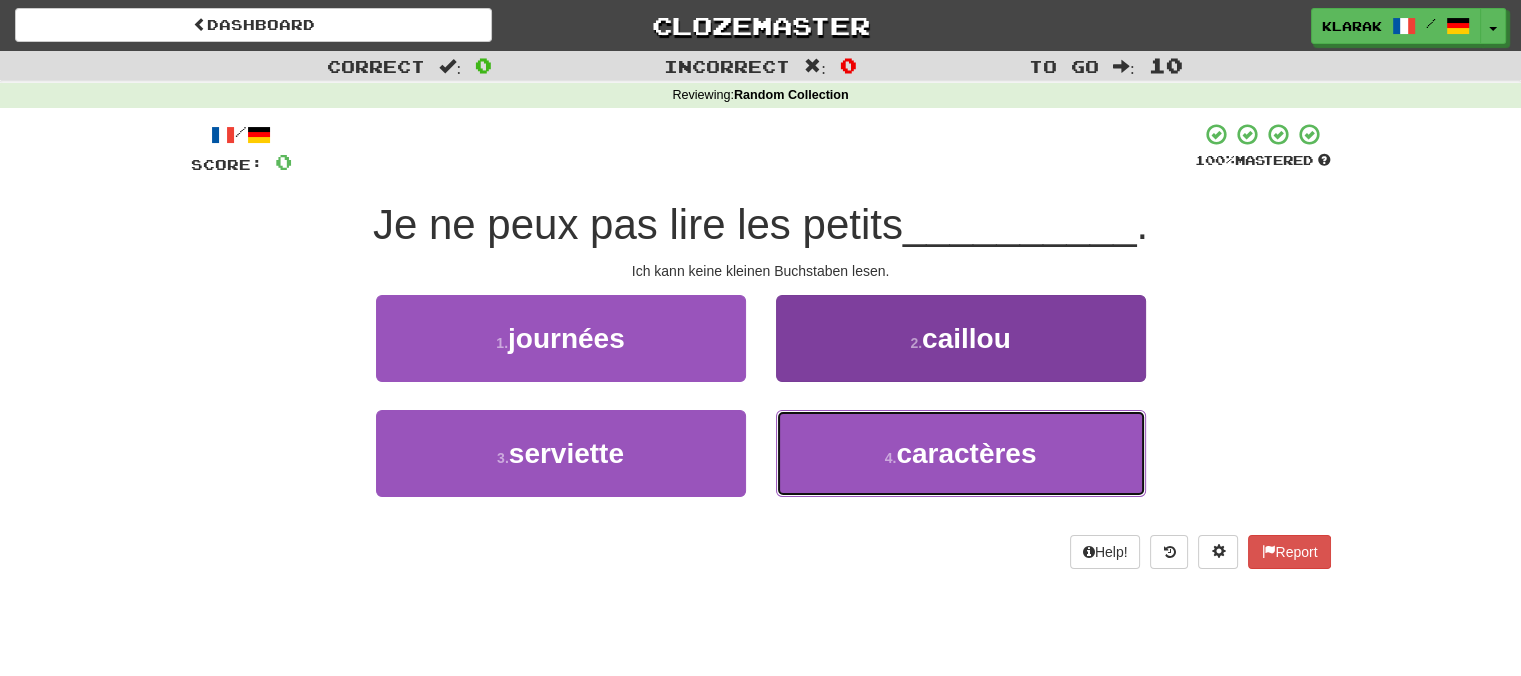 click on "4 .  caractères" at bounding box center [961, 453] 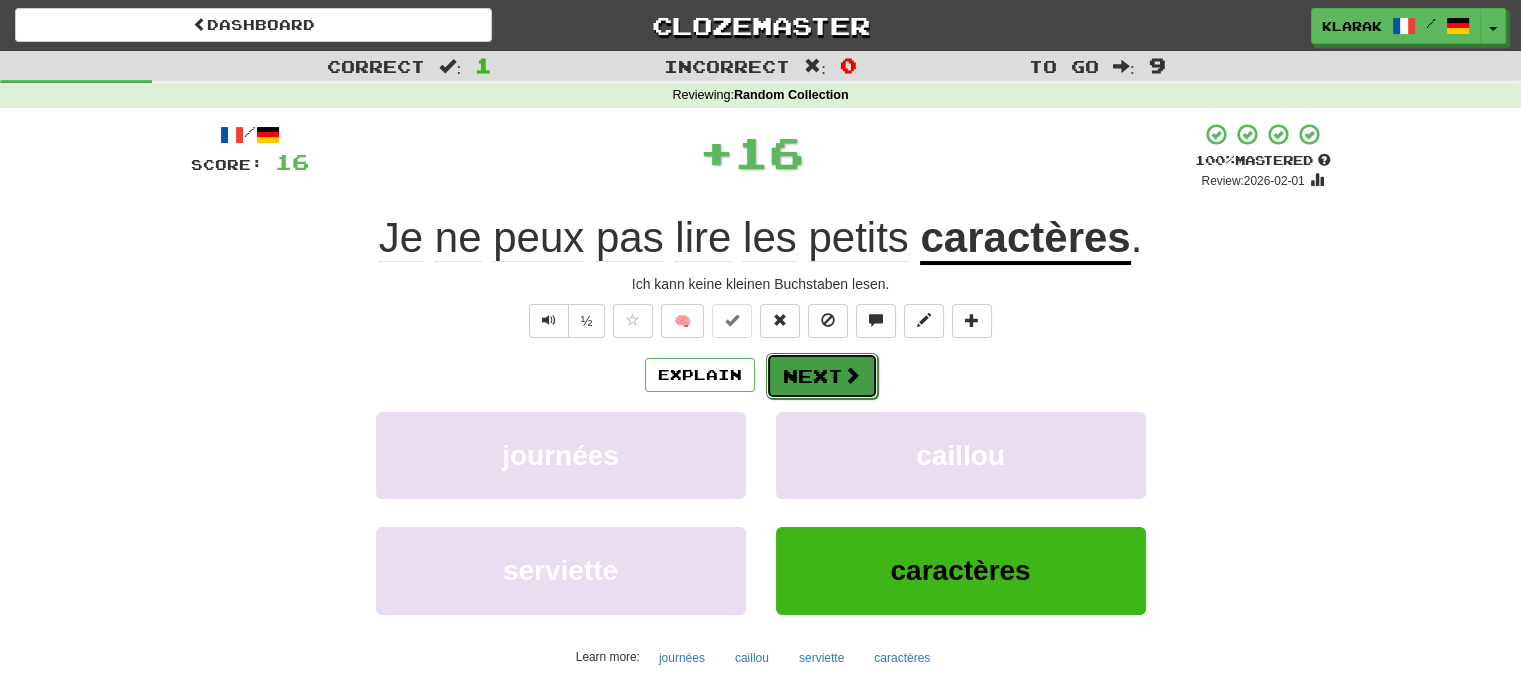 click on "Next" at bounding box center [822, 376] 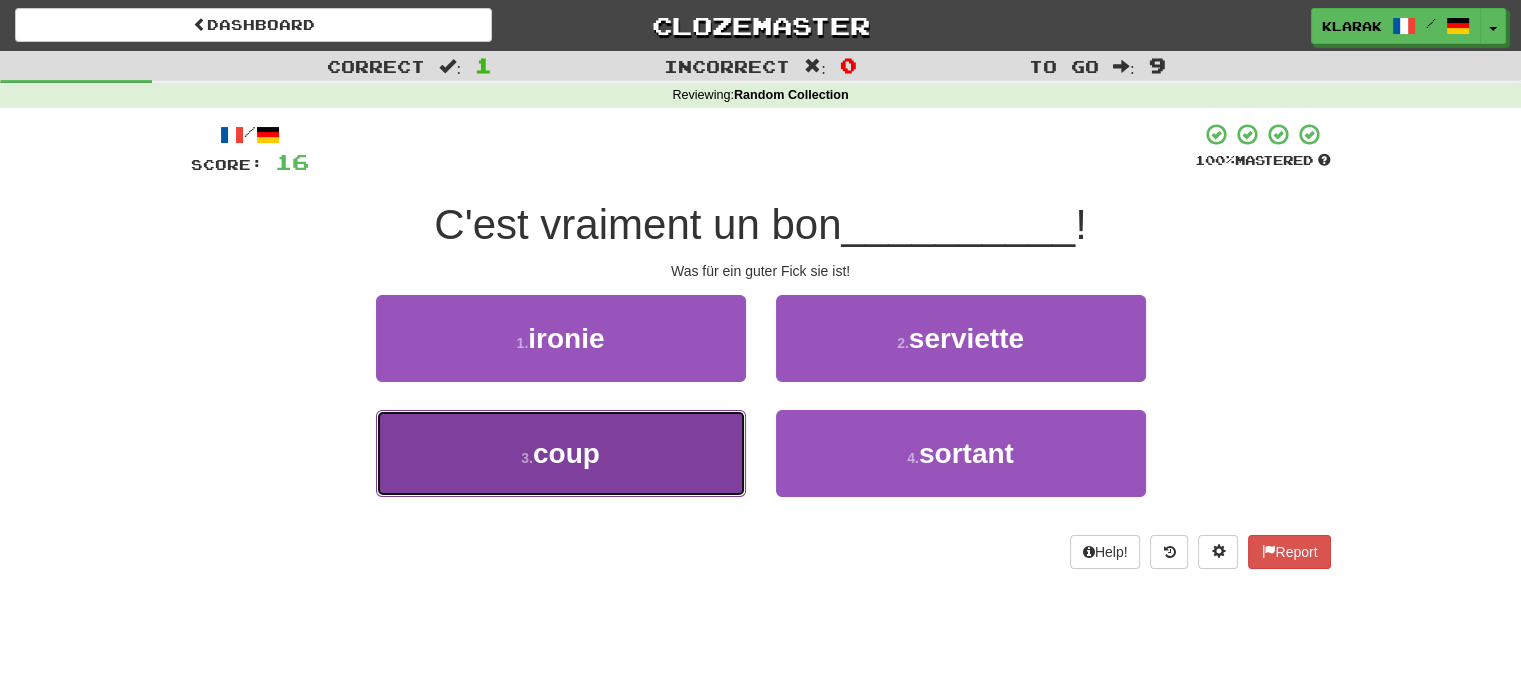click on "3 .  coup" at bounding box center (561, 453) 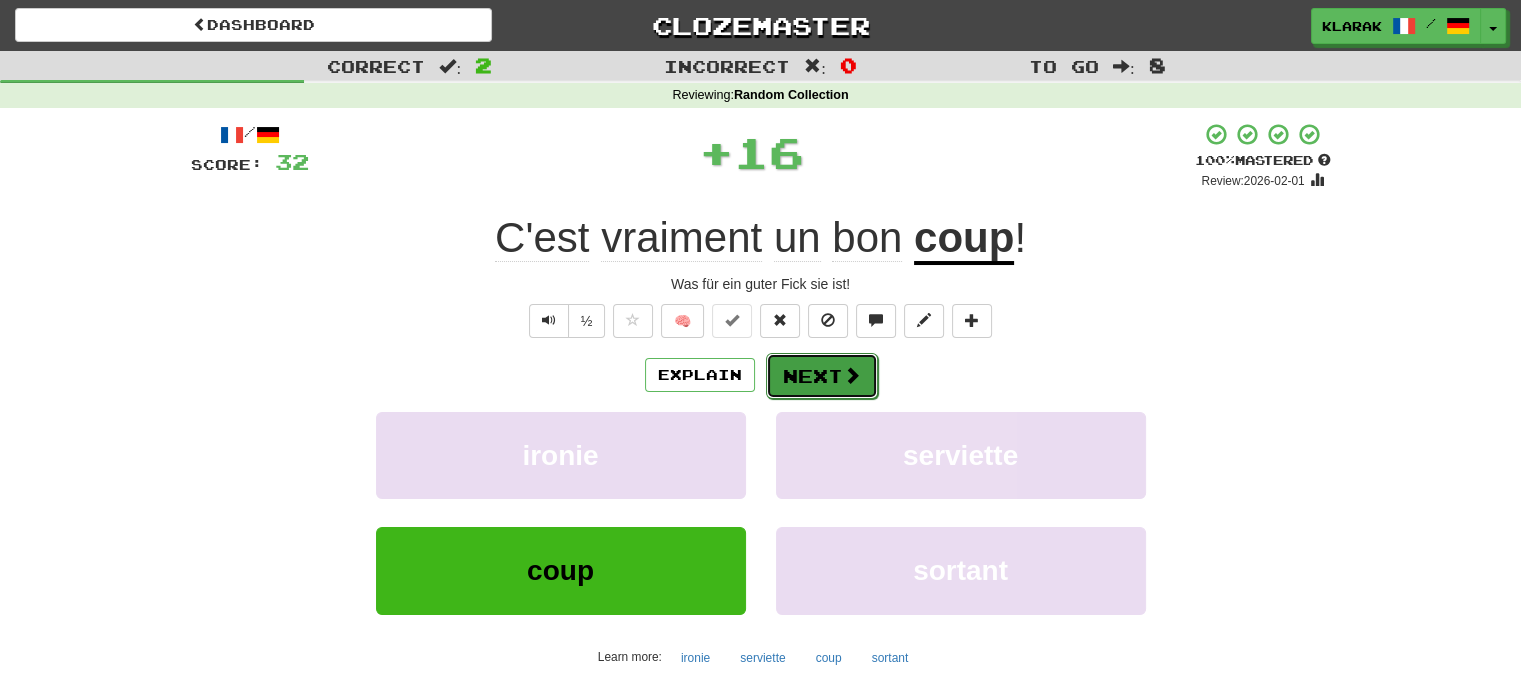 click on "Next" at bounding box center [822, 376] 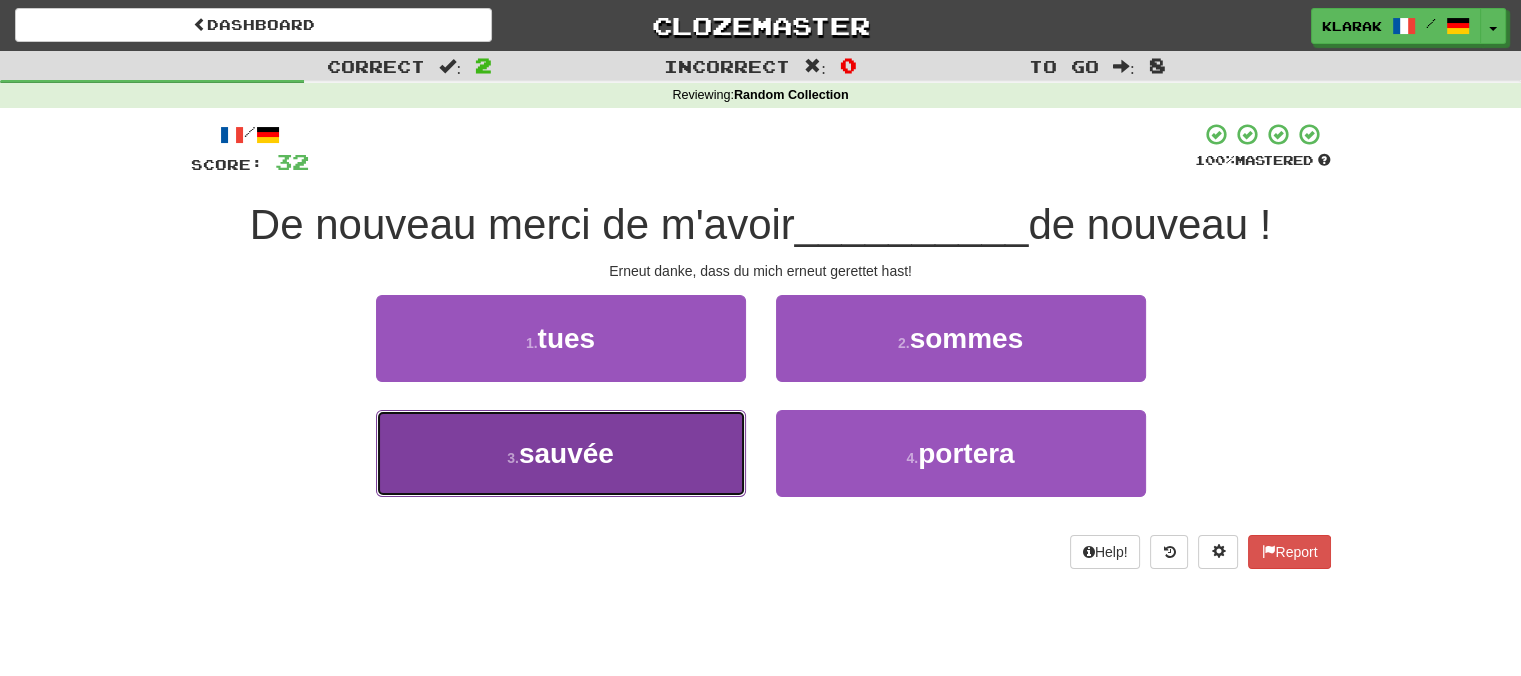 click on "3 .  sauvée" at bounding box center (561, 453) 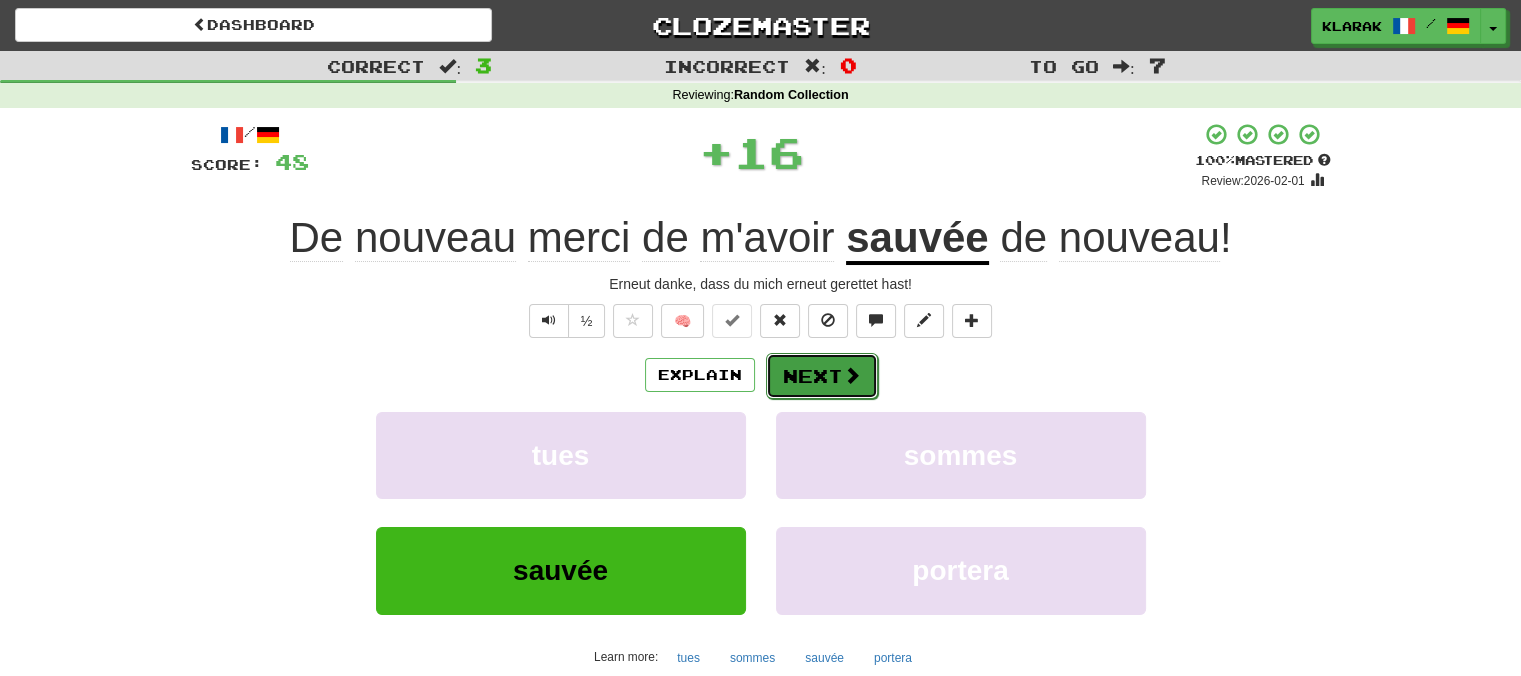 click on "Next" at bounding box center (822, 376) 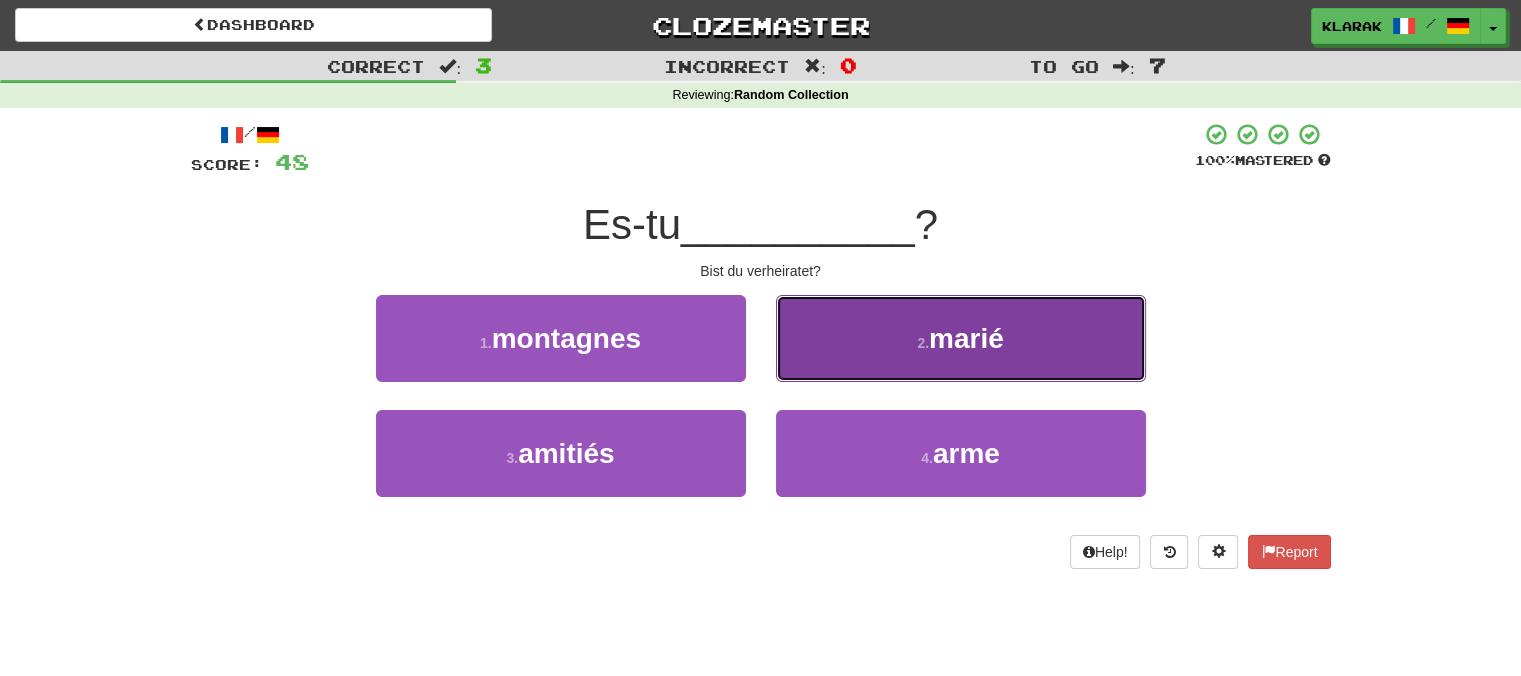 click on "2 .  marié" at bounding box center [961, 338] 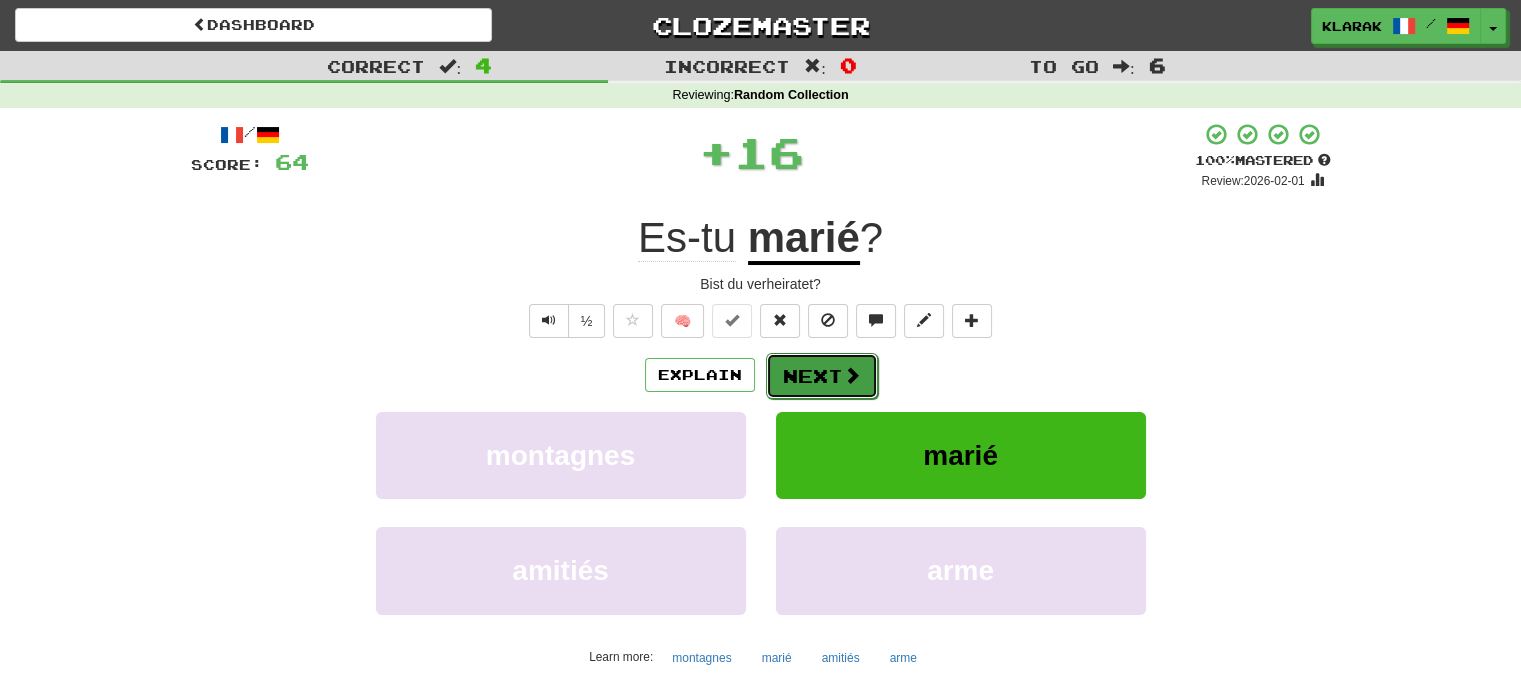 click on "Next" at bounding box center (822, 376) 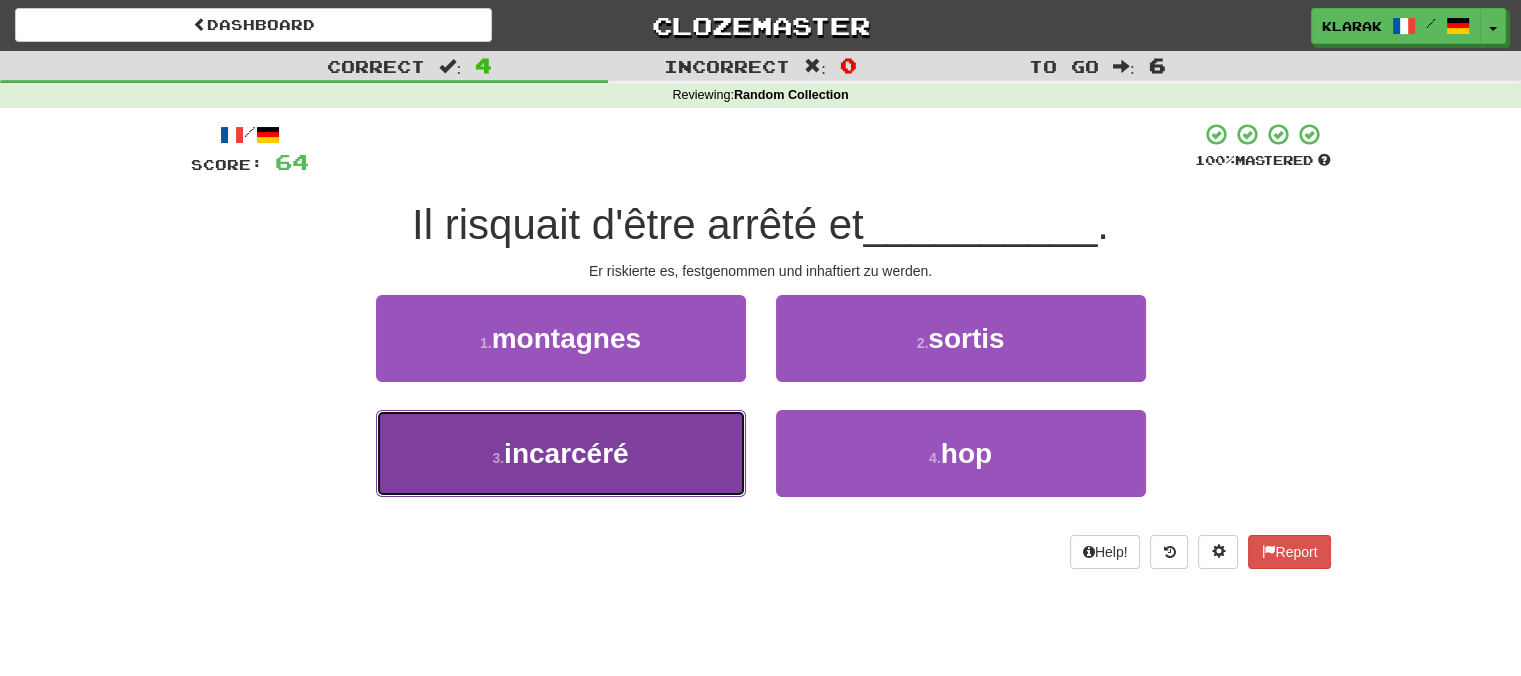 click on "3 .  incarcéré" at bounding box center [561, 453] 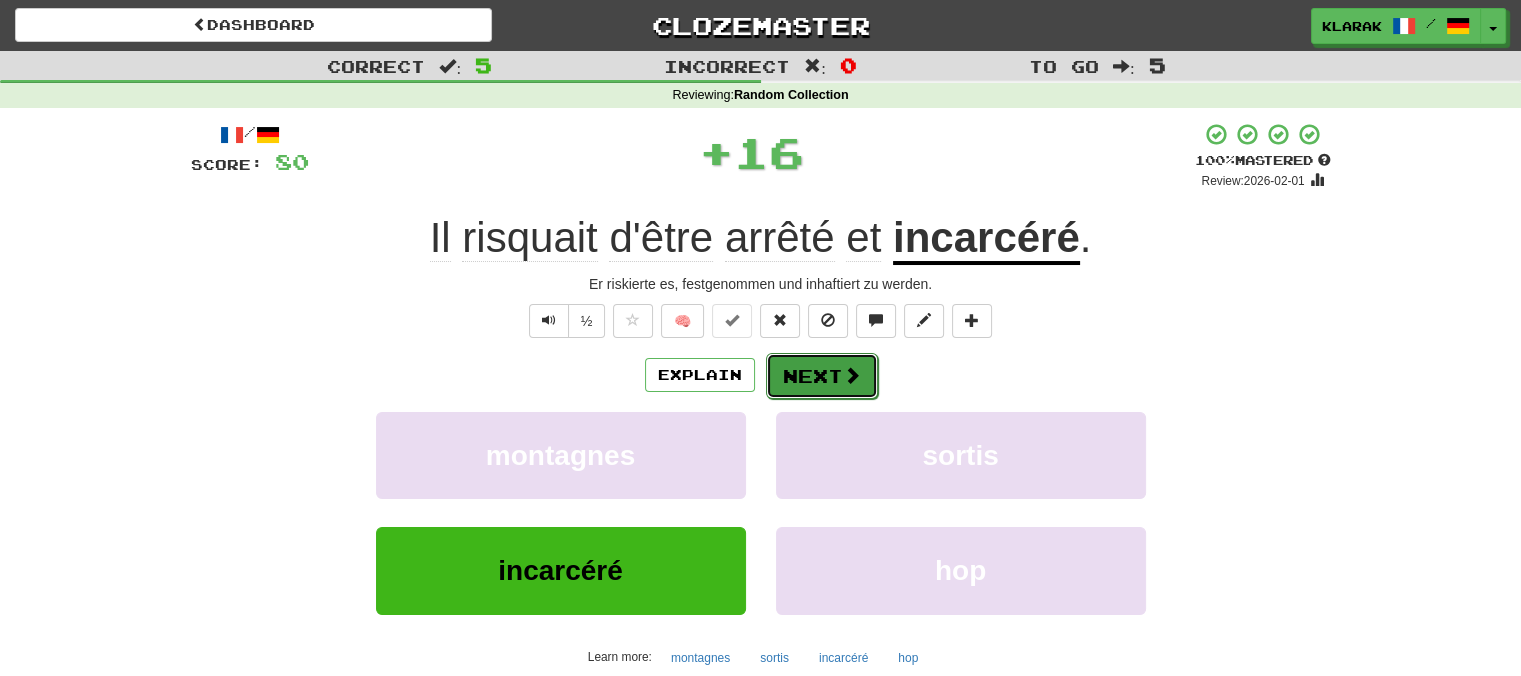 click on "Next" at bounding box center (822, 376) 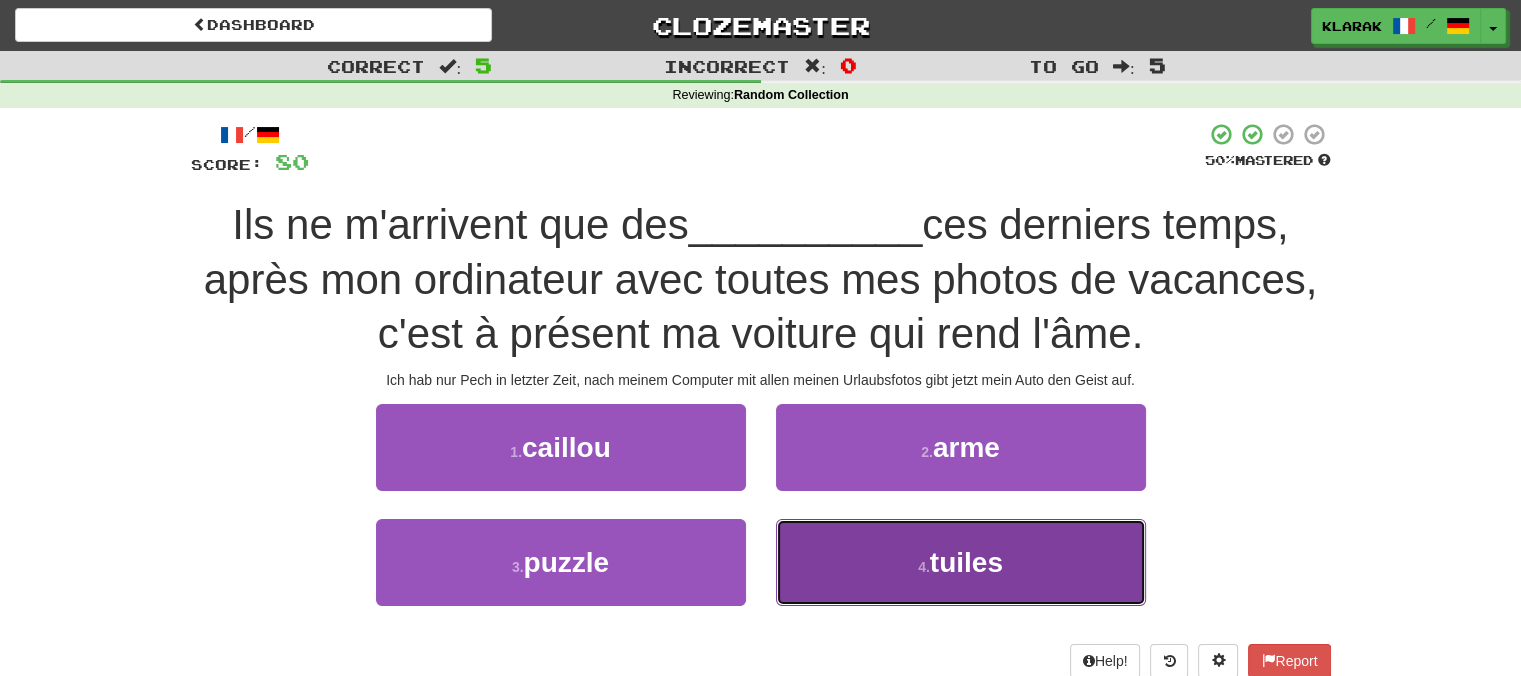 click on "4 .  tuiles" at bounding box center [961, 562] 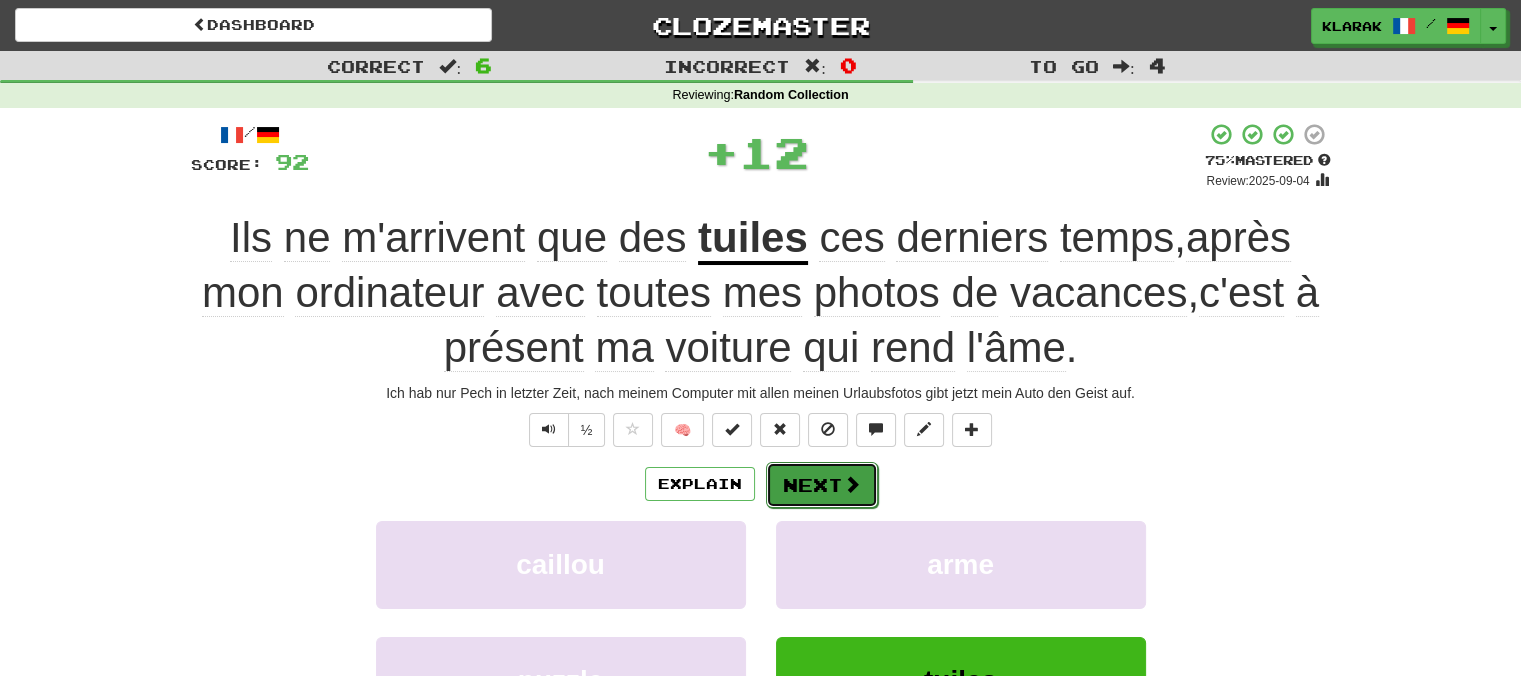 click on "Next" at bounding box center [822, 485] 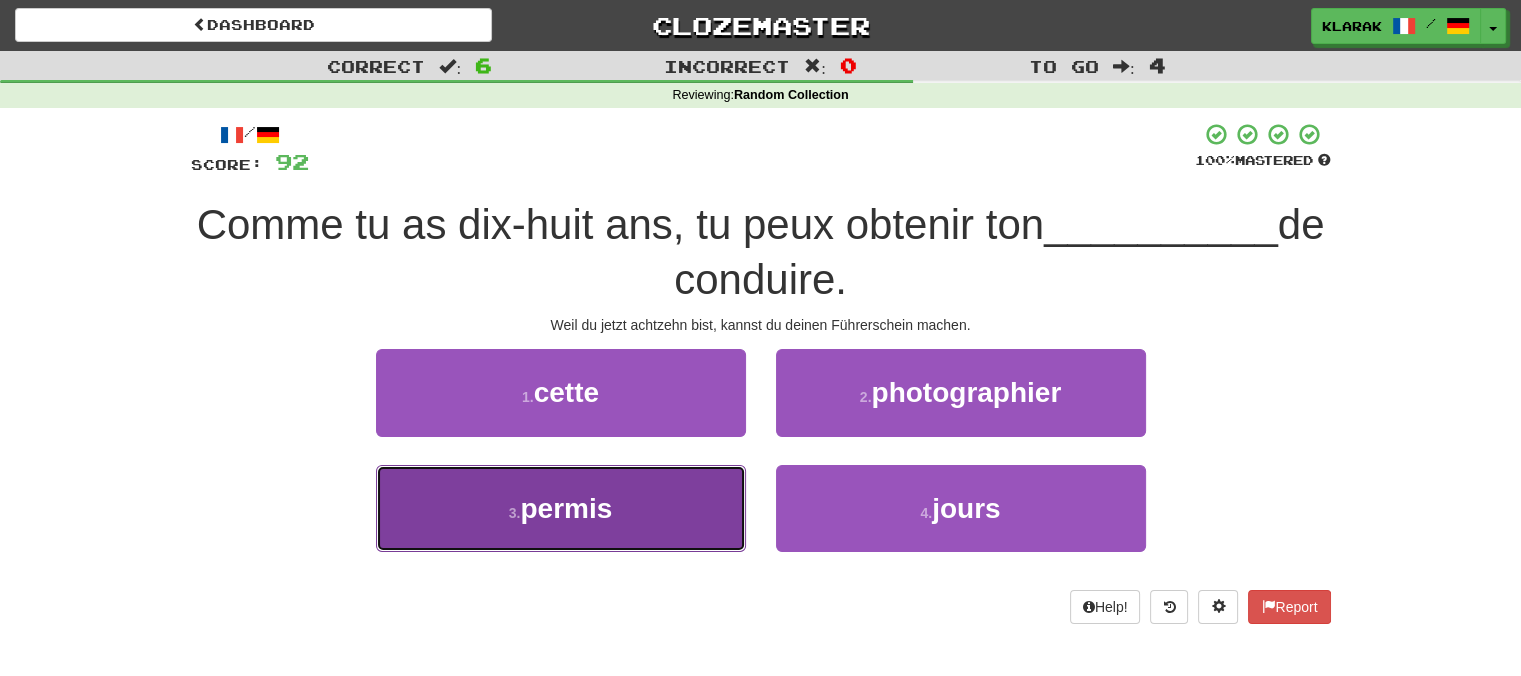 click on "3 .  permis" at bounding box center (561, 508) 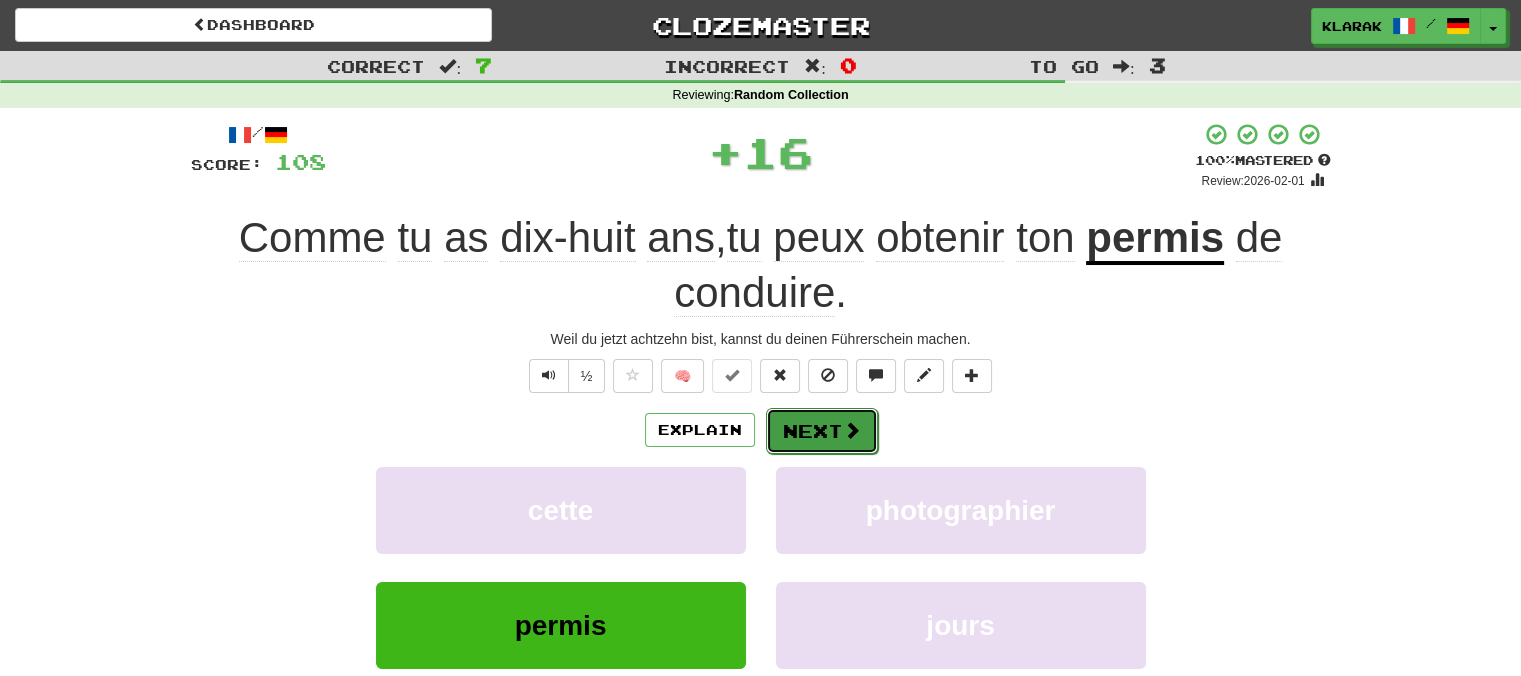 click on "Next" at bounding box center [822, 431] 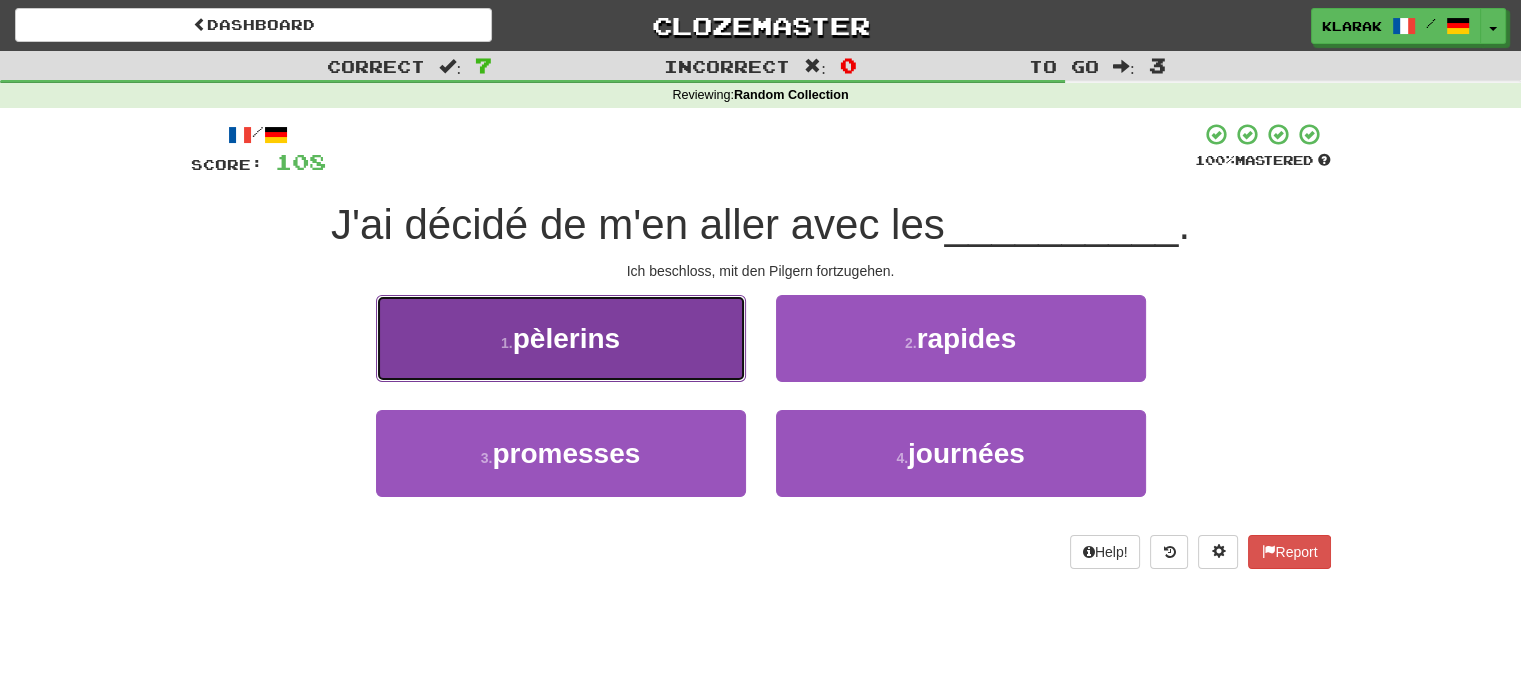 click on "1 .  pèlerins" at bounding box center [561, 338] 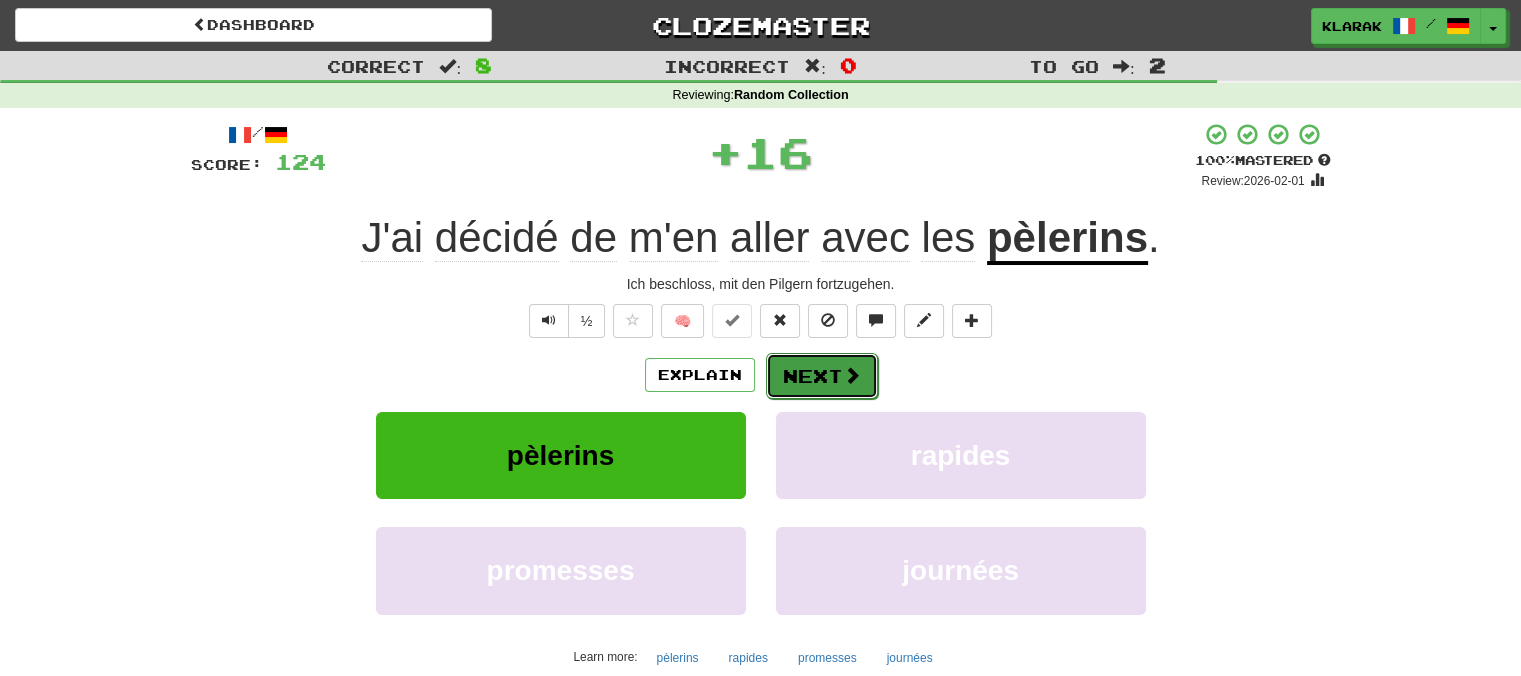 click on "Next" at bounding box center [822, 376] 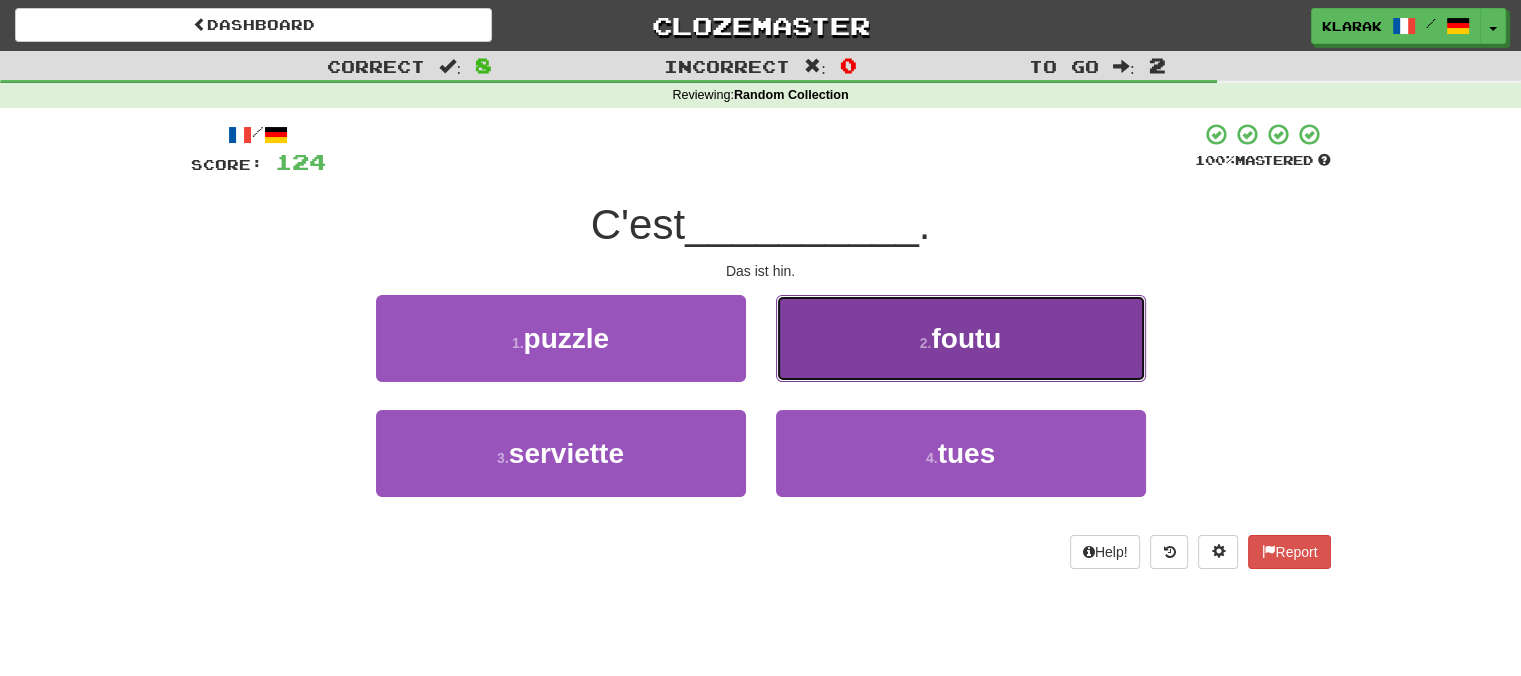 click on "2 .  foutu" at bounding box center (961, 338) 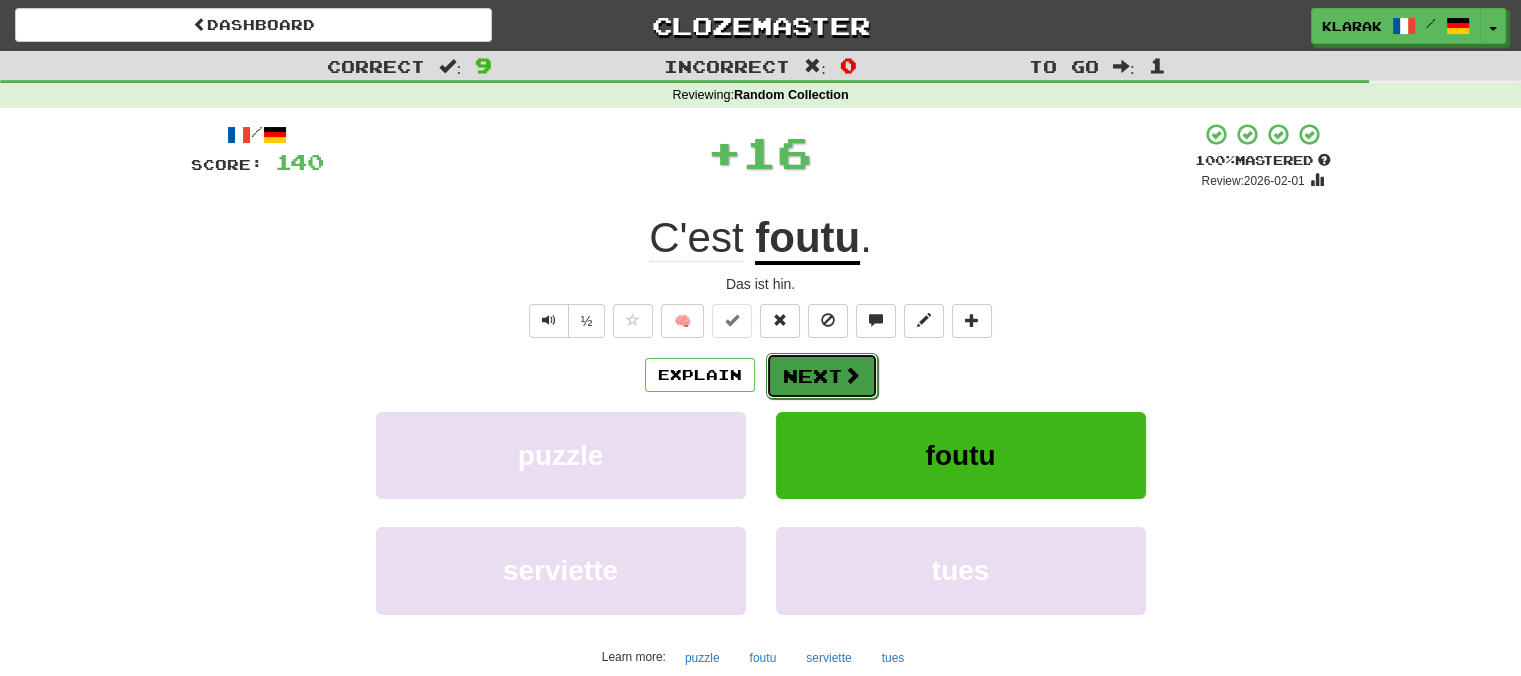 click on "Next" at bounding box center [822, 376] 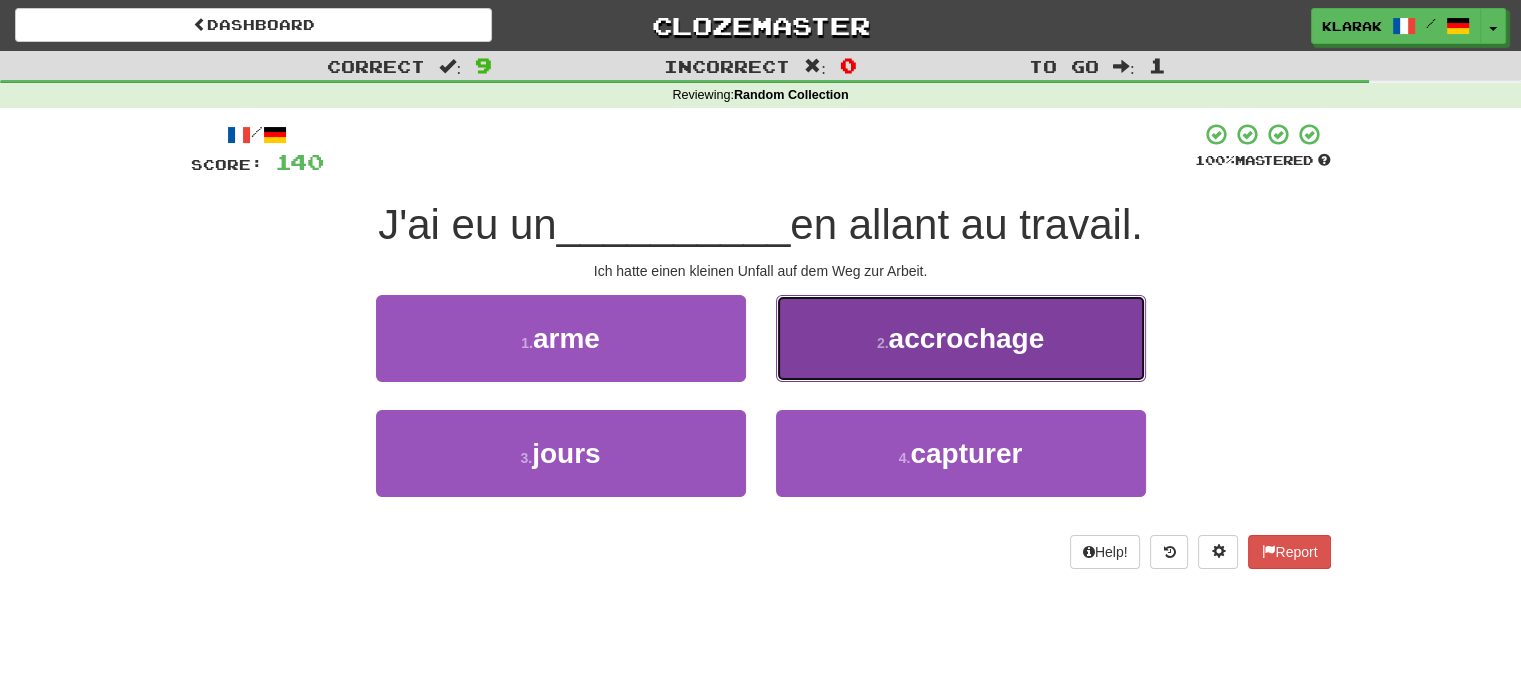 click on "2 .  accrochage" at bounding box center [961, 338] 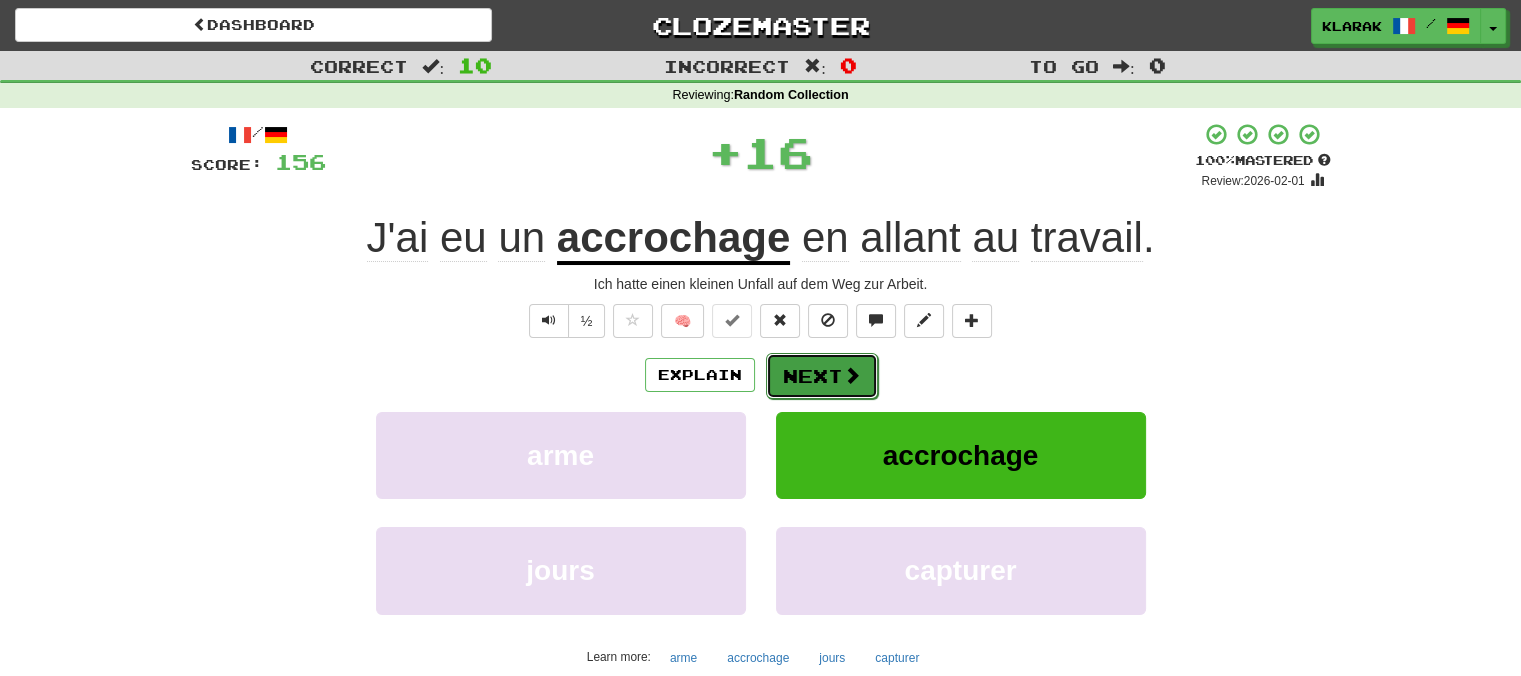 click on "Next" at bounding box center (822, 376) 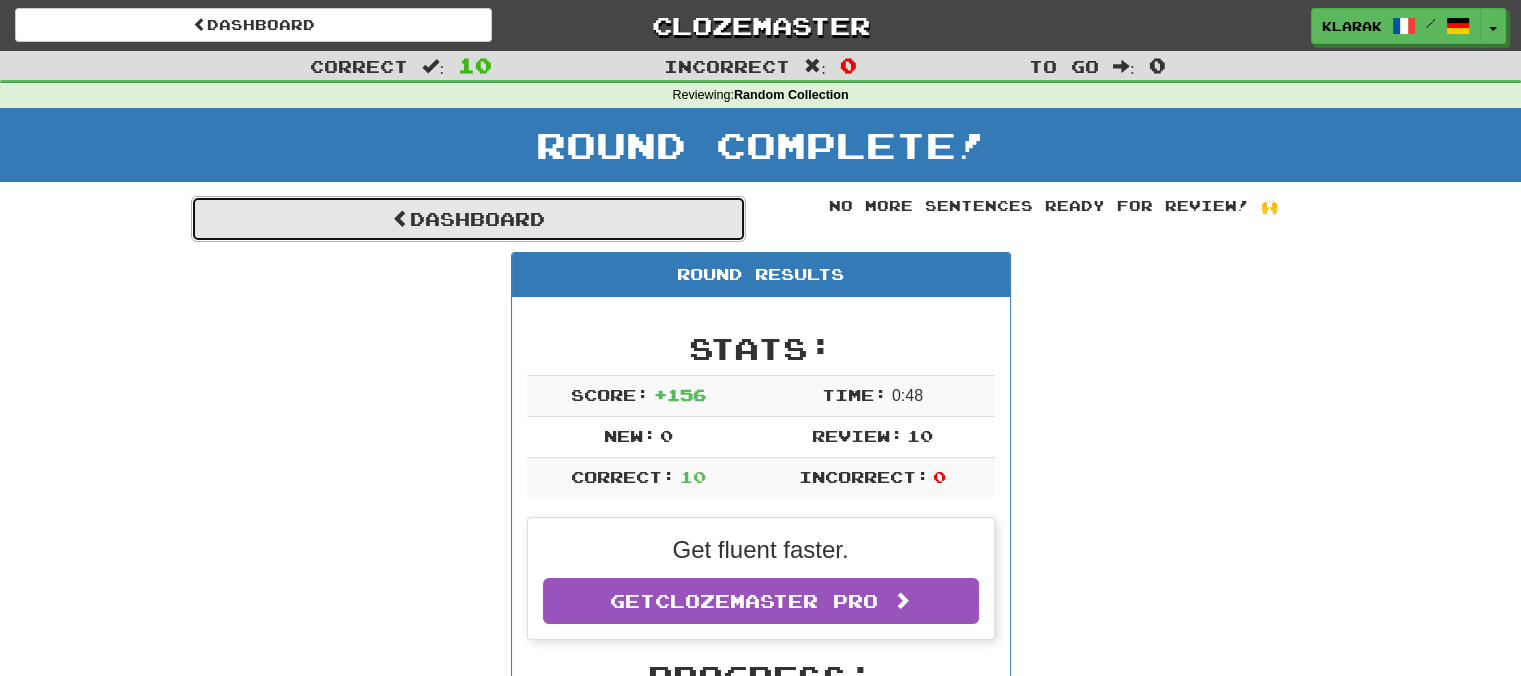 click on "Dashboard" at bounding box center (468, 219) 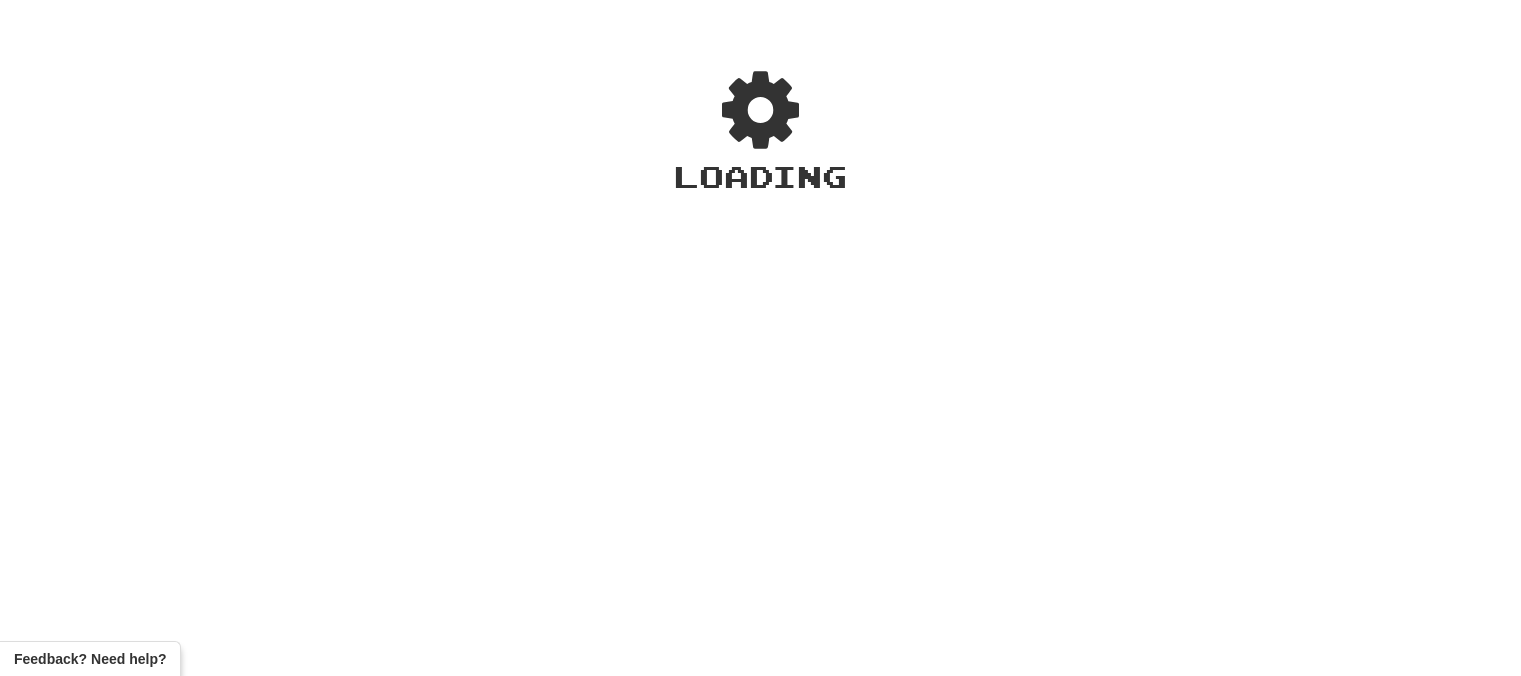 scroll, scrollTop: 0, scrollLeft: 0, axis: both 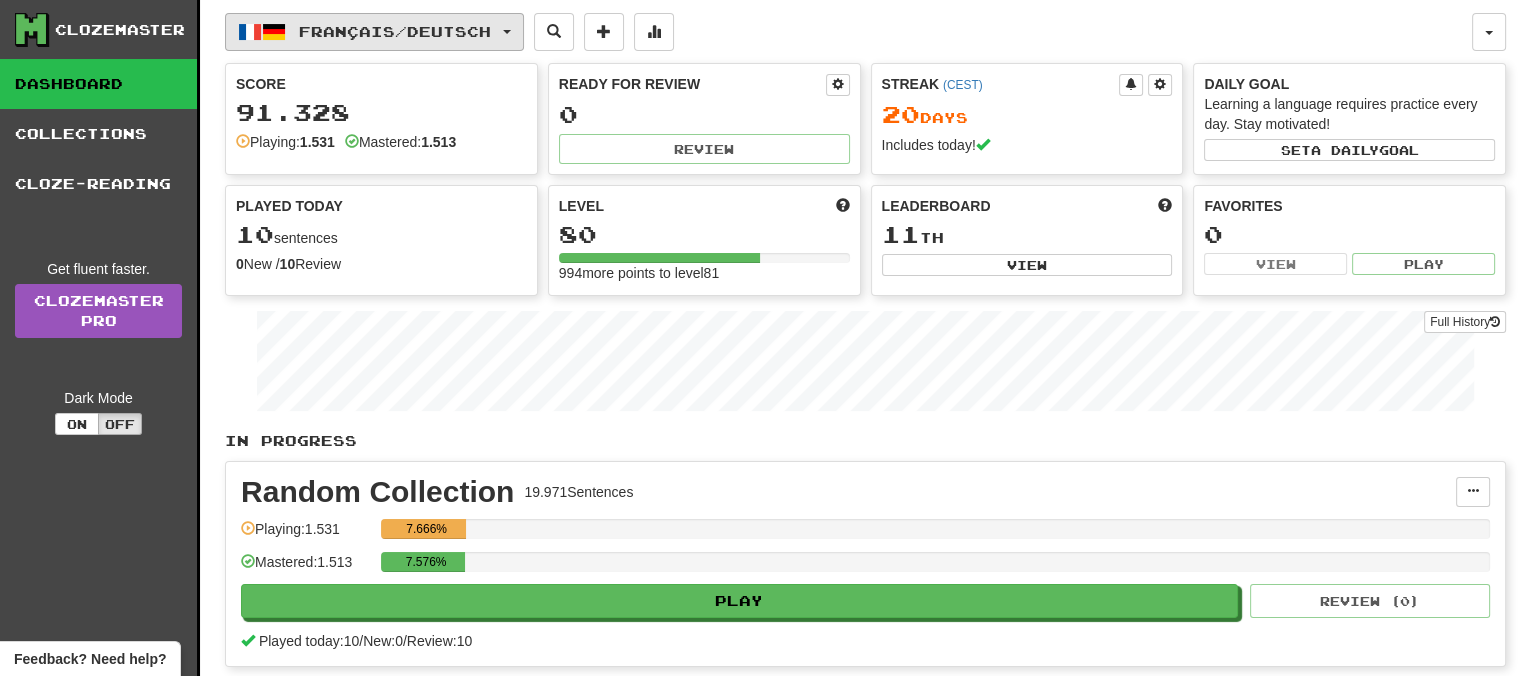 click at bounding box center [507, 32] 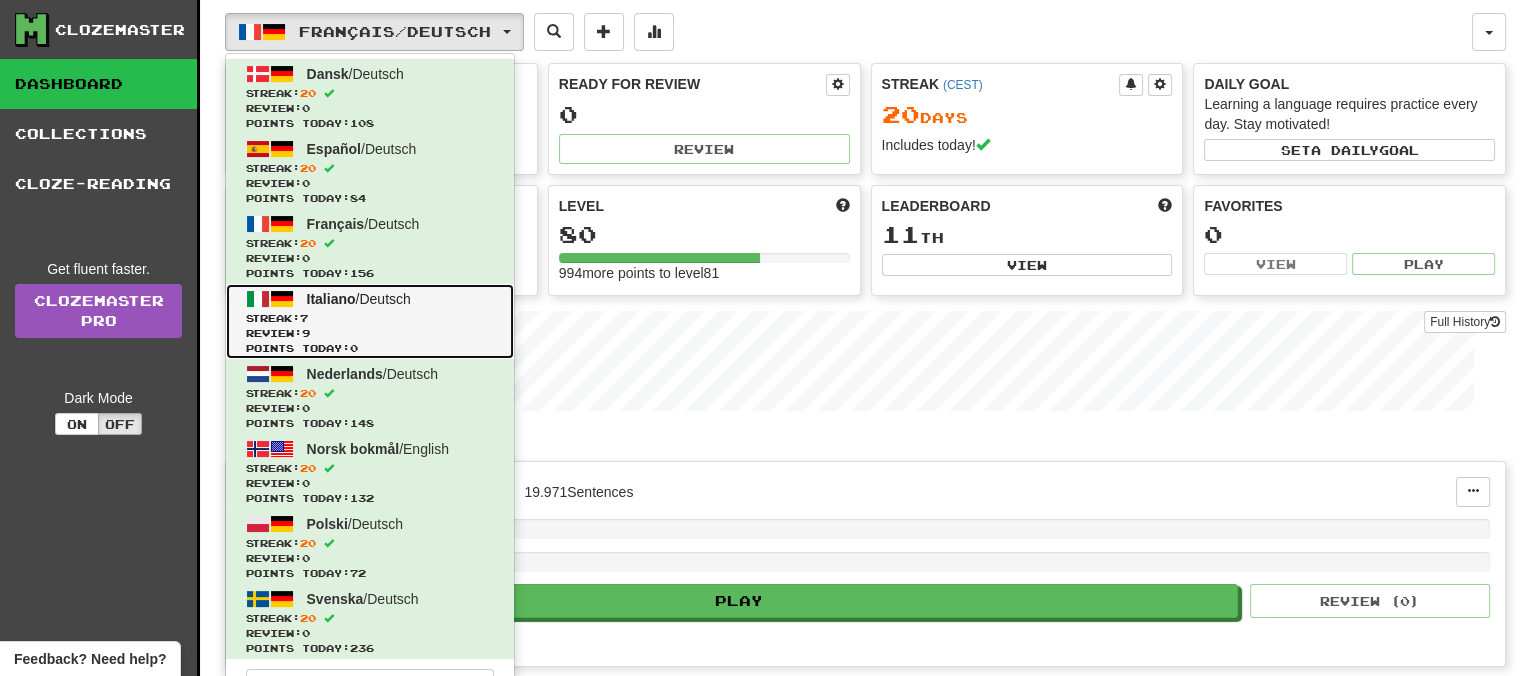 click on "Italiano" at bounding box center (331, 299) 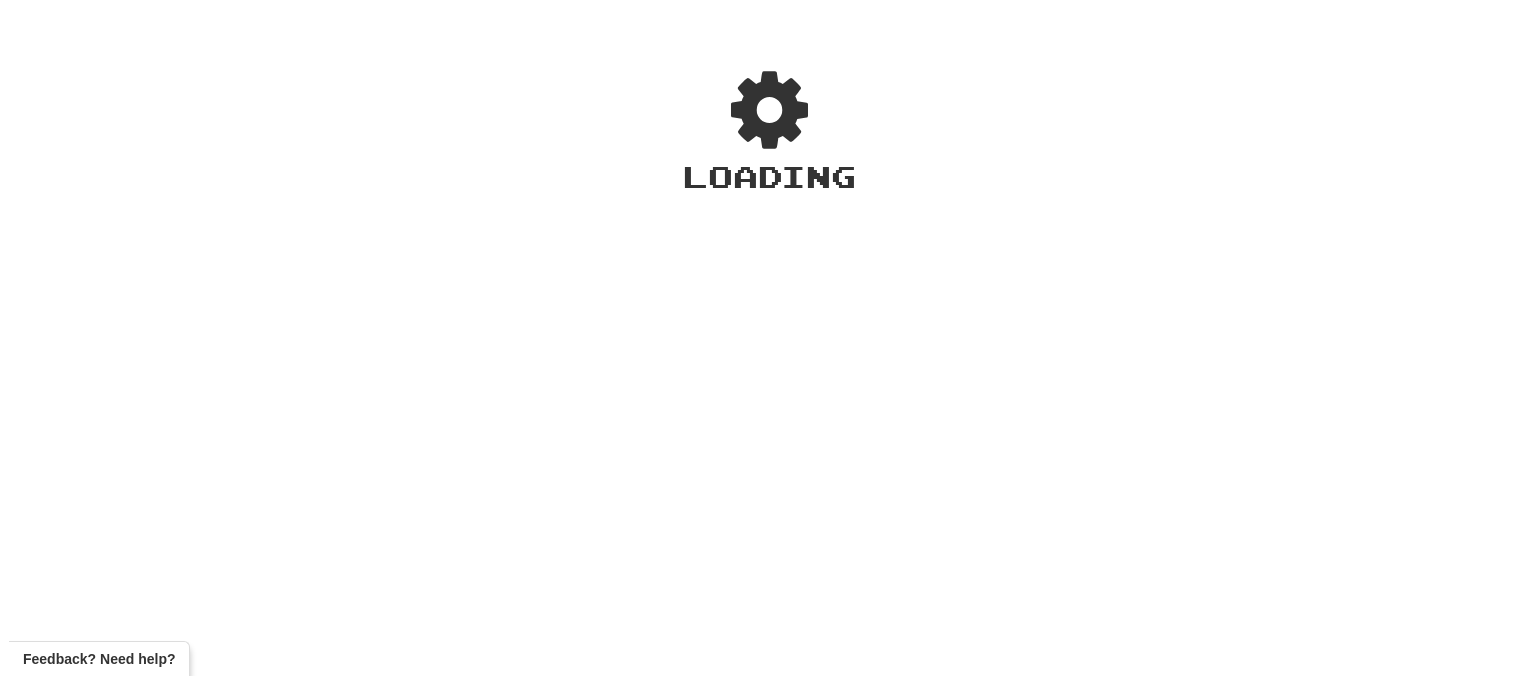 scroll, scrollTop: 0, scrollLeft: 0, axis: both 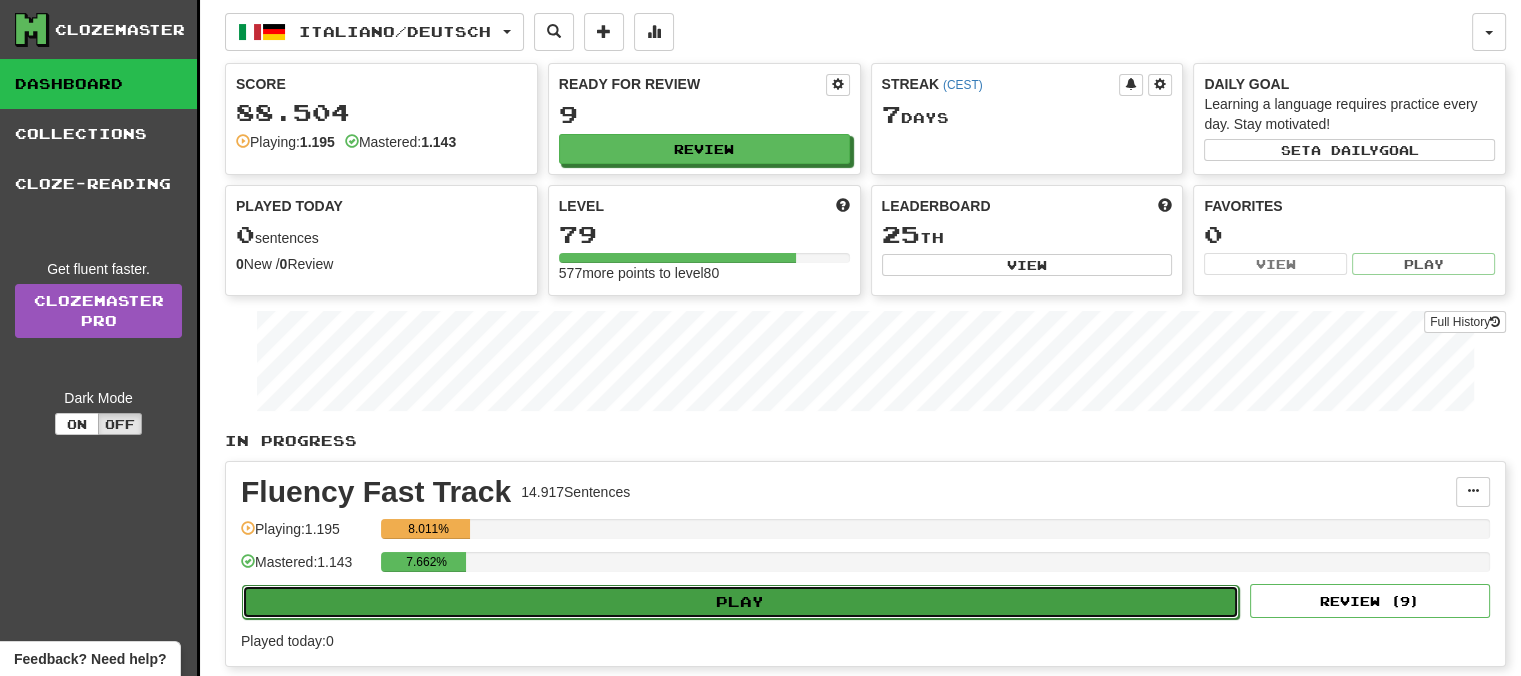 click on "Play" at bounding box center [740, 602] 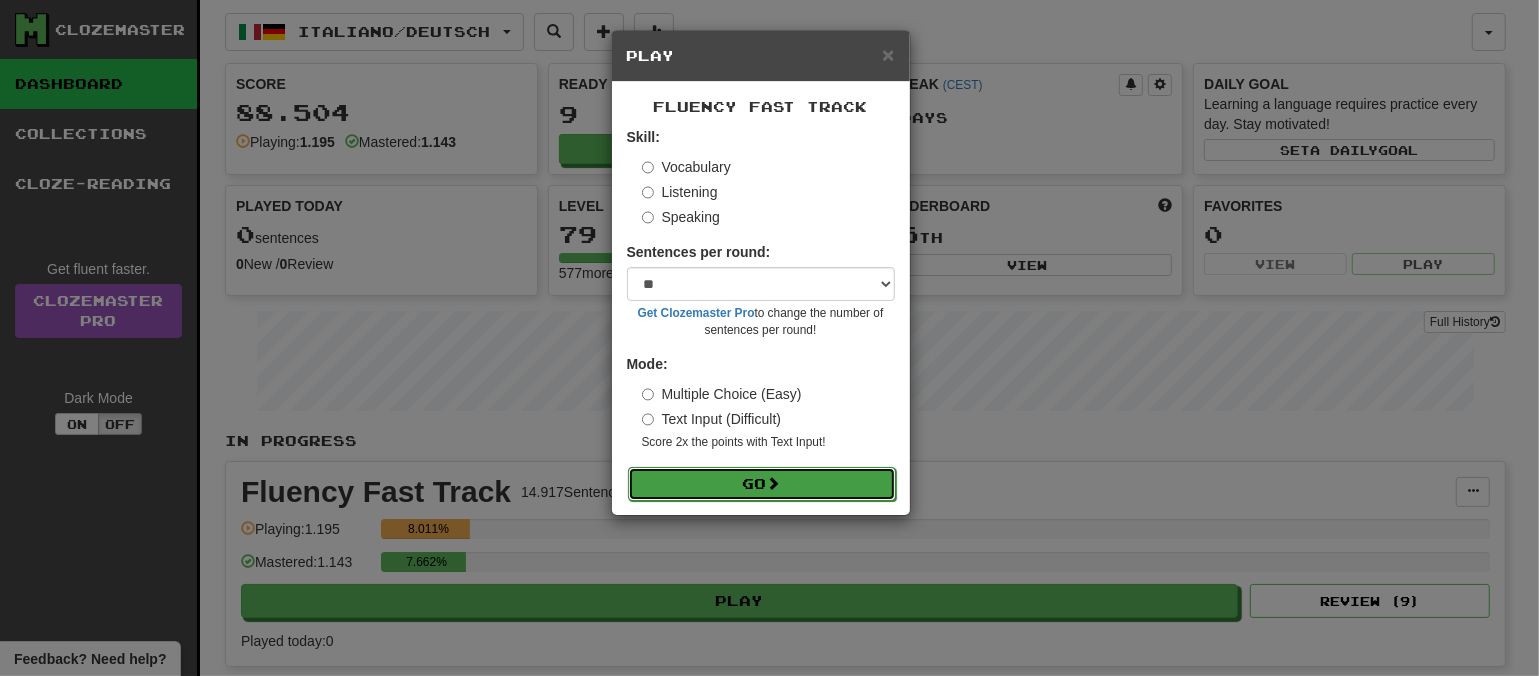 click at bounding box center [774, 483] 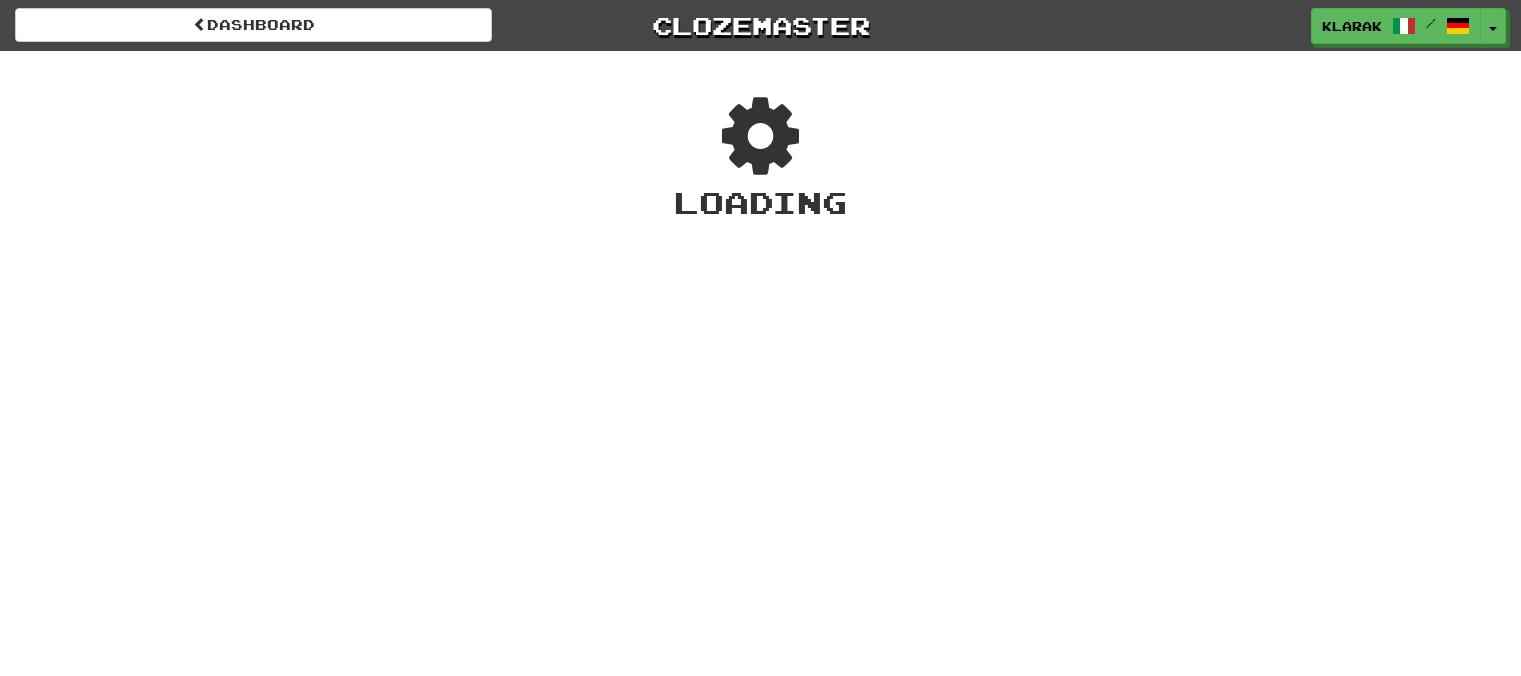 scroll, scrollTop: 0, scrollLeft: 0, axis: both 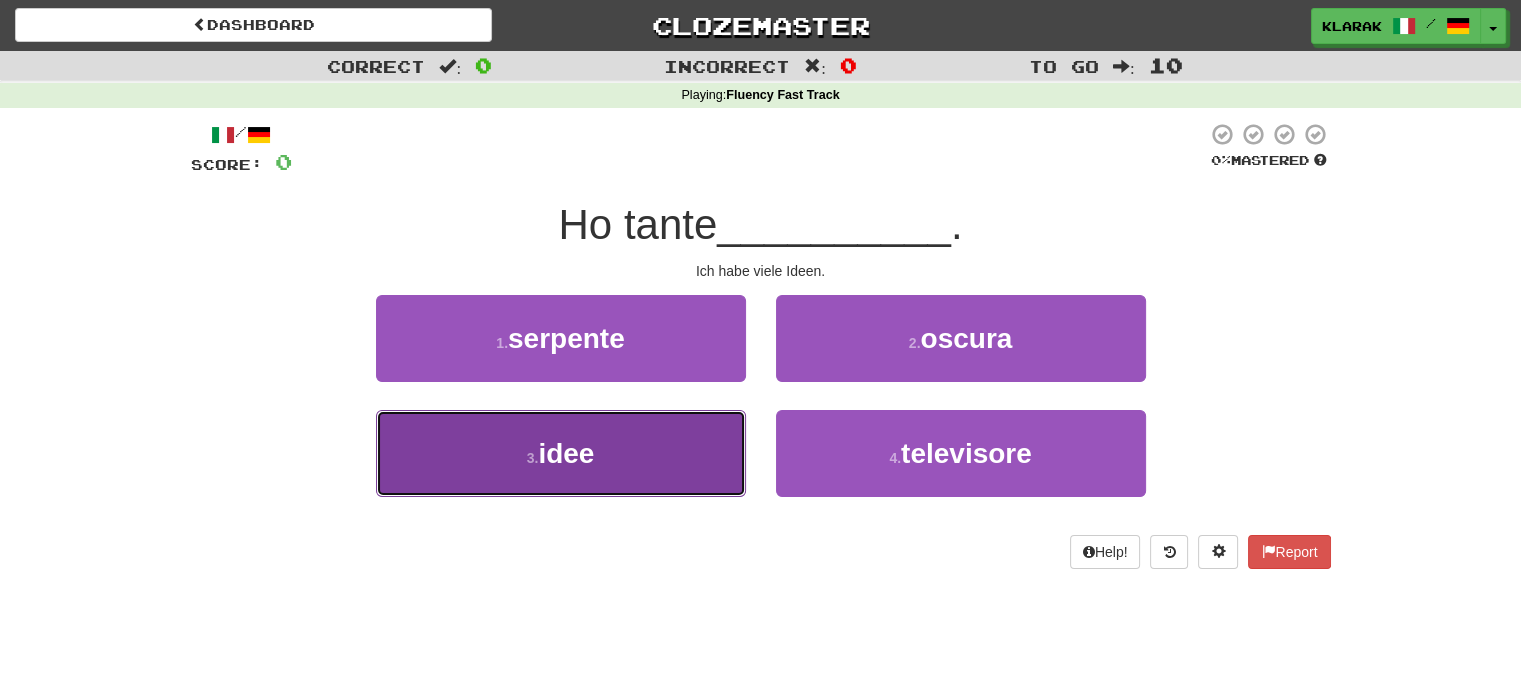 click on "3 .  idee" at bounding box center (561, 453) 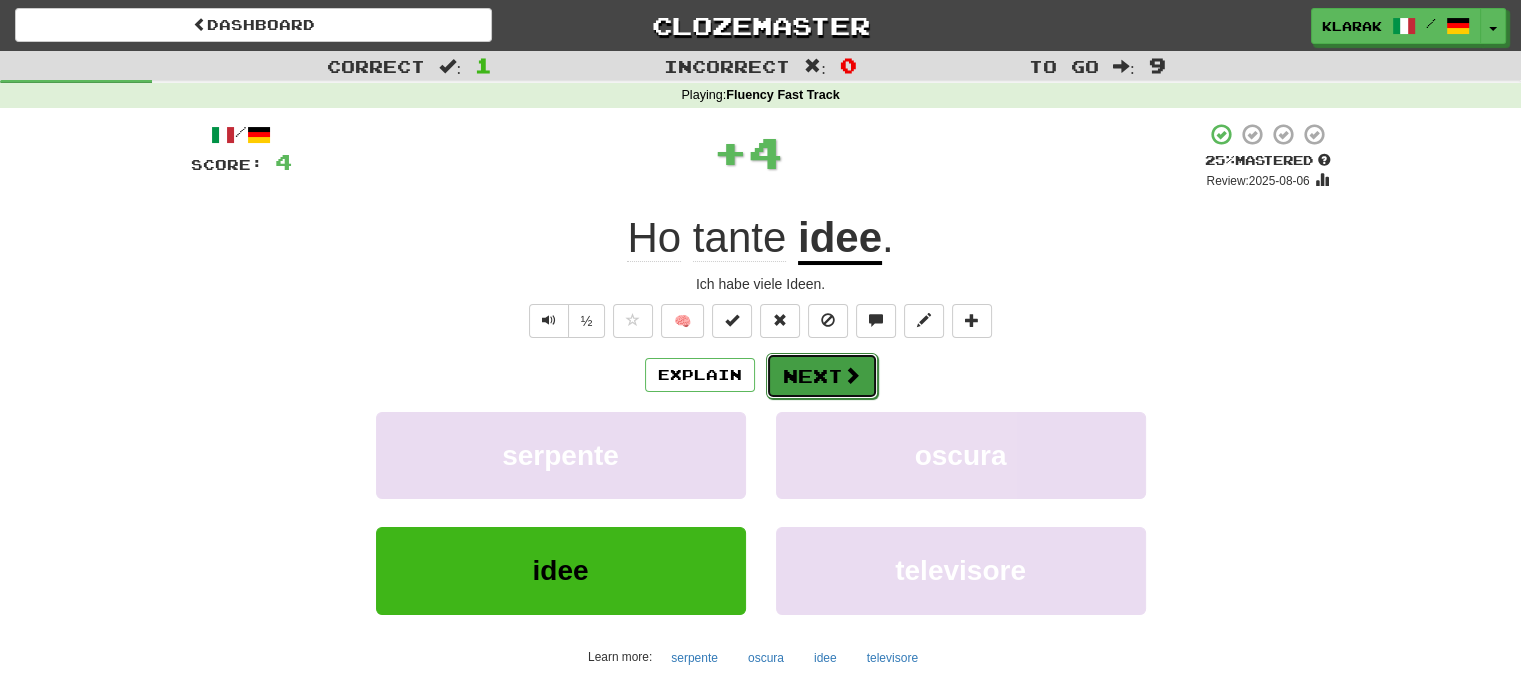 click on "Next" at bounding box center (822, 376) 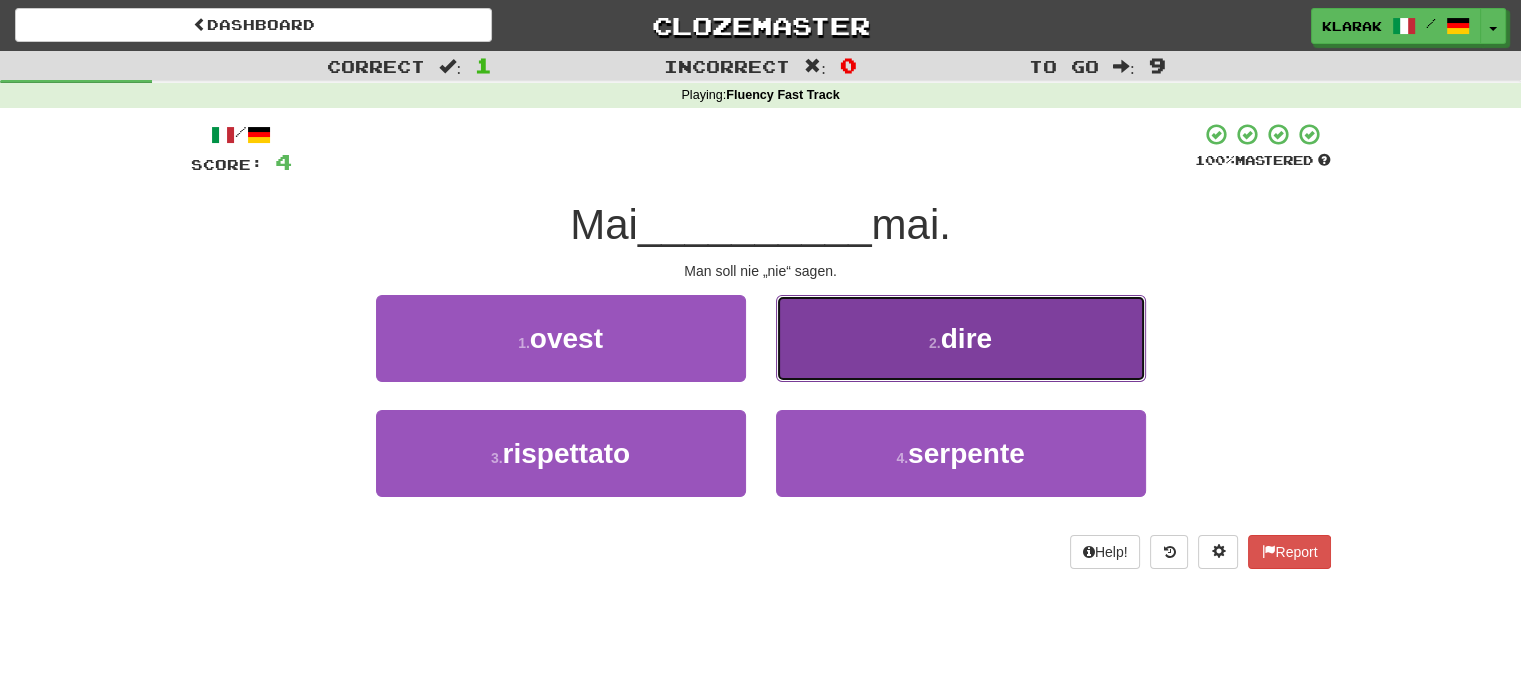 click on "2 .  dire" at bounding box center (961, 338) 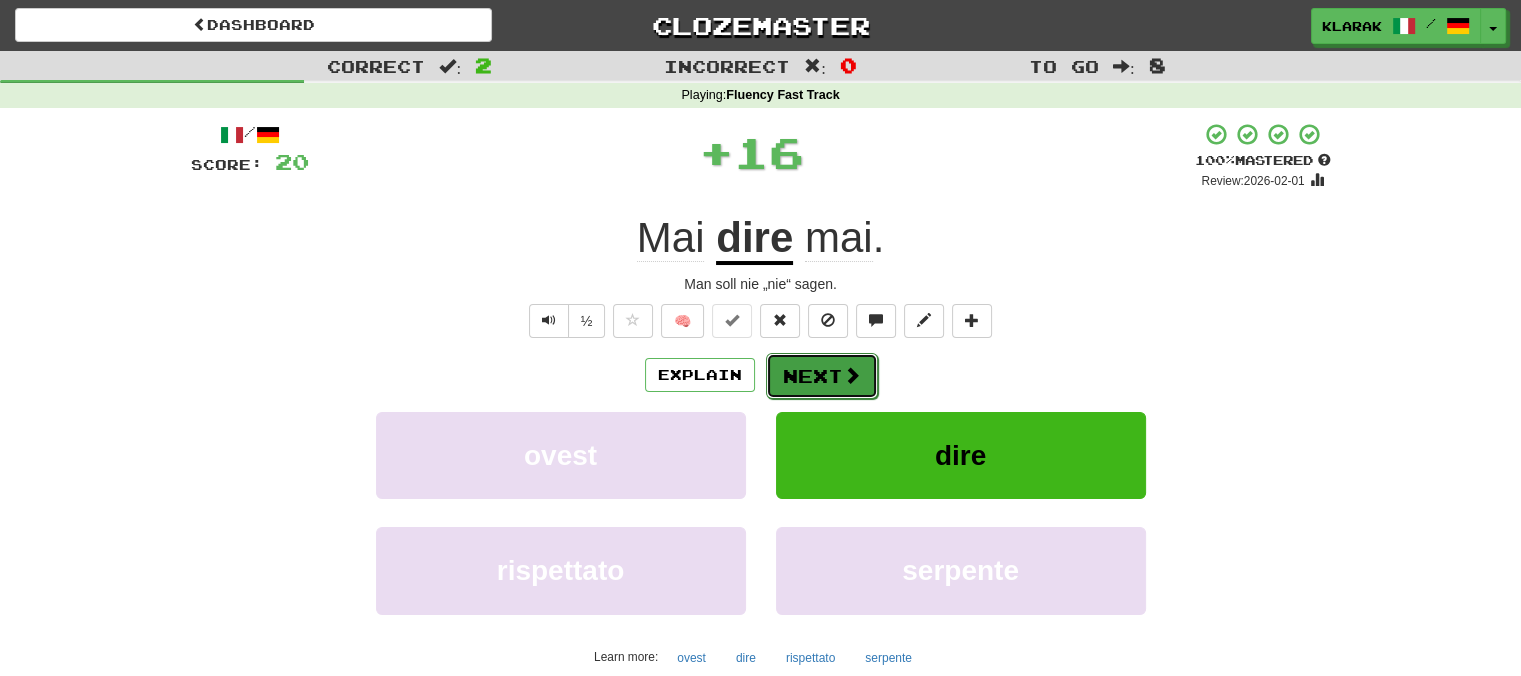 click on "Next" at bounding box center [822, 376] 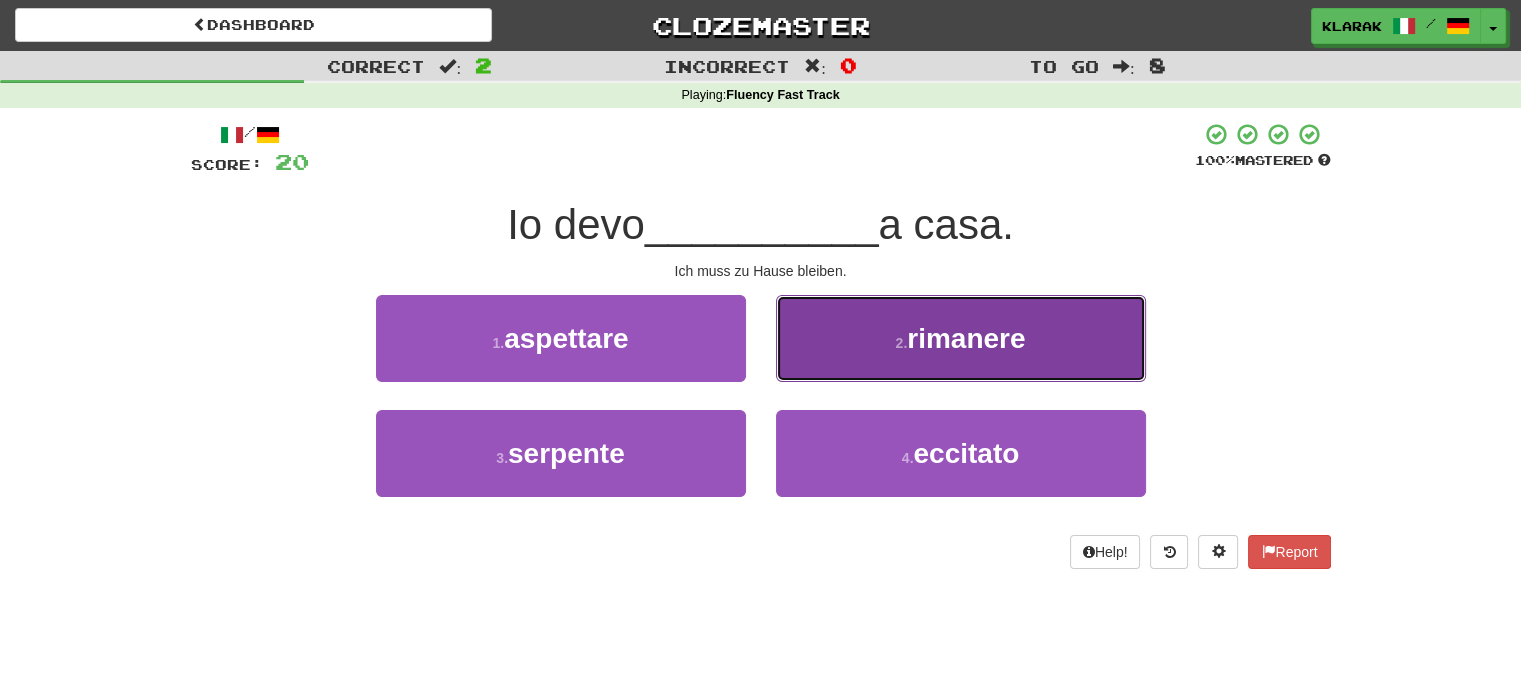 click on "2 .  rimanere" at bounding box center [961, 338] 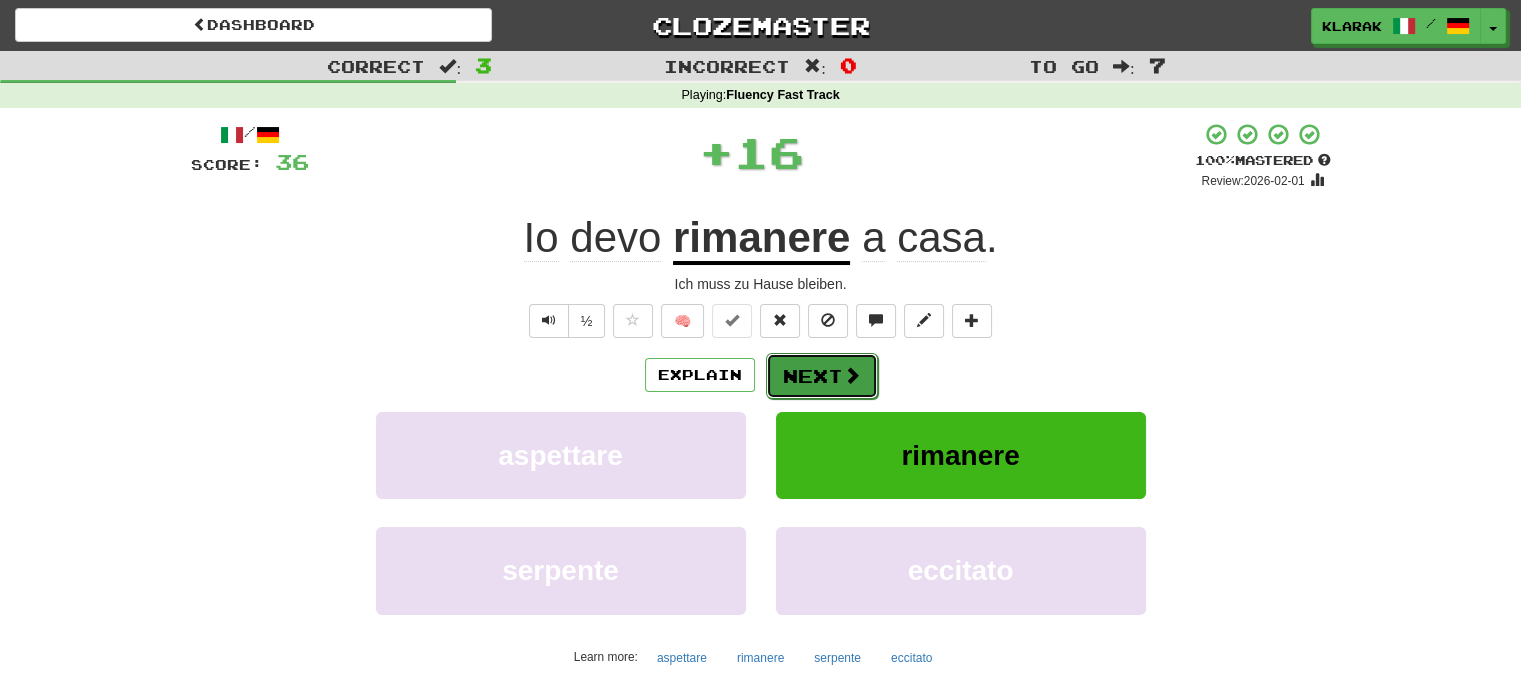 click on "Next" at bounding box center [822, 376] 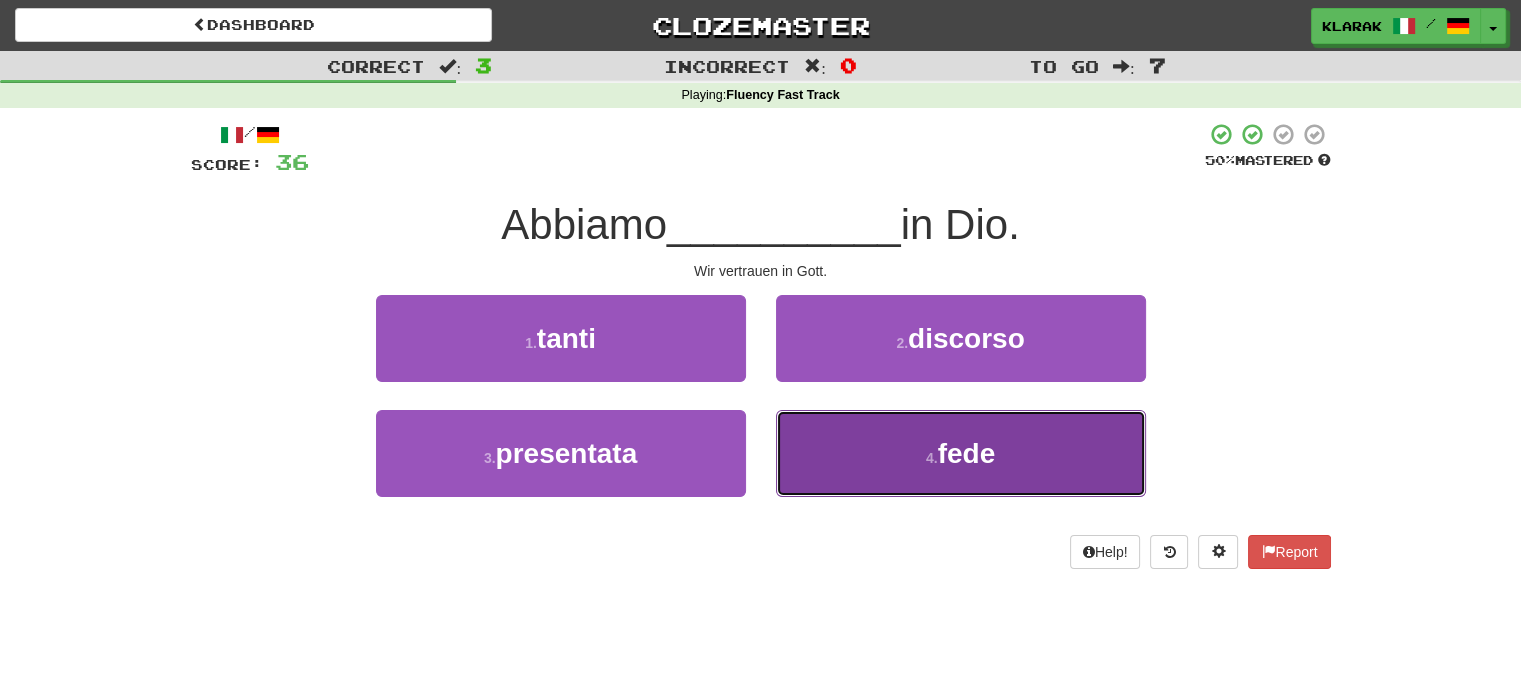 click on "4 .  fede" at bounding box center [961, 453] 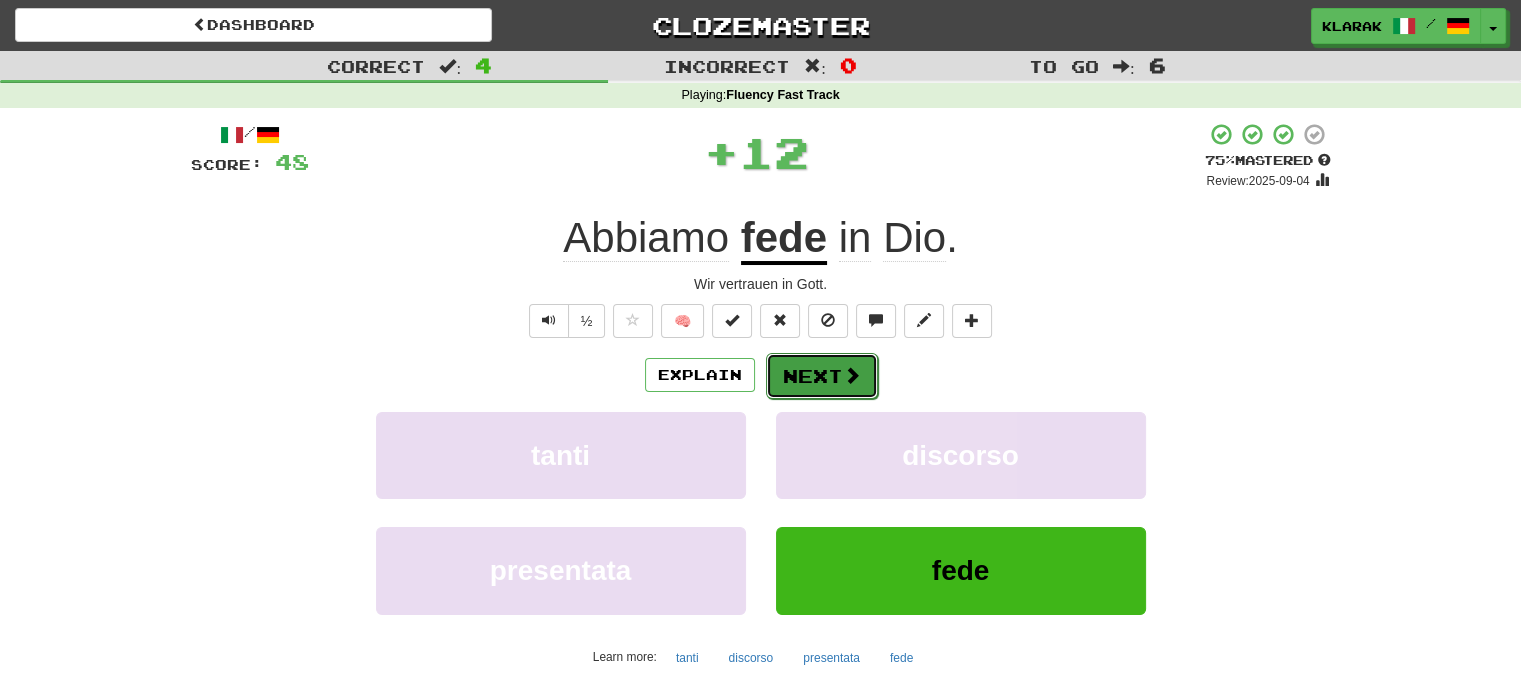 click on "Next" at bounding box center [822, 376] 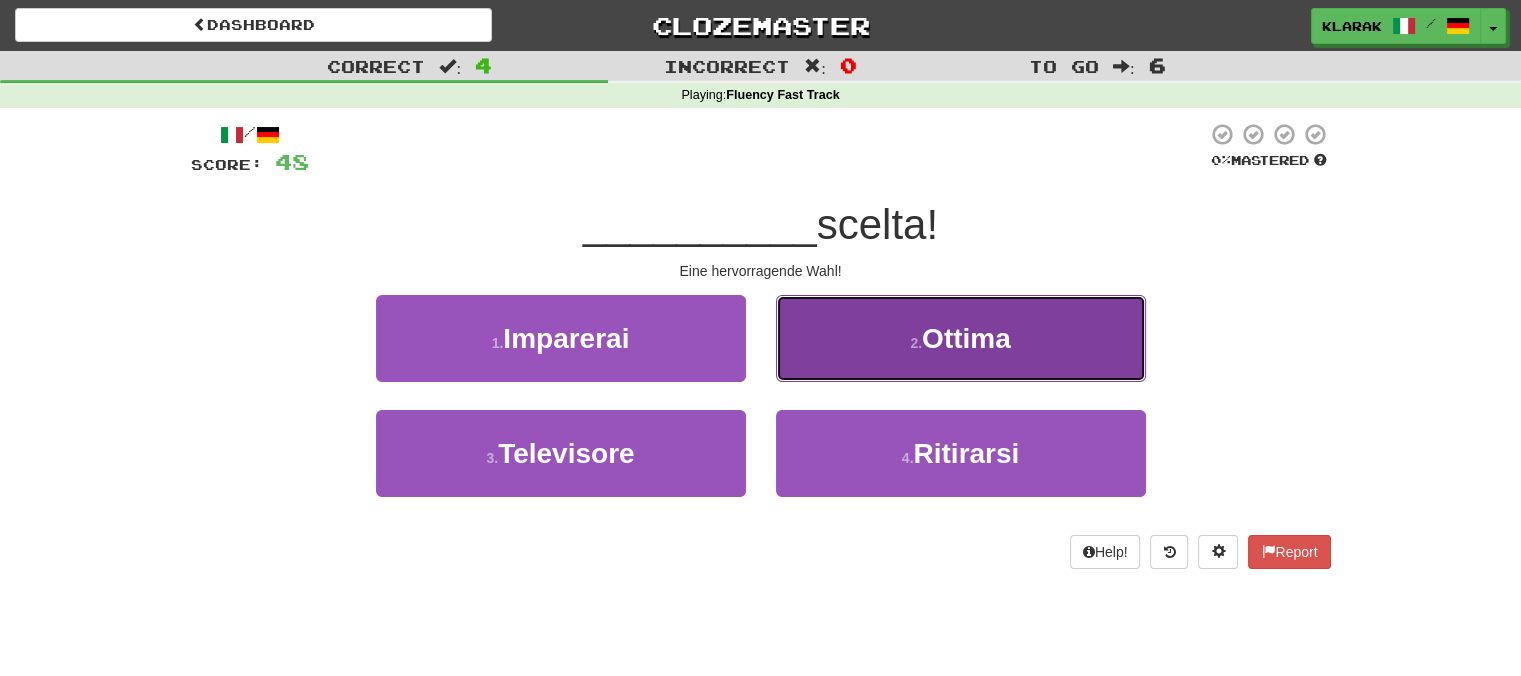 click on "2 .  Ottima" at bounding box center (961, 338) 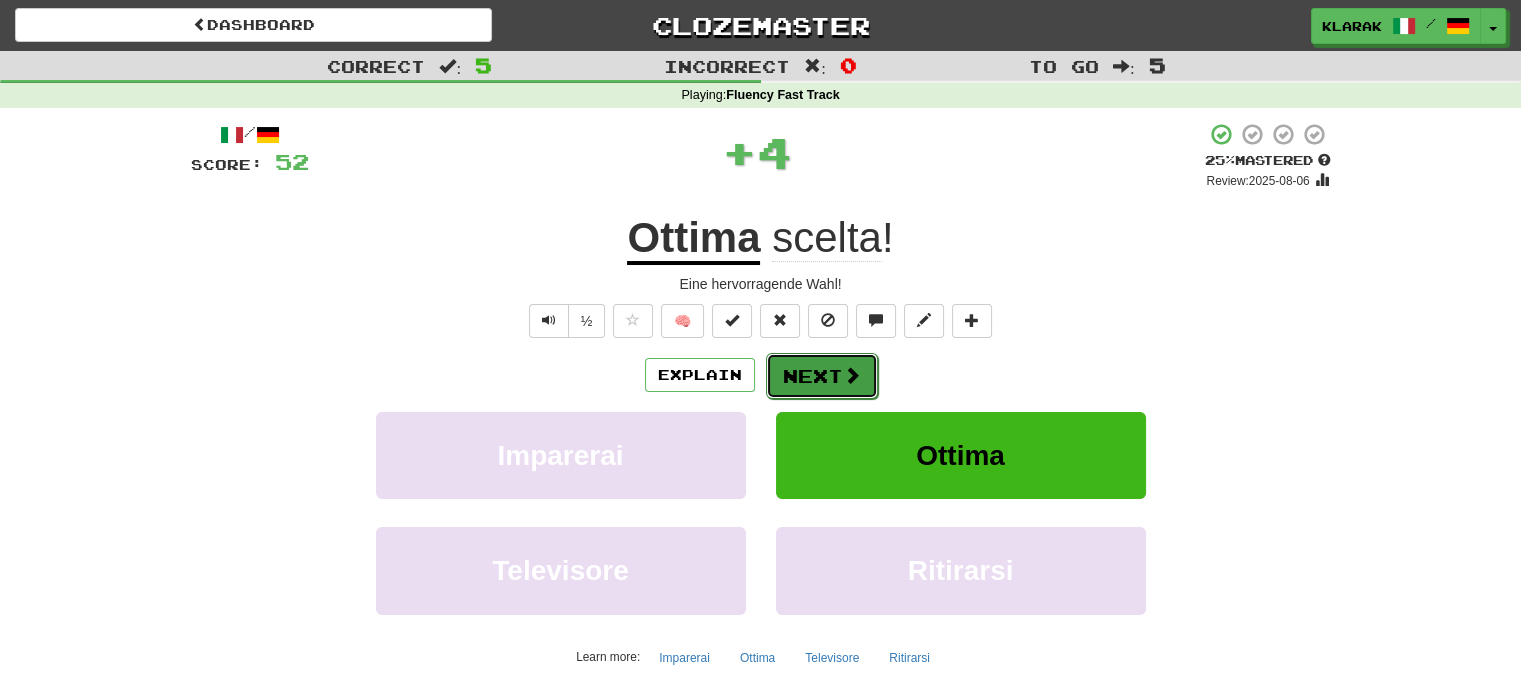 click on "Next" at bounding box center [822, 376] 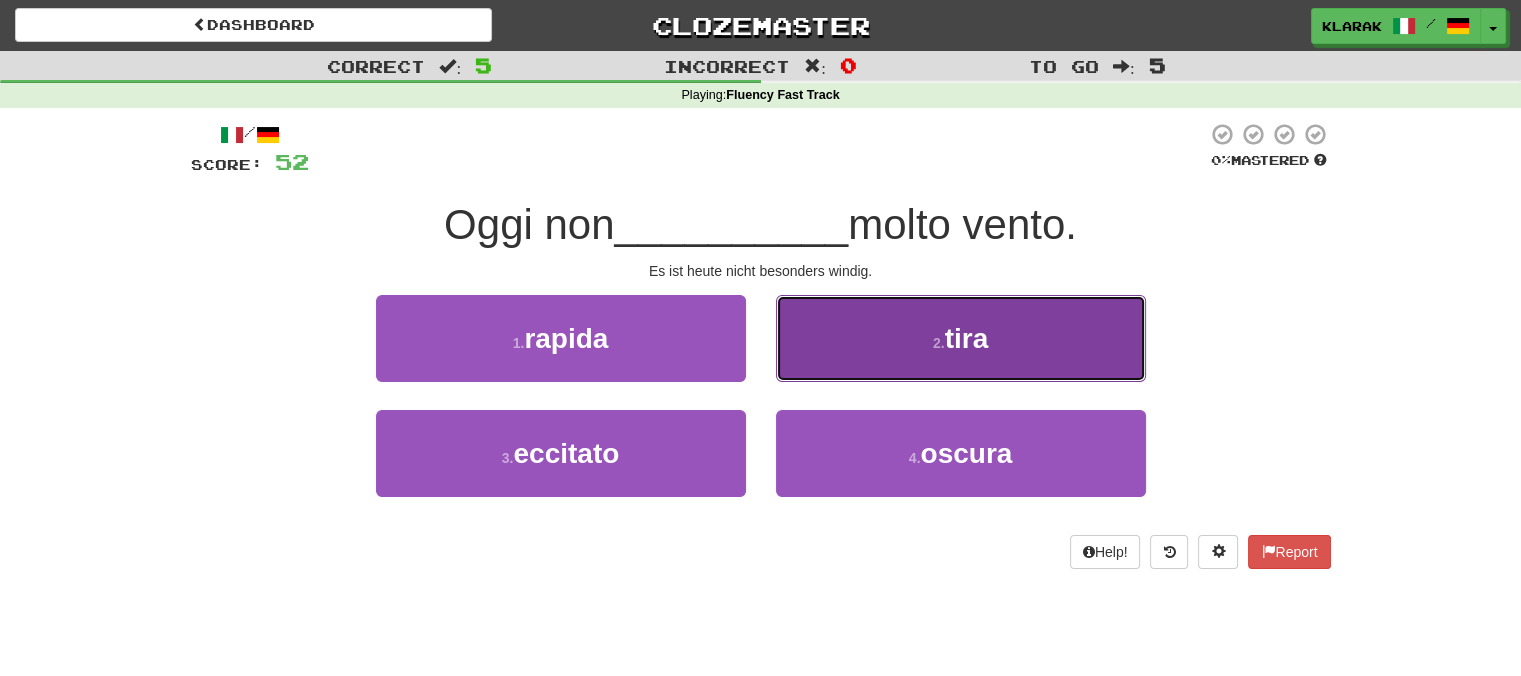 click on "2 .  tira" at bounding box center [961, 338] 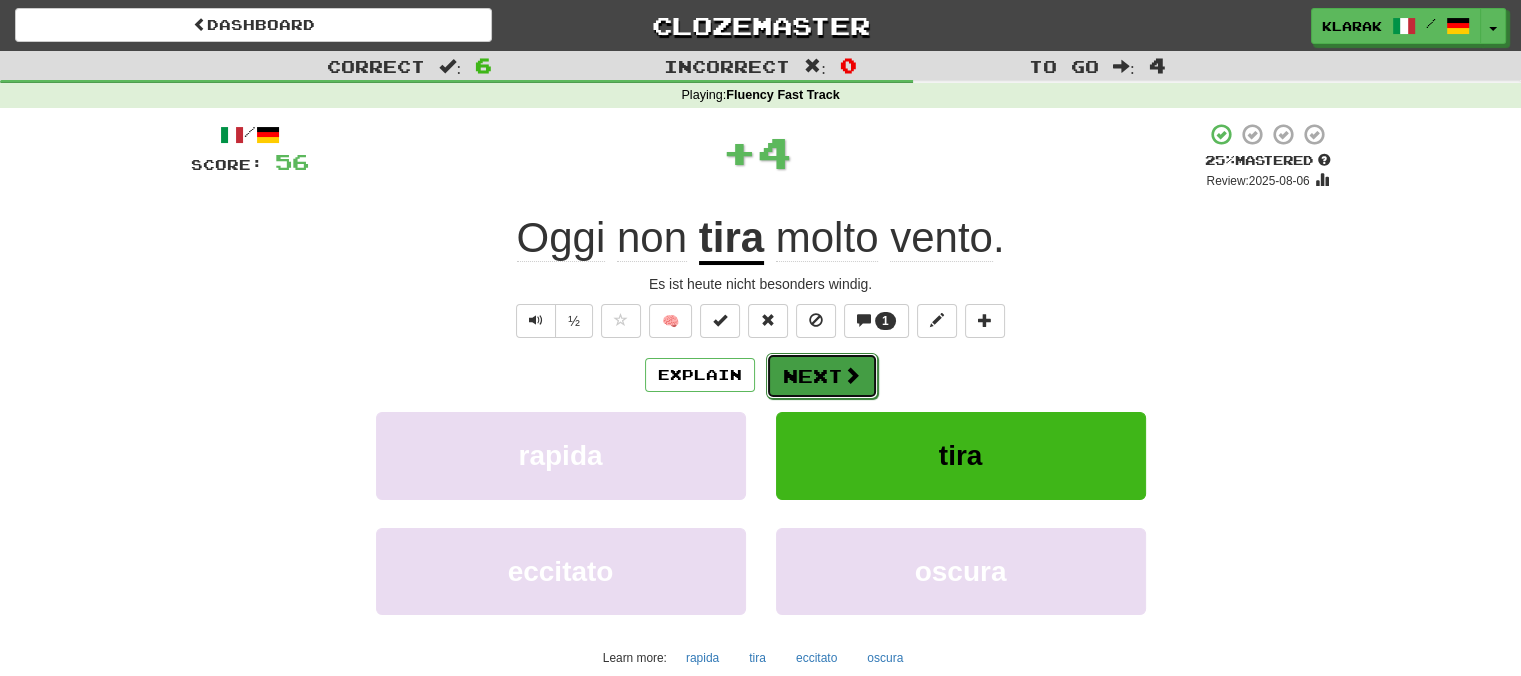 click on "Next" at bounding box center [822, 376] 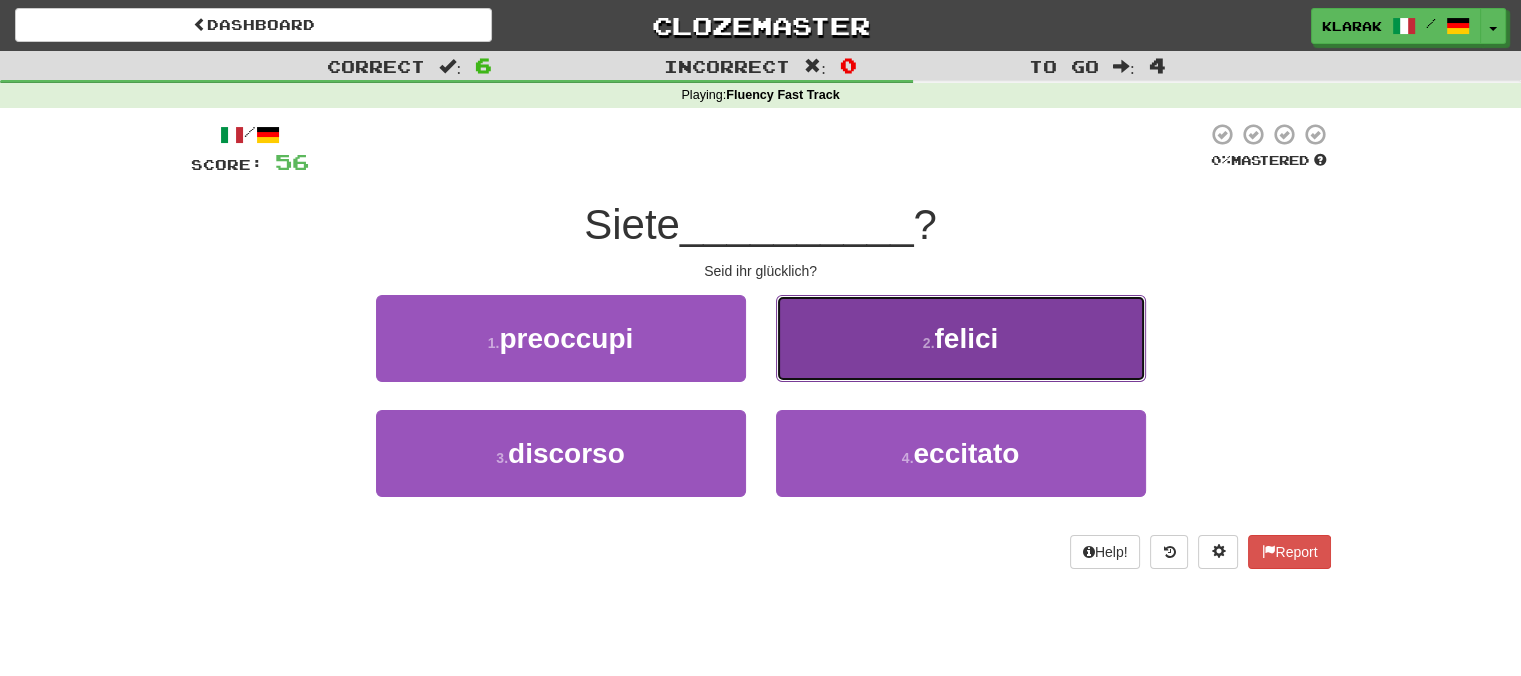 click on "2 .  felici" at bounding box center [961, 338] 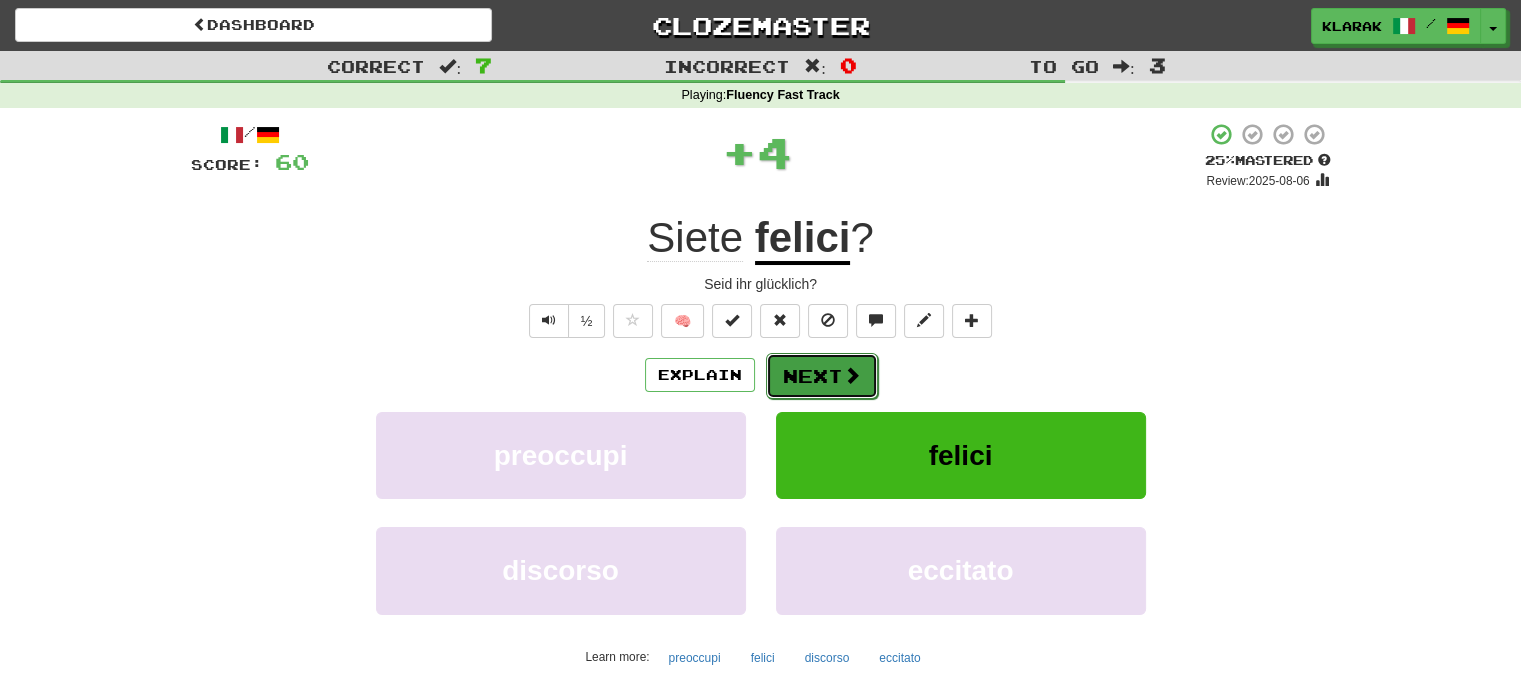click on "Next" at bounding box center (822, 376) 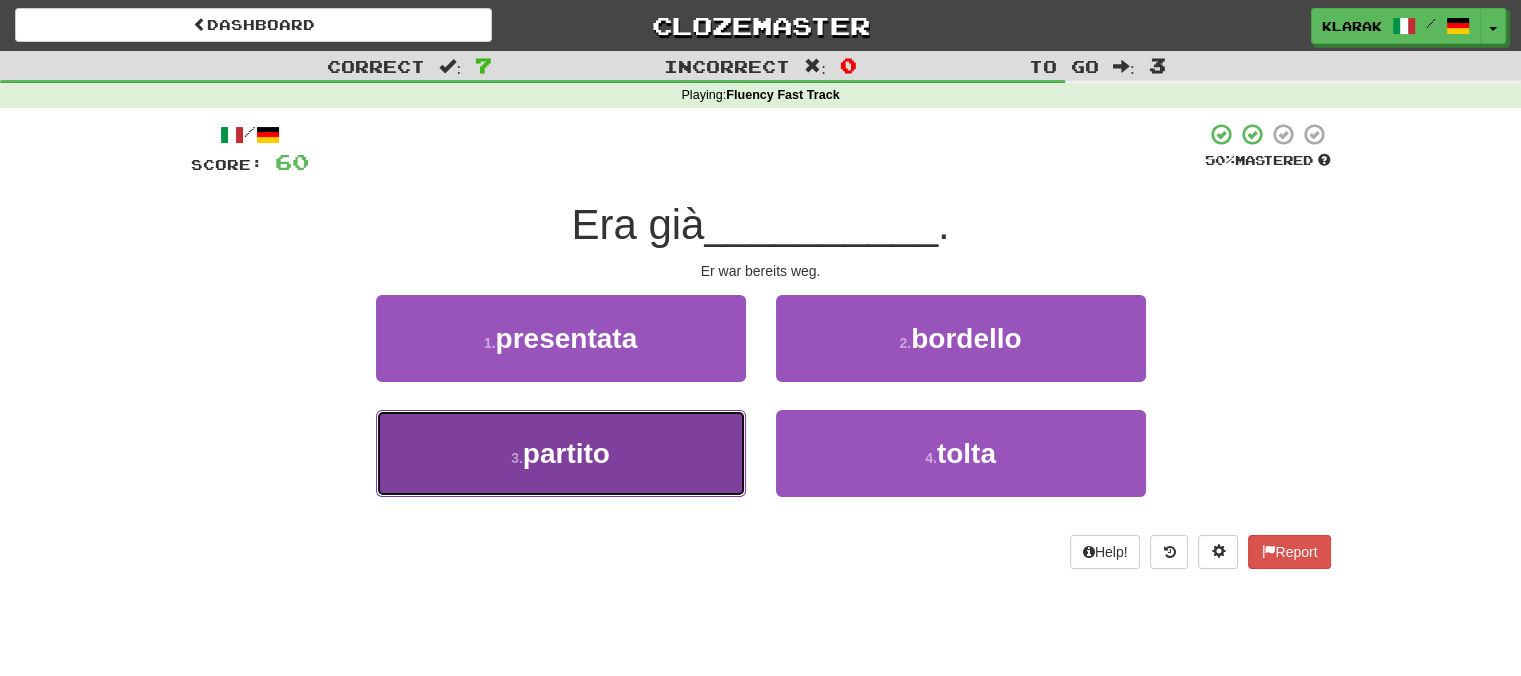 click on "3 .  partito" at bounding box center [561, 453] 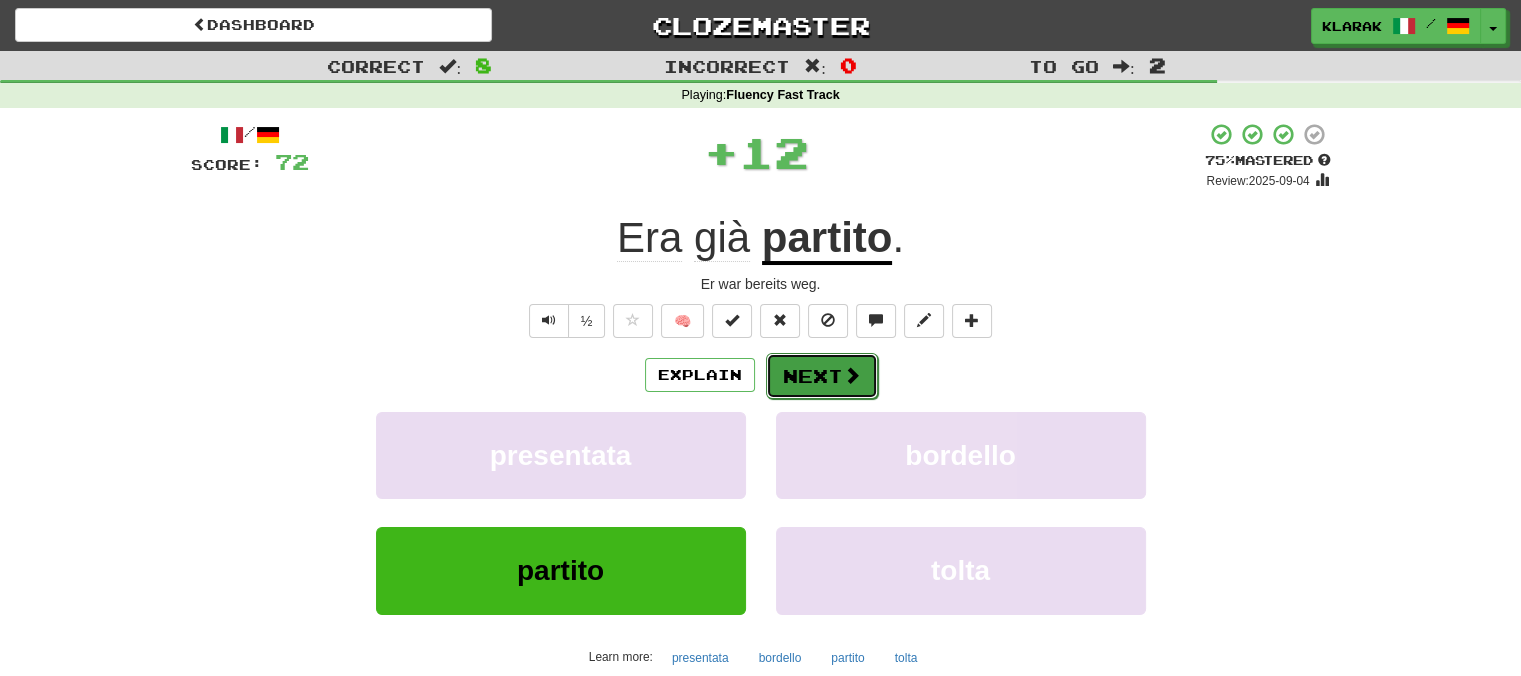 click on "Next" at bounding box center (822, 376) 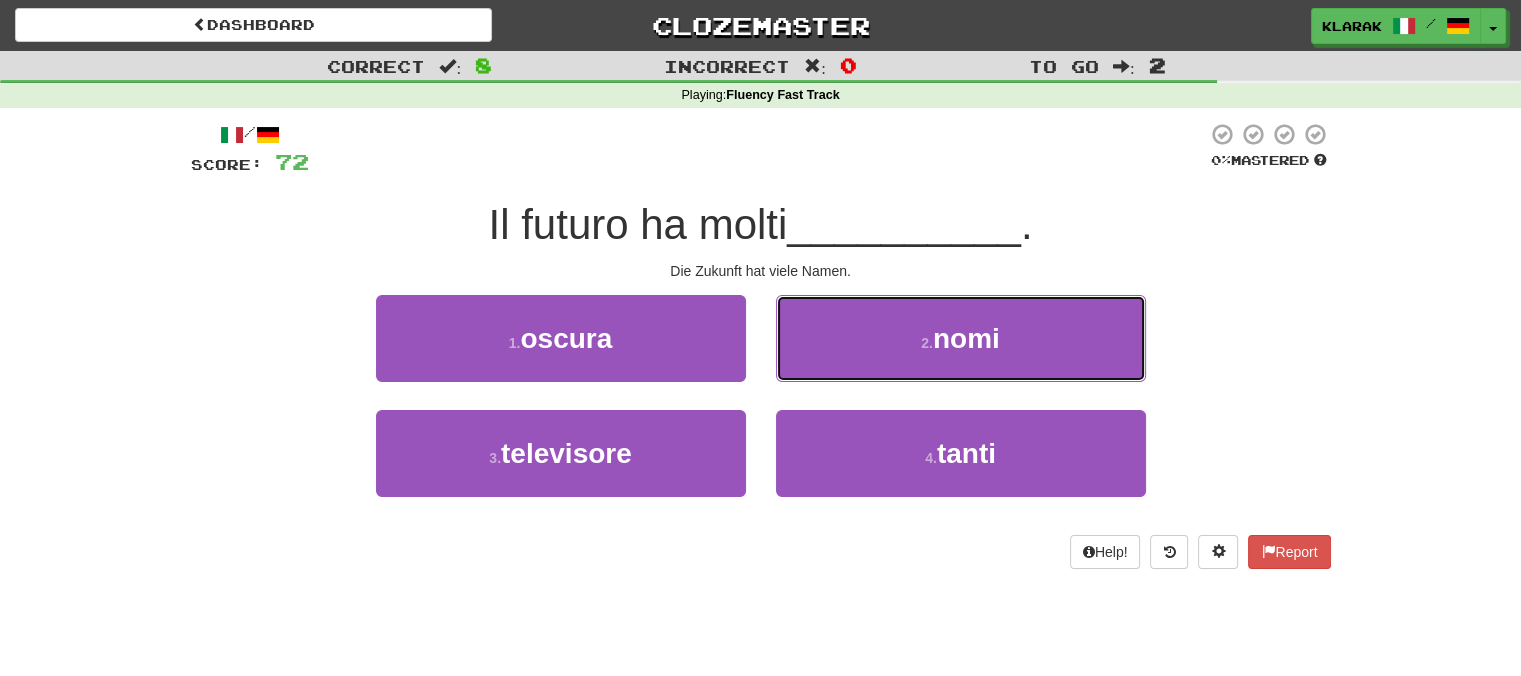 click on "2 .  nomi" at bounding box center (961, 338) 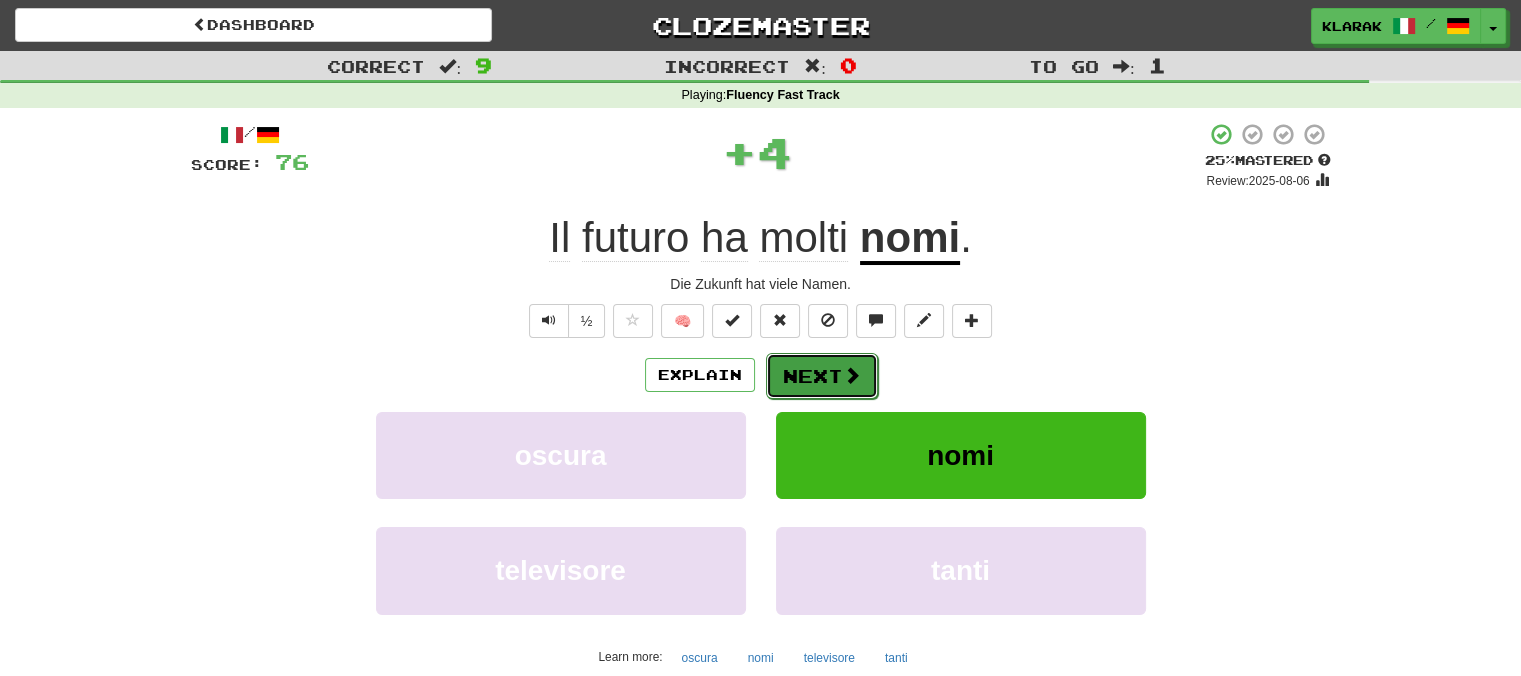 click on "Next" at bounding box center (822, 376) 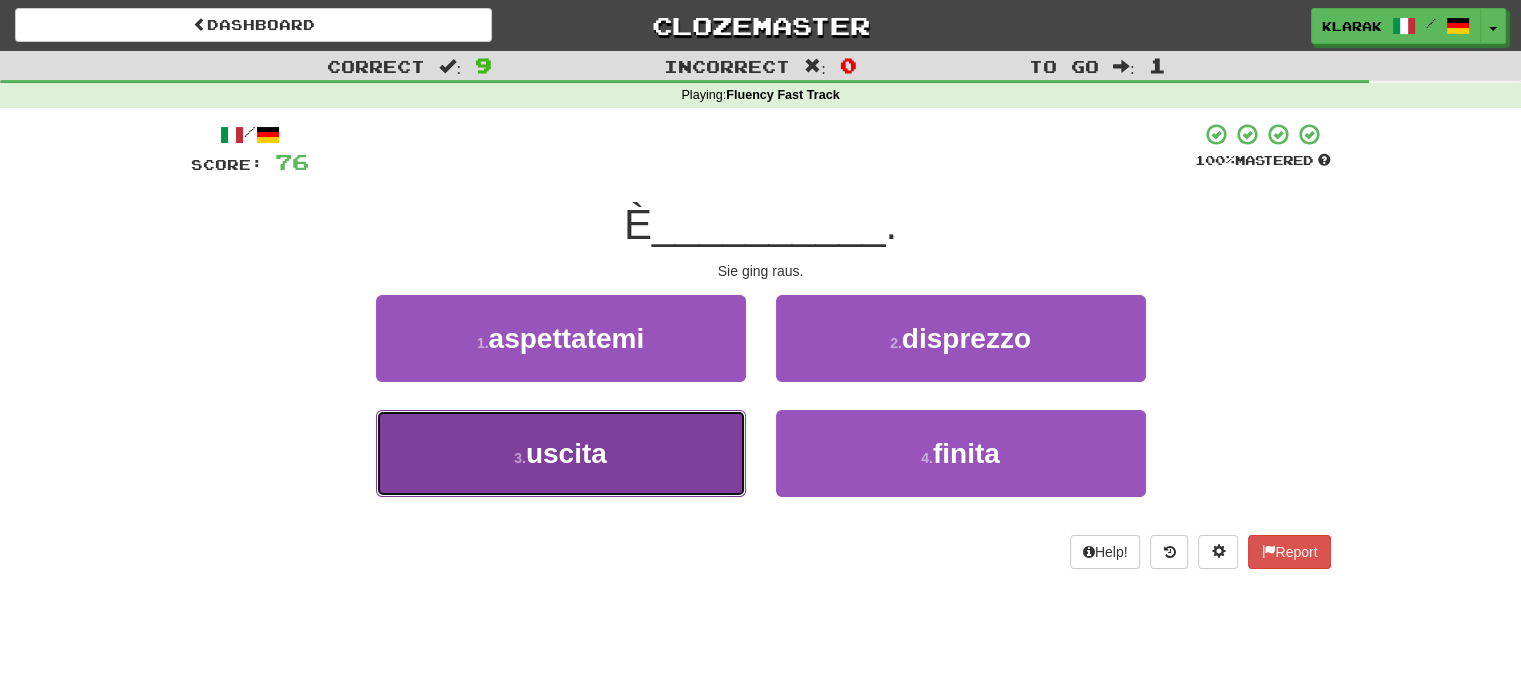click on "3 .  uscita" at bounding box center (561, 453) 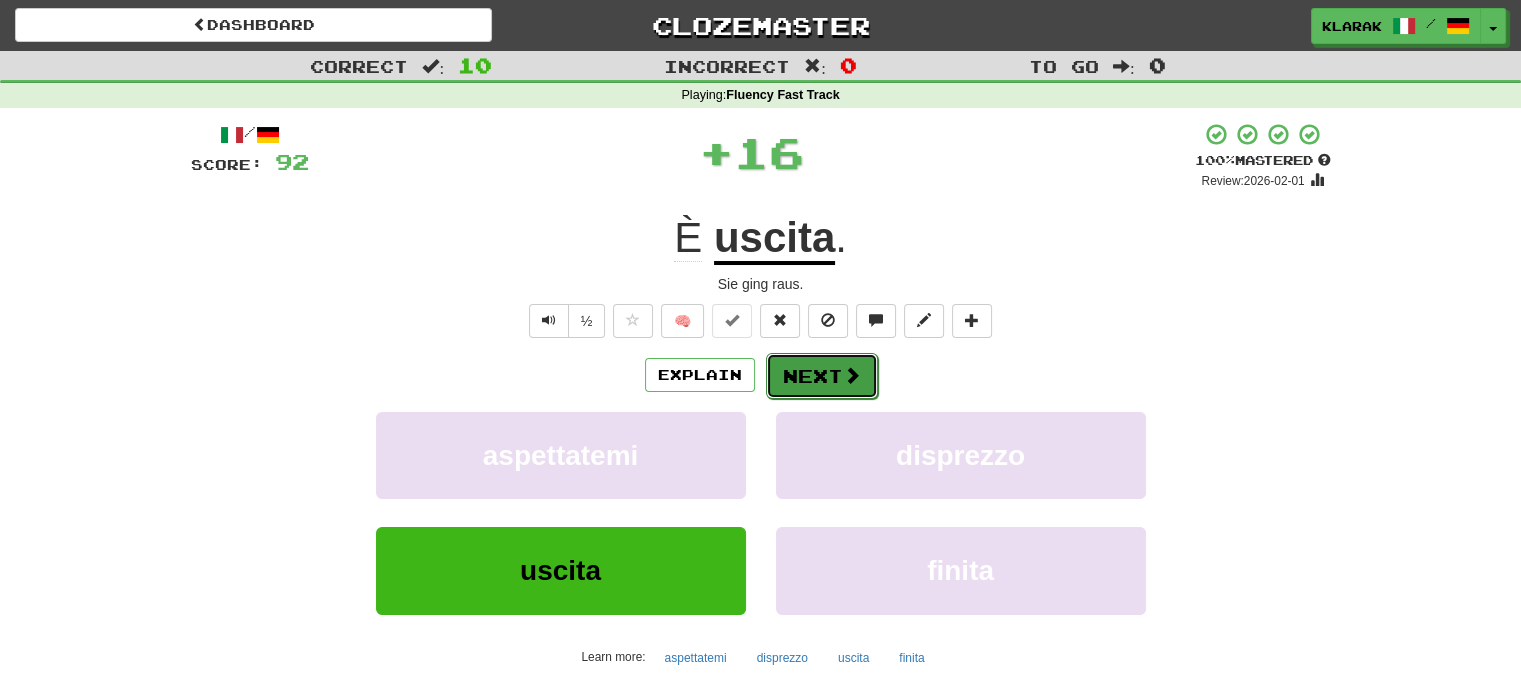 click on "Next" at bounding box center (822, 376) 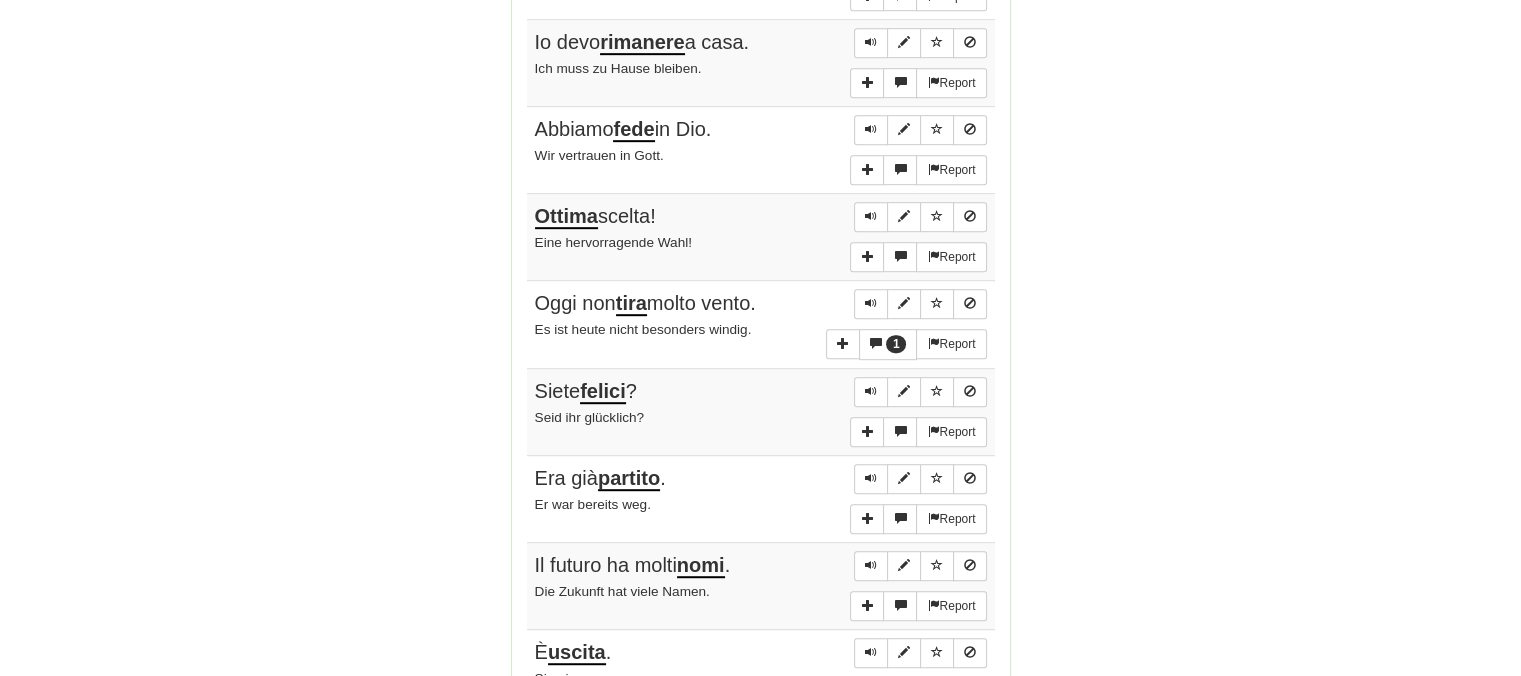 scroll, scrollTop: 1375, scrollLeft: 0, axis: vertical 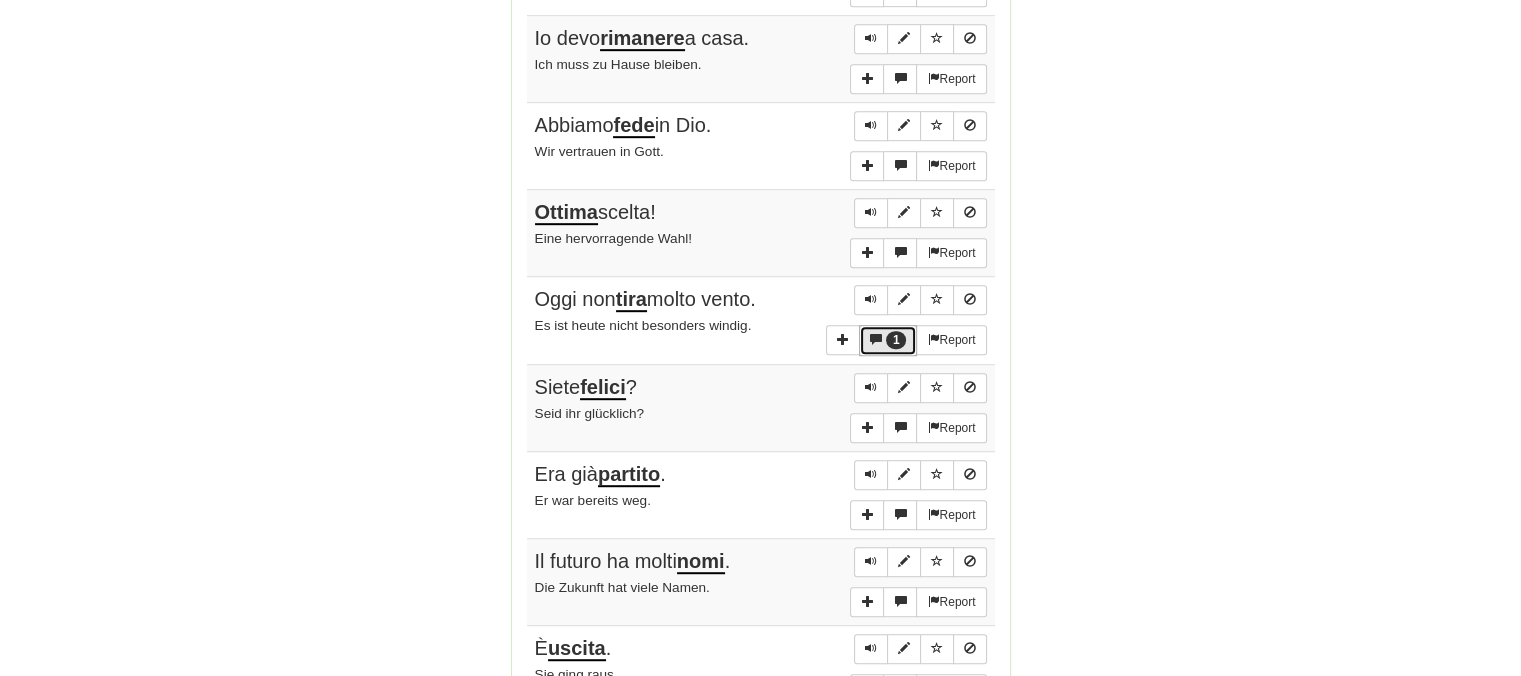 click on "1" at bounding box center [896, 340] 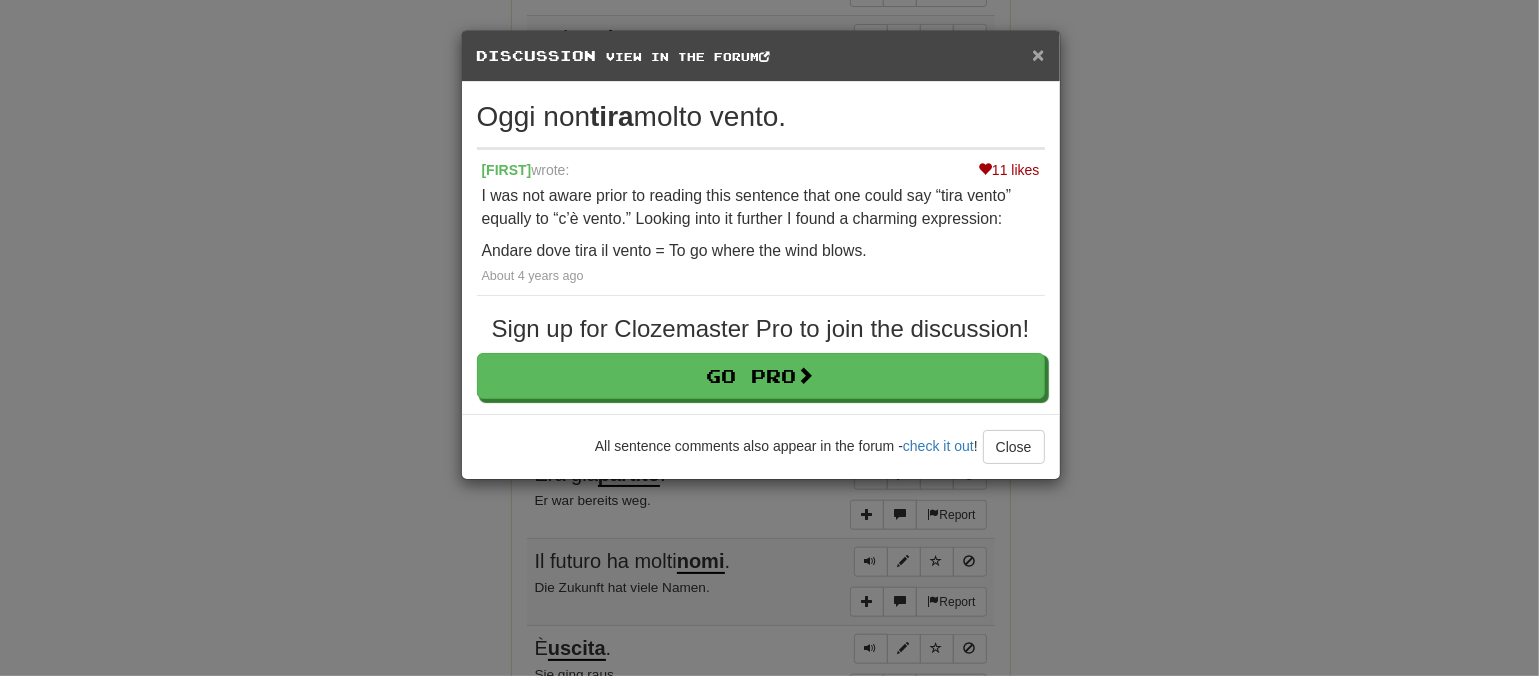 click on "×" at bounding box center (1038, 54) 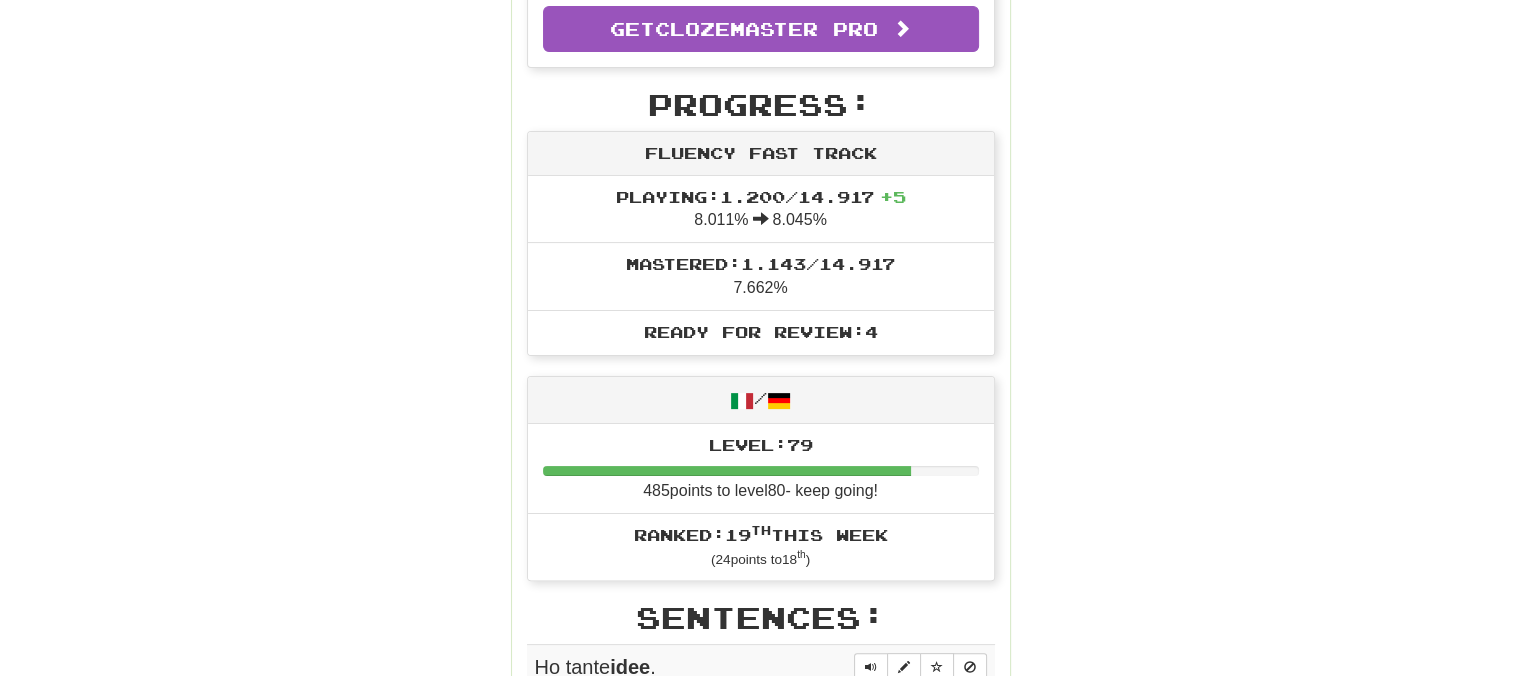 scroll, scrollTop: 0, scrollLeft: 0, axis: both 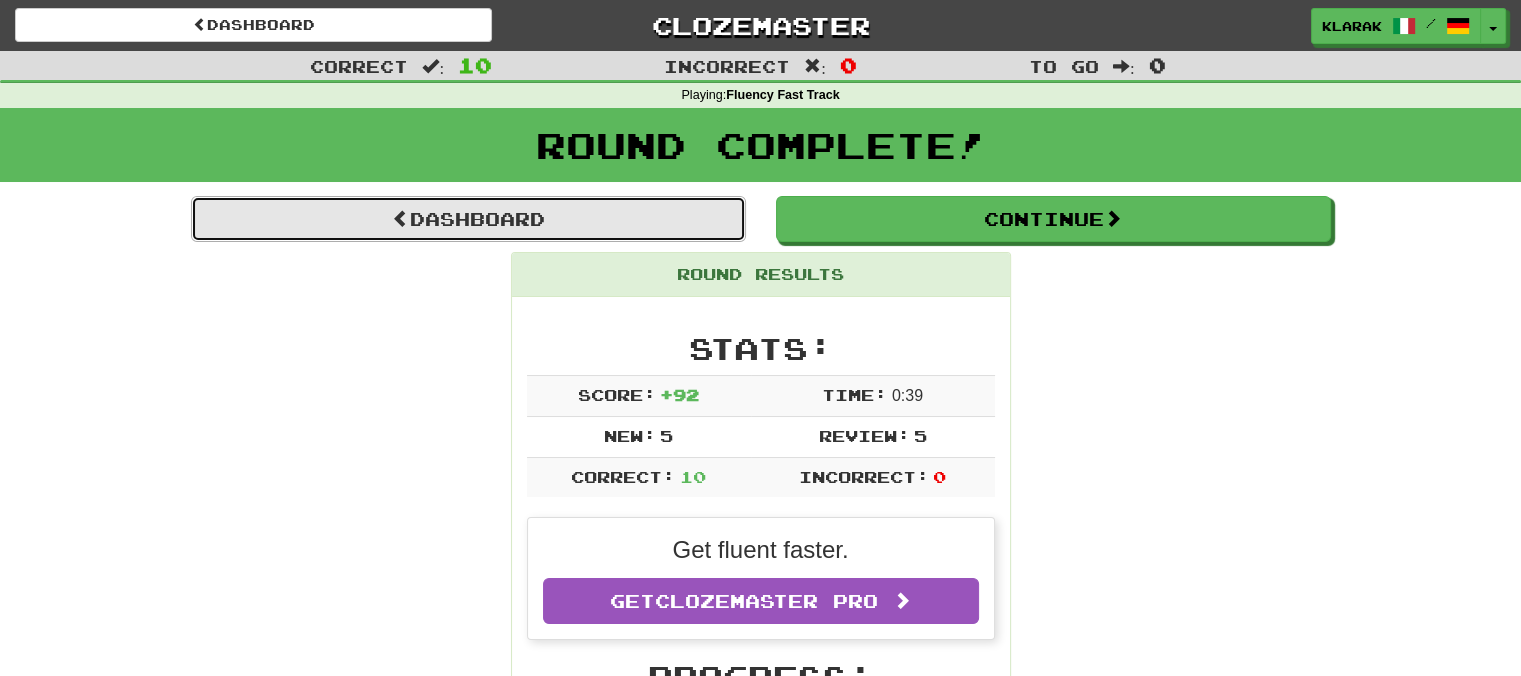 click on "Dashboard" at bounding box center [468, 219] 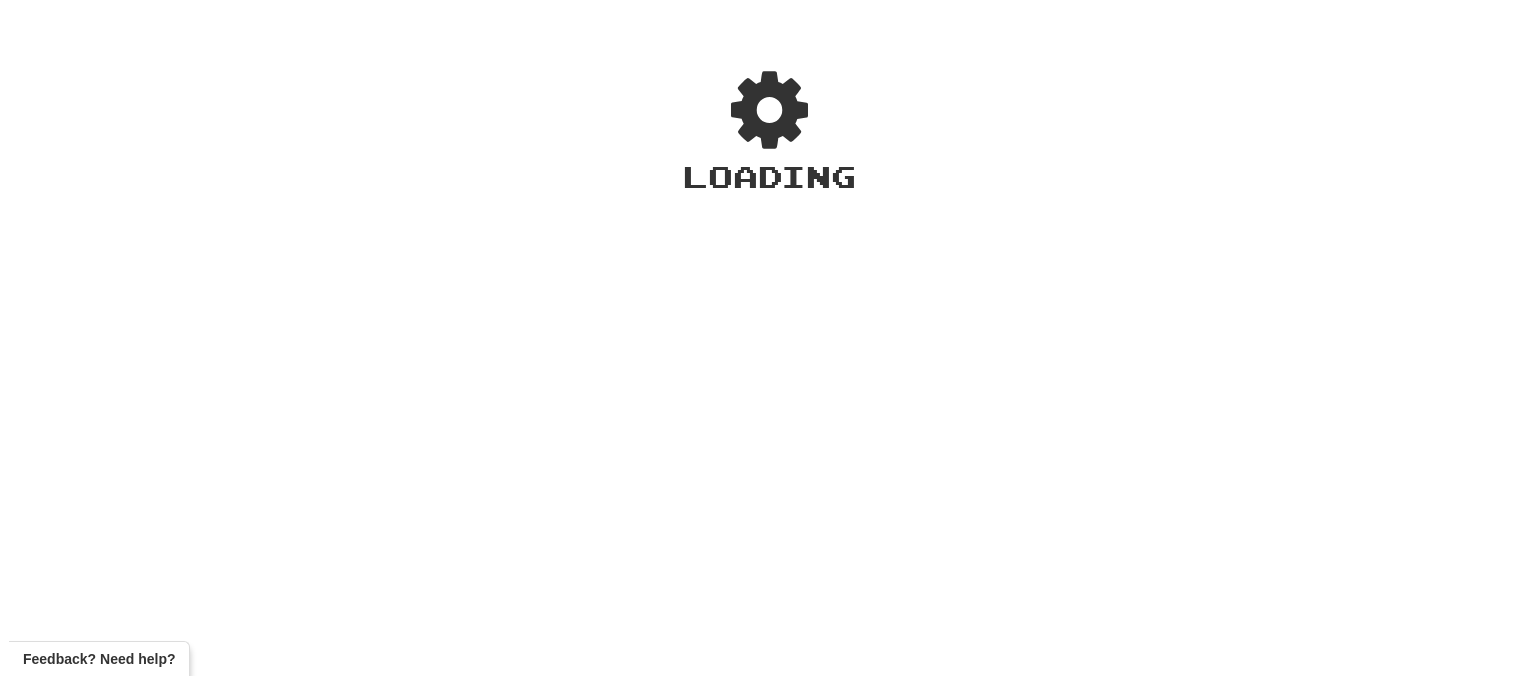 scroll, scrollTop: 0, scrollLeft: 0, axis: both 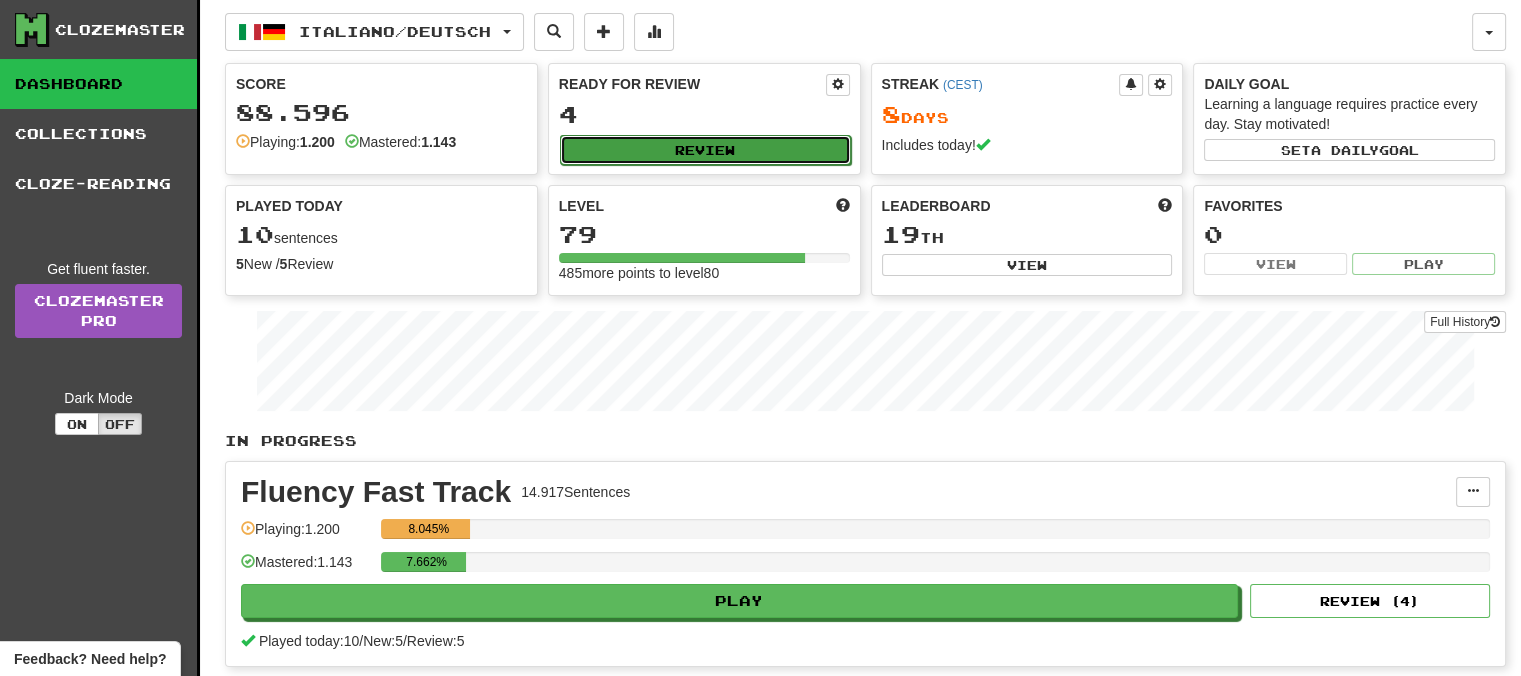 click on "Review" at bounding box center (705, 150) 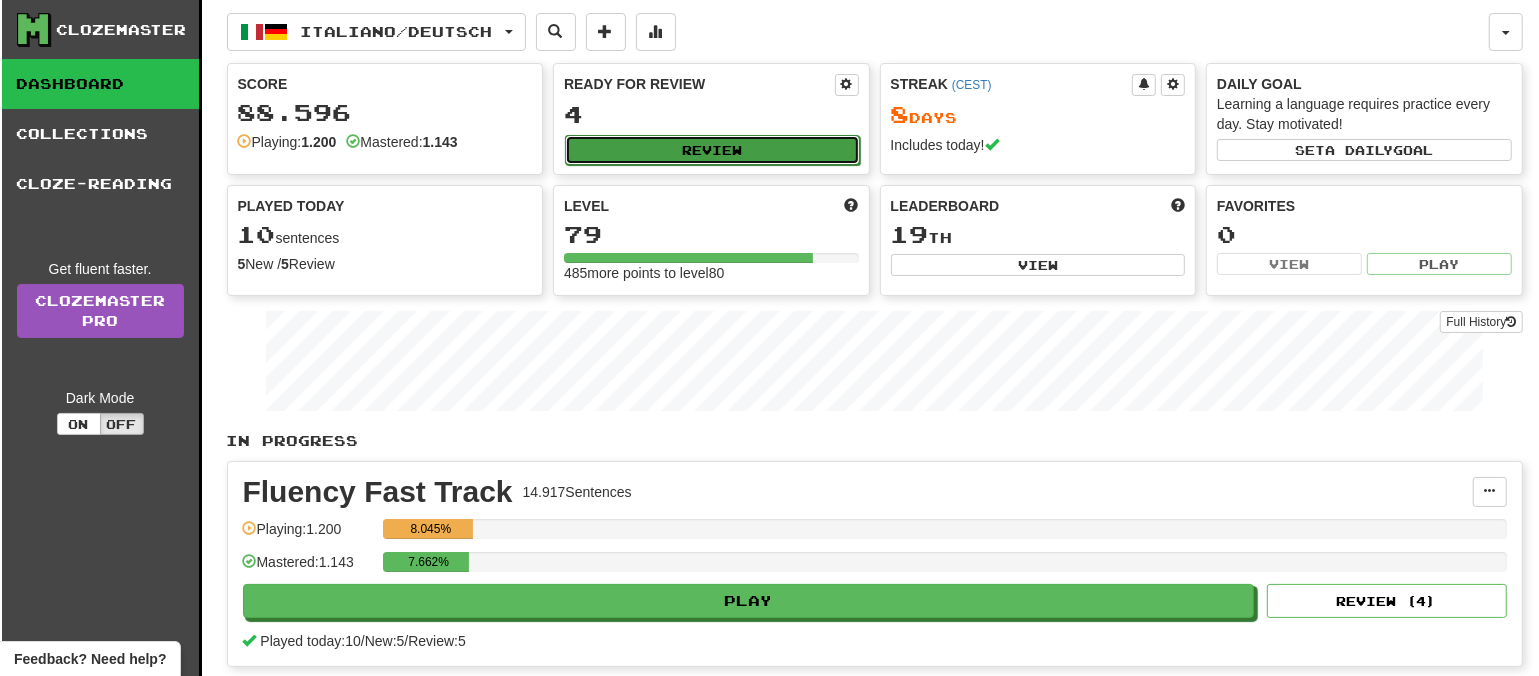select on "**" 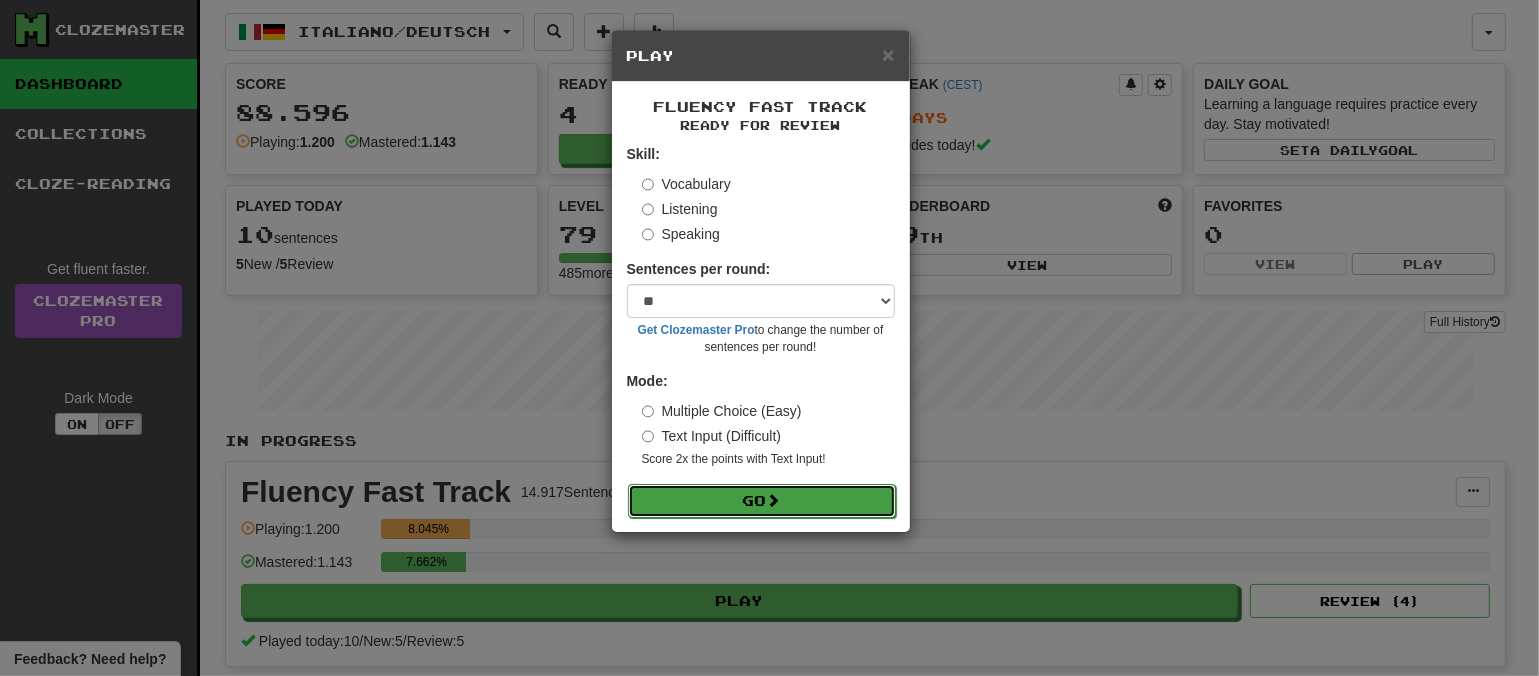 click on "Go" at bounding box center (762, 501) 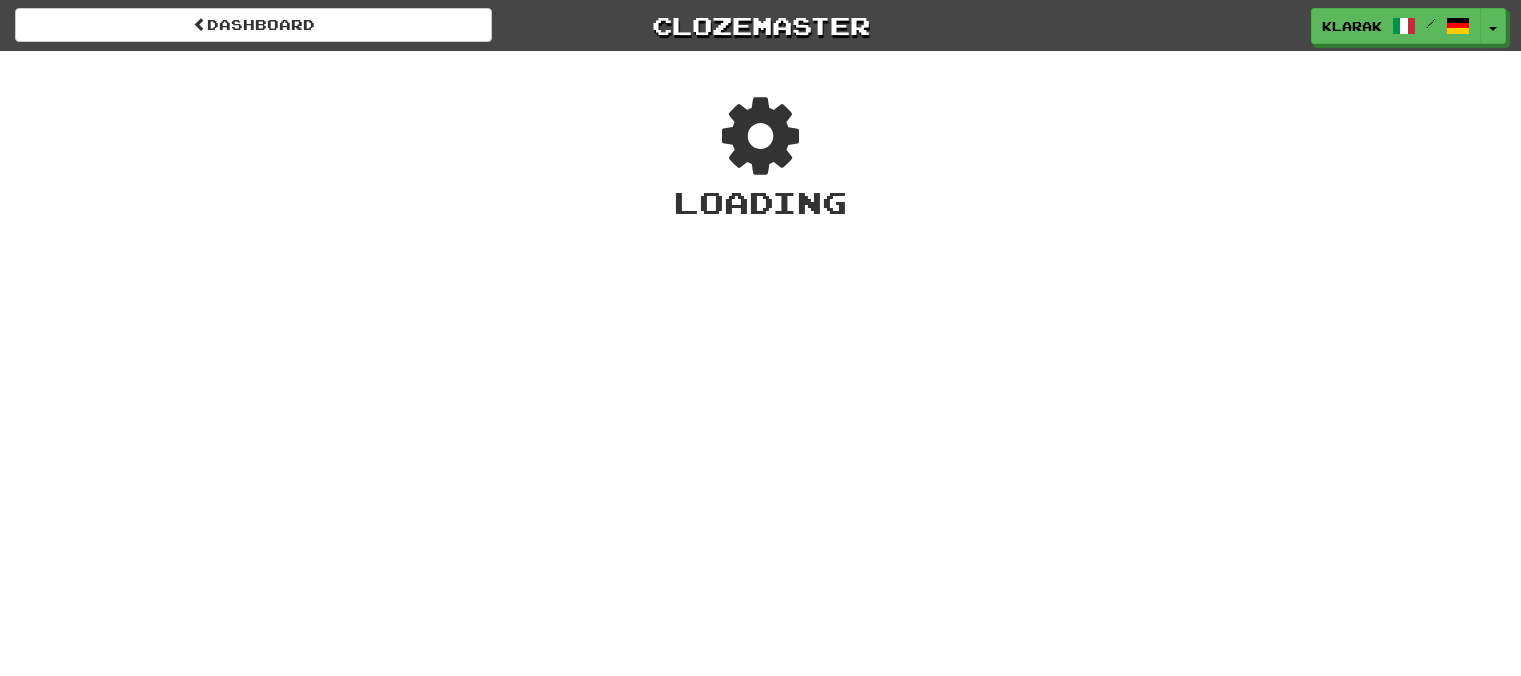 scroll, scrollTop: 0, scrollLeft: 0, axis: both 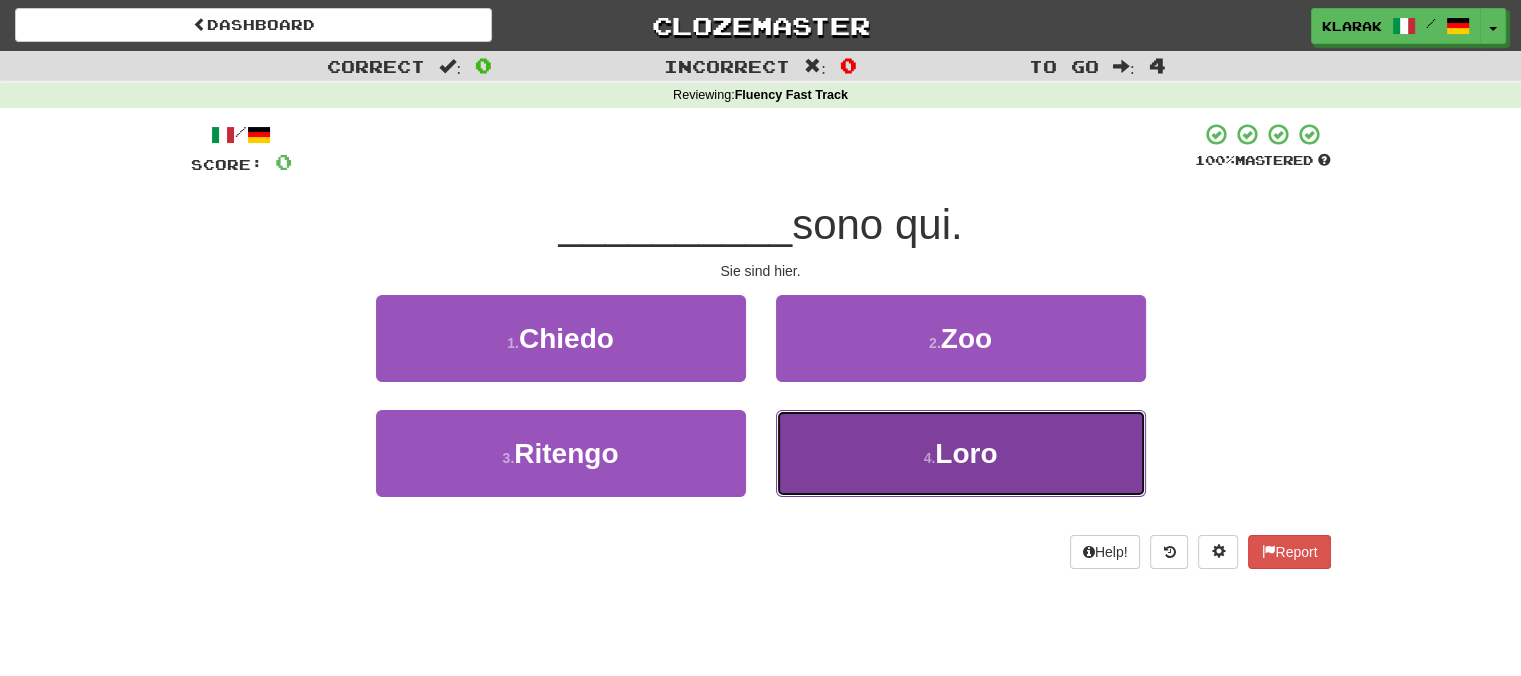 click on "4 .  Loro" at bounding box center [961, 453] 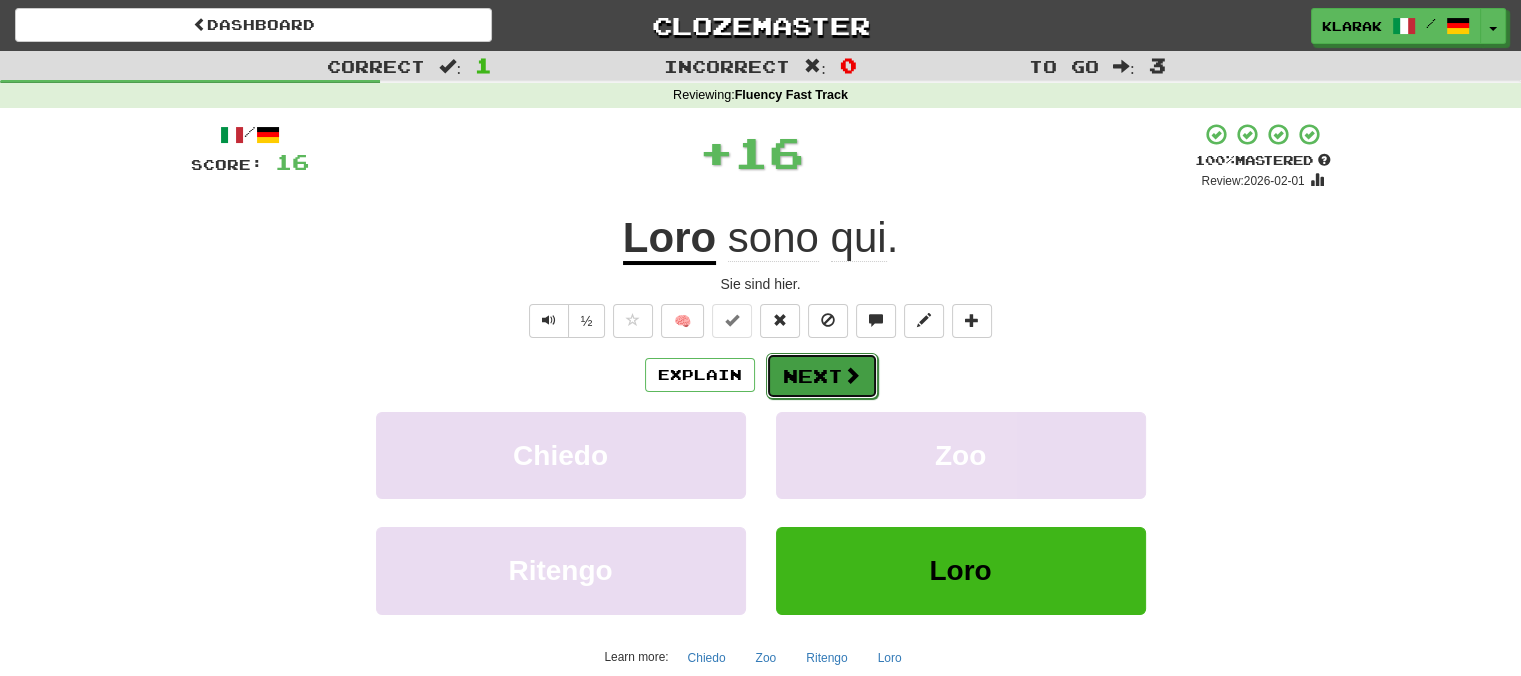 click on "Next" at bounding box center (822, 376) 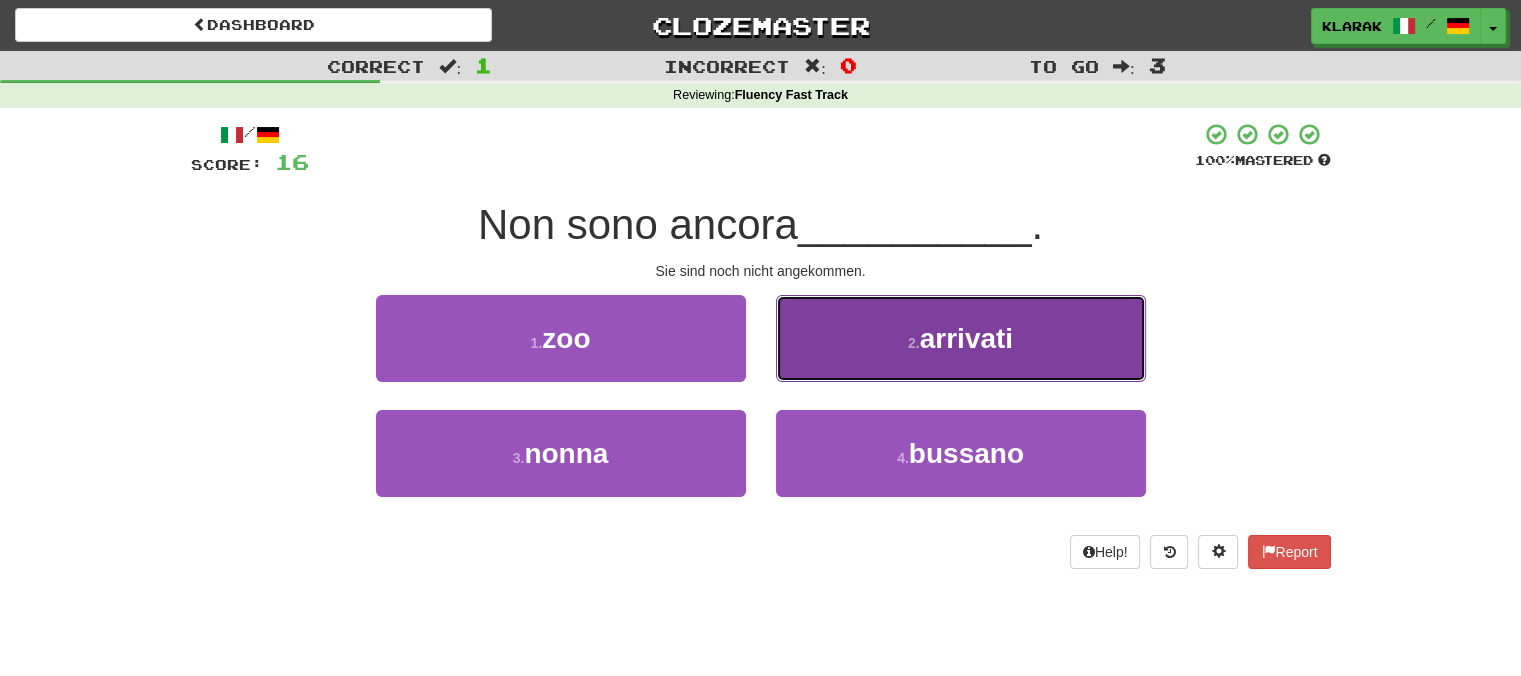 click on "2 .  arrivati" at bounding box center (961, 338) 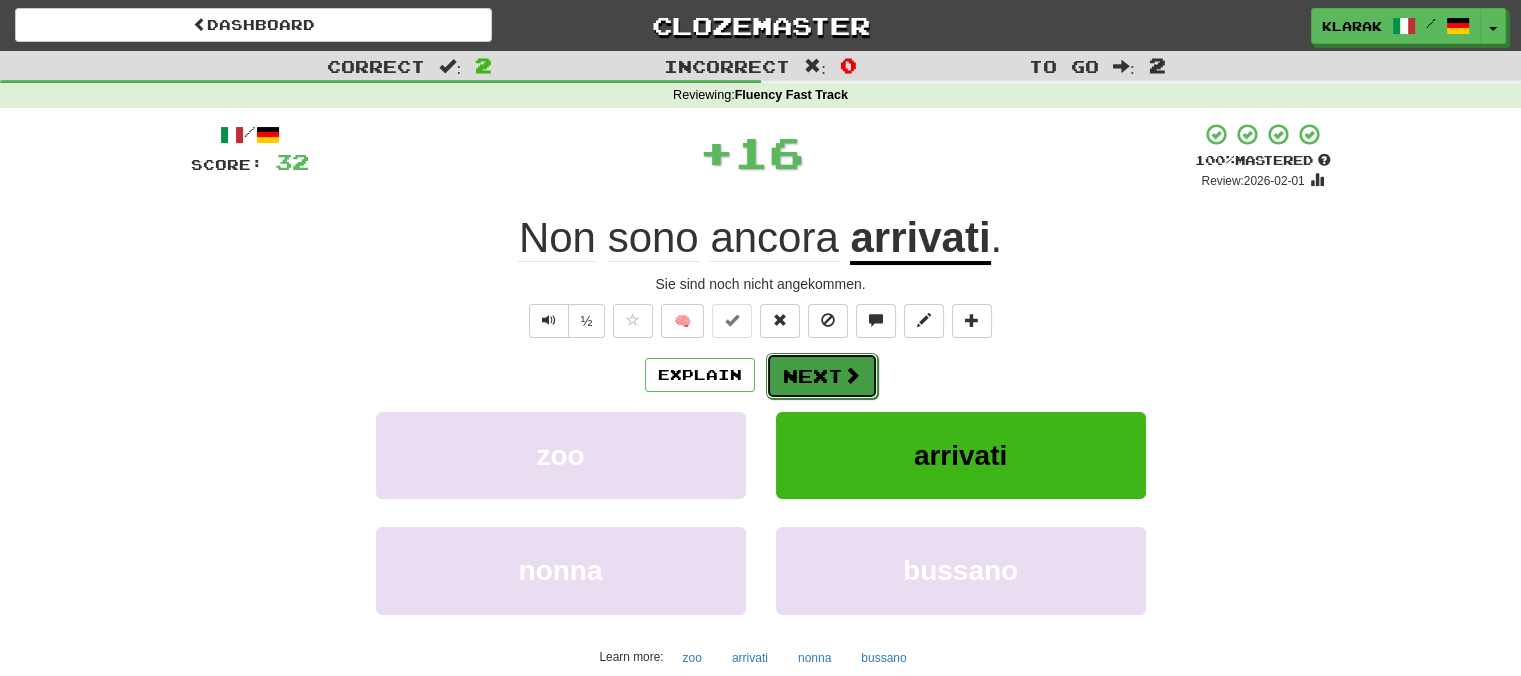 click on "Next" at bounding box center [822, 376] 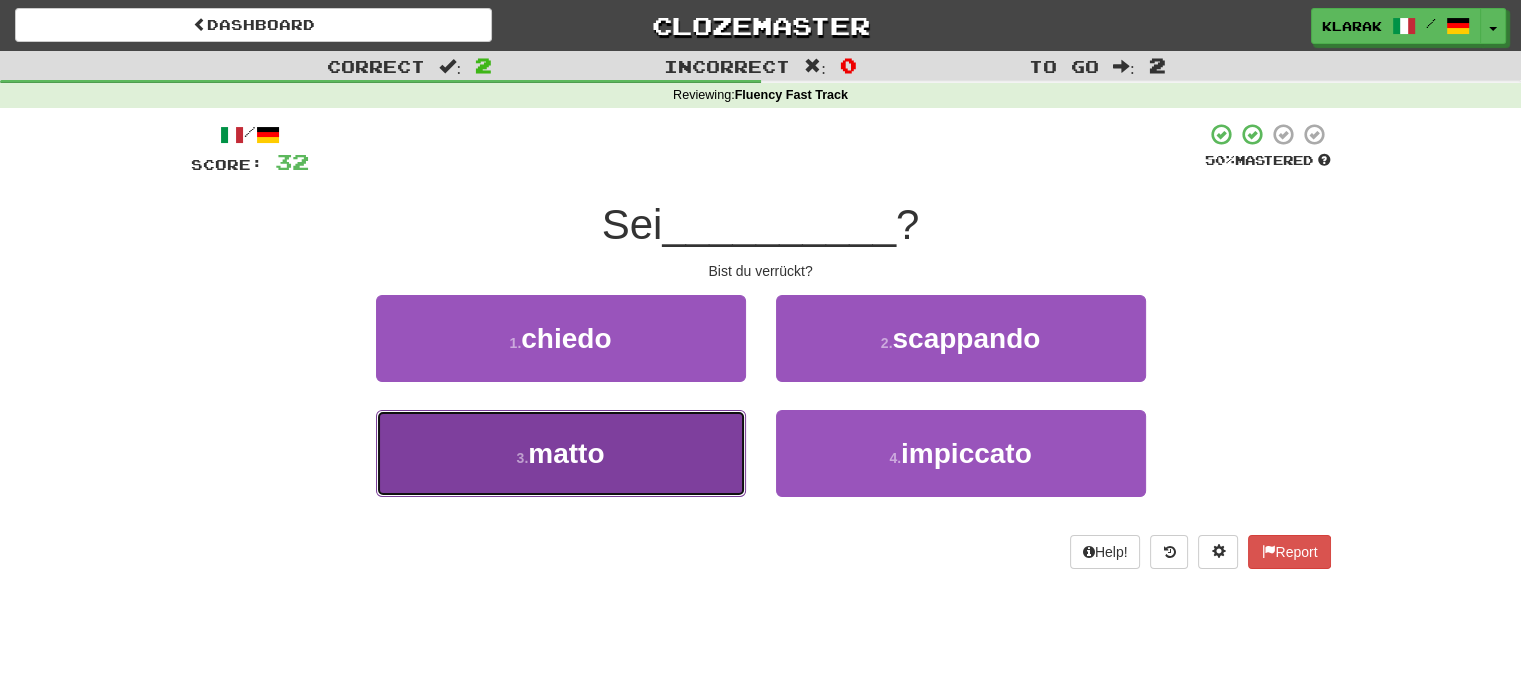 click on "3 .  matto" at bounding box center [561, 453] 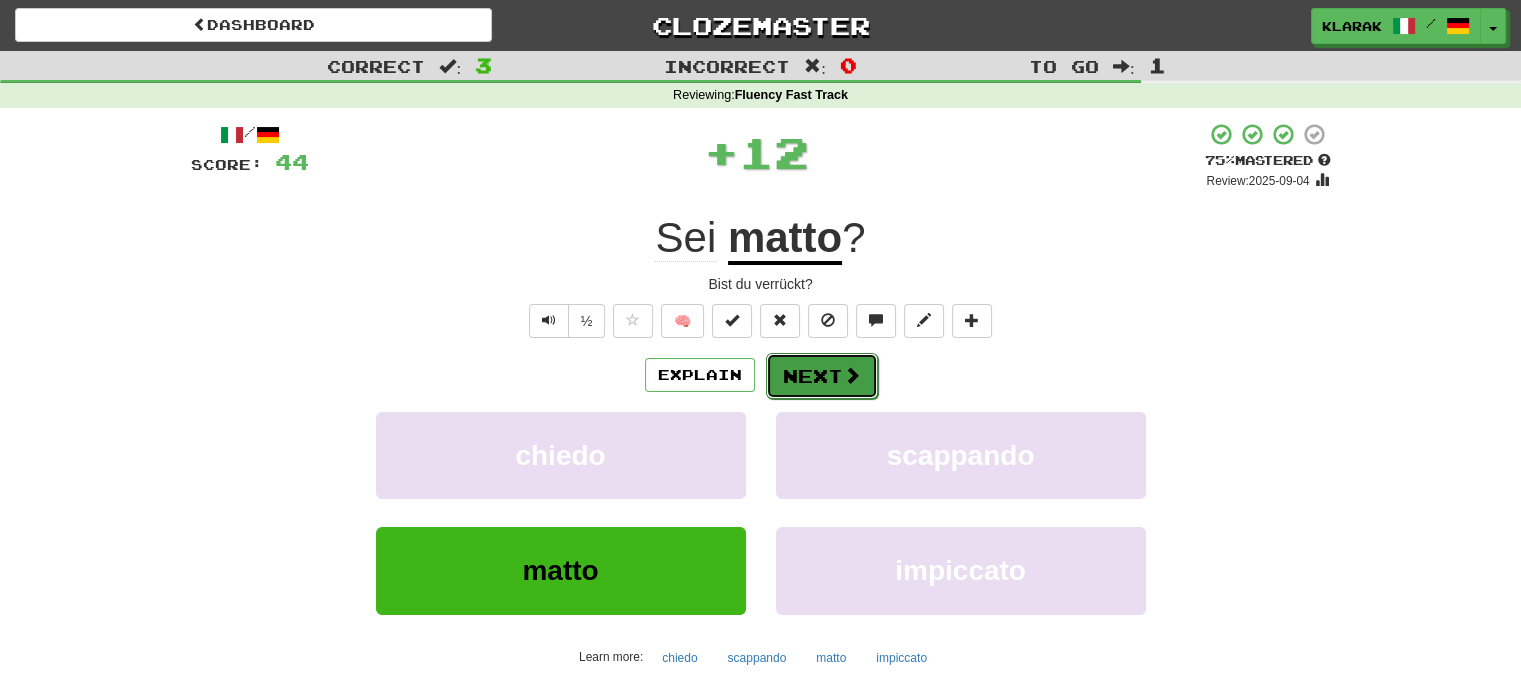 click on "Next" at bounding box center (822, 376) 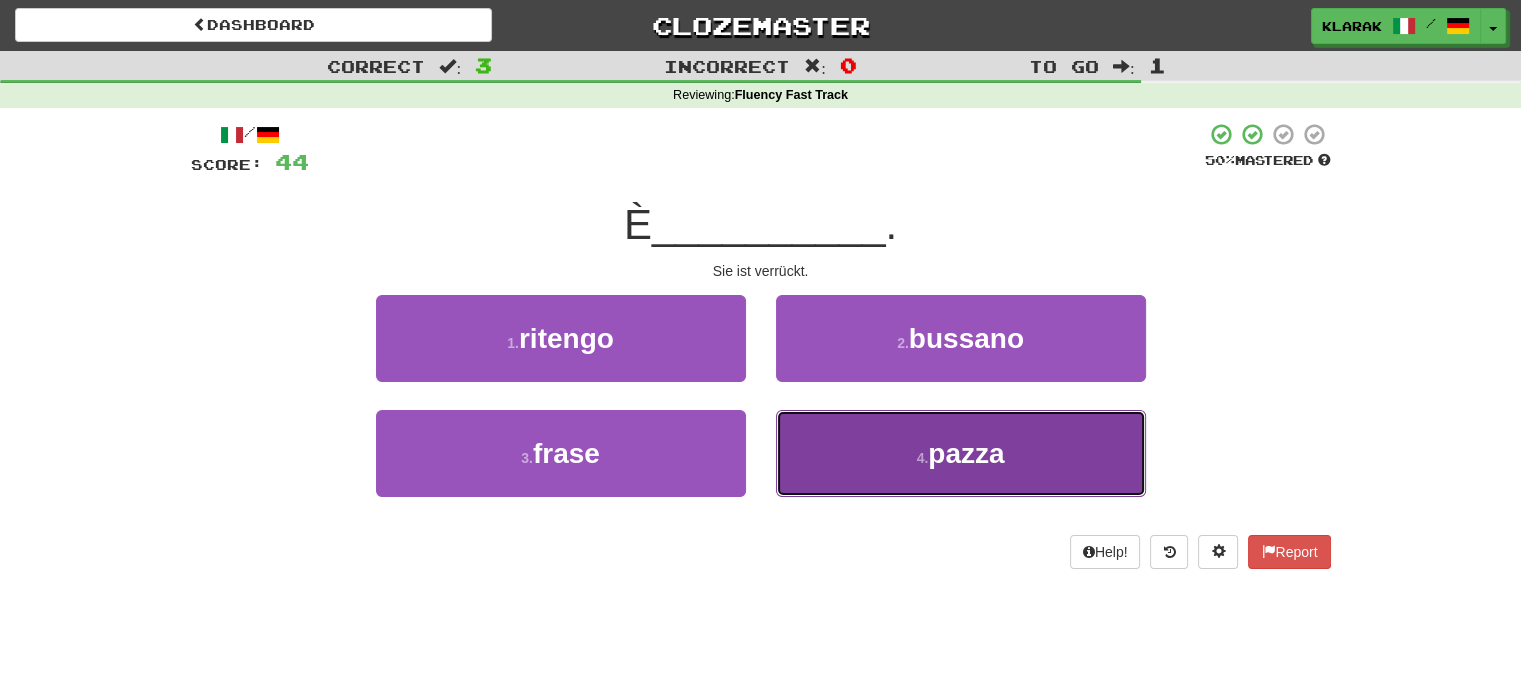 click on "4 .  pazza" at bounding box center [961, 453] 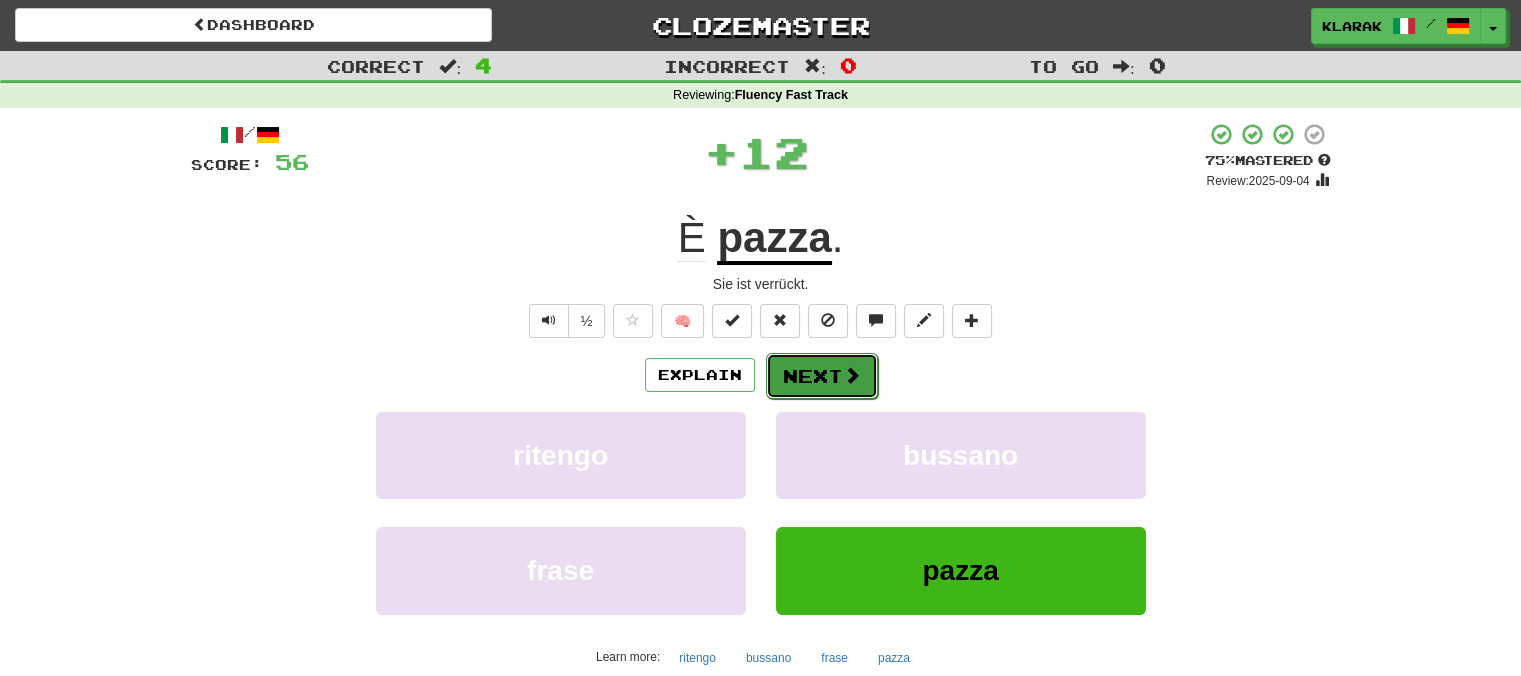 click on "Next" at bounding box center [822, 376] 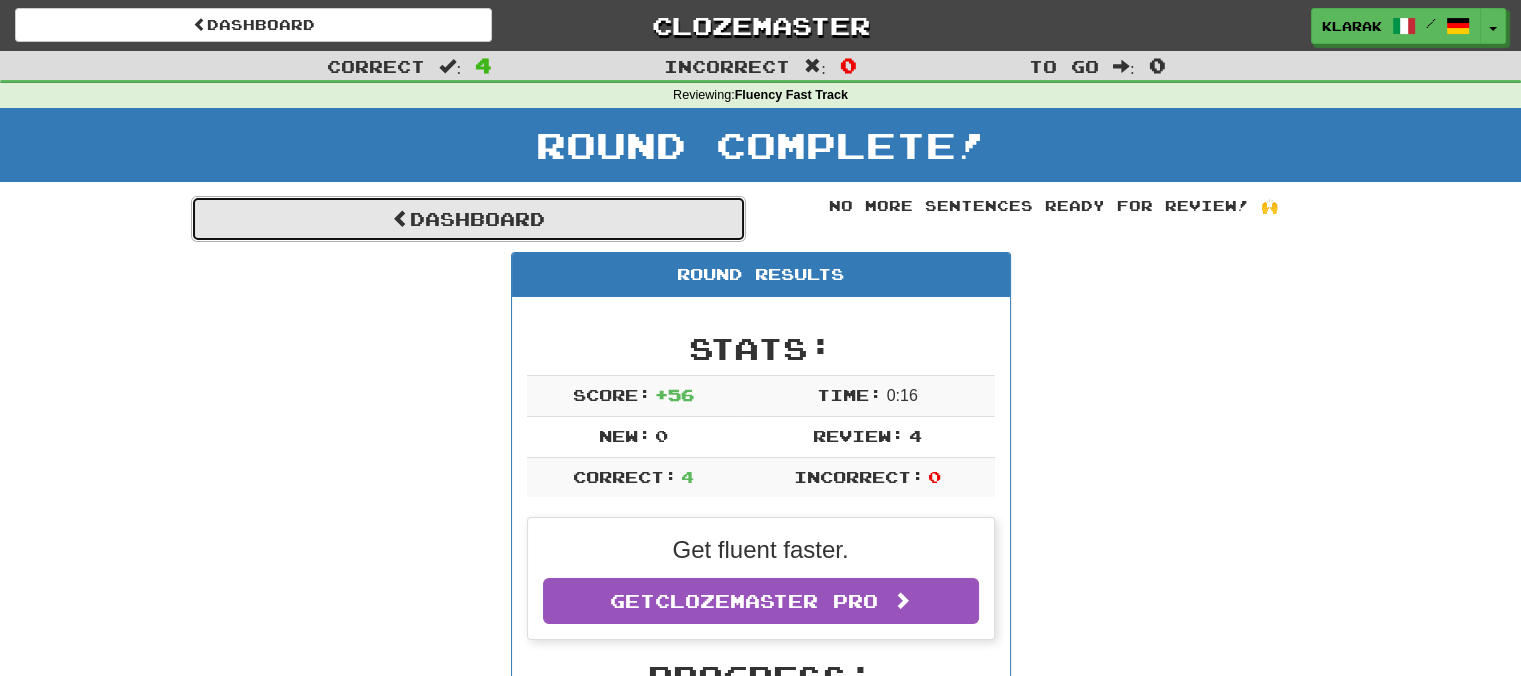 click on "Dashboard" at bounding box center (468, 219) 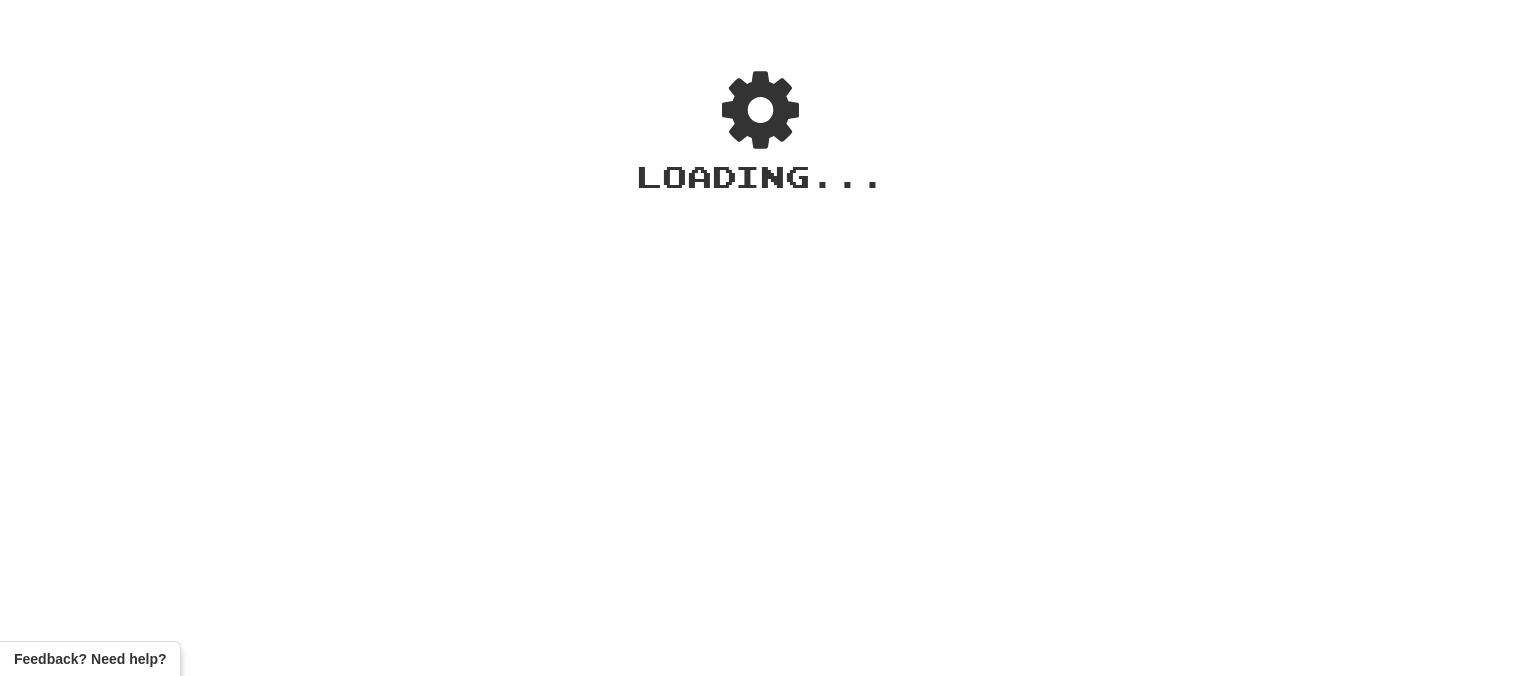 scroll, scrollTop: 0, scrollLeft: 0, axis: both 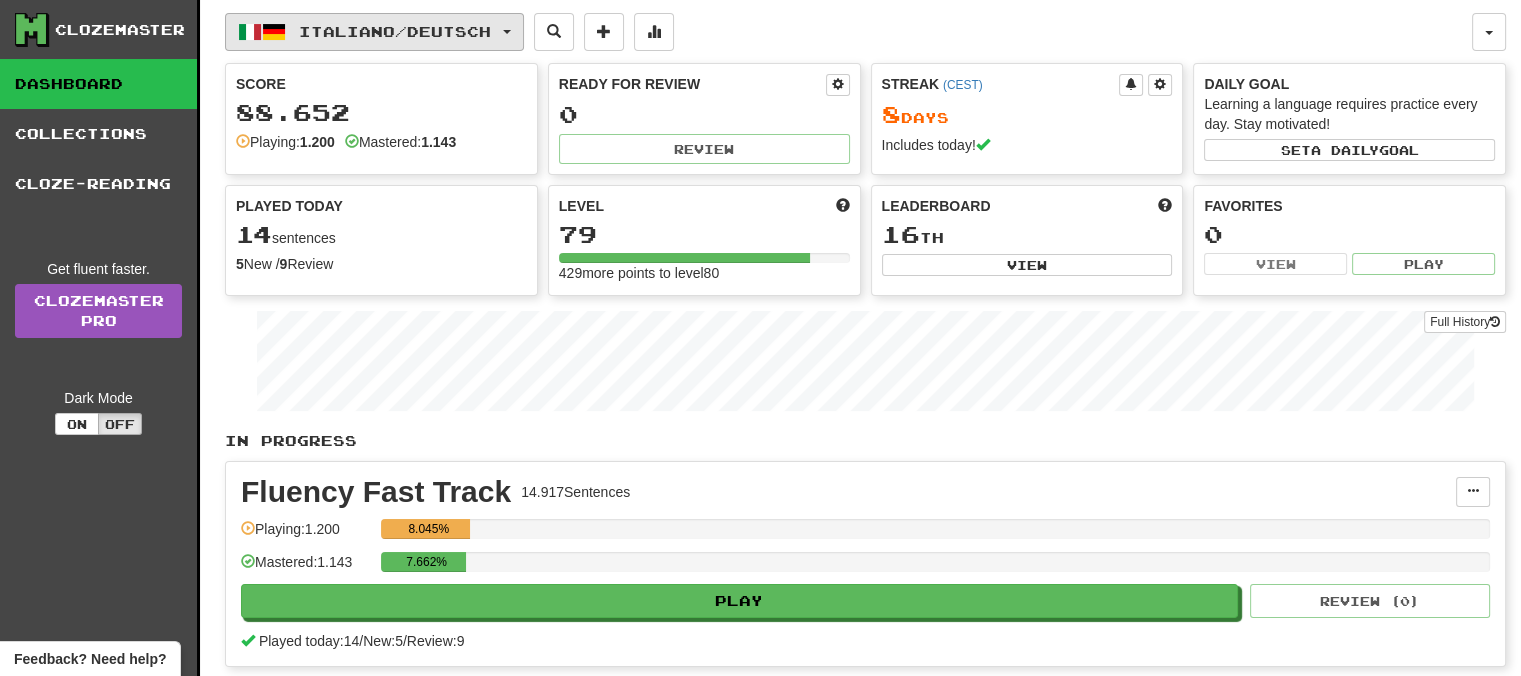 click on "Italiano  /  Deutsch" at bounding box center [374, 32] 